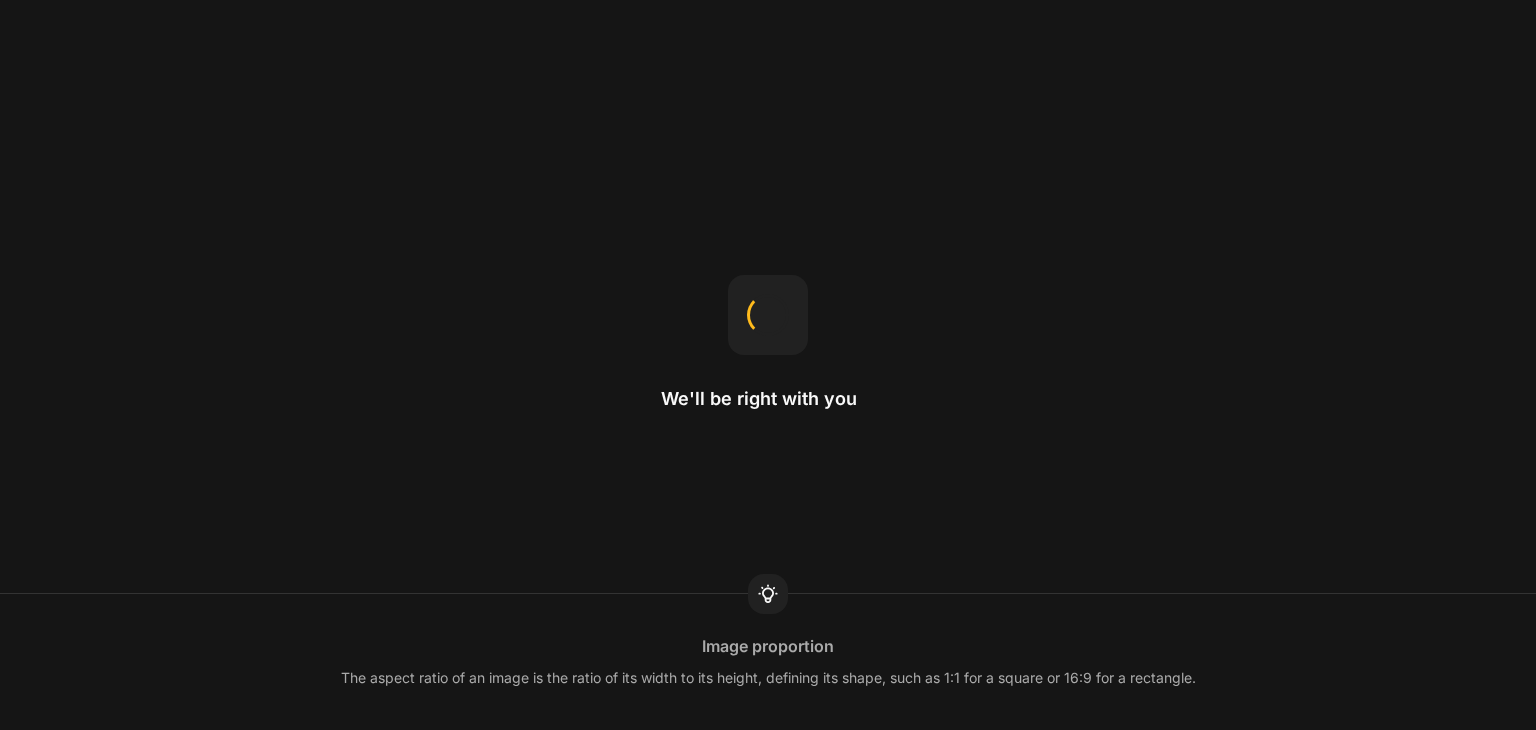 scroll, scrollTop: 0, scrollLeft: 0, axis: both 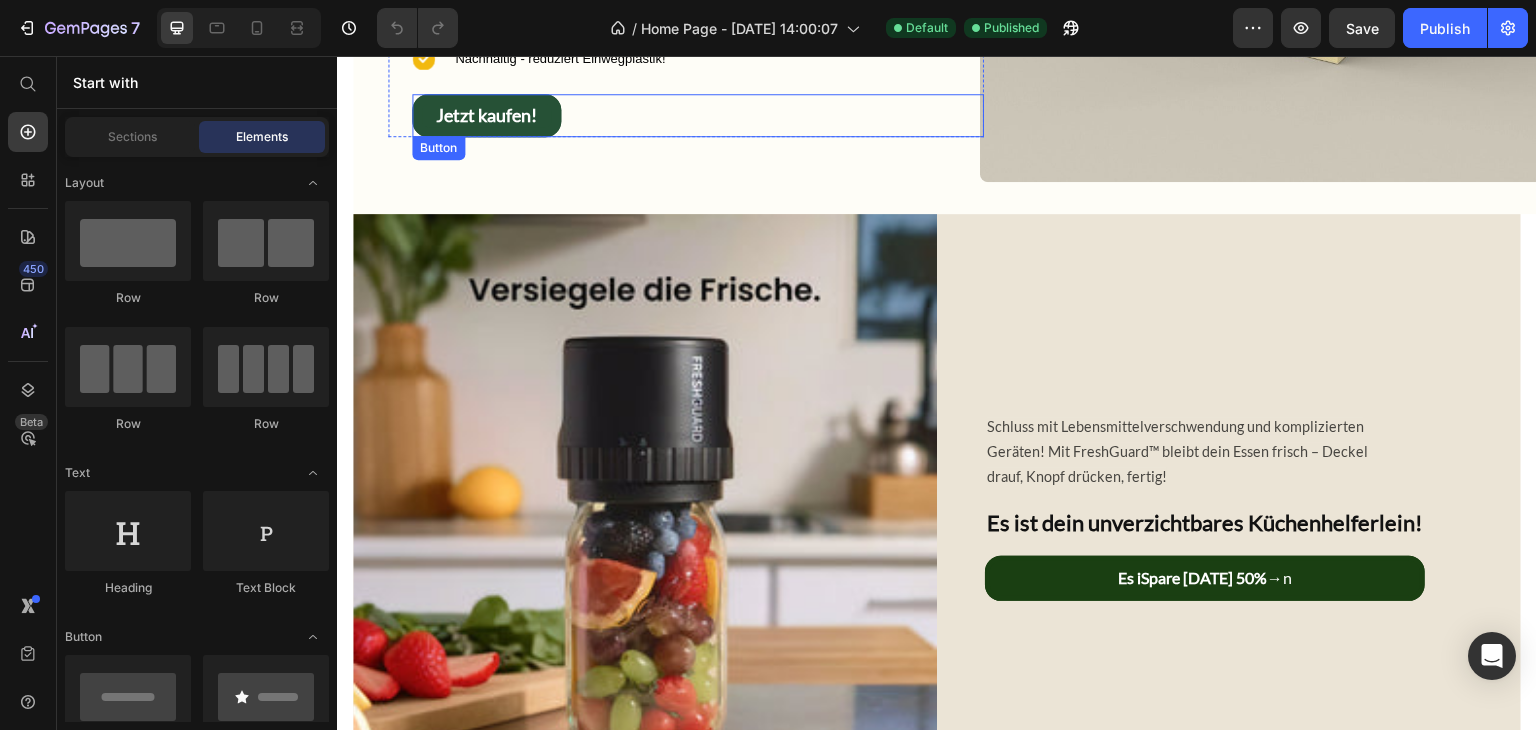 click on "Jetzt   kaufen! Button" at bounding box center (698, 115) 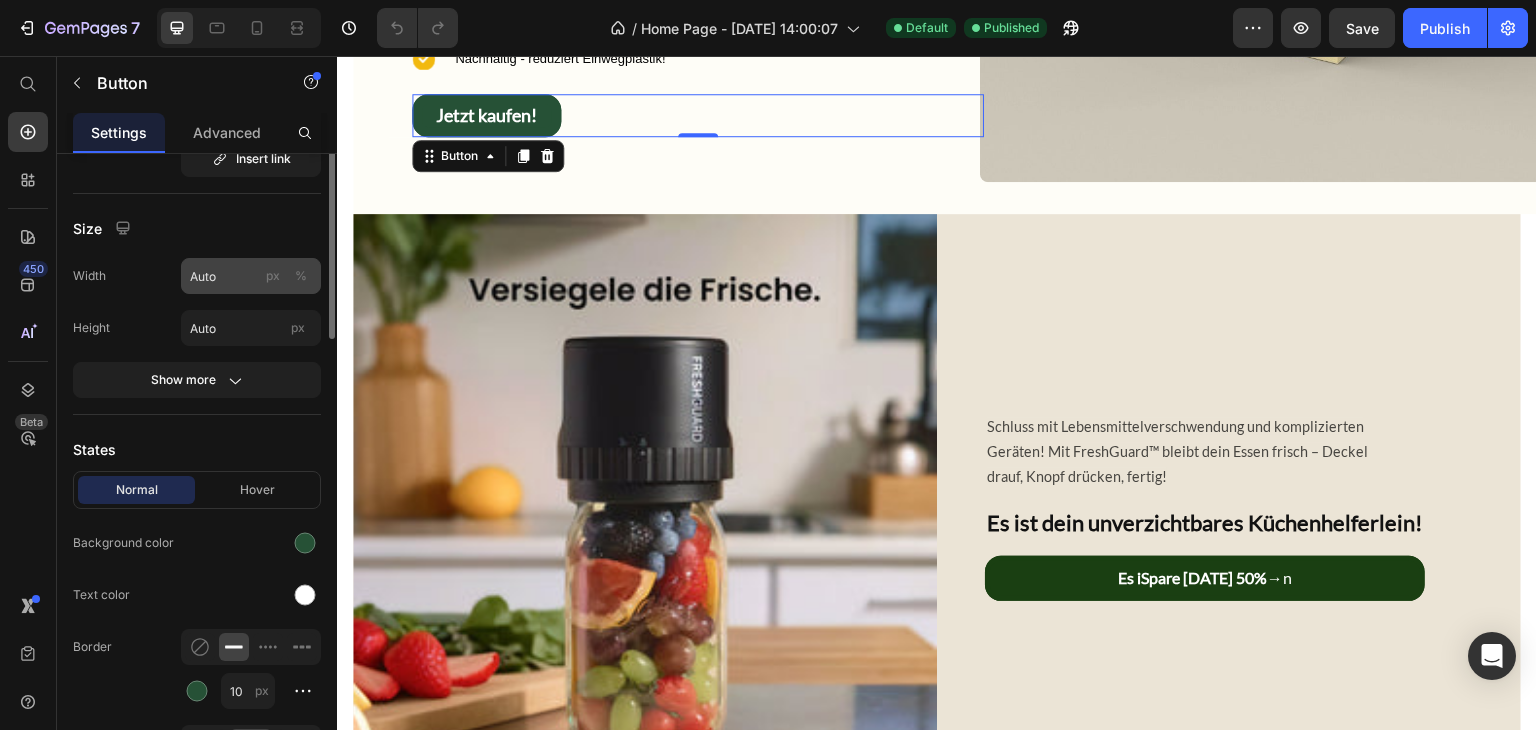 scroll, scrollTop: 0, scrollLeft: 0, axis: both 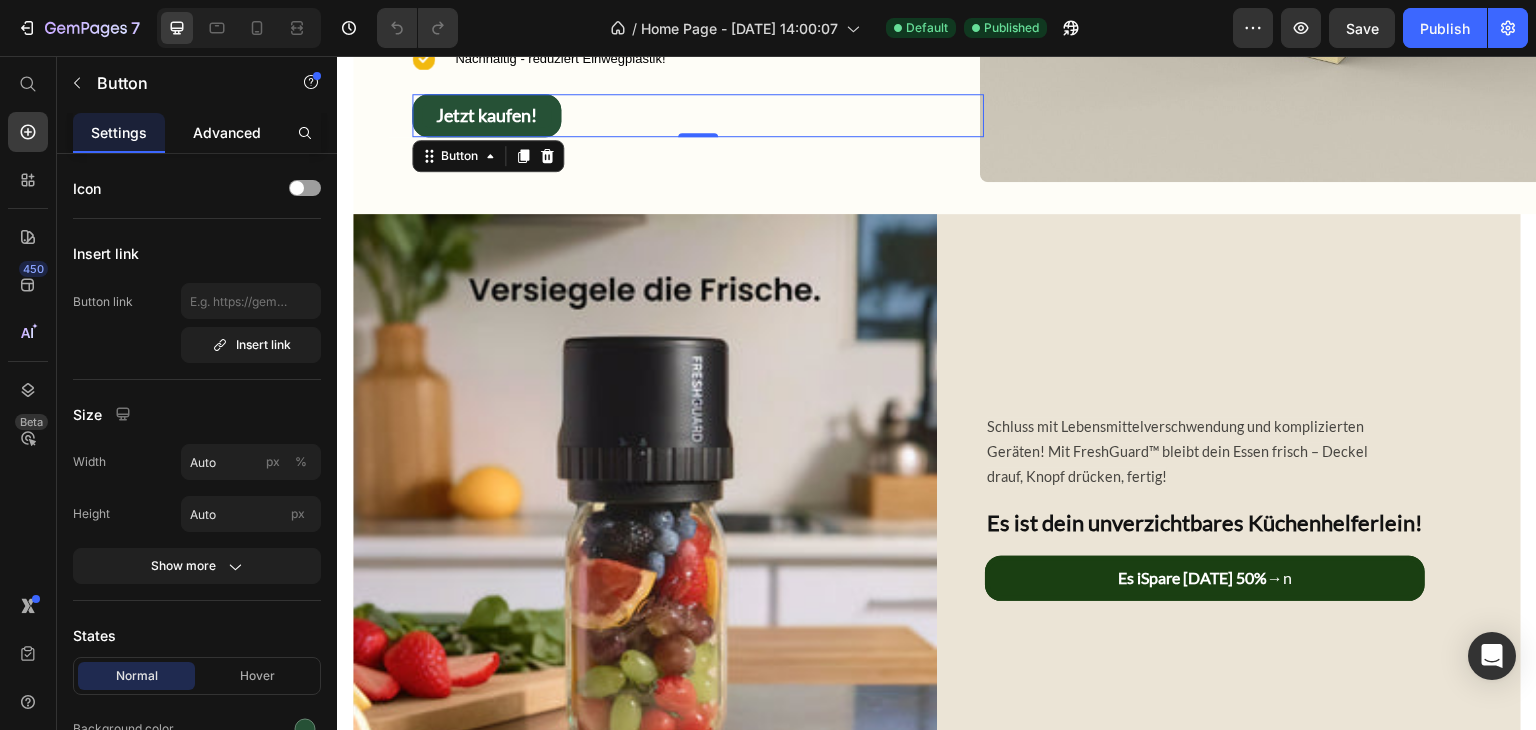 click on "Advanced" at bounding box center (227, 132) 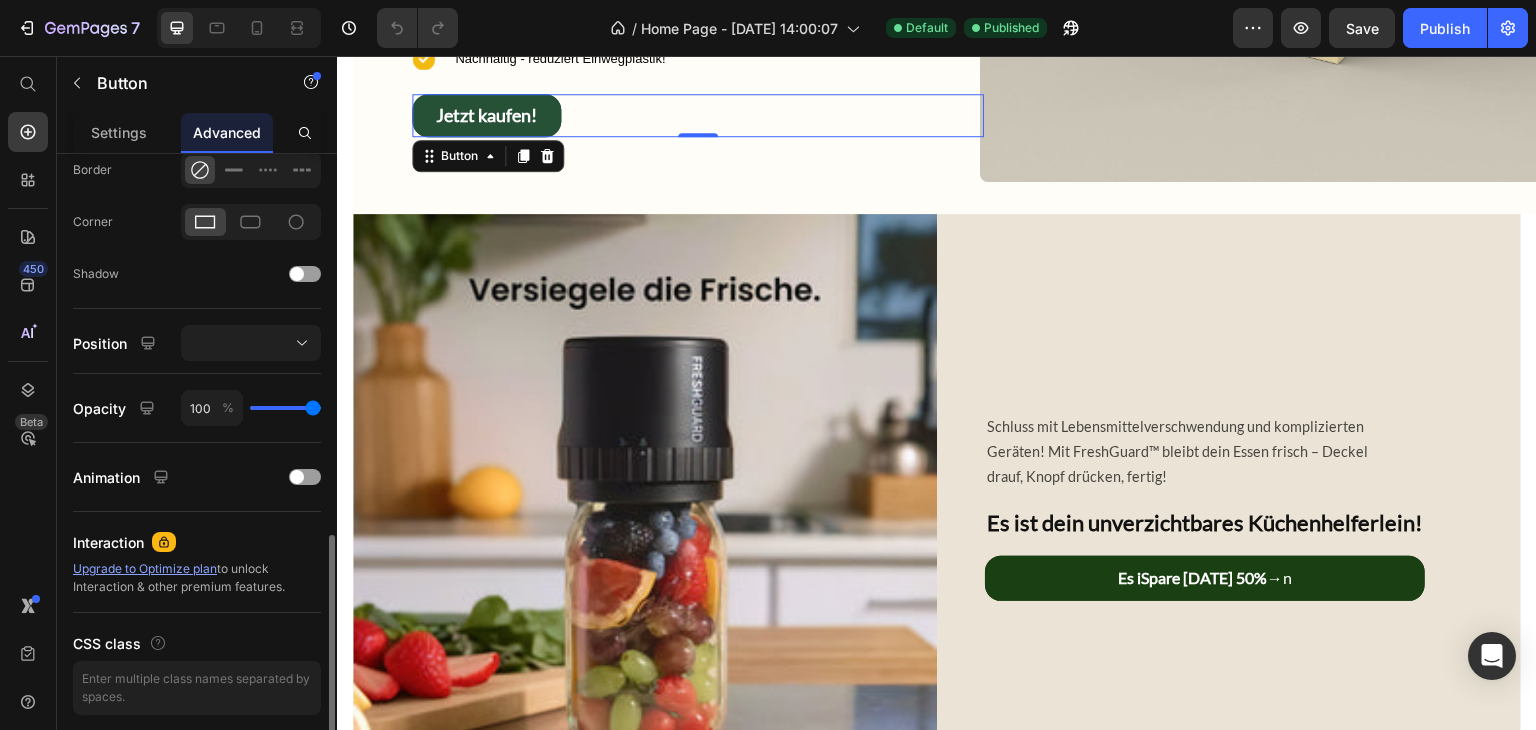 scroll, scrollTop: 634, scrollLeft: 0, axis: vertical 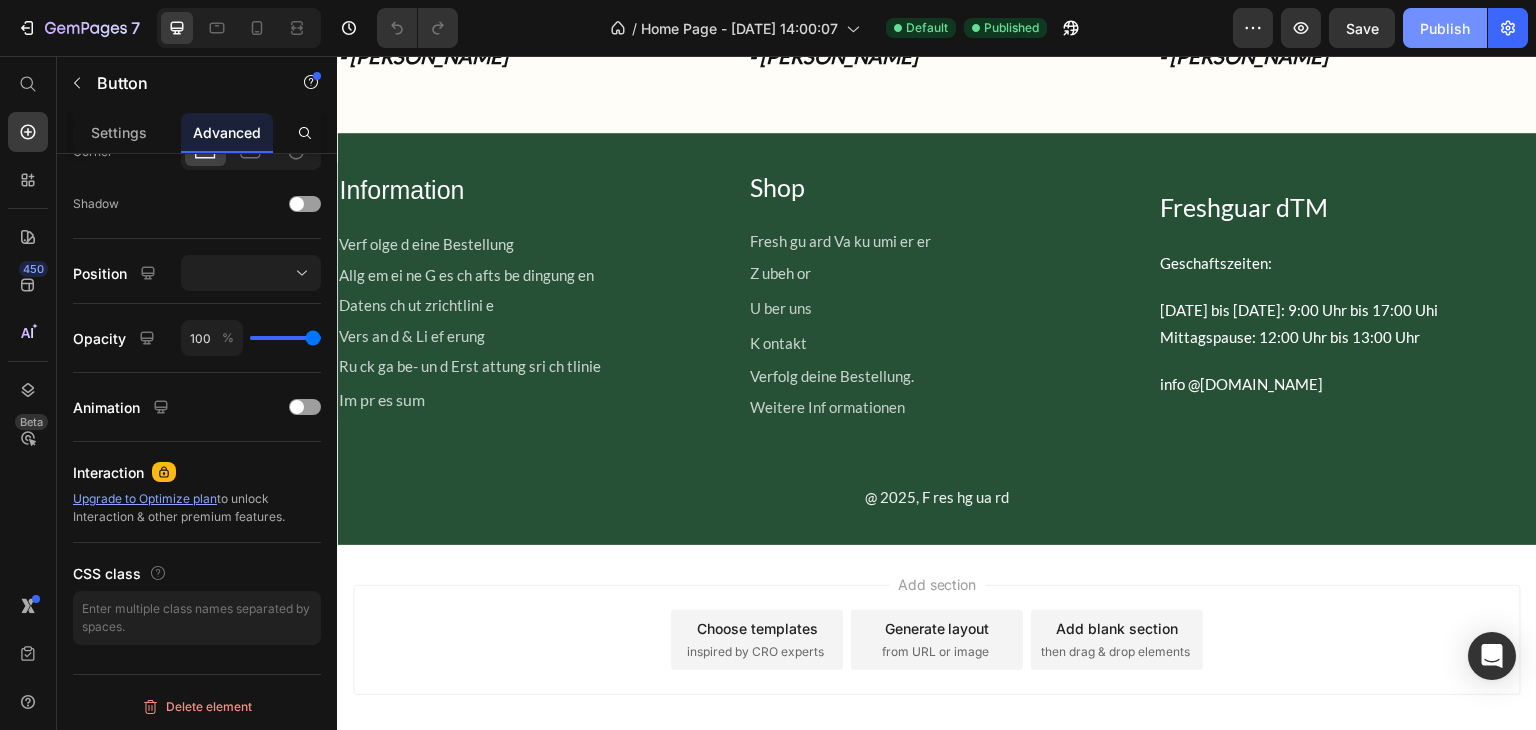 click on "Publish" at bounding box center (1445, 28) 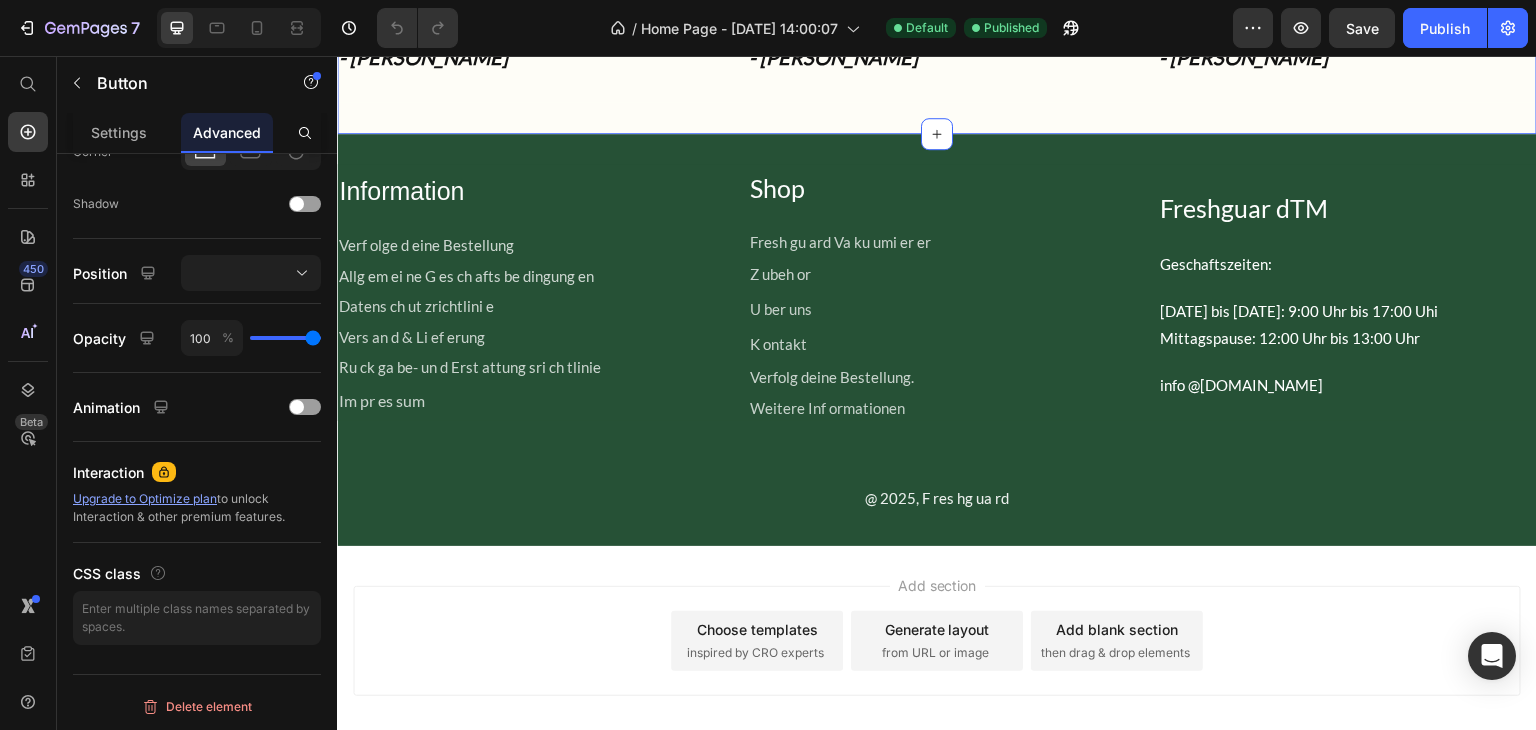 scroll, scrollTop: 4504, scrollLeft: 0, axis: vertical 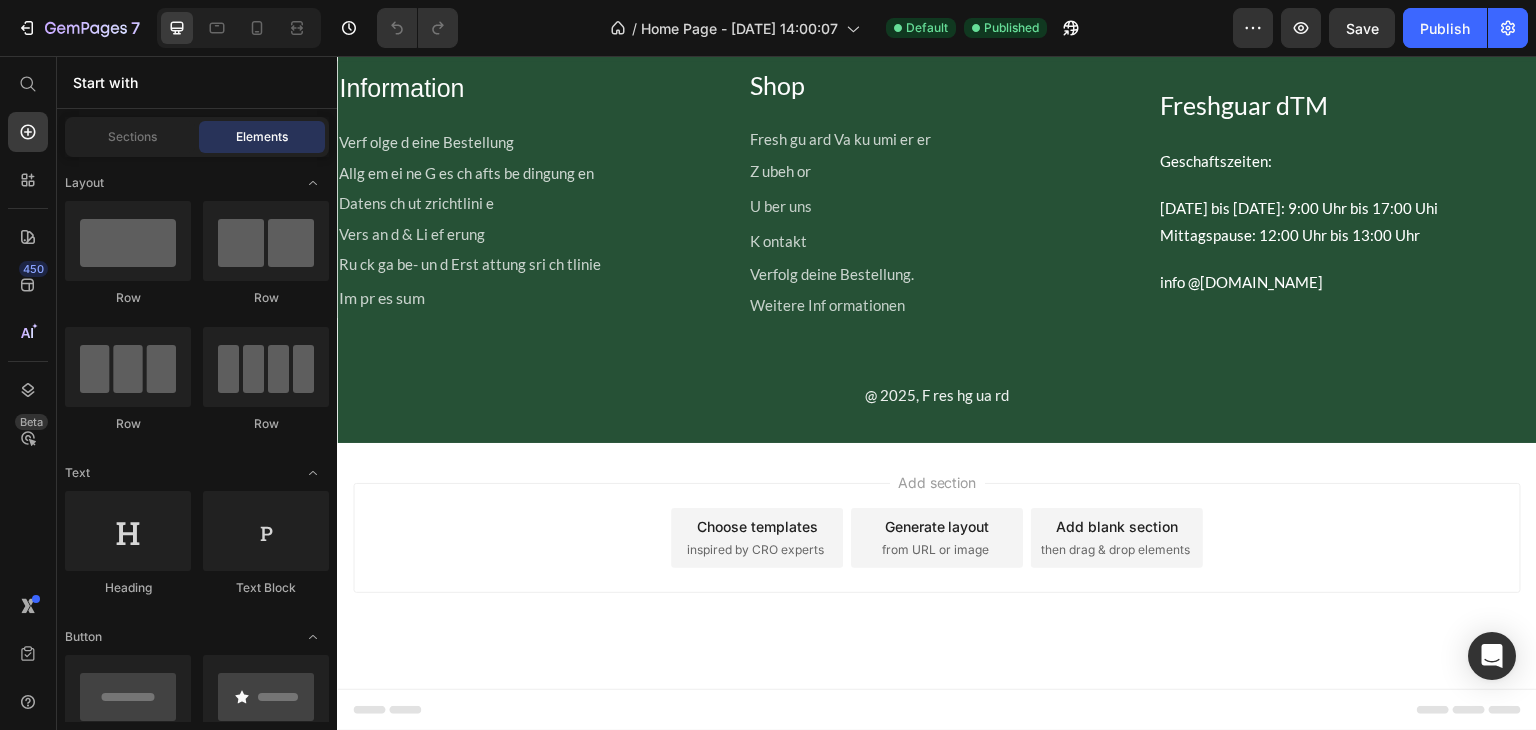 click on "Generate layout" at bounding box center [937, 526] 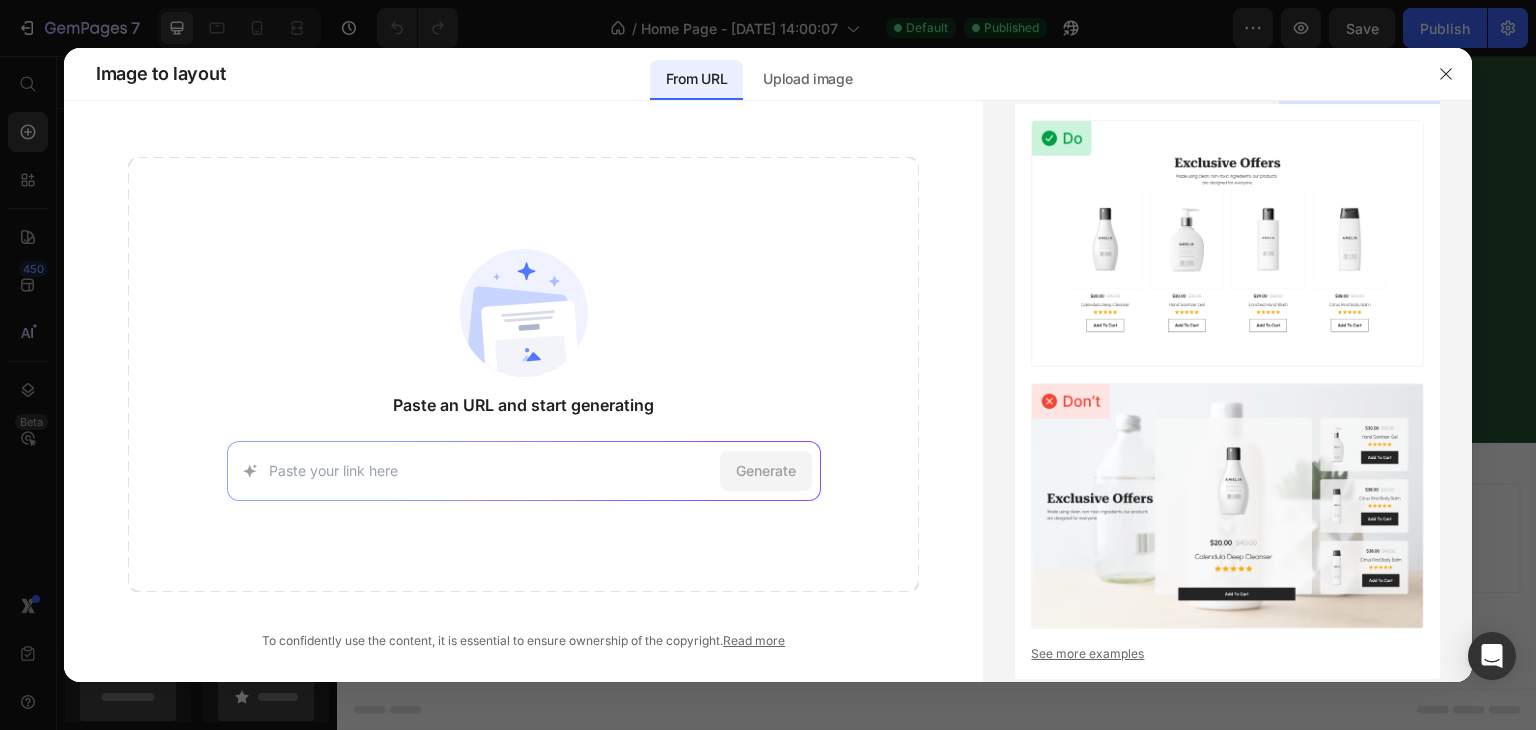 click at bounding box center [490, 470] 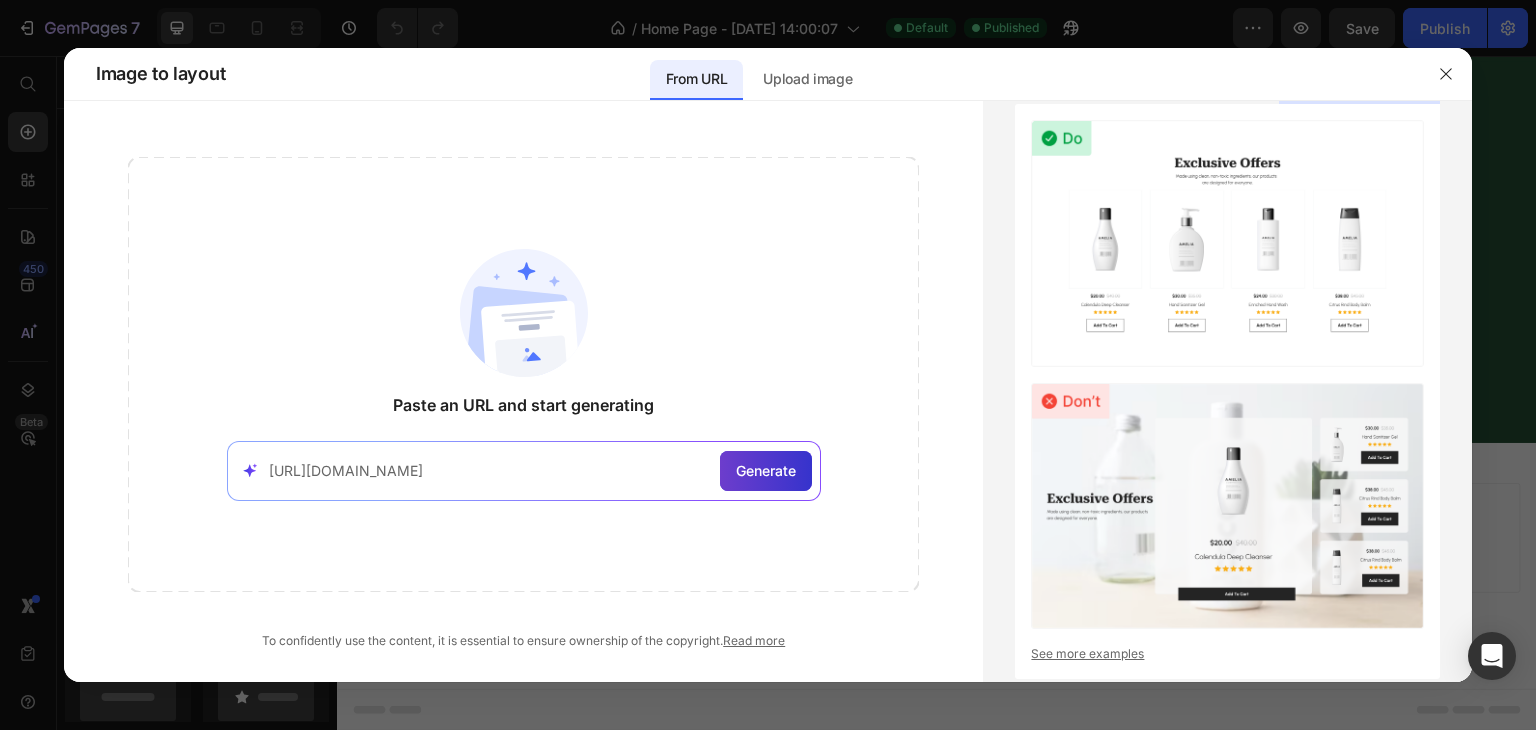 type on "[URL][DOMAIN_NAME]" 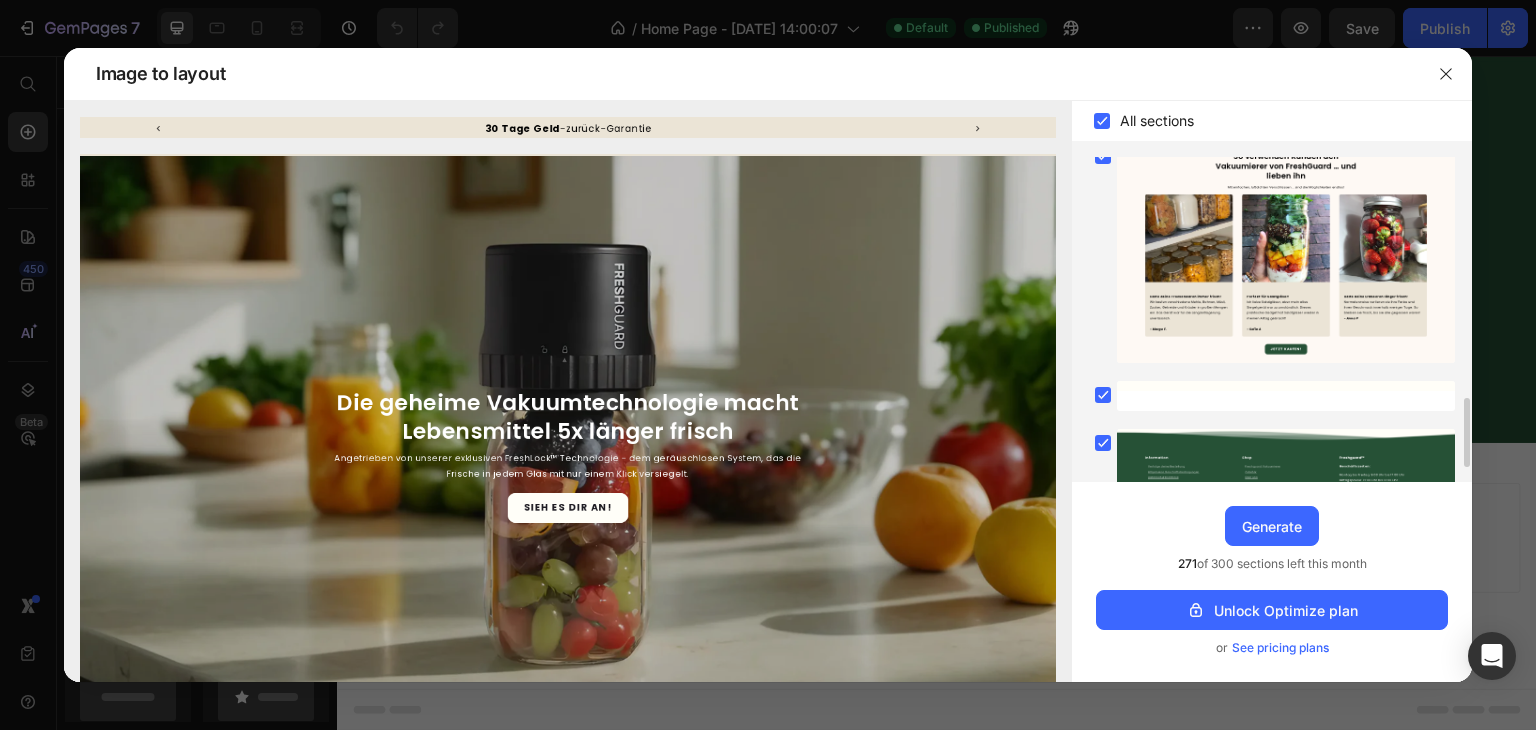 scroll, scrollTop: 1188, scrollLeft: 0, axis: vertical 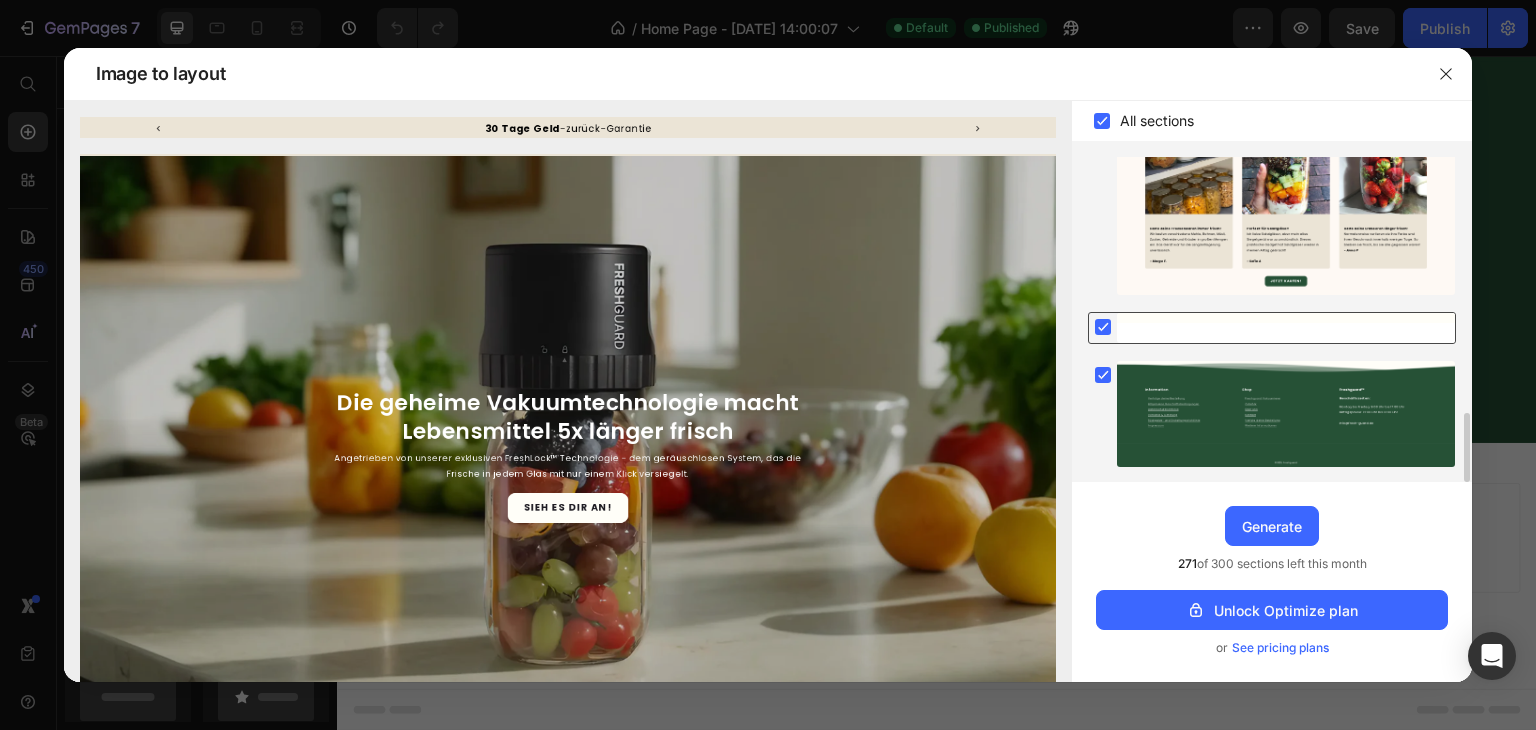 click 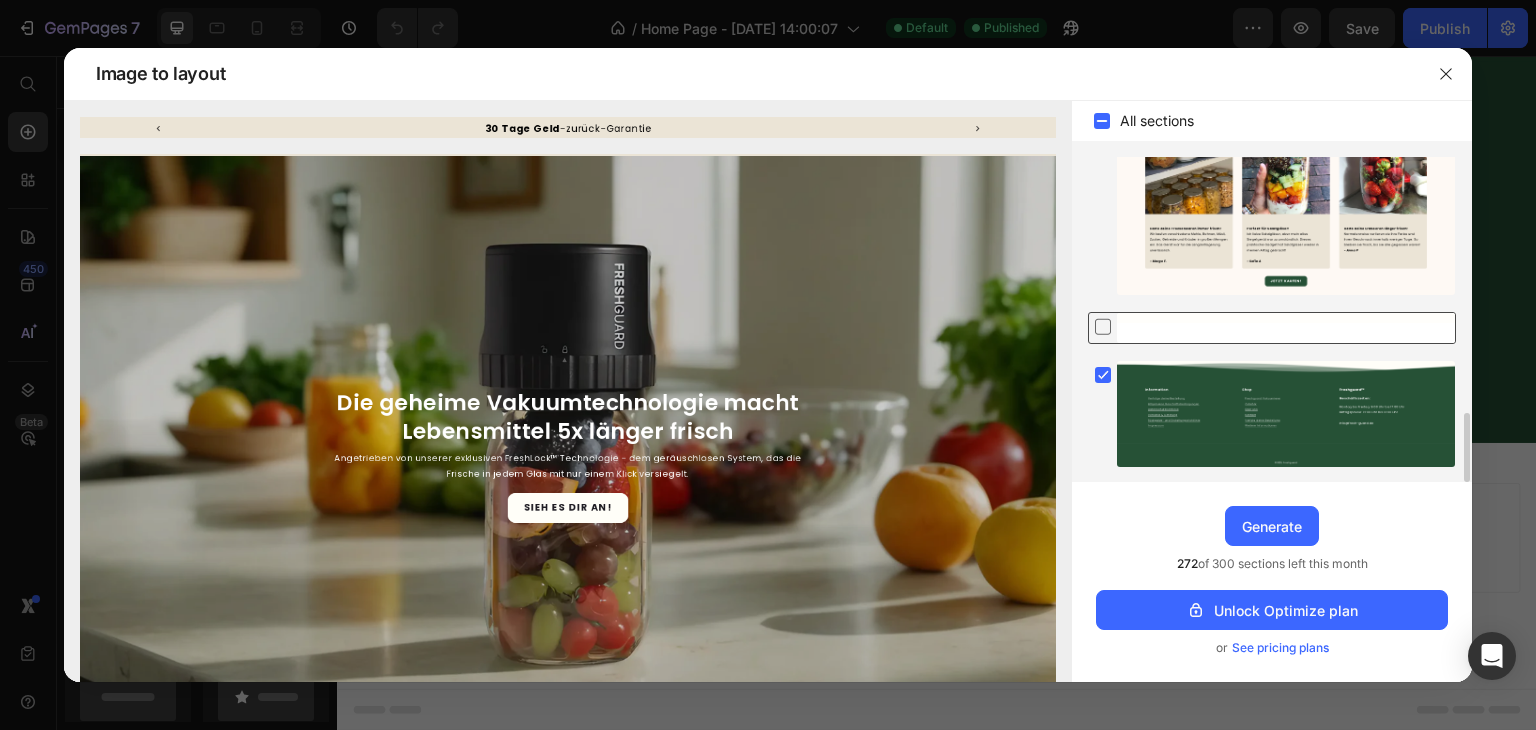 click 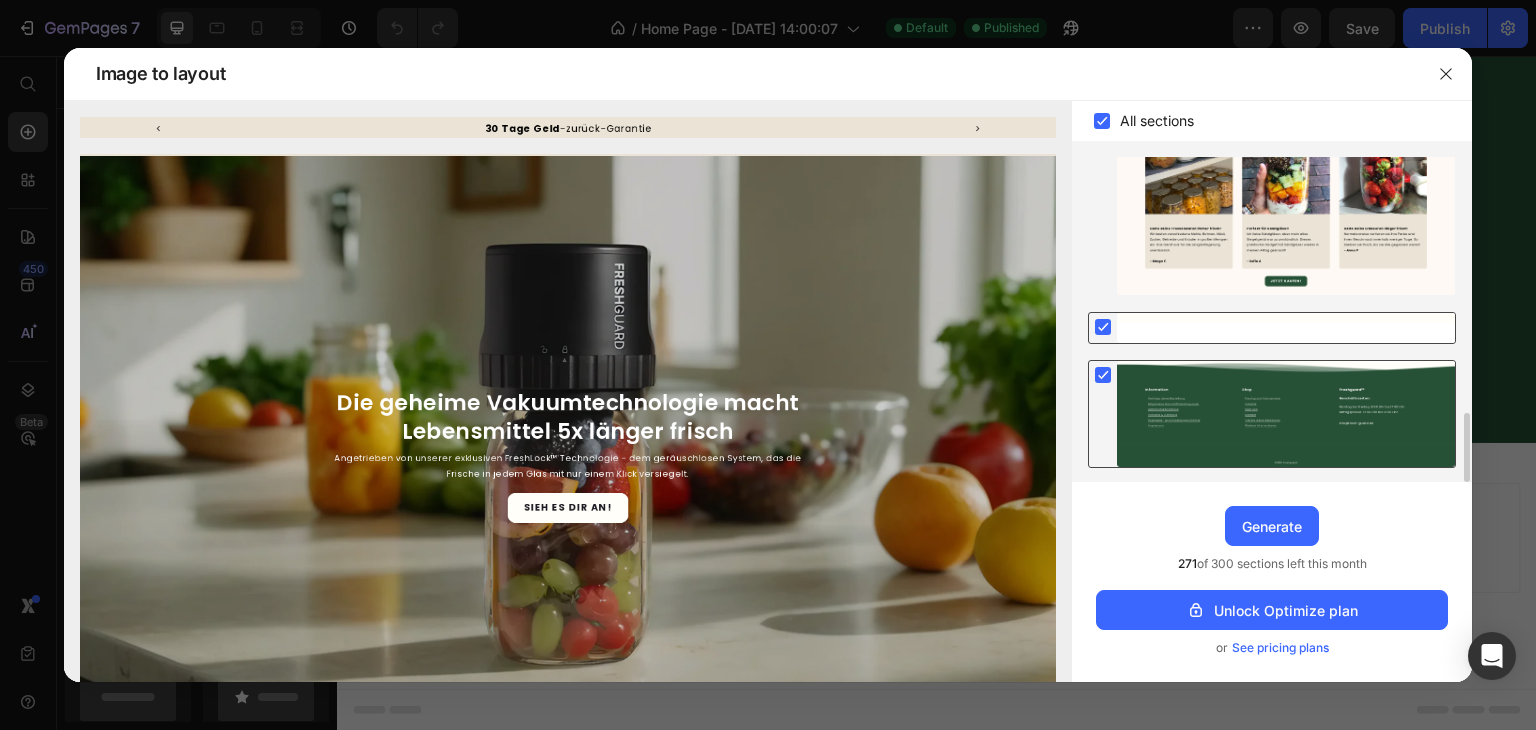 click 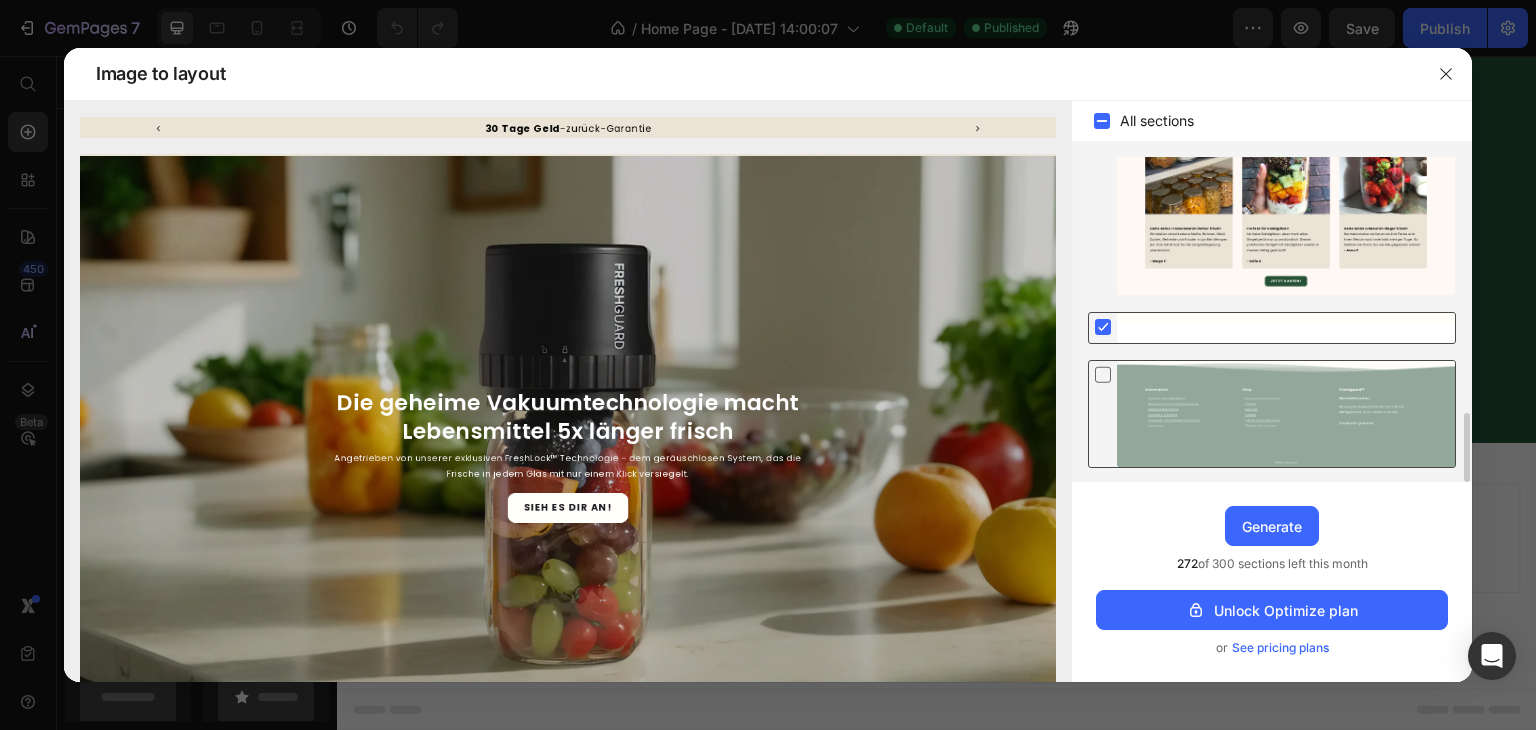 click 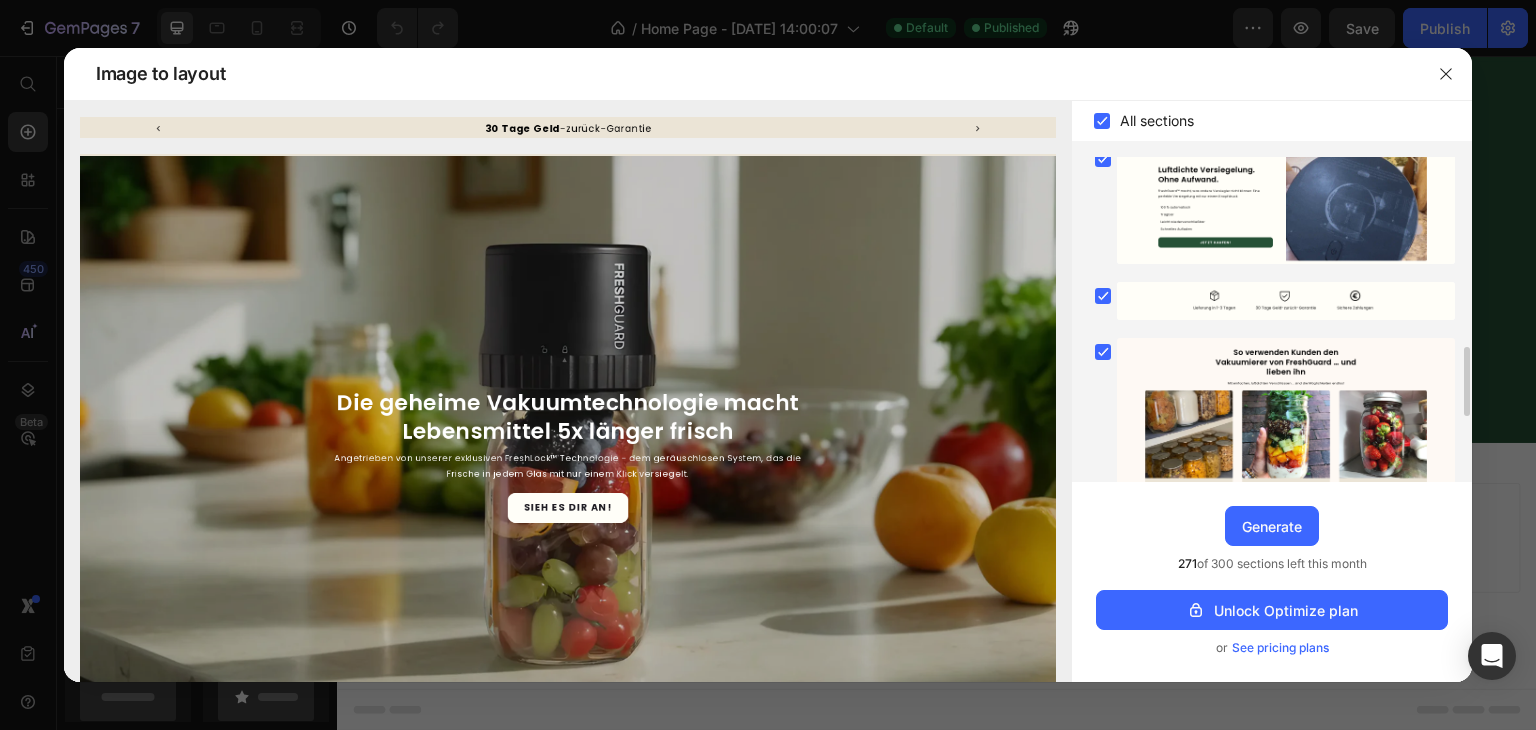 scroll, scrollTop: 916, scrollLeft: 0, axis: vertical 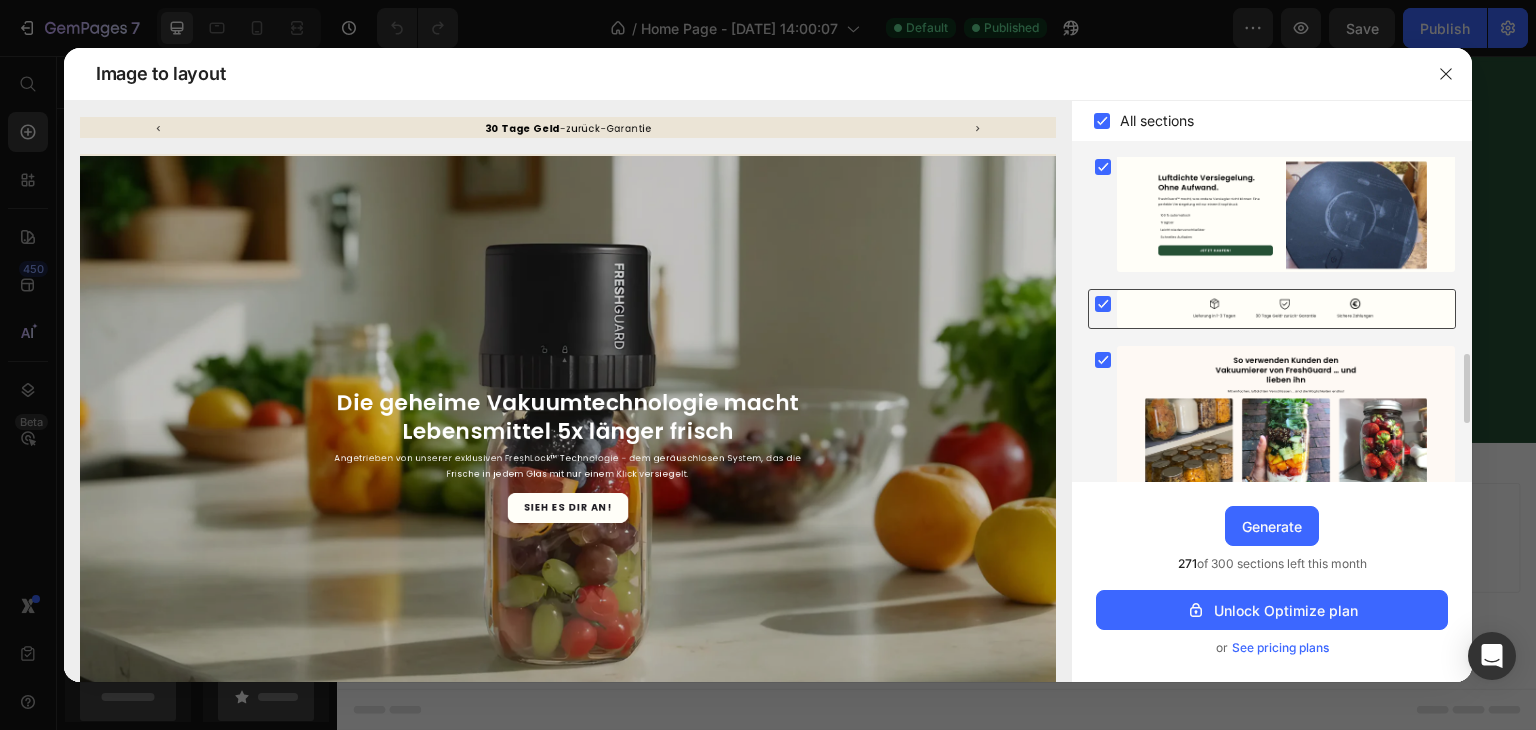 click 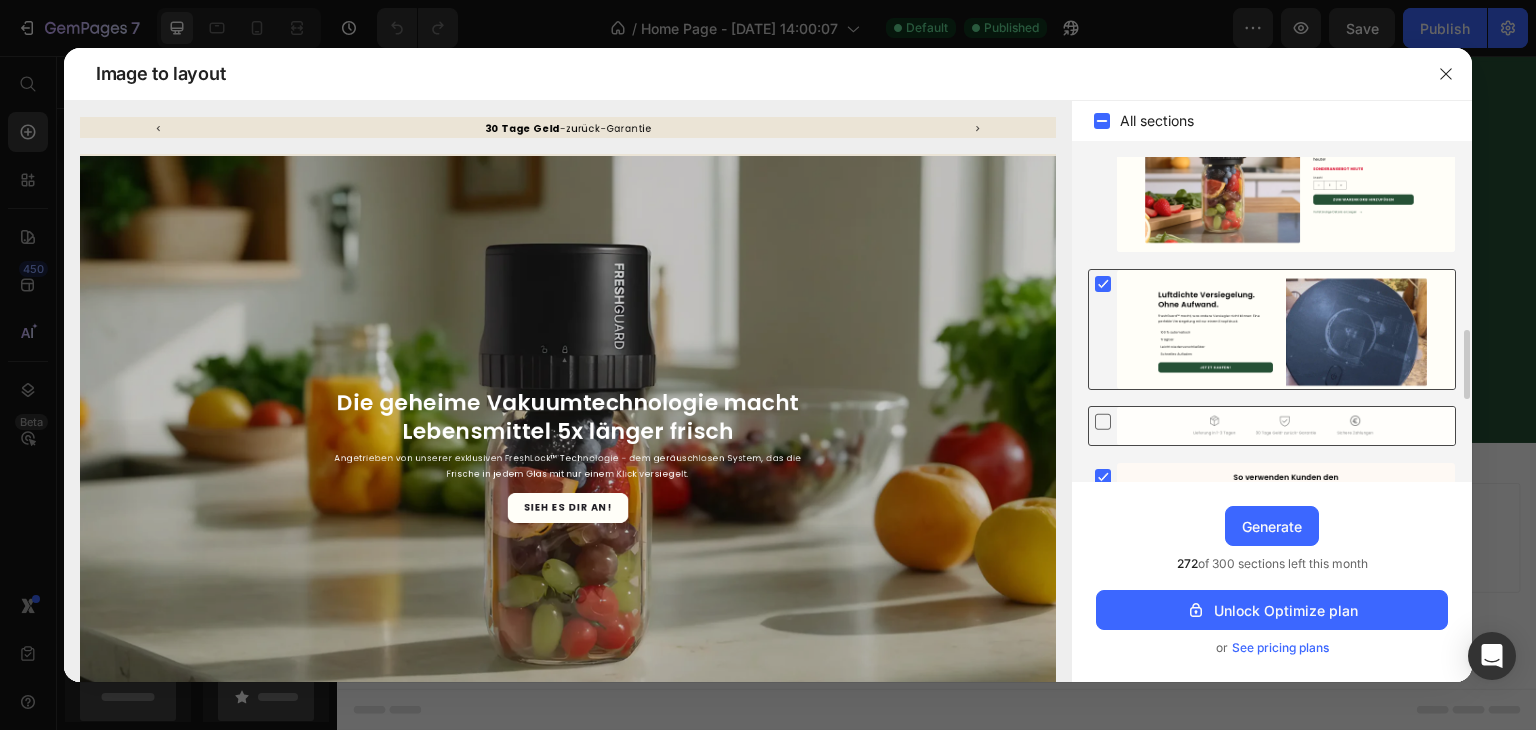 scroll, scrollTop: 798, scrollLeft: 0, axis: vertical 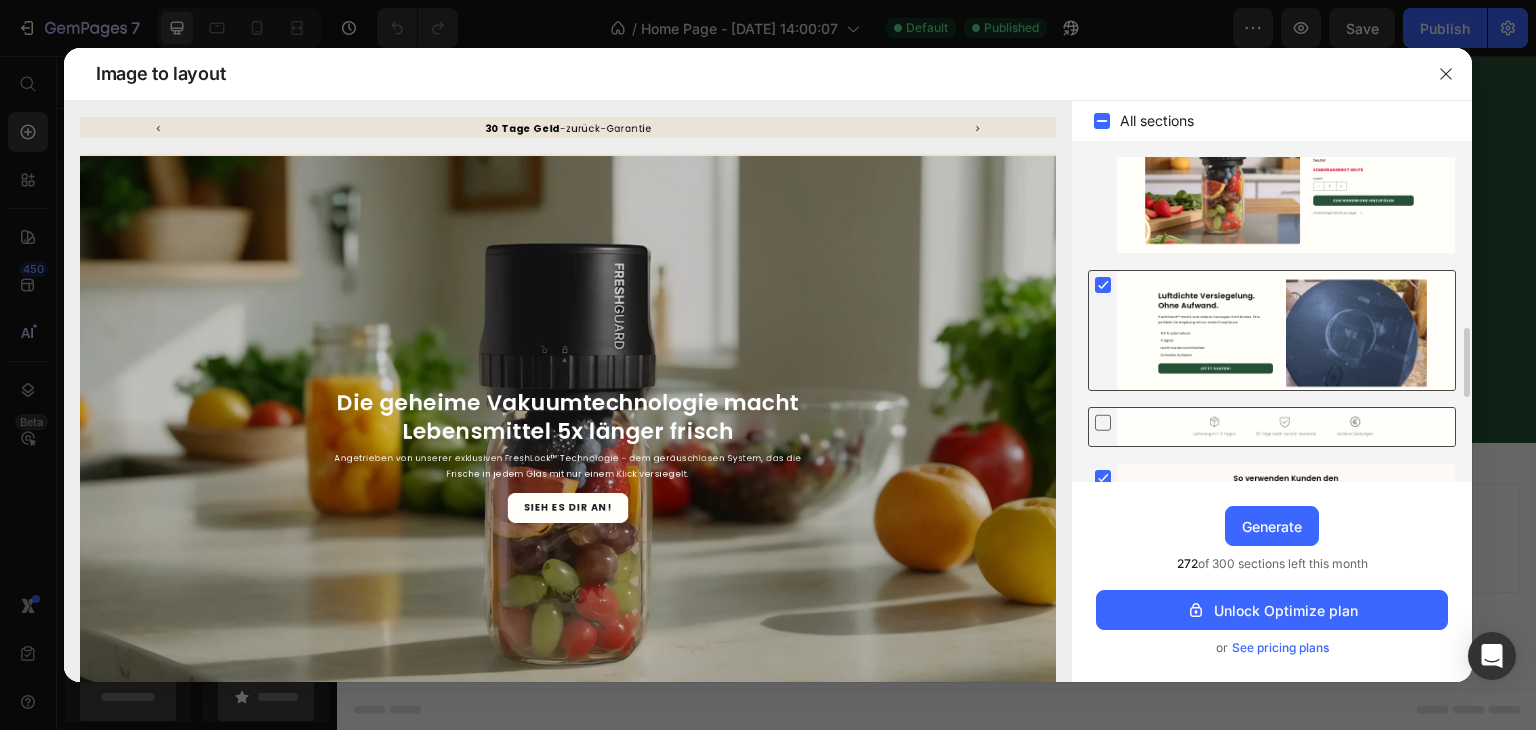 click 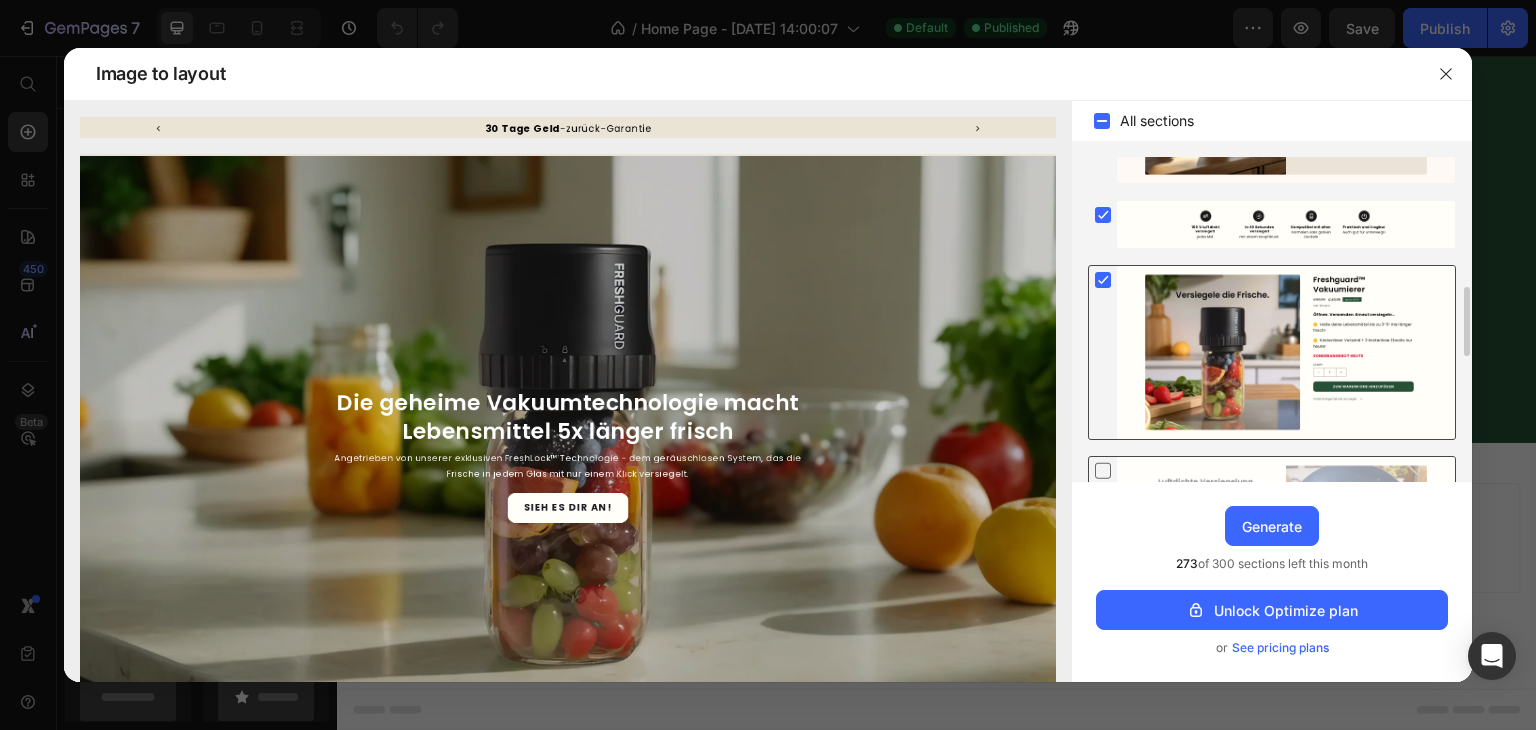 scroll, scrollTop: 610, scrollLeft: 0, axis: vertical 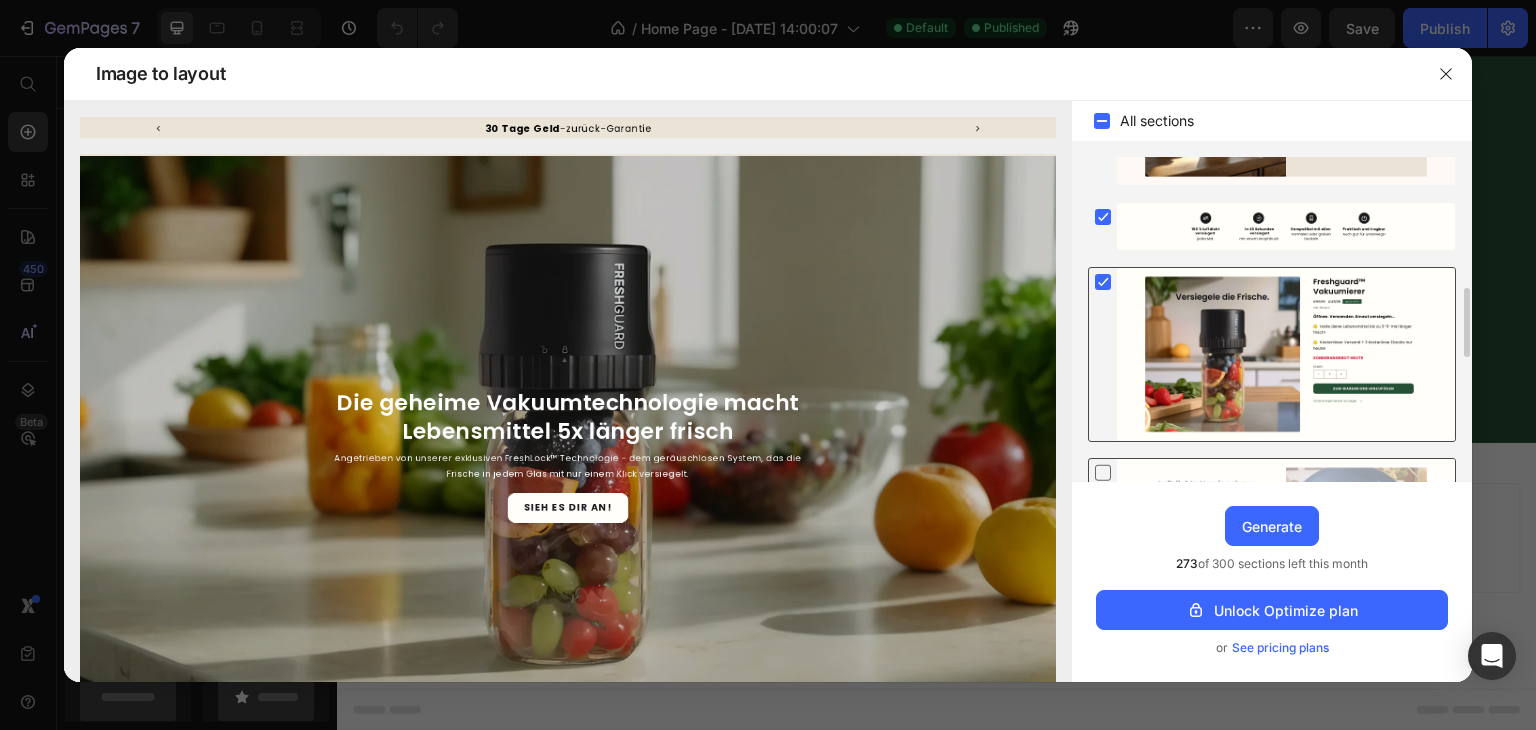 click 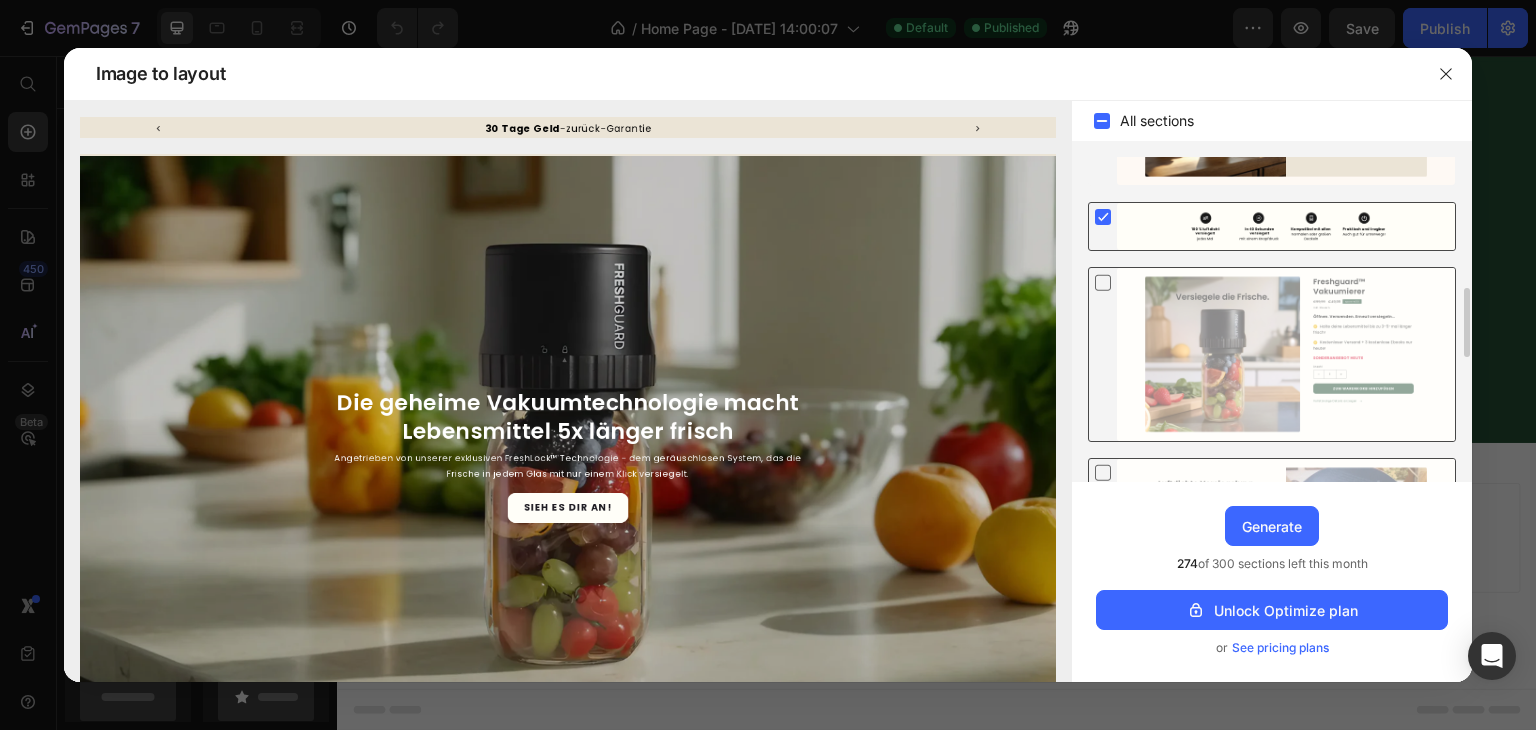 click 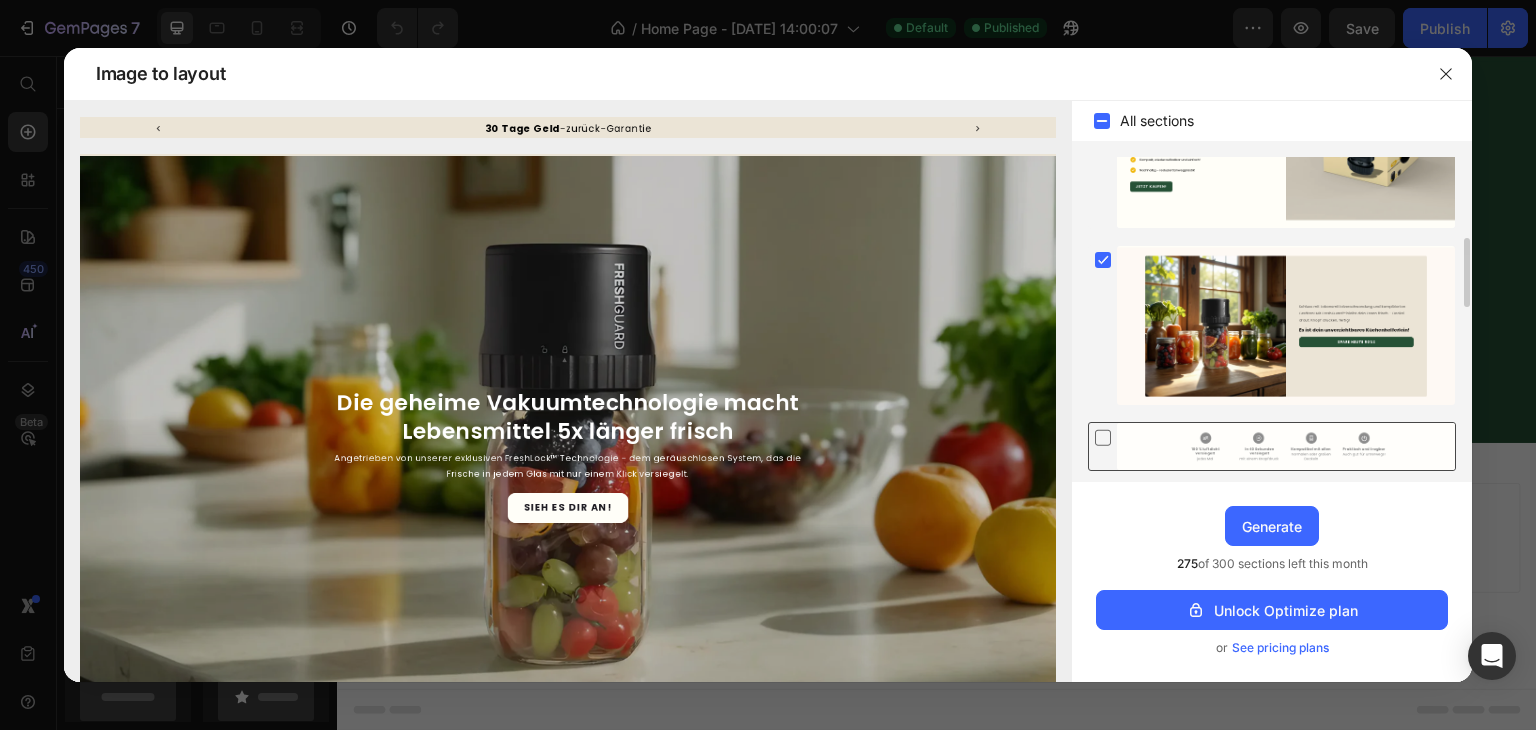 scroll, scrollTop: 388, scrollLeft: 0, axis: vertical 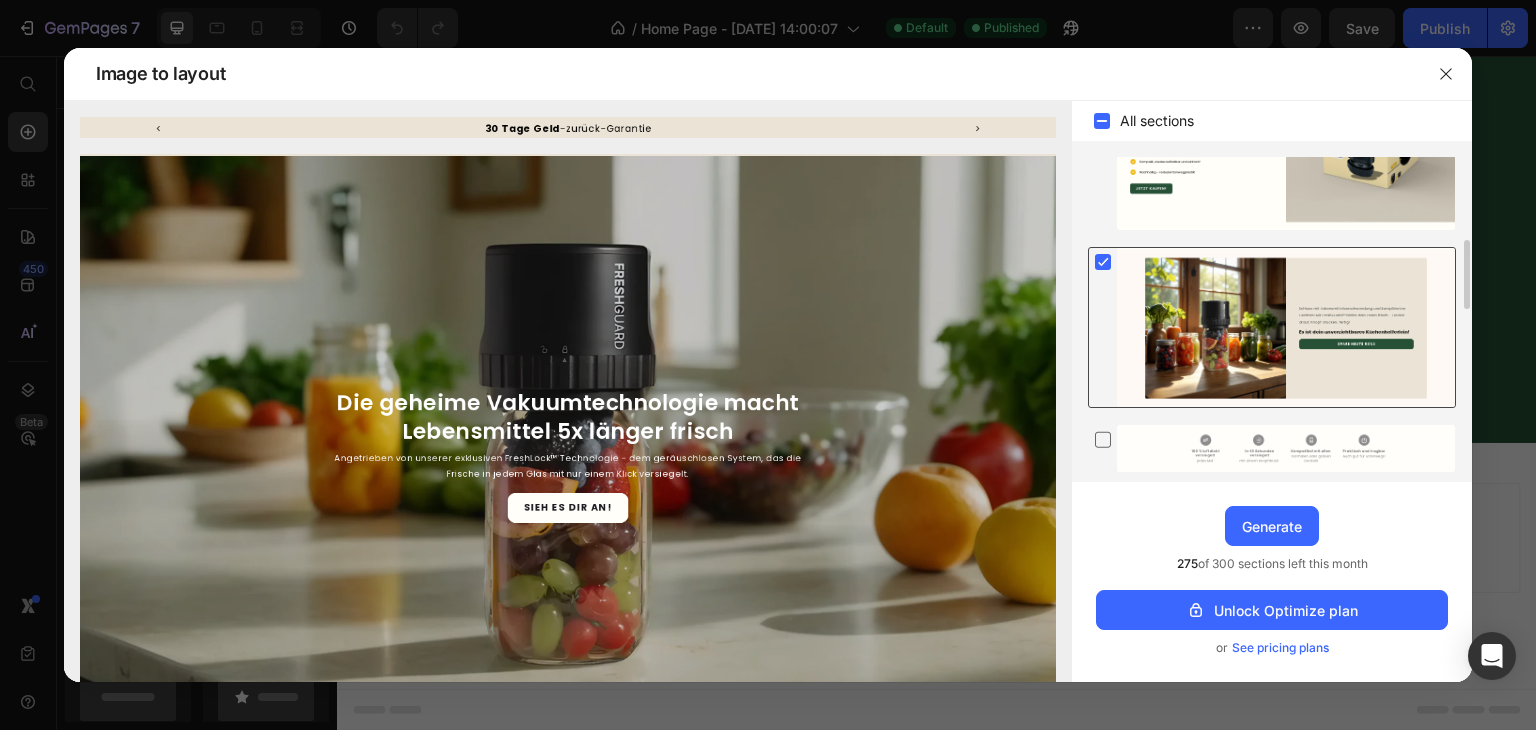 click 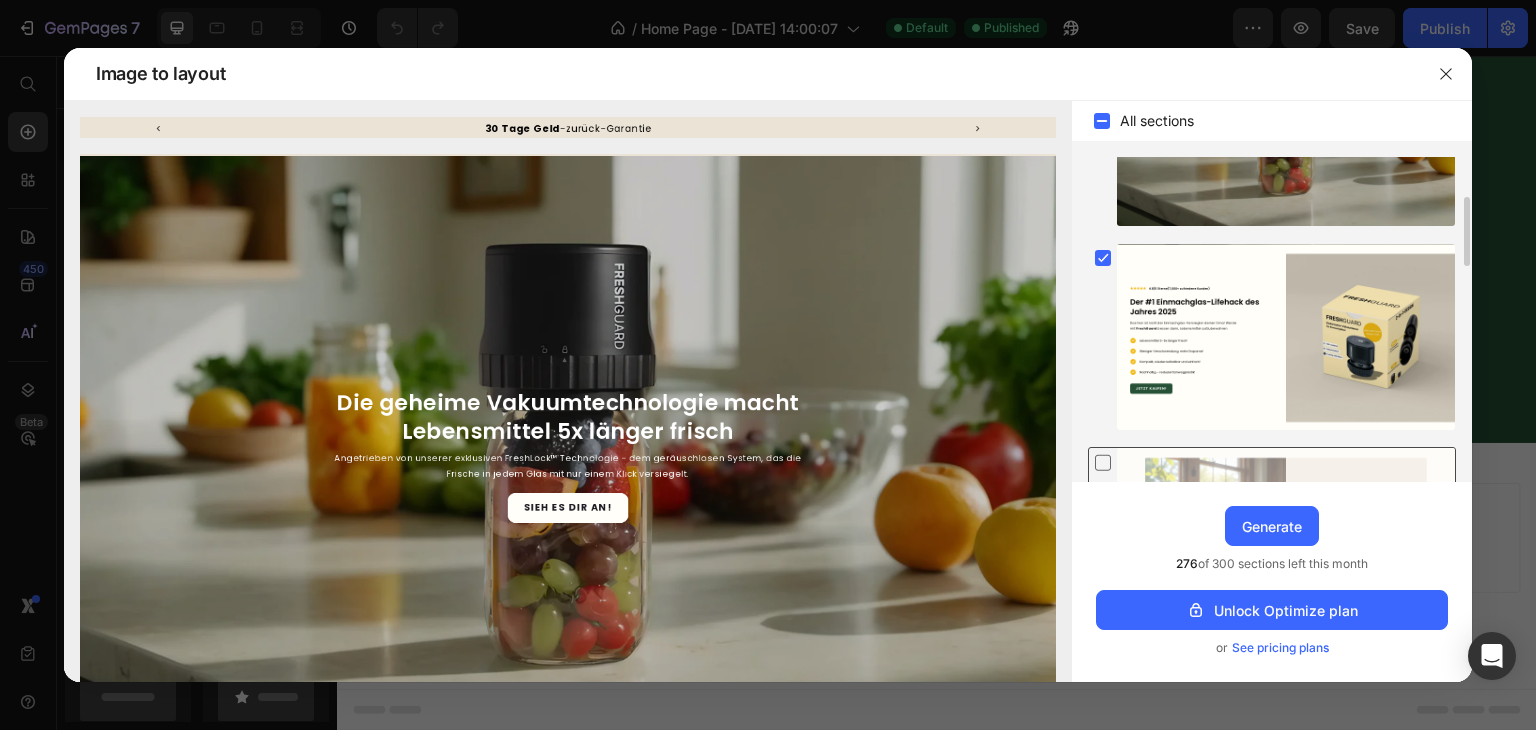 scroll, scrollTop: 179, scrollLeft: 0, axis: vertical 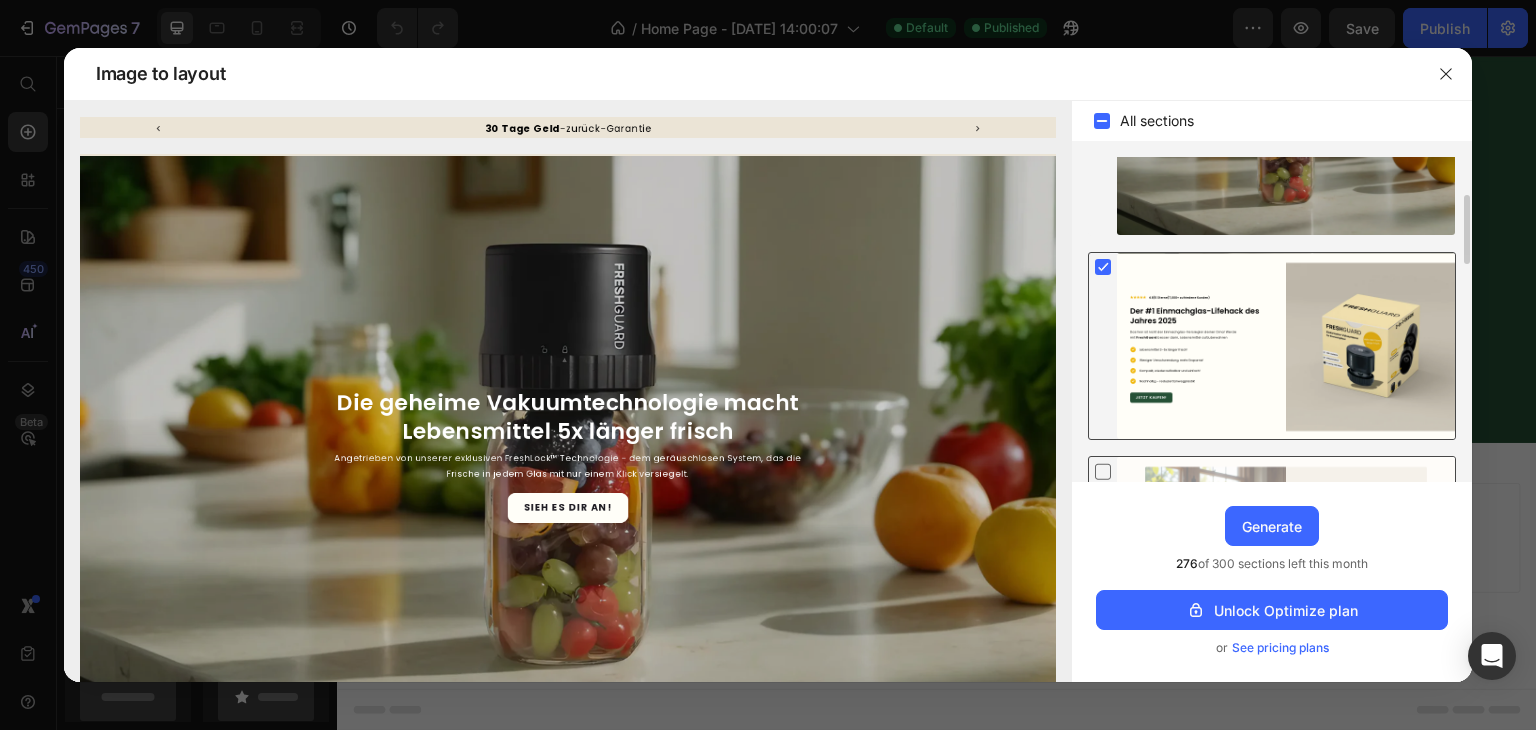 click 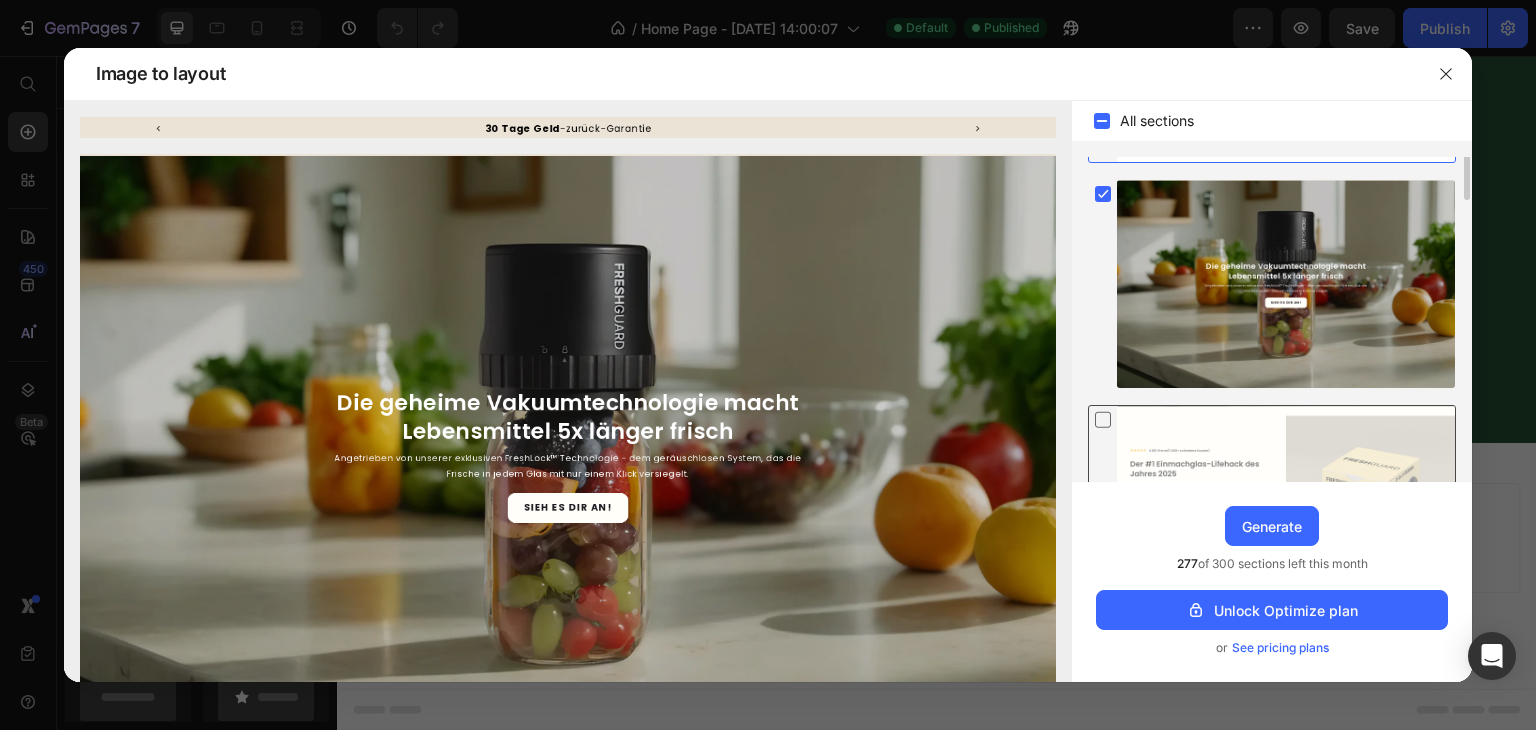 scroll, scrollTop: 0, scrollLeft: 0, axis: both 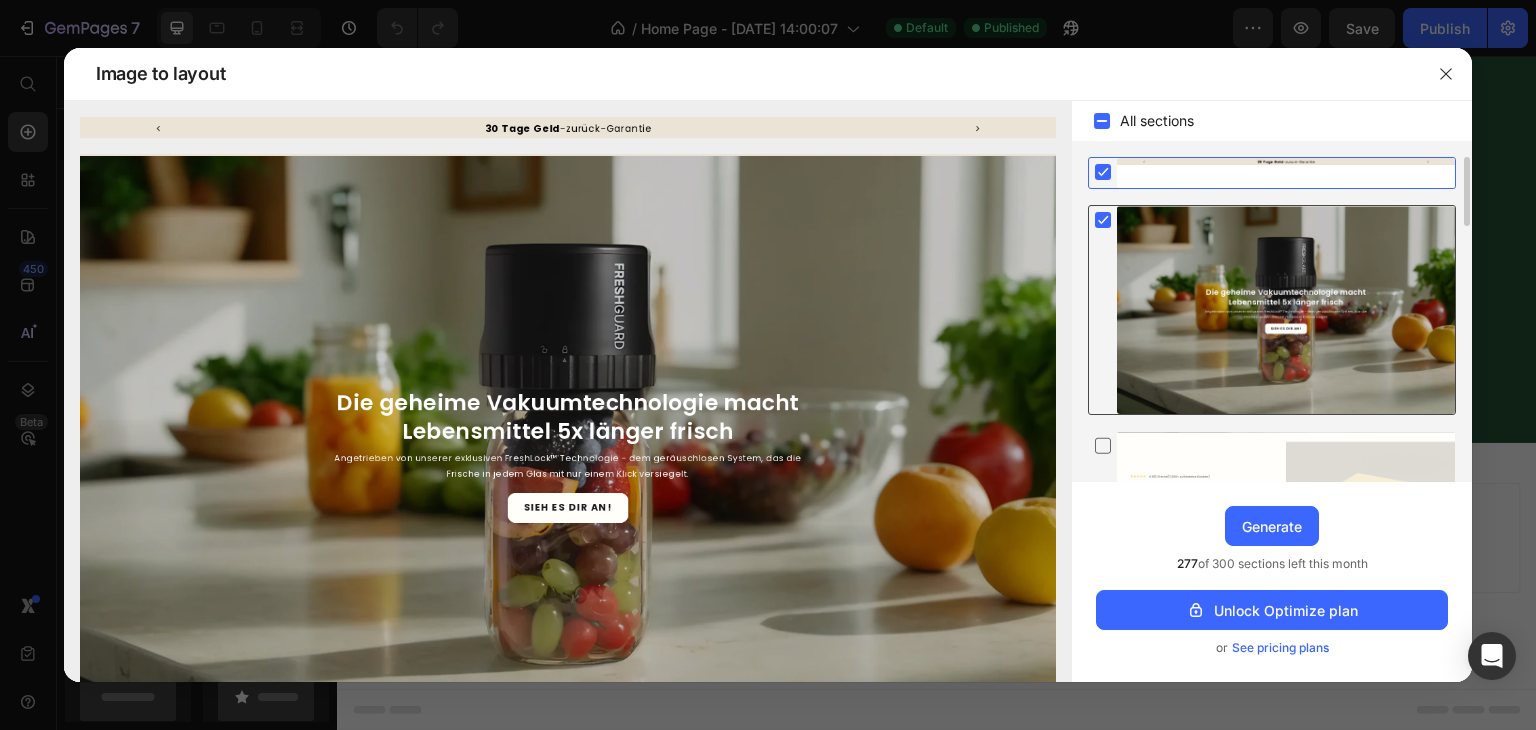 click 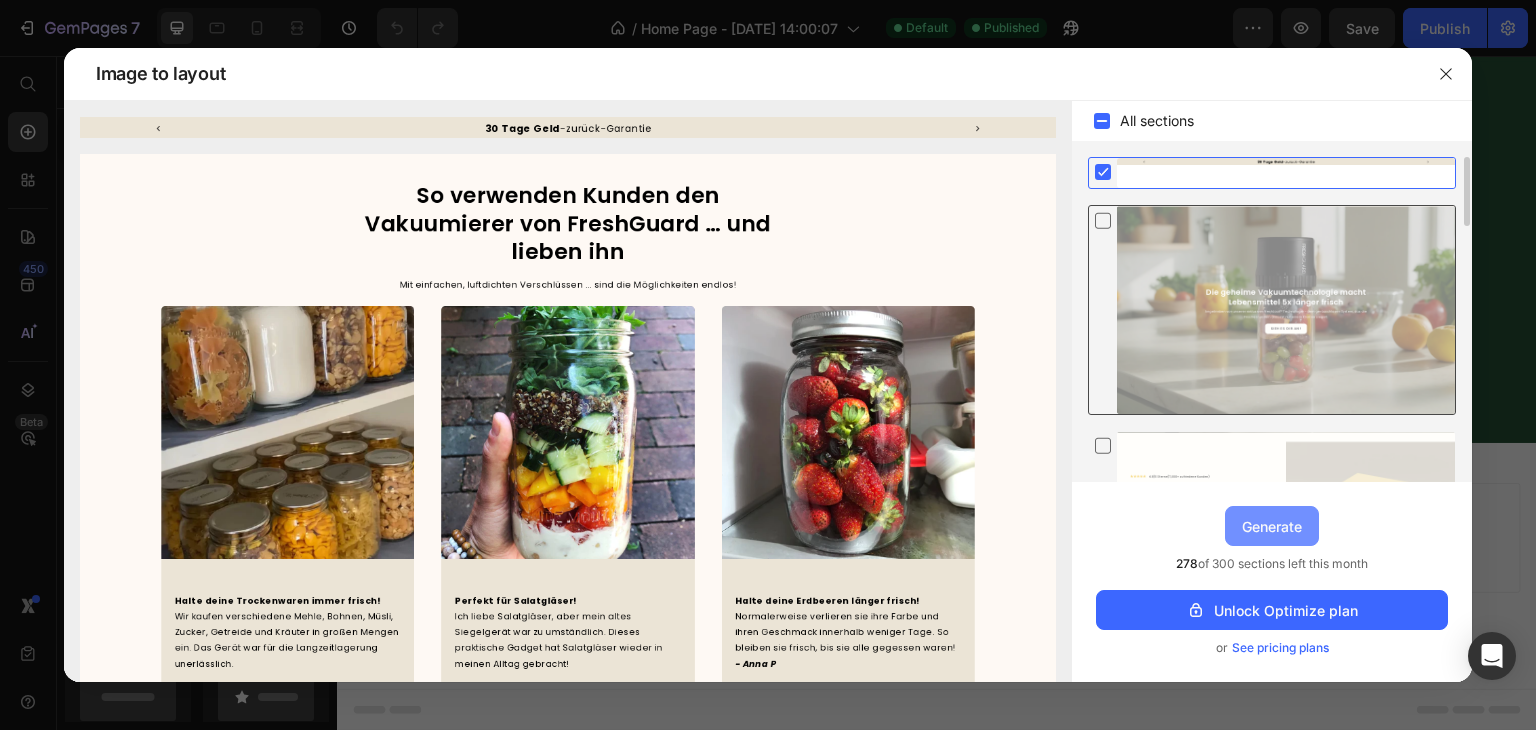 click on "Generate" at bounding box center [1272, 526] 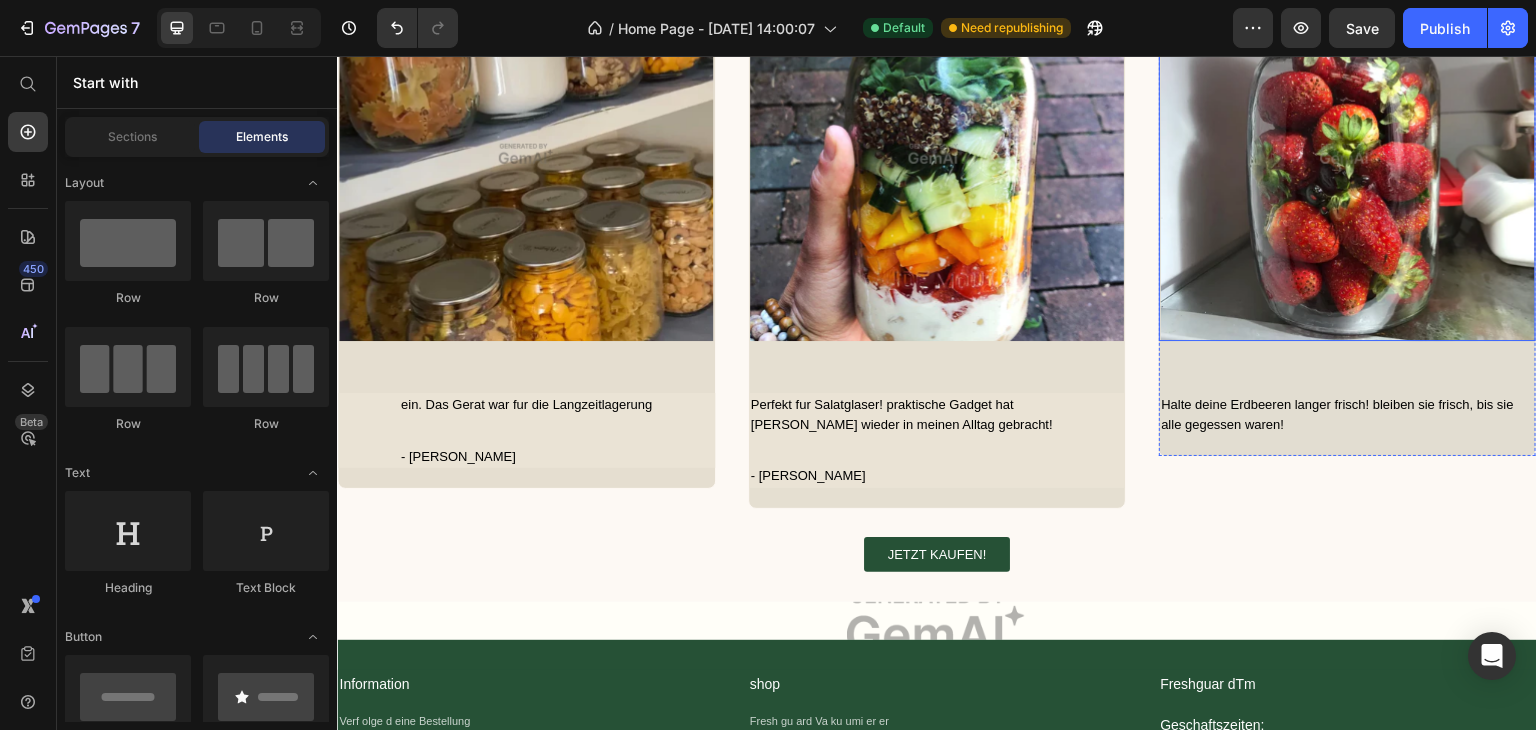 scroll, scrollTop: 4819, scrollLeft: 0, axis: vertical 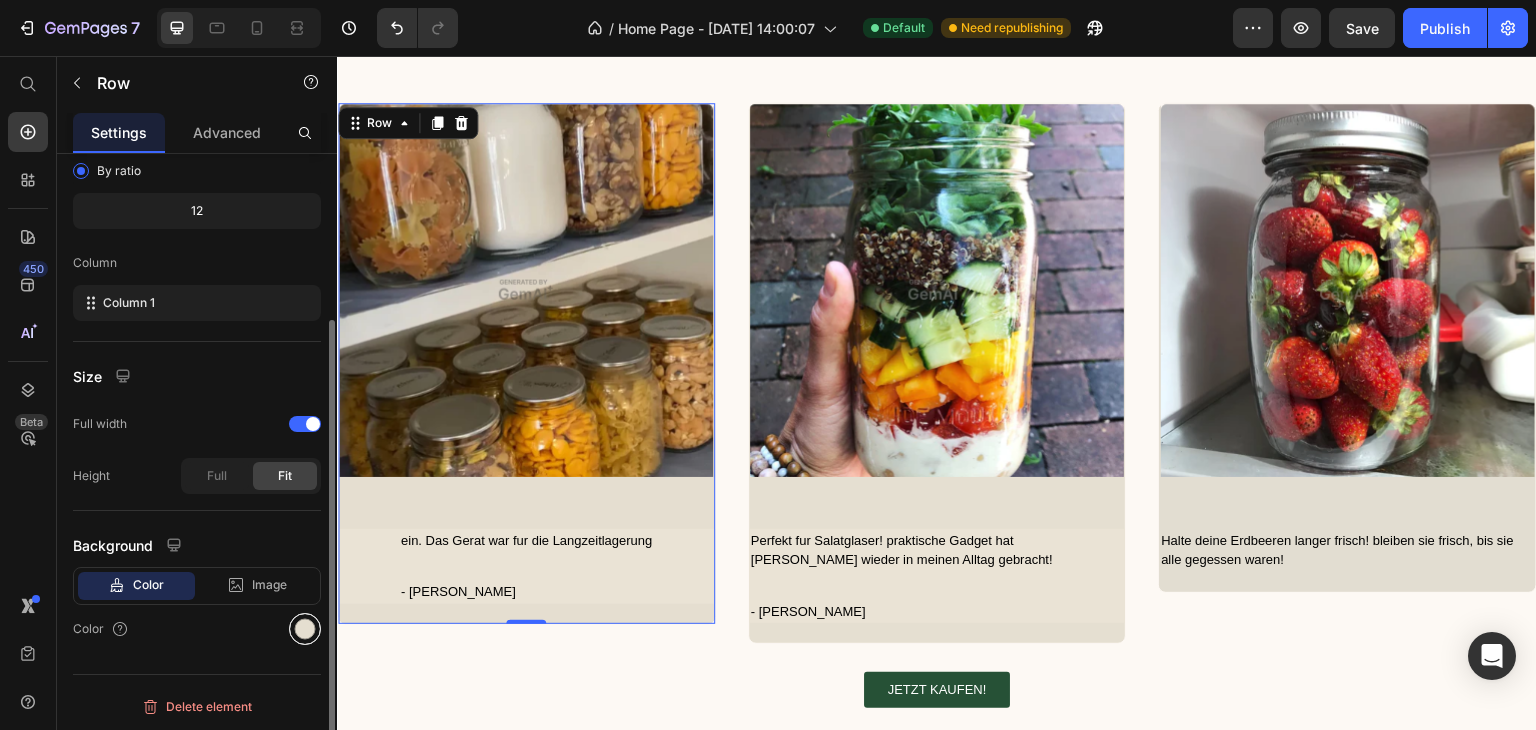 click at bounding box center (305, 629) 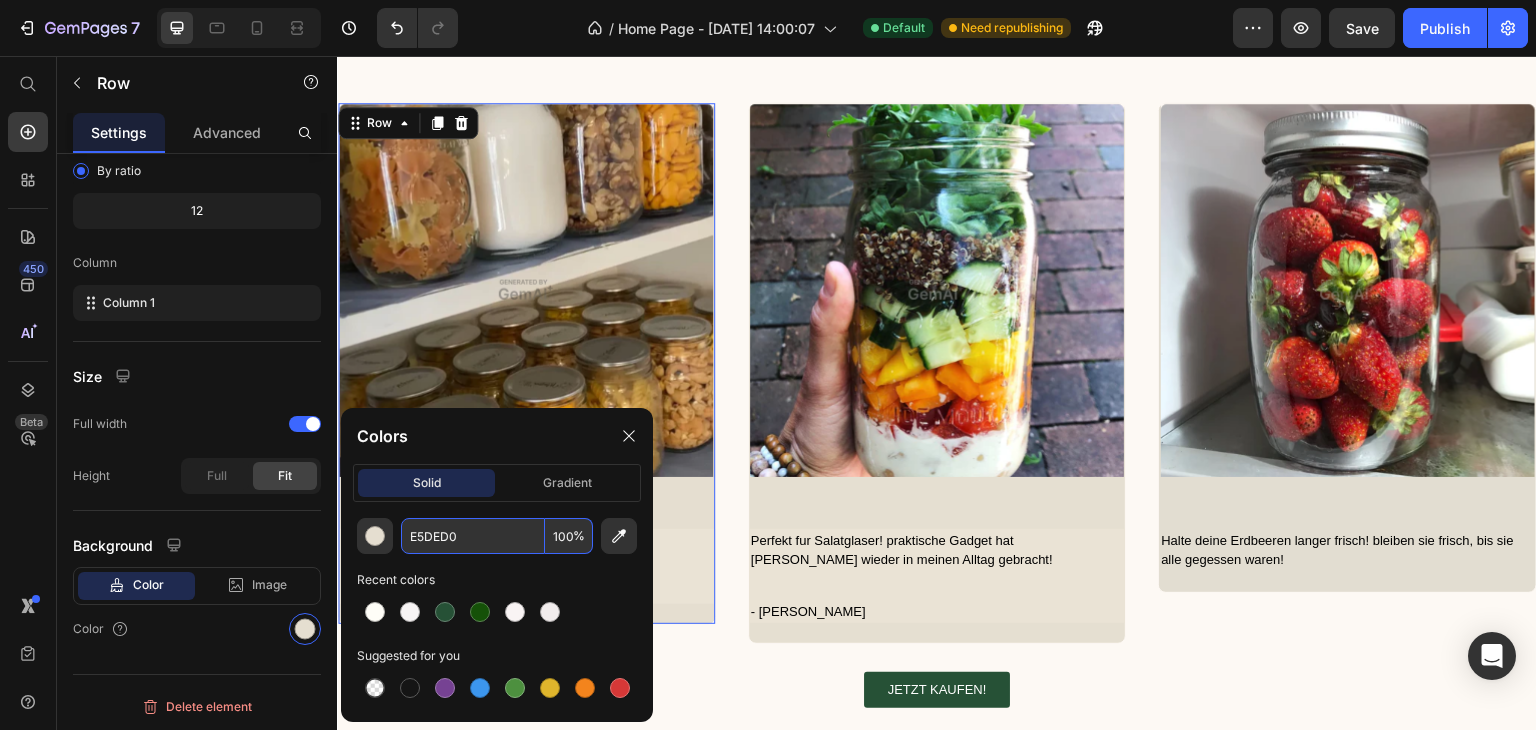 click on "E5DED0" at bounding box center (473, 536) 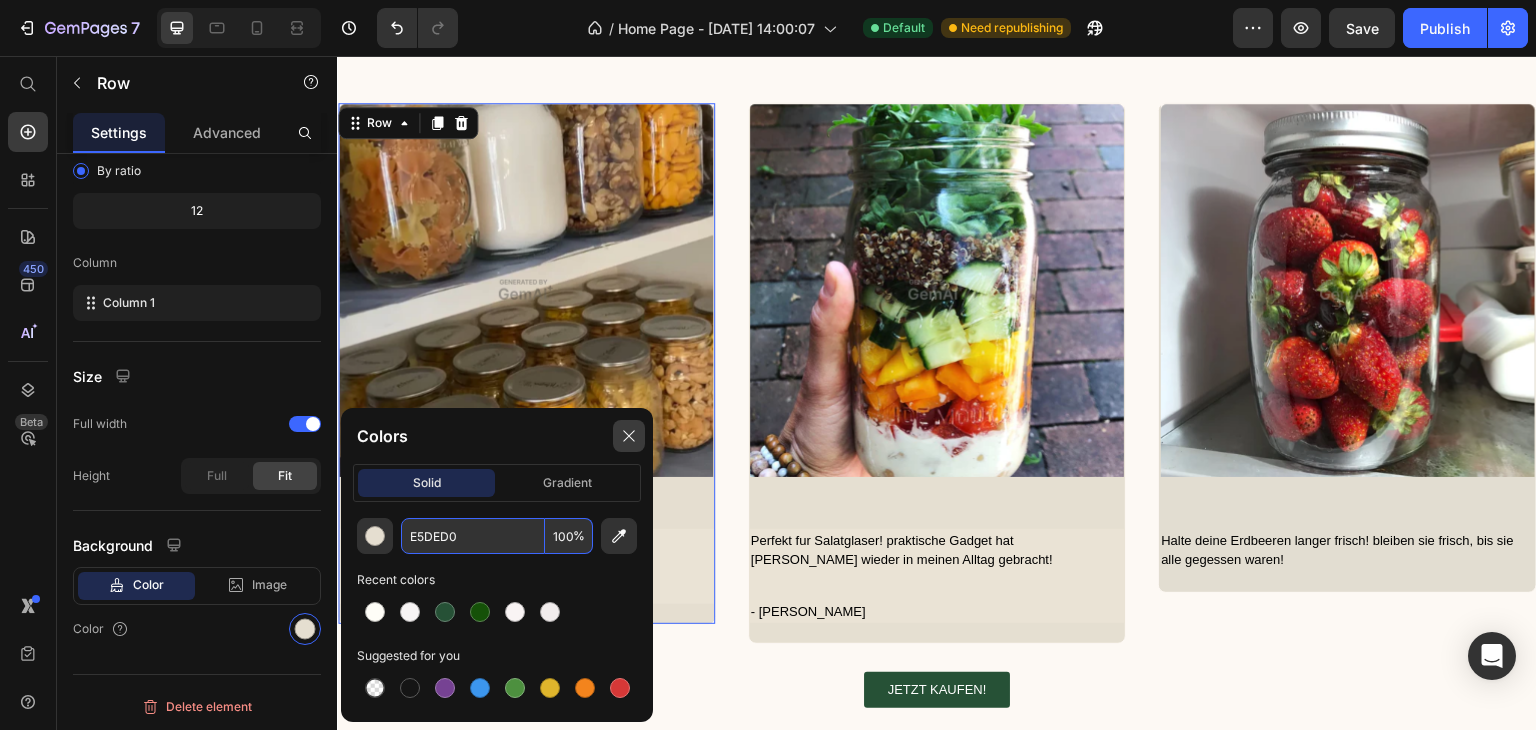 click 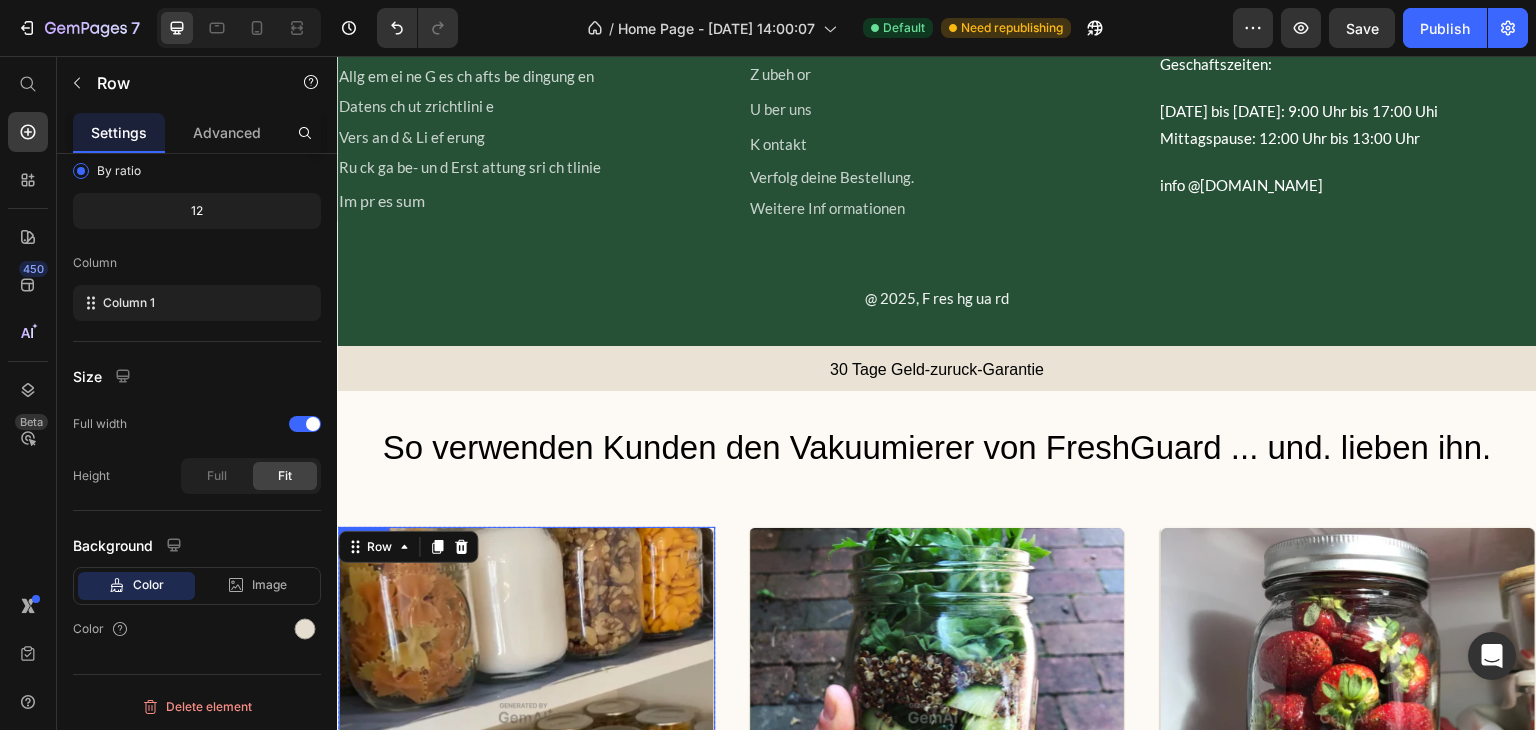 scroll, scrollTop: 3966, scrollLeft: 0, axis: vertical 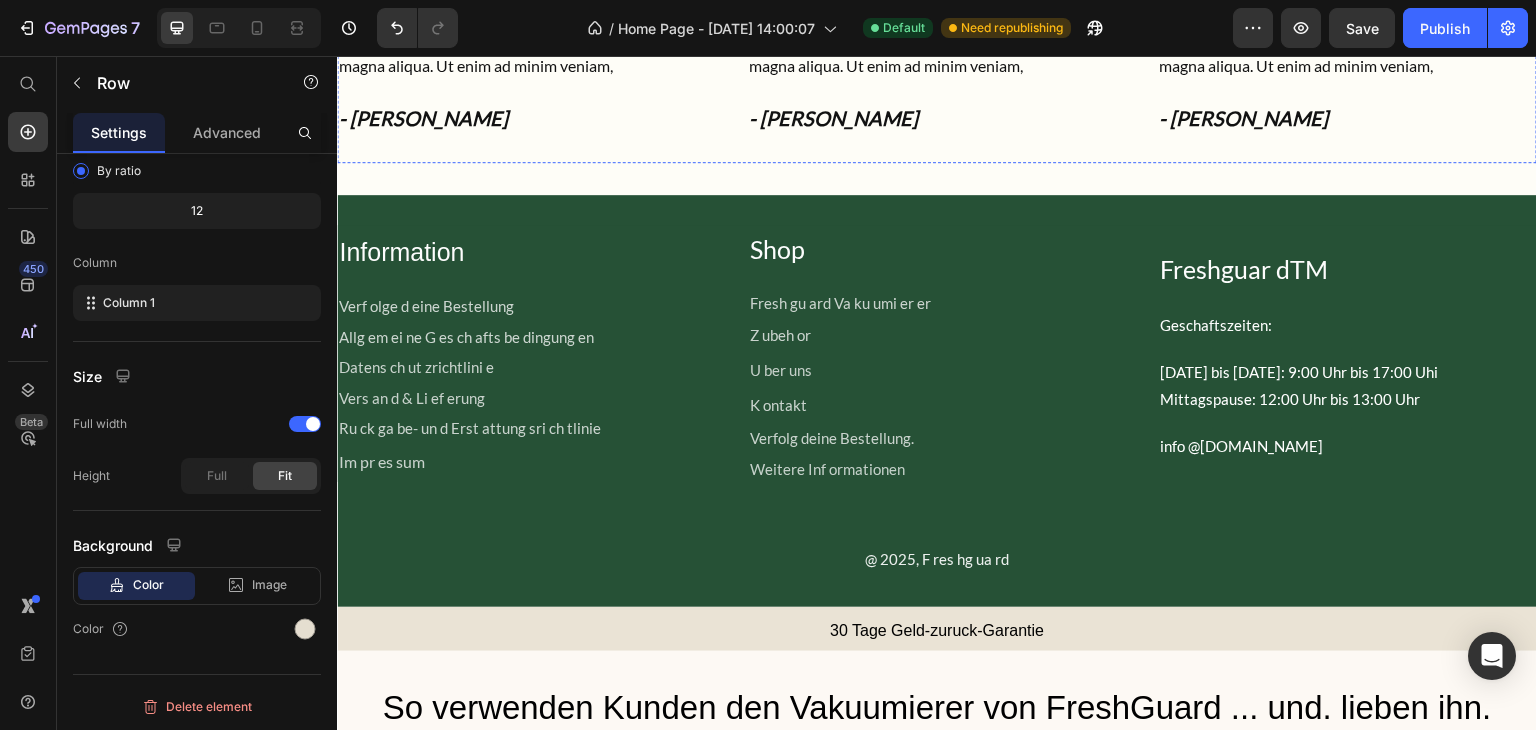 click at bounding box center (527, -63) 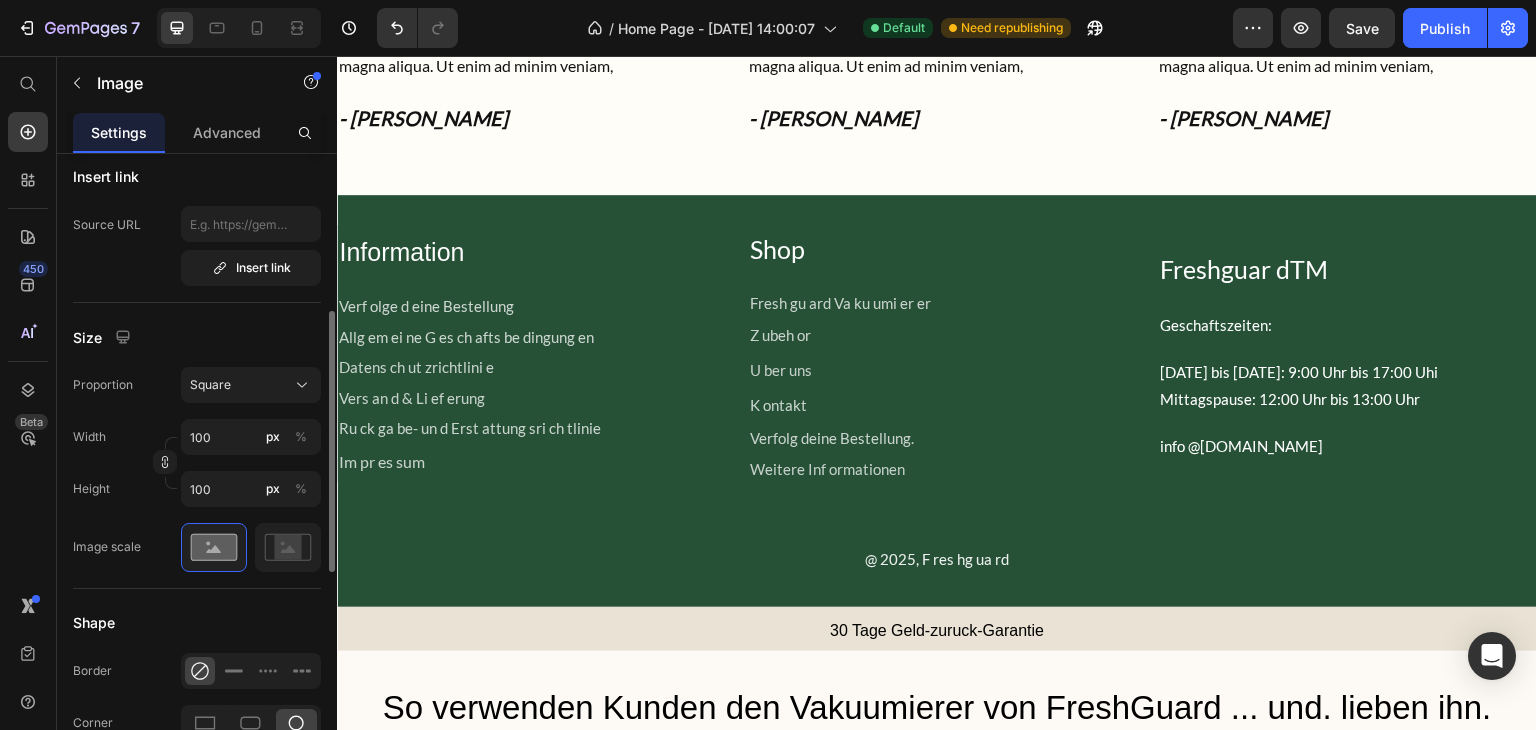 scroll, scrollTop: 401, scrollLeft: 0, axis: vertical 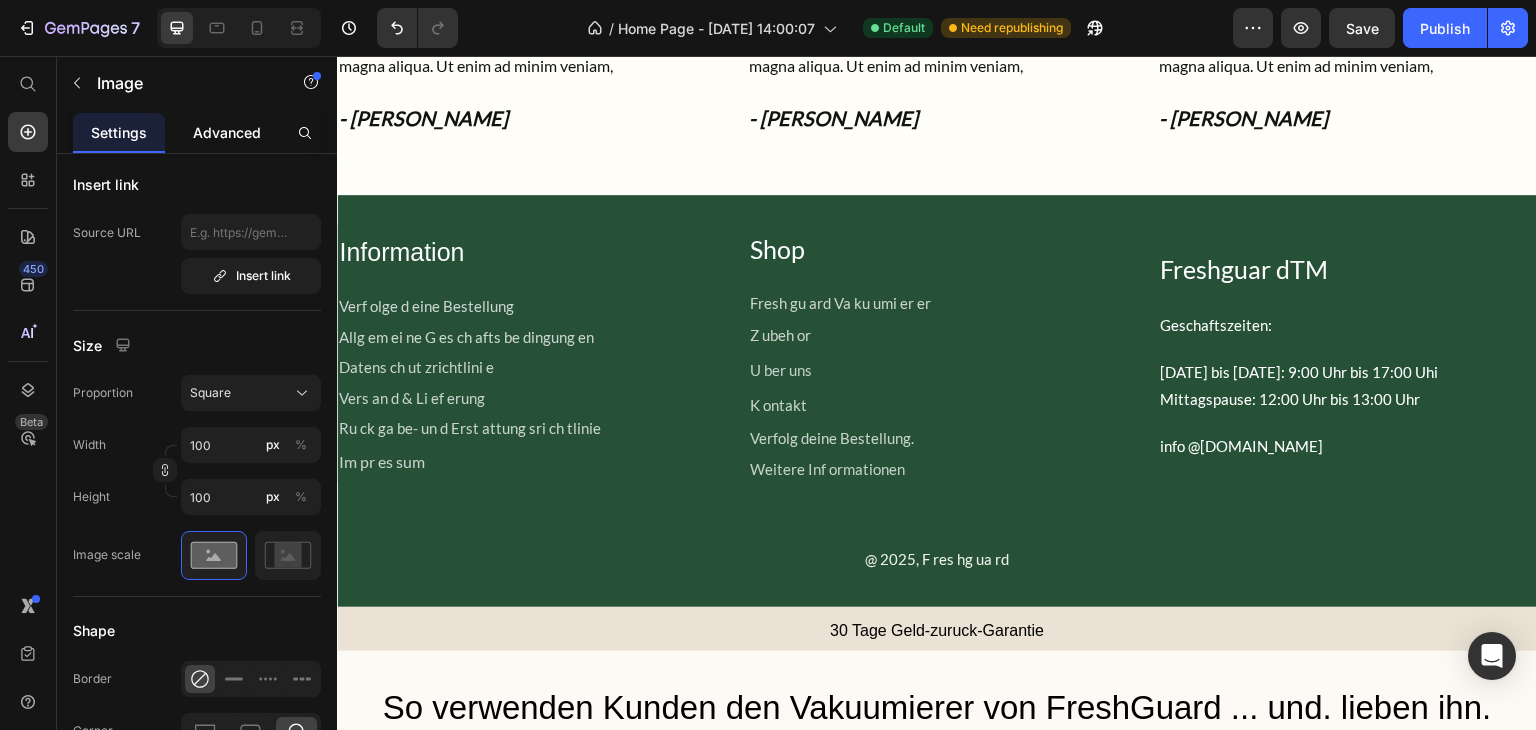 click on "Advanced" at bounding box center [227, 132] 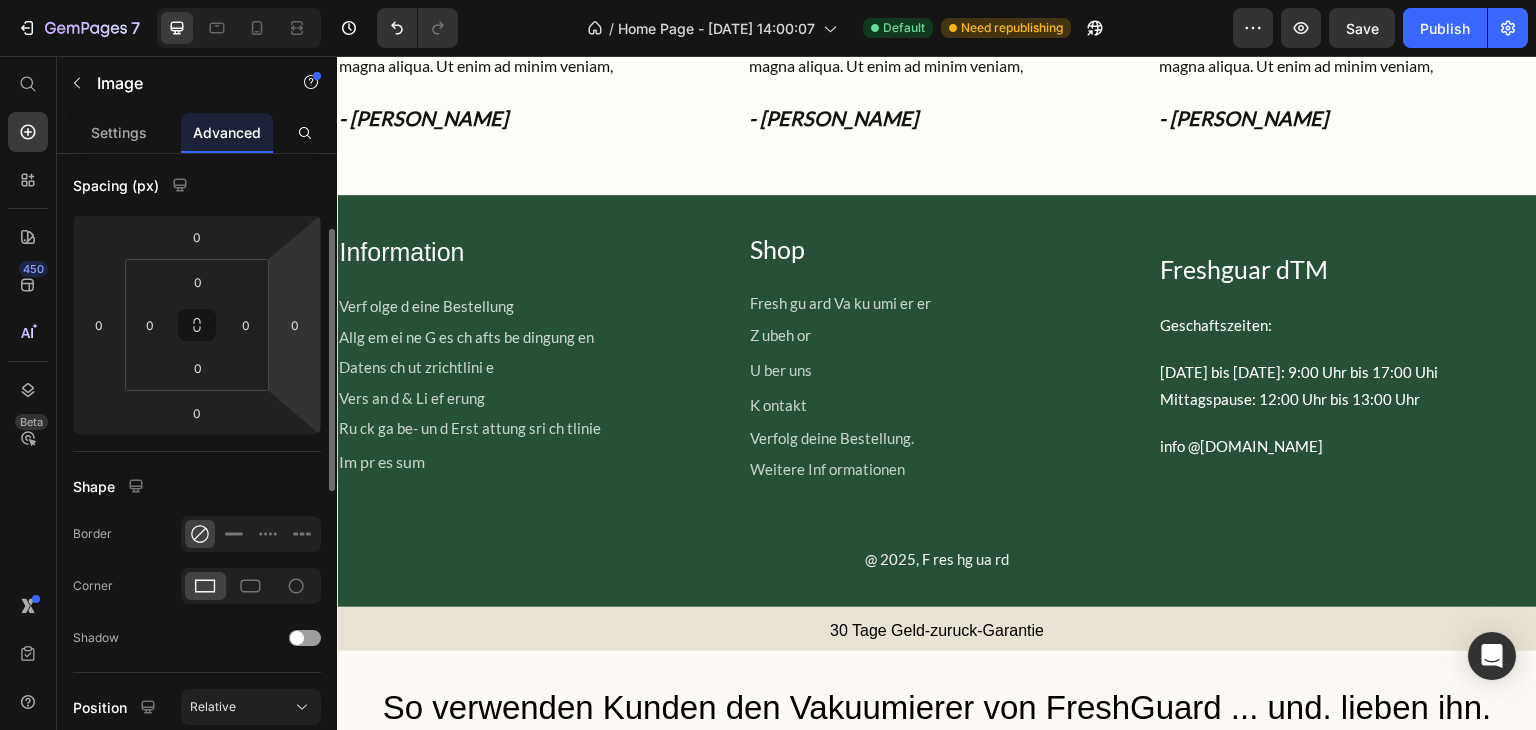 scroll, scrollTop: 193, scrollLeft: 0, axis: vertical 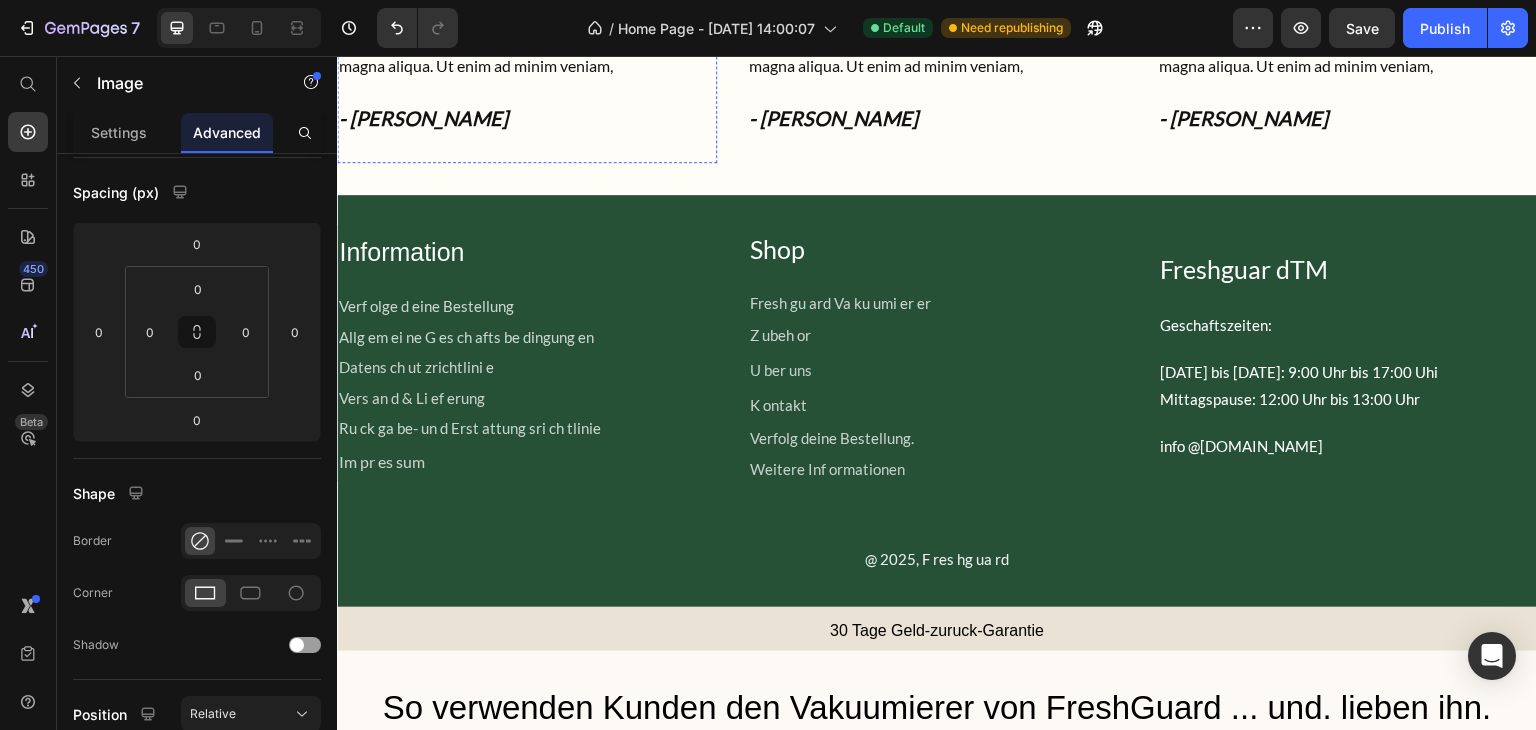 click on "Halte deine Trockenwaren immer frisch!" at bounding box center (527, -23) 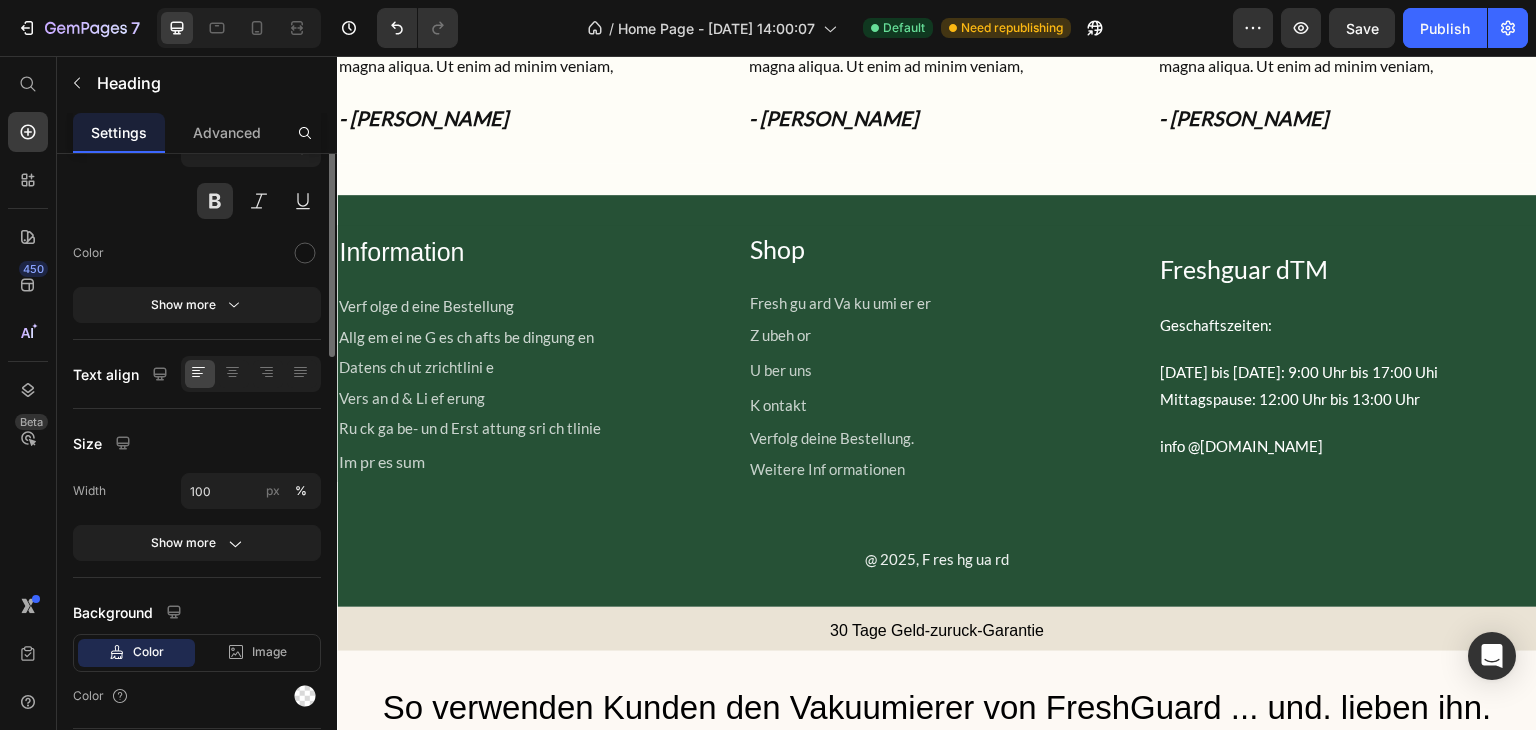 scroll, scrollTop: 0, scrollLeft: 0, axis: both 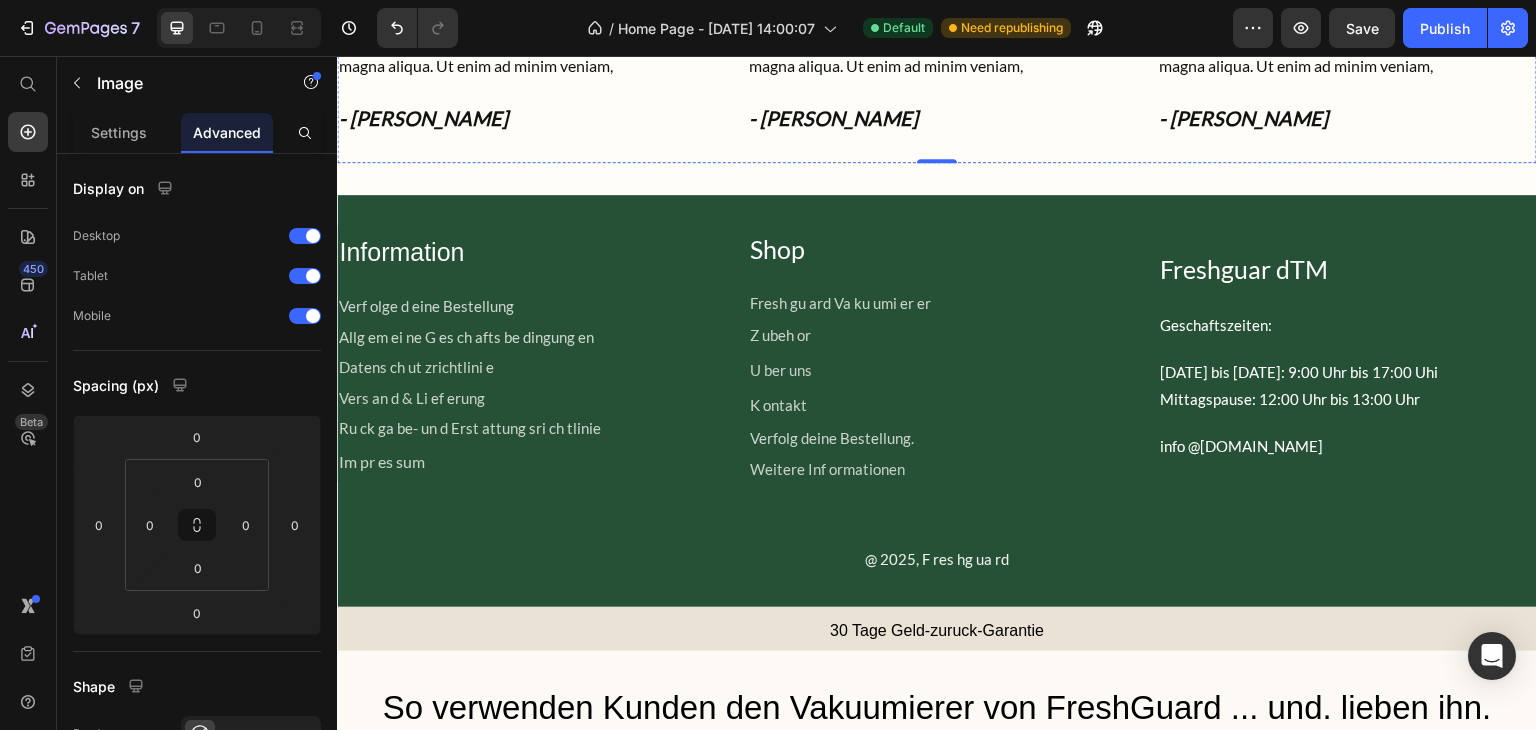 click at bounding box center (527, -63) 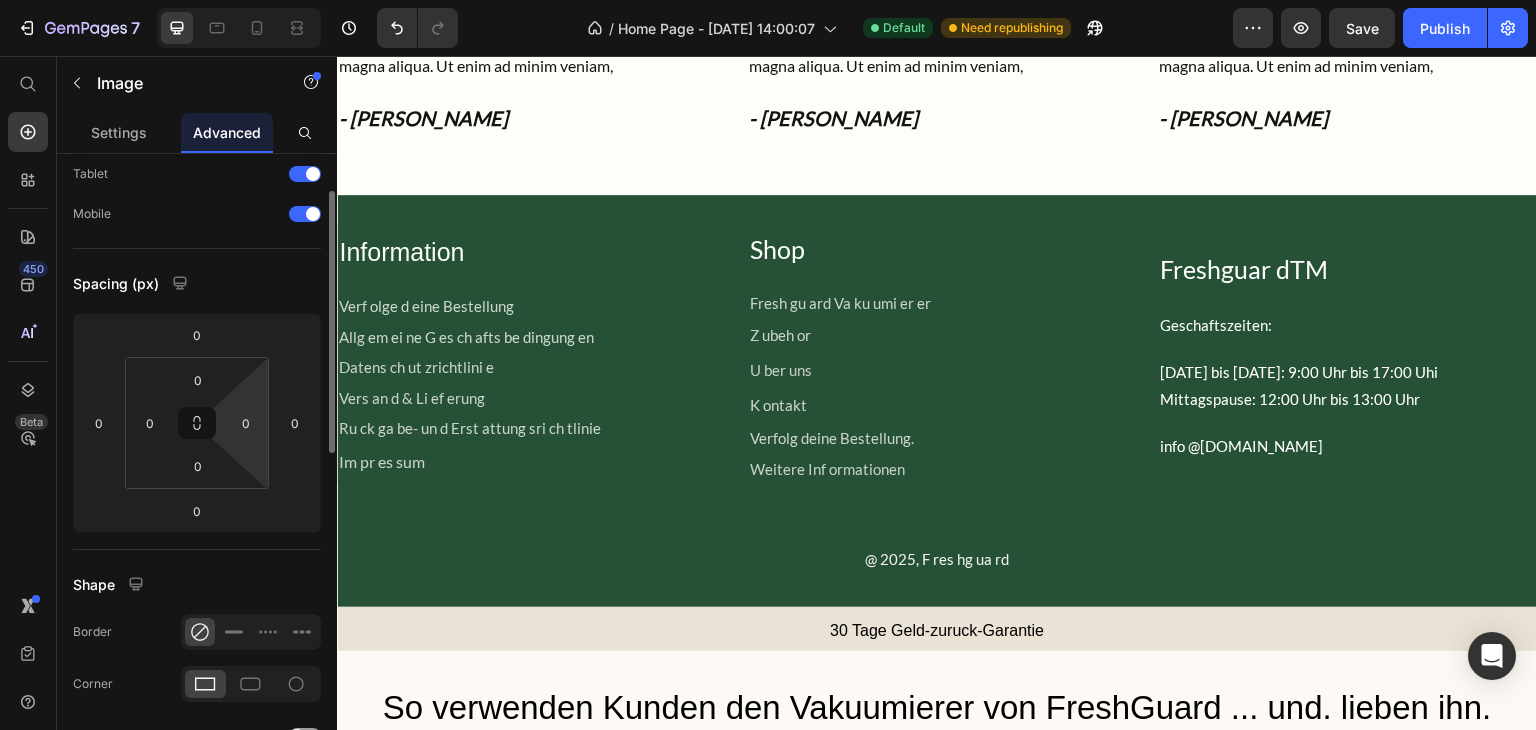 scroll, scrollTop: 97, scrollLeft: 0, axis: vertical 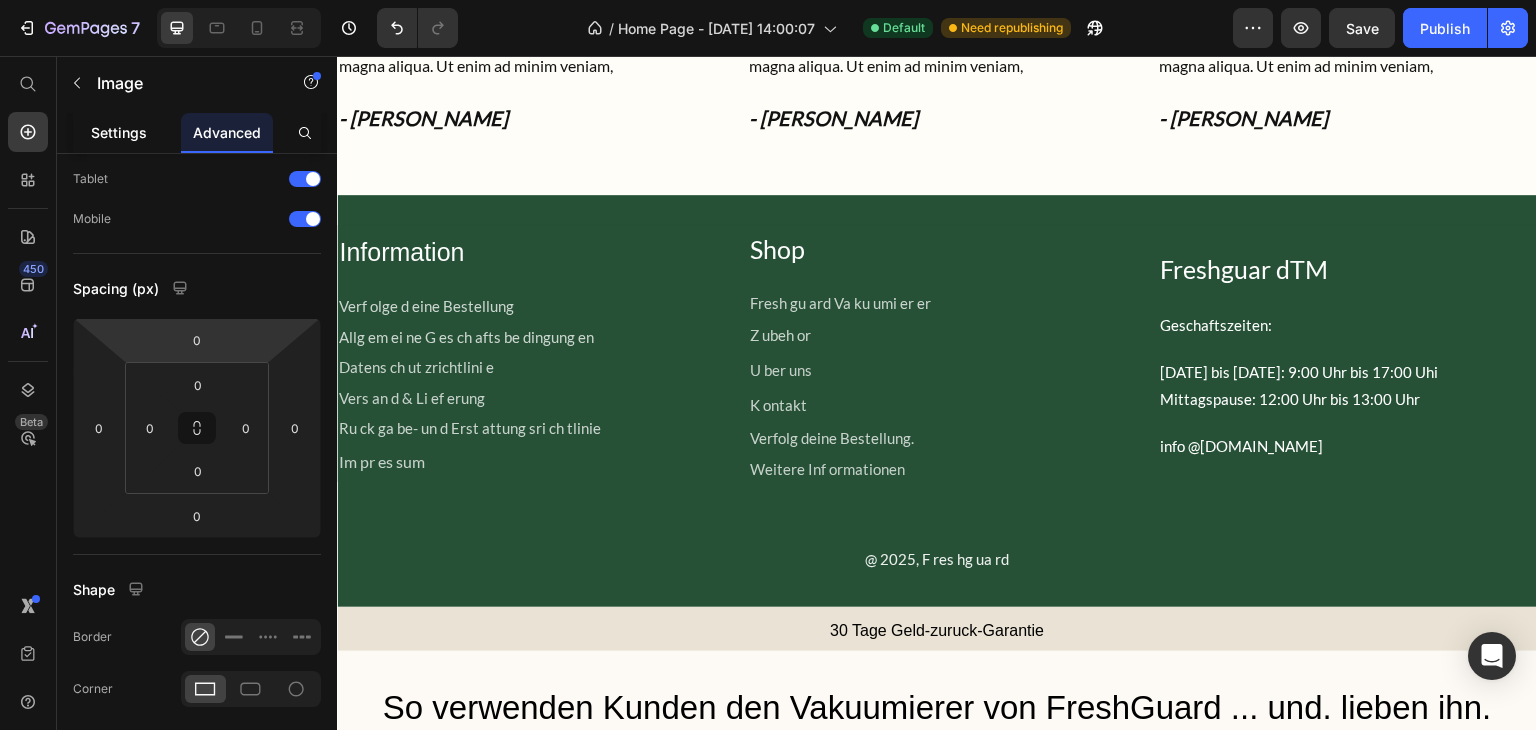 click on "Settings" at bounding box center [119, 132] 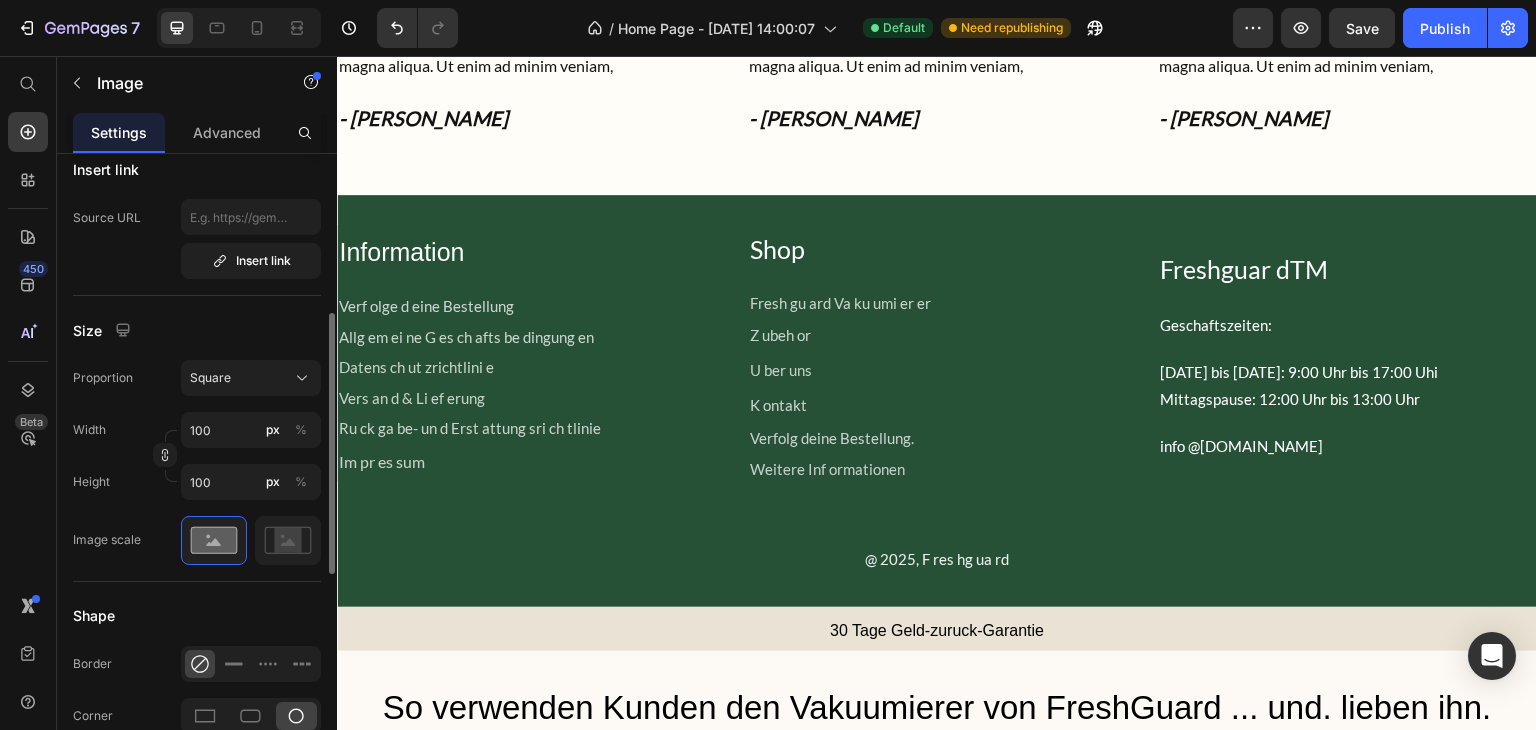 scroll, scrollTop: 416, scrollLeft: 0, axis: vertical 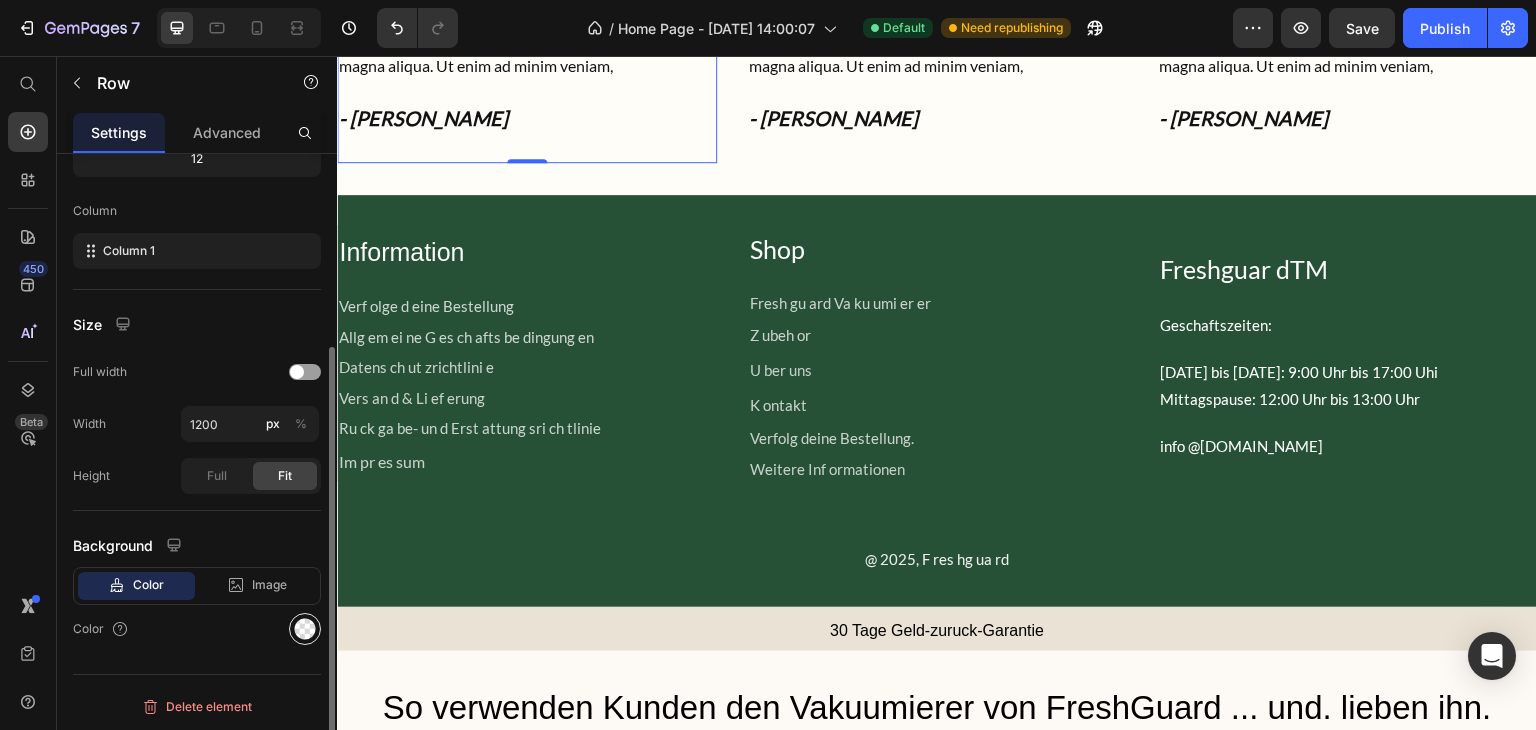 click at bounding box center (305, 629) 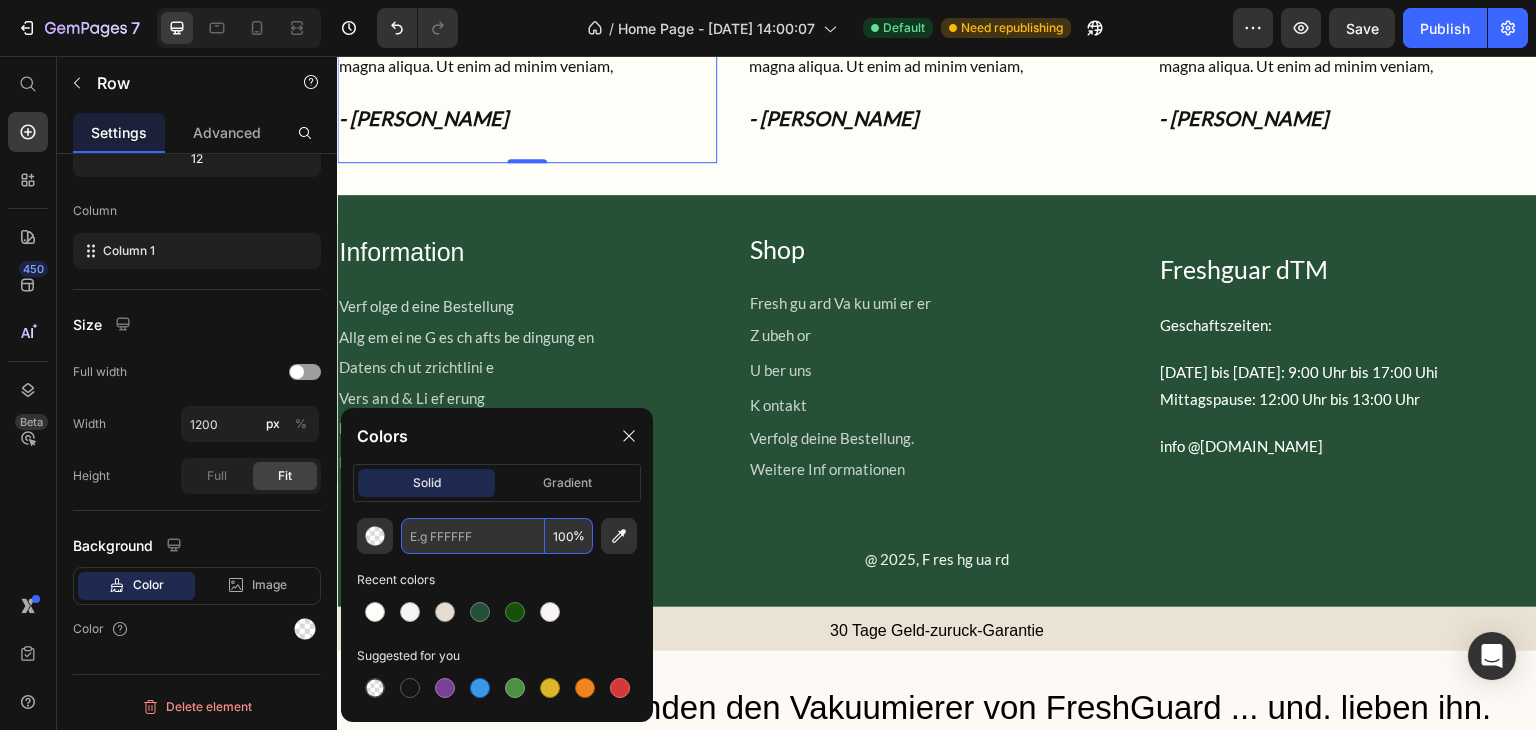 click at bounding box center (473, 536) 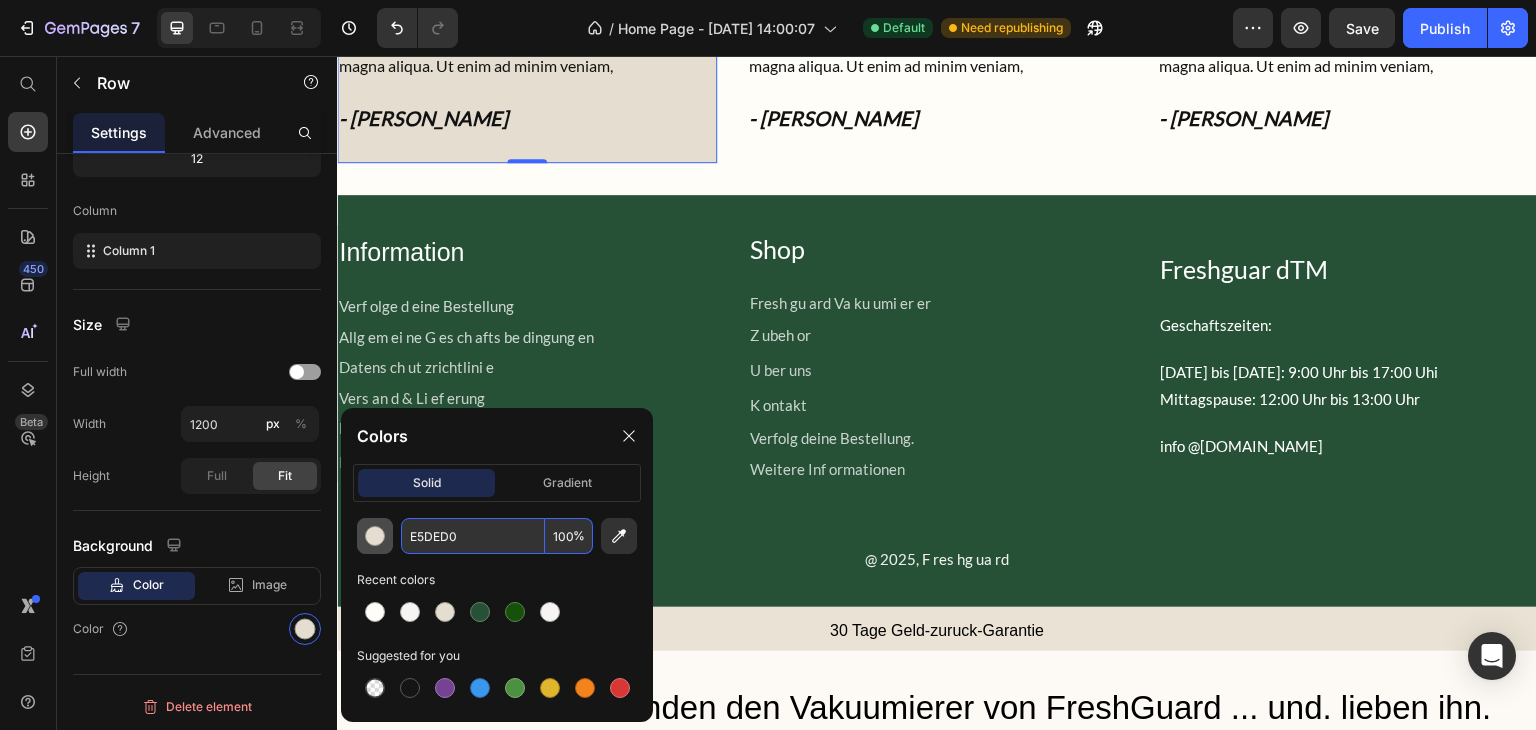 type on "E5DED0" 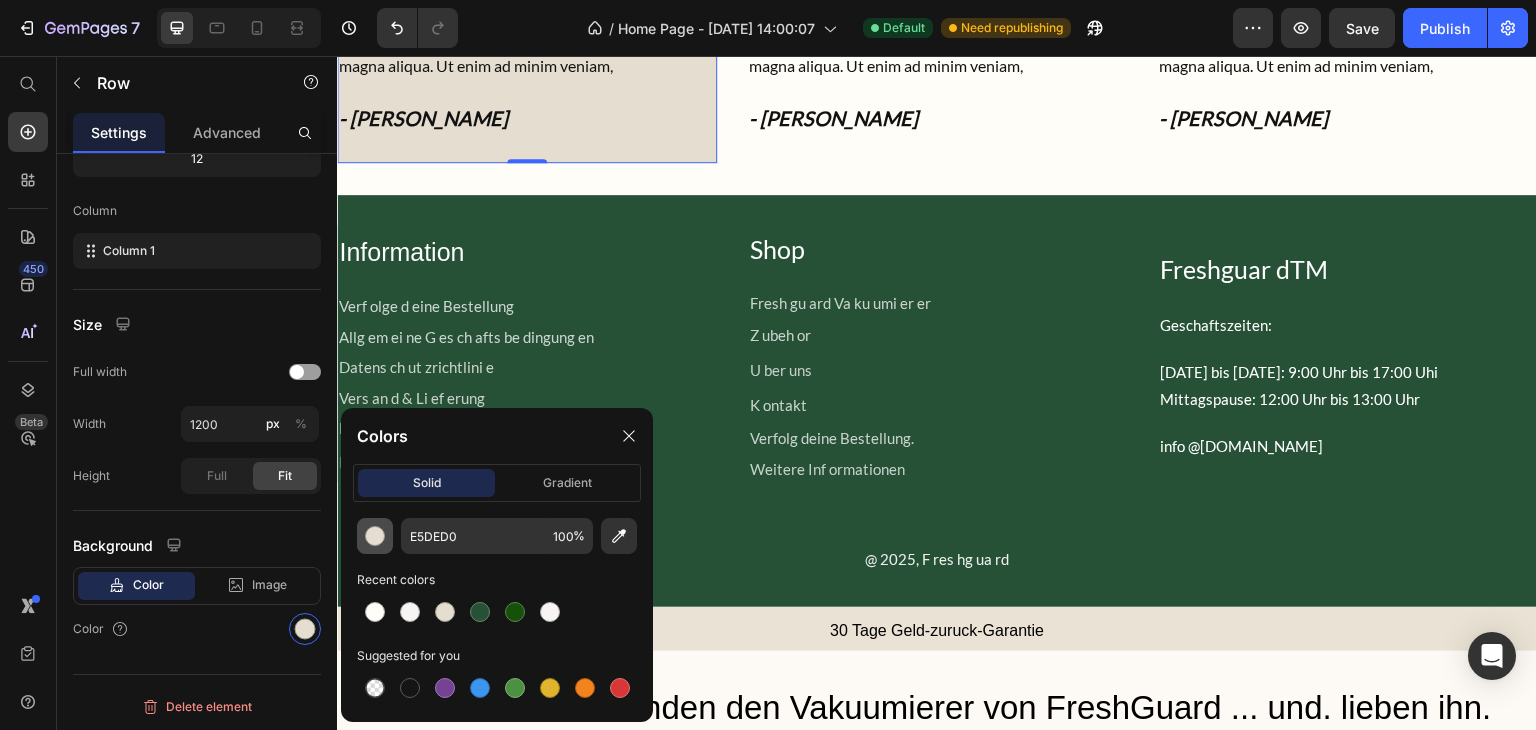 click at bounding box center [375, 536] 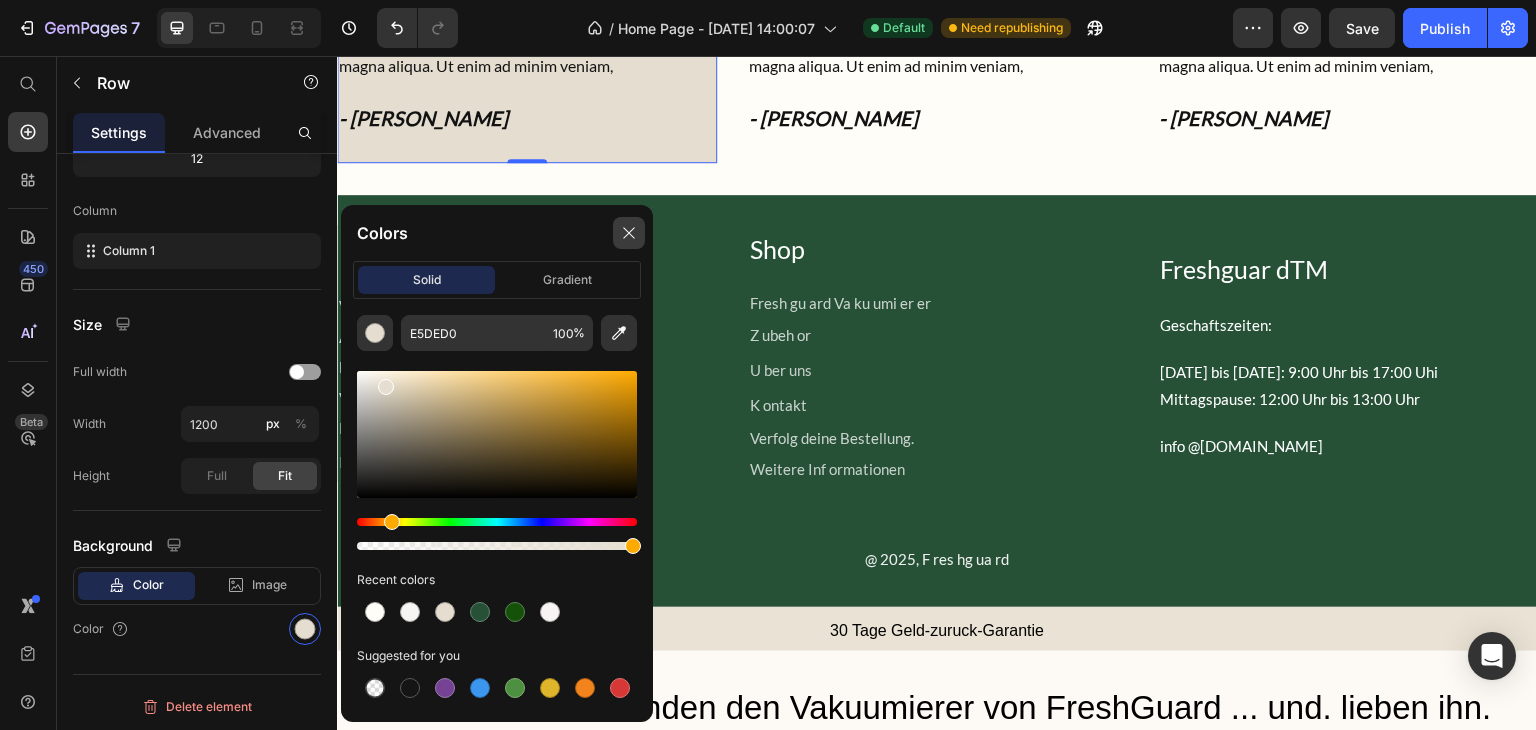 click 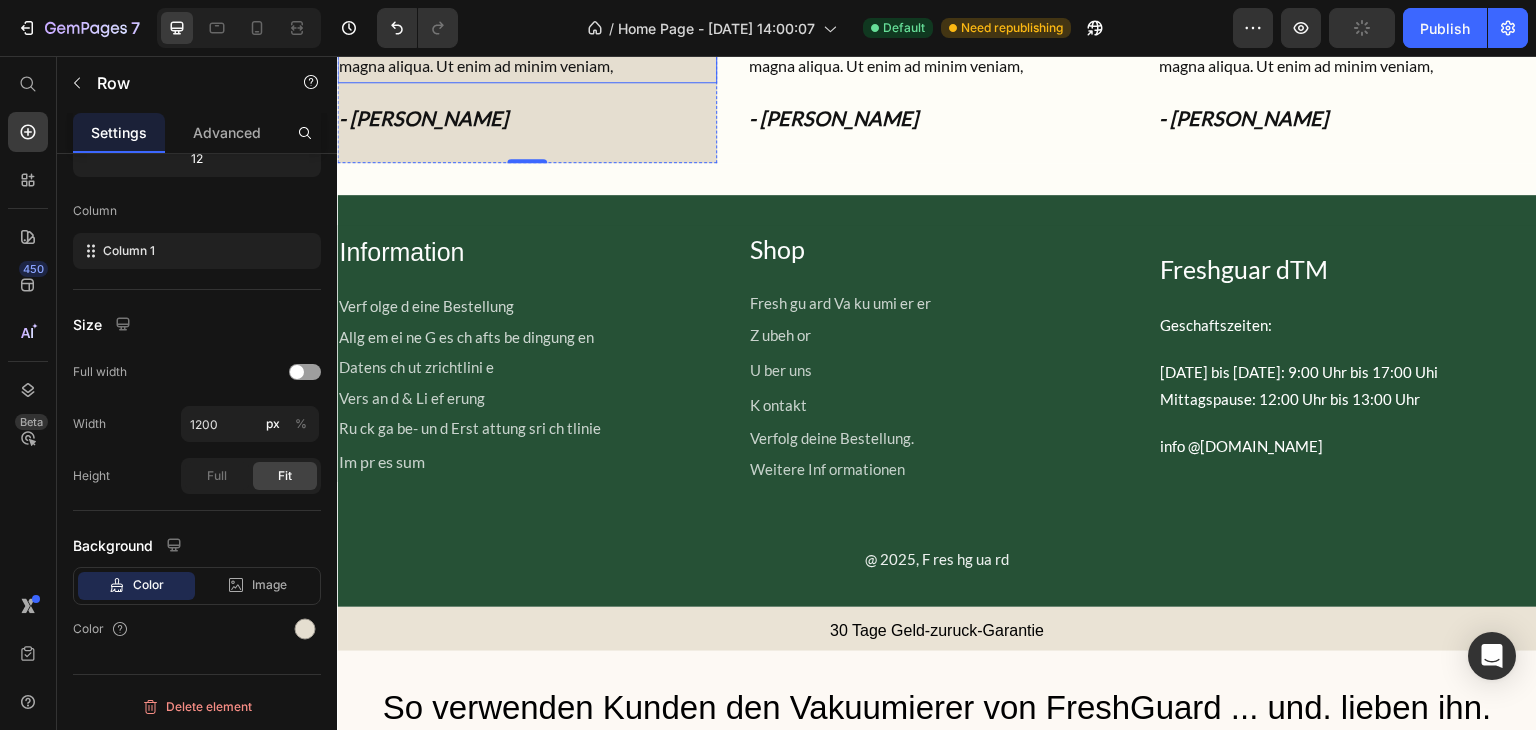 click on "Lorem ipsum dolor sit amet, consectetur adipiscing elit, sed do eiusmod tempor incididunt ut labore et dolore magna aliqua. Ut enim ad minim veniam," at bounding box center (527, 37) 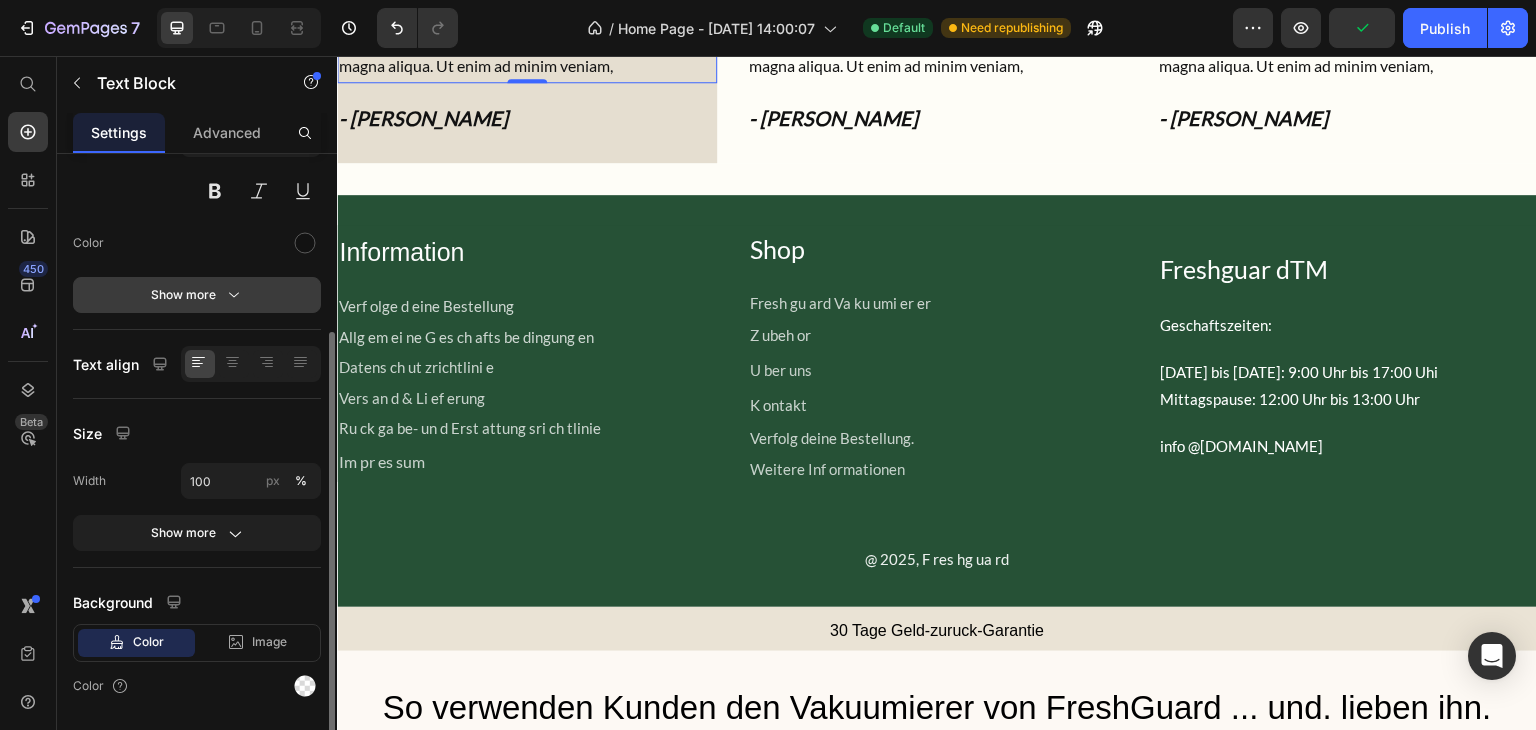 scroll, scrollTop: 223, scrollLeft: 0, axis: vertical 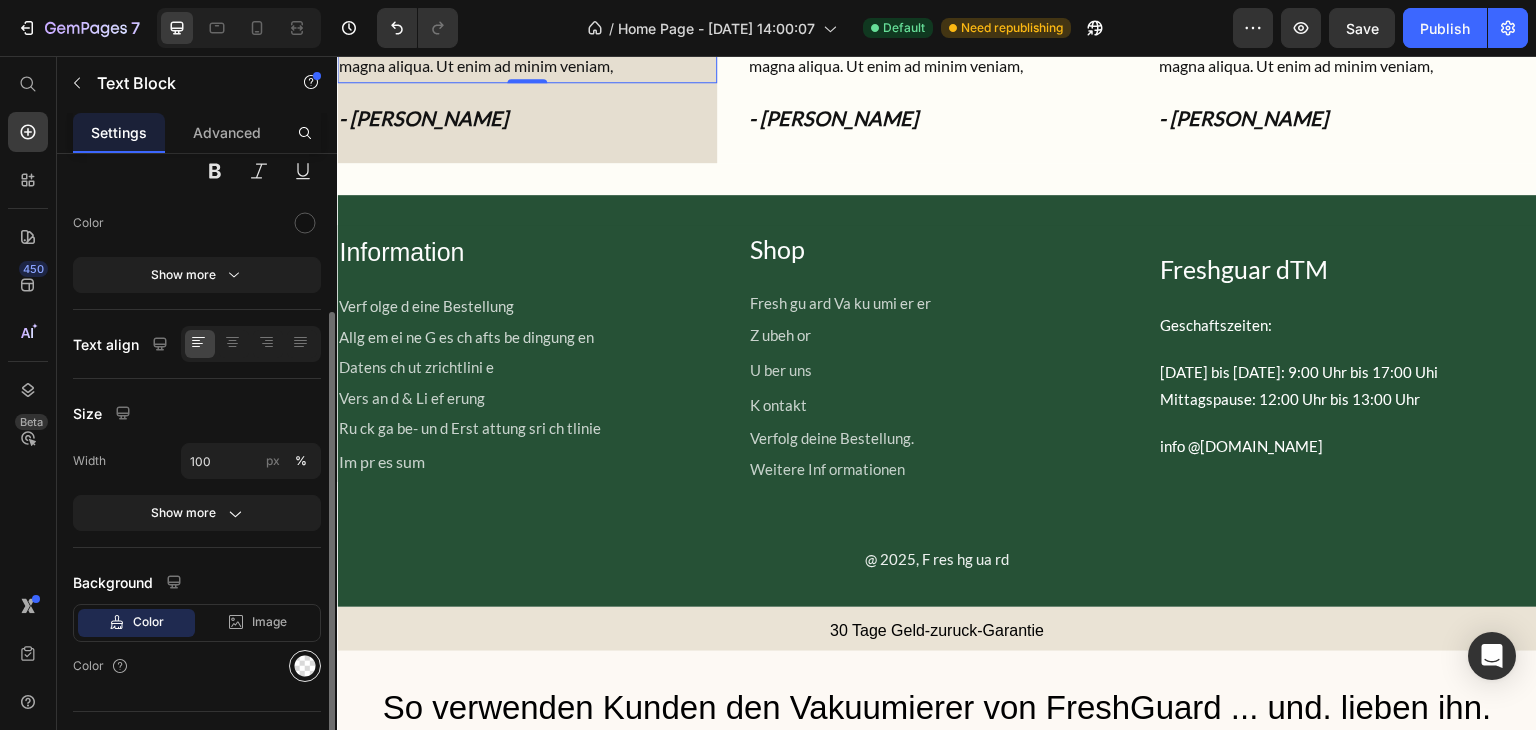 click at bounding box center [305, 666] 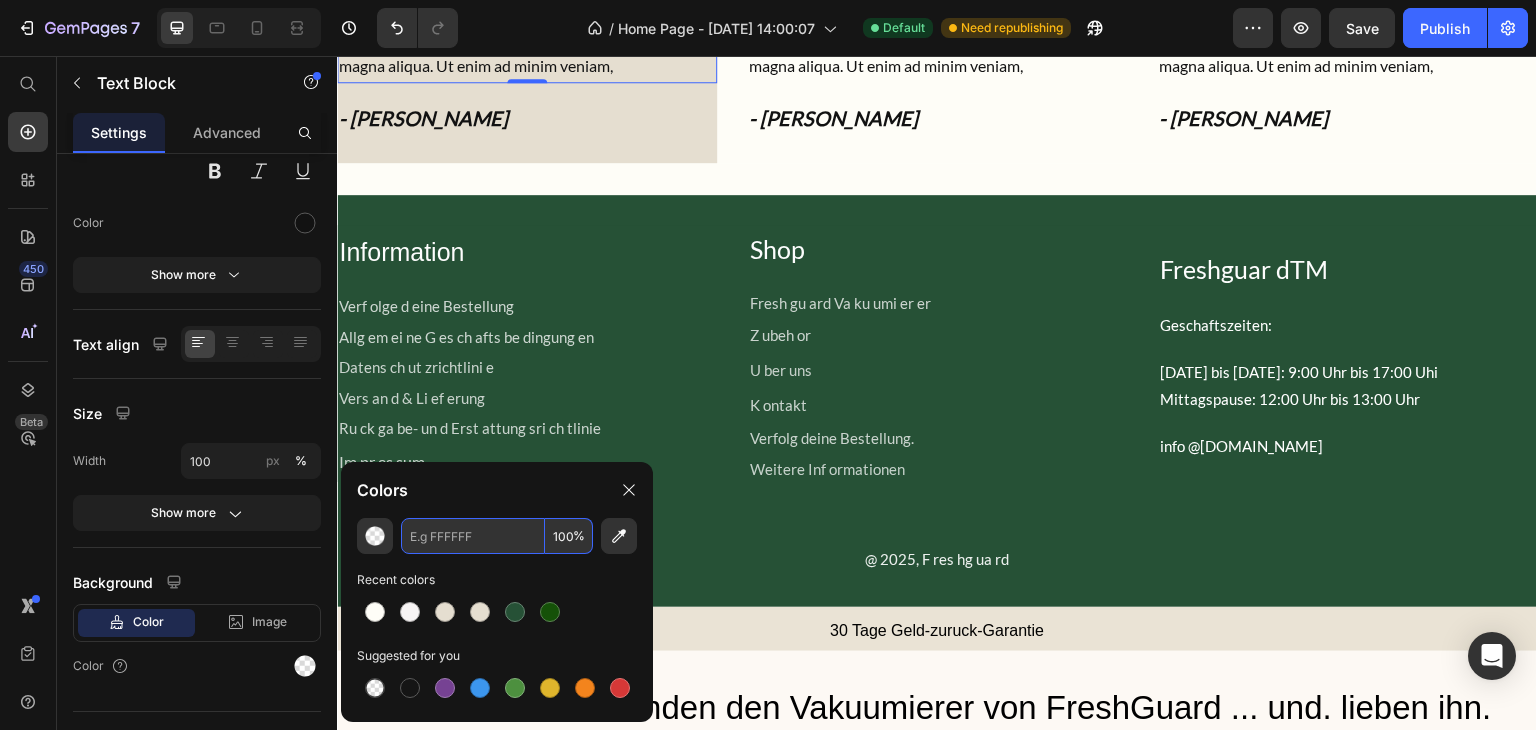 click at bounding box center [473, 536] 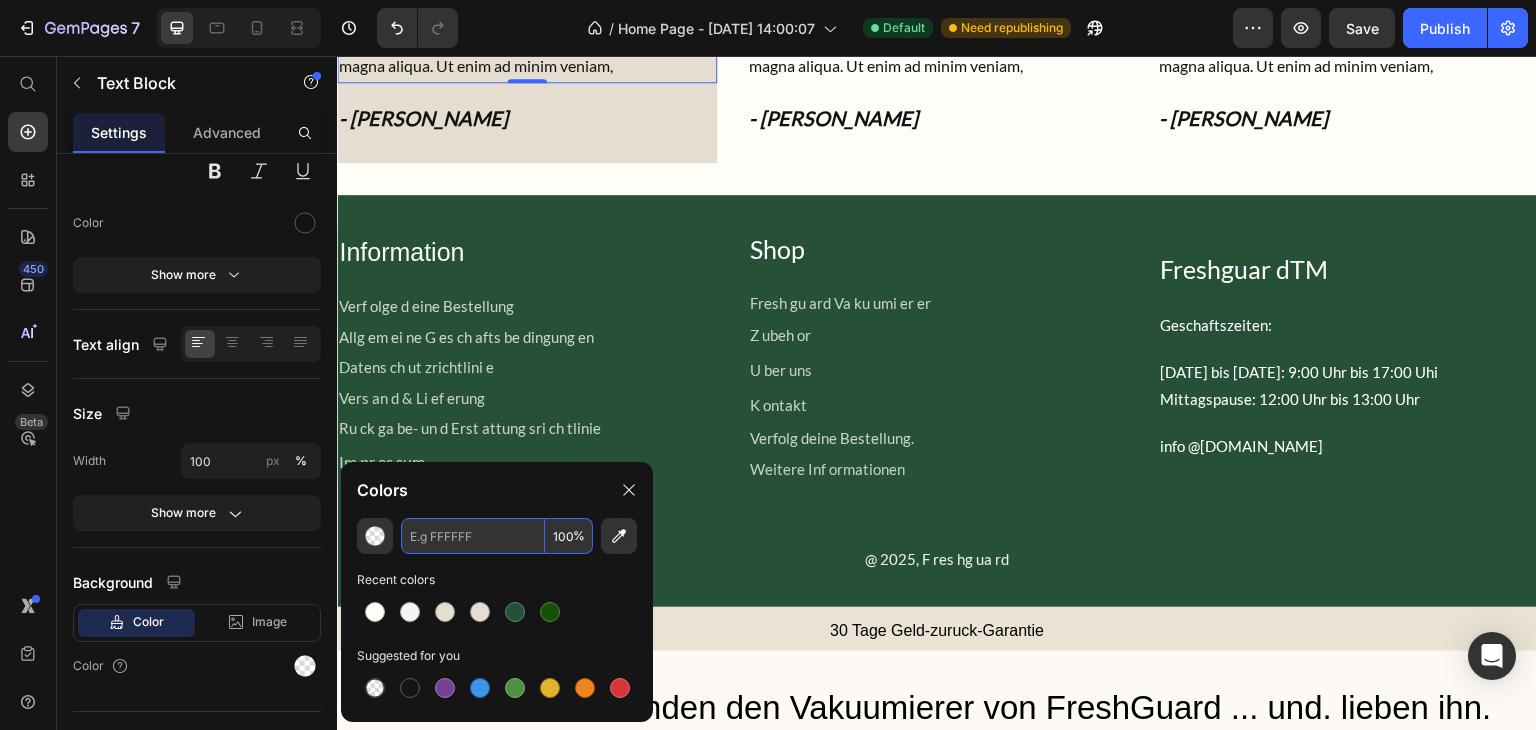 paste on "E5DED0" 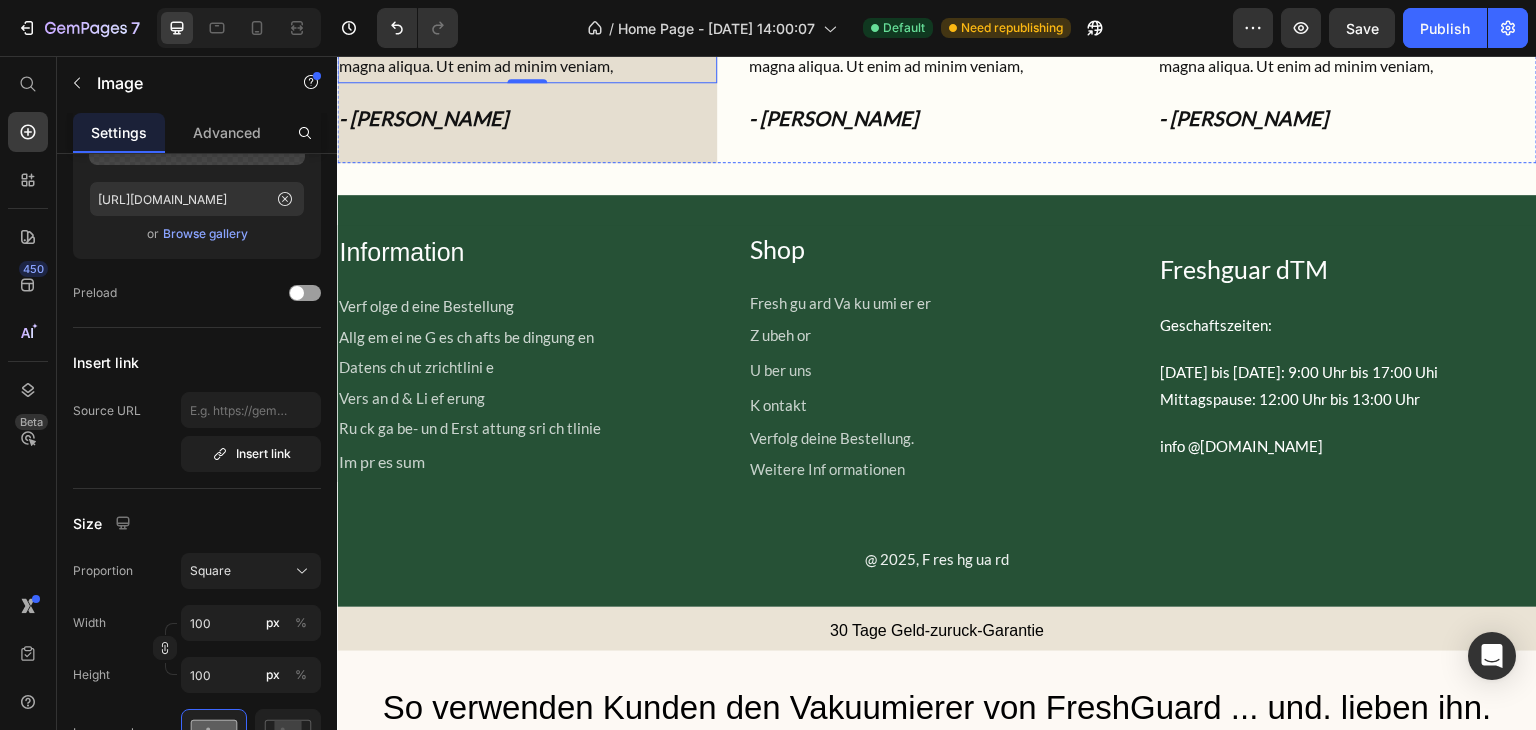 click at bounding box center (527, -63) 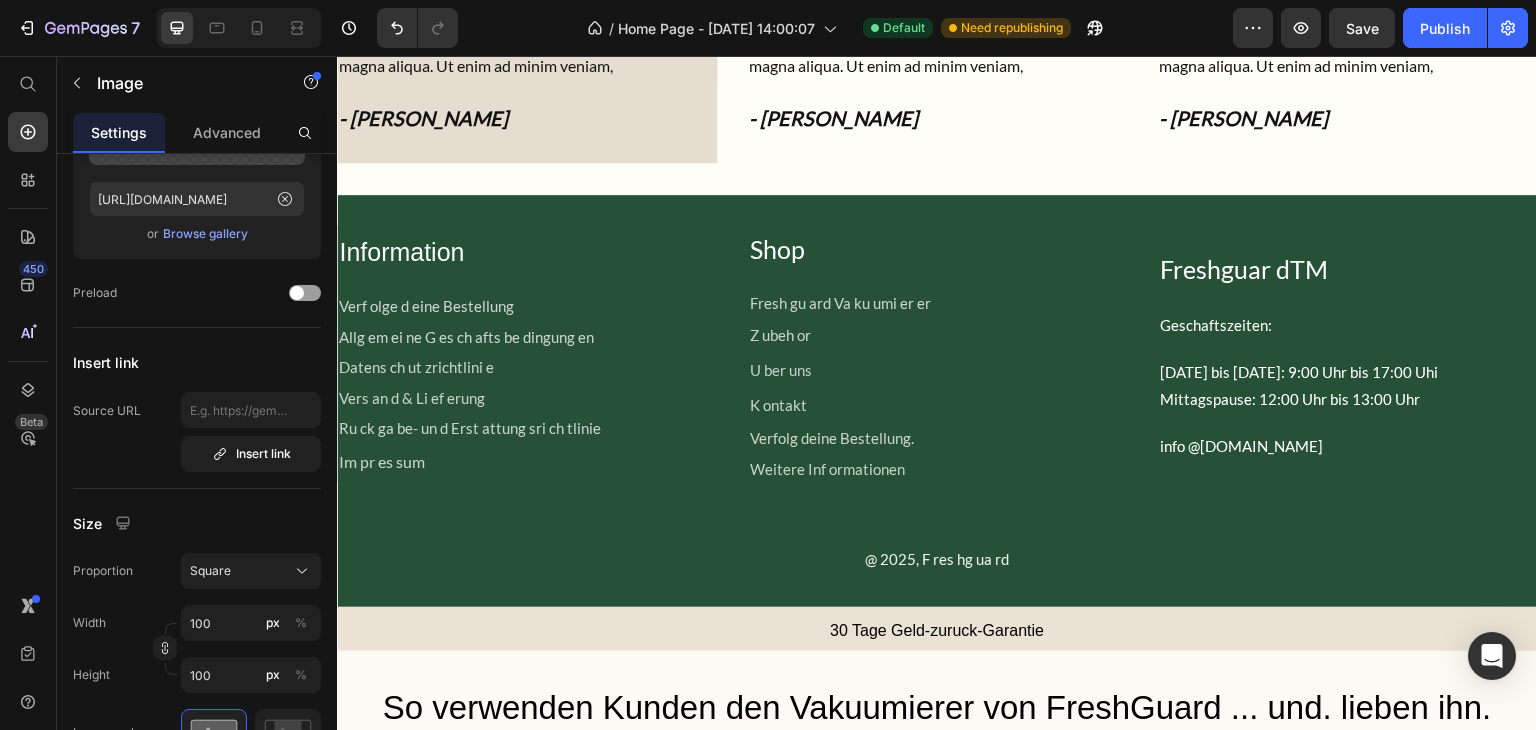 scroll, scrollTop: 0, scrollLeft: 0, axis: both 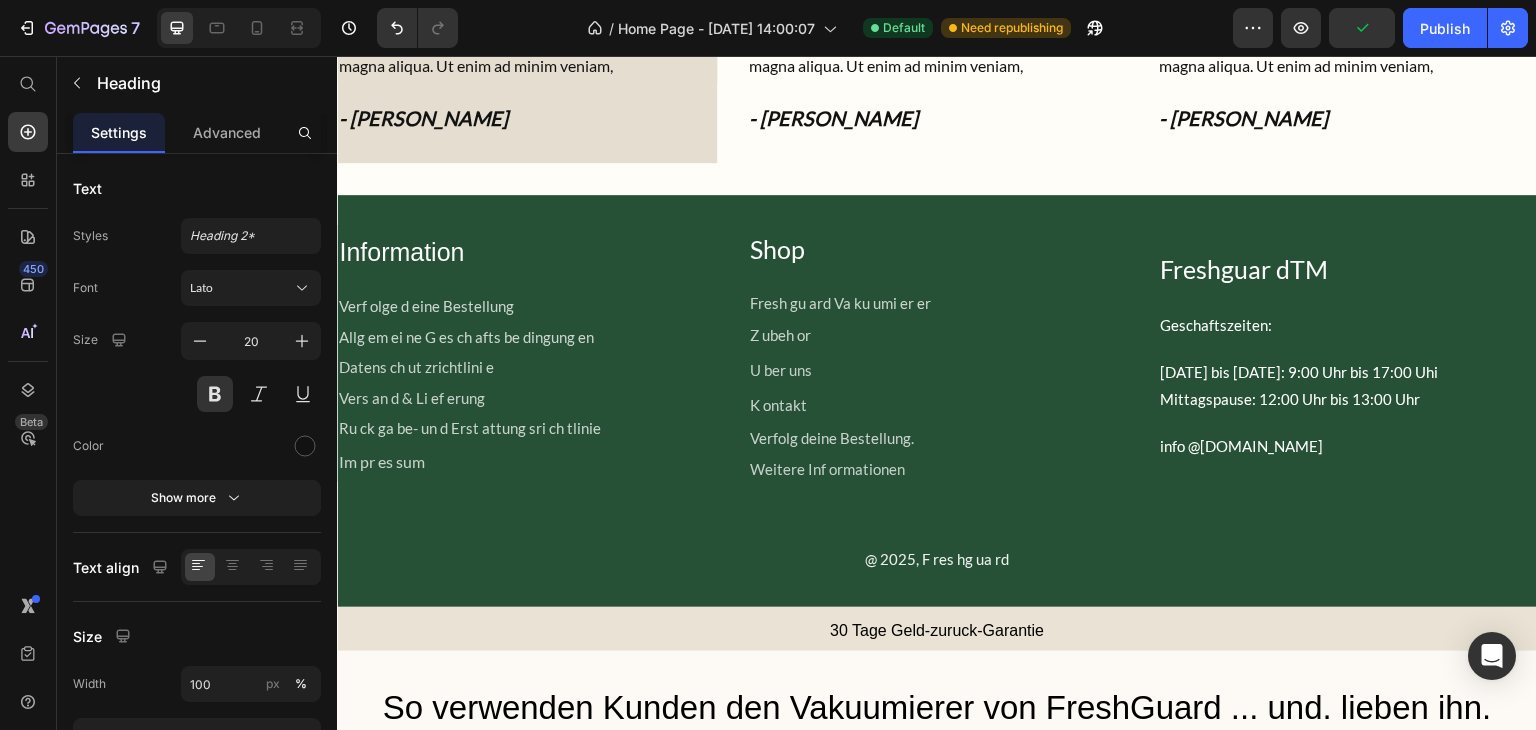 click on "Halte deine Trockenwaren immer frisch!" at bounding box center (510, -23) 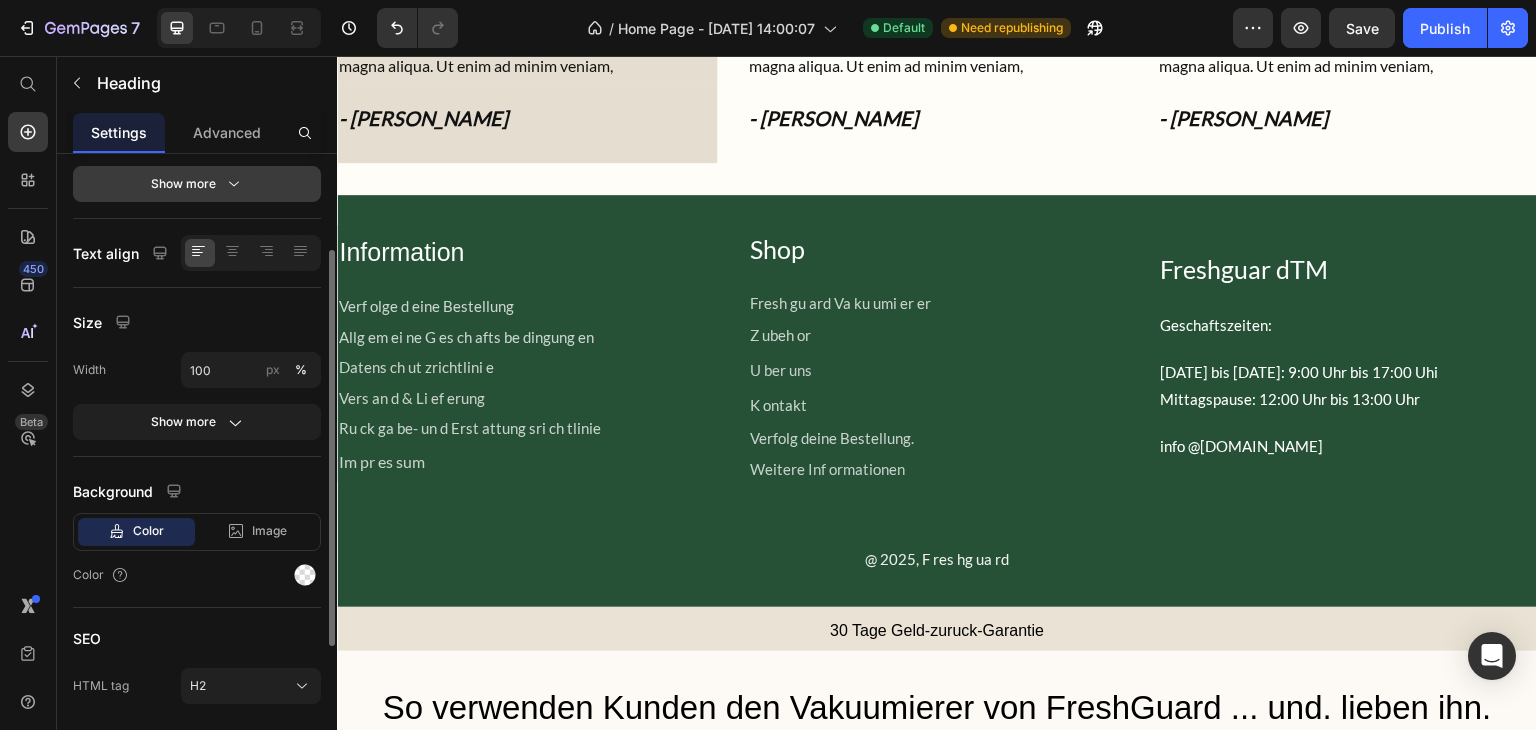 scroll, scrollTop: 376, scrollLeft: 0, axis: vertical 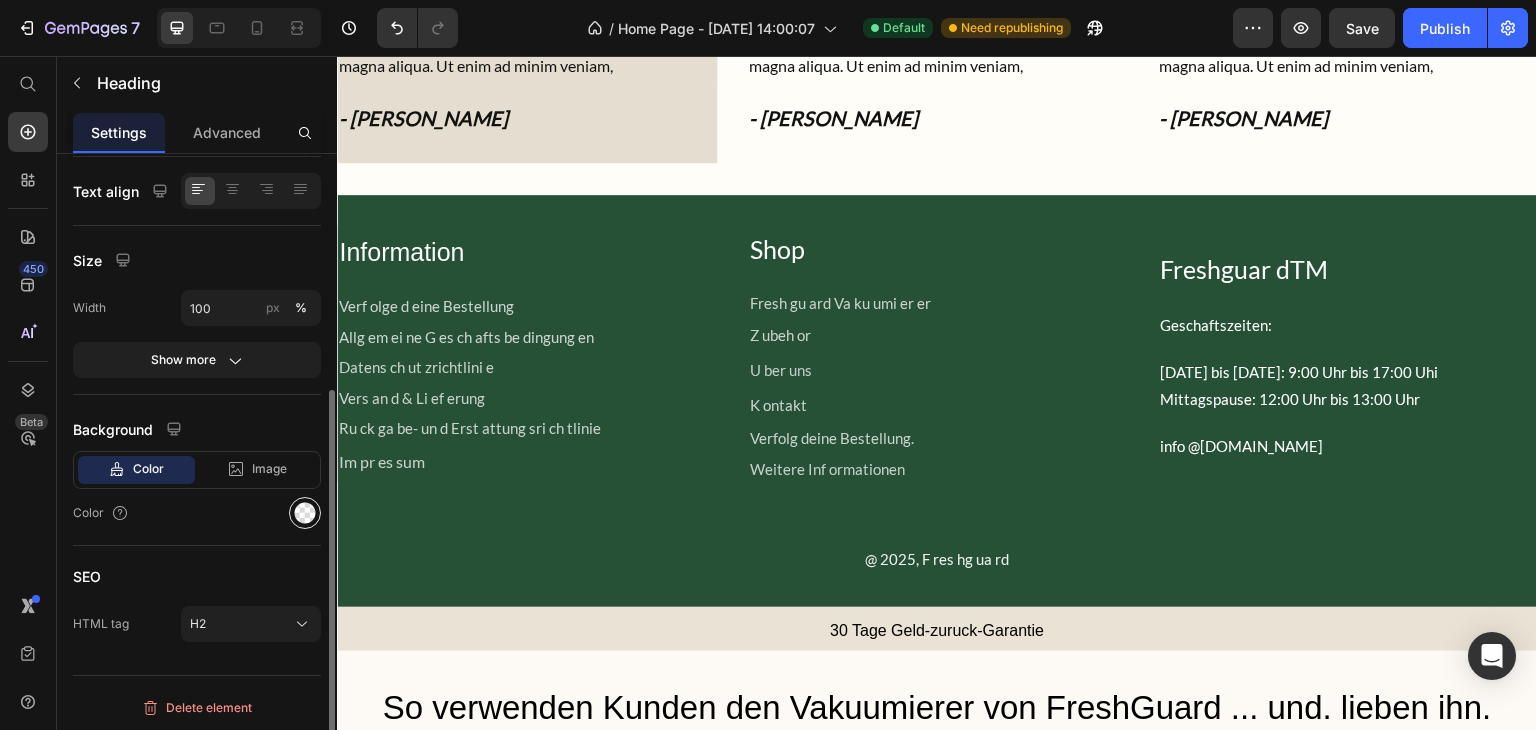 click at bounding box center (305, 513) 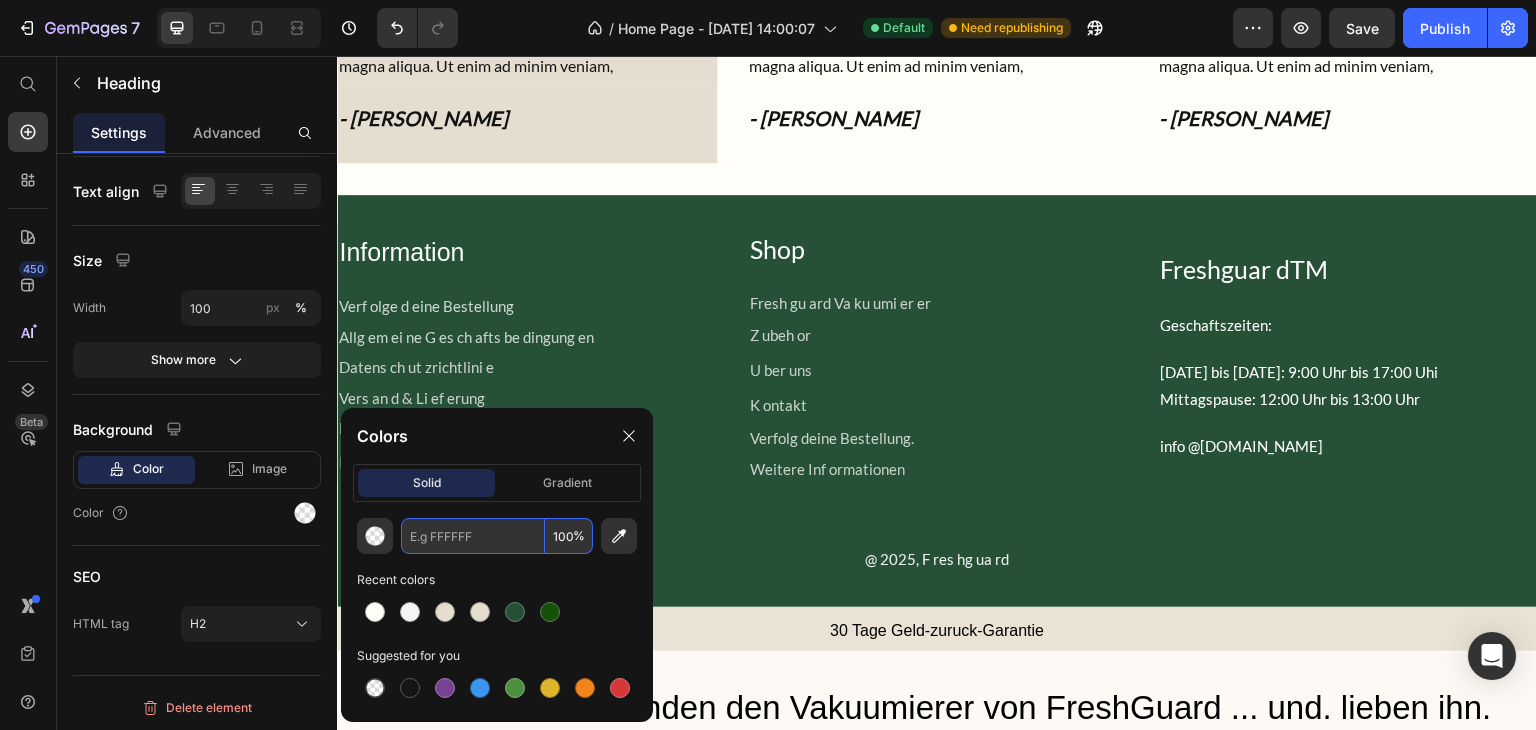 click at bounding box center (473, 536) 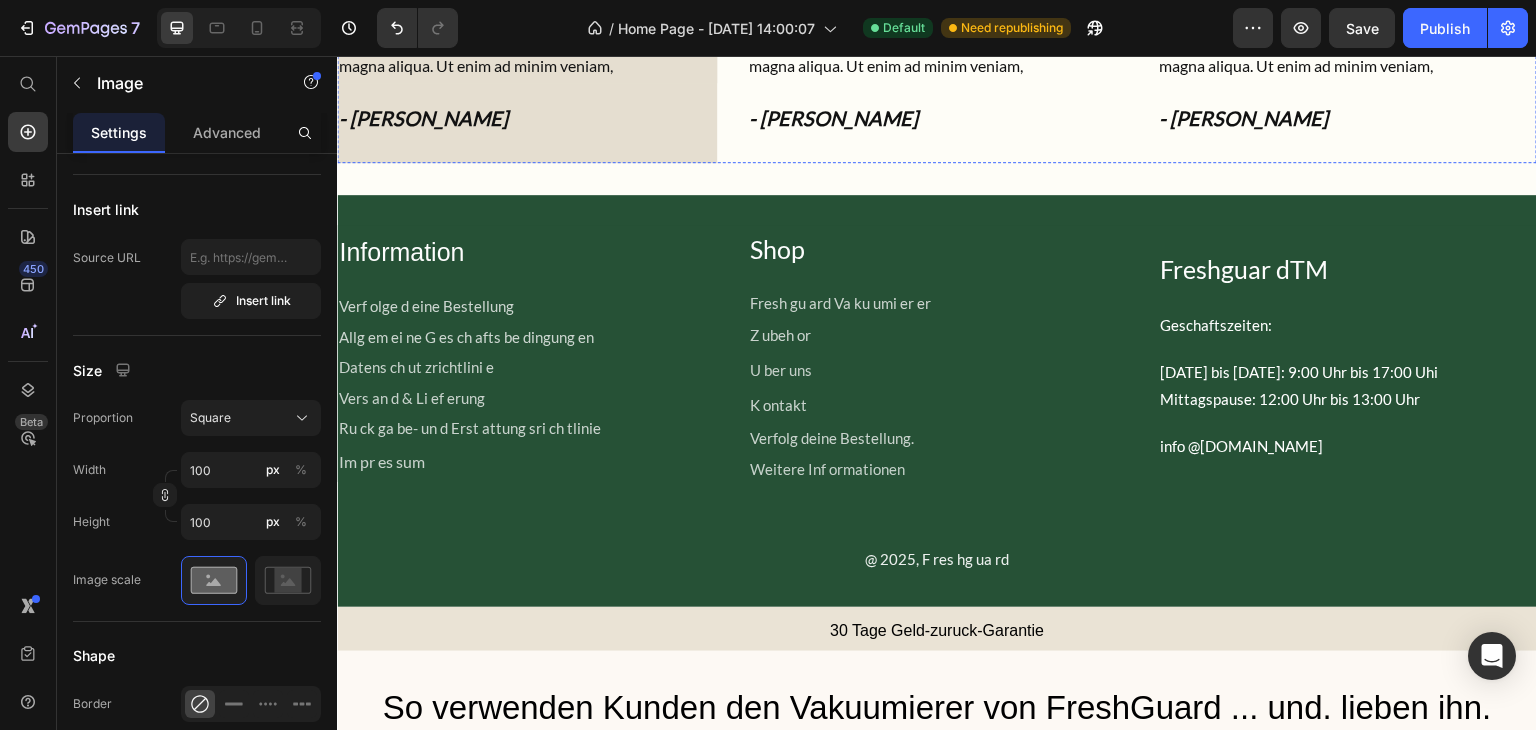 click at bounding box center (527, -63) 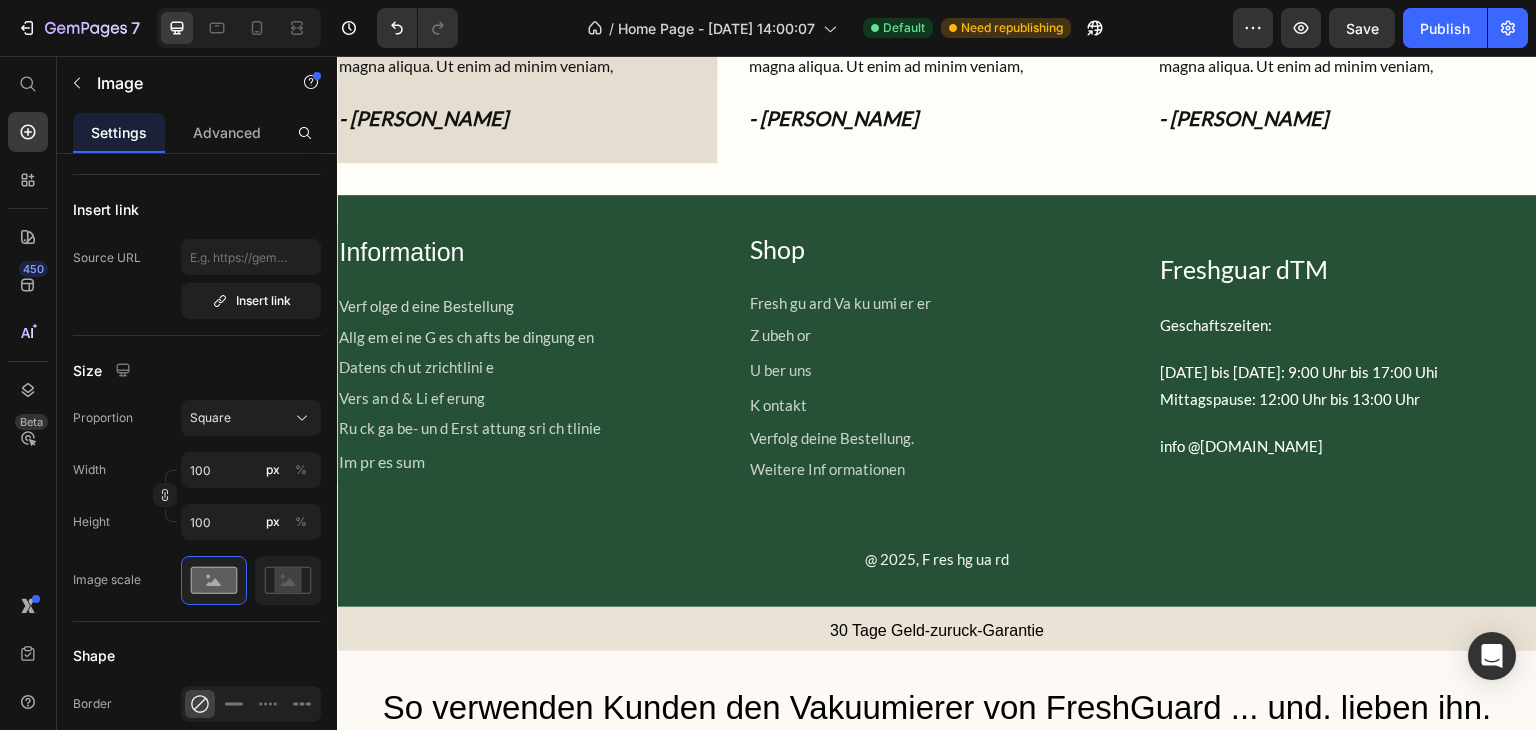 scroll, scrollTop: 0, scrollLeft: 0, axis: both 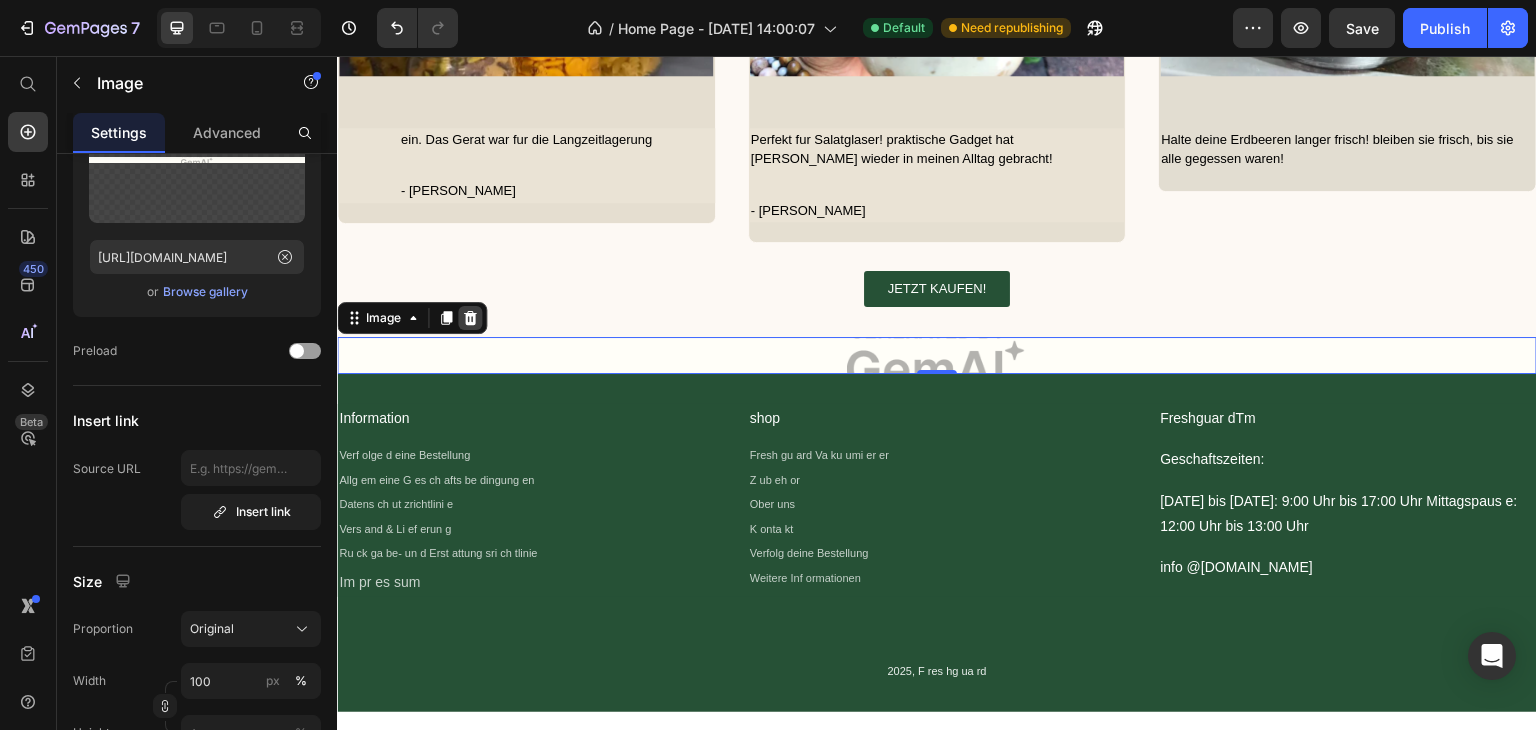 click 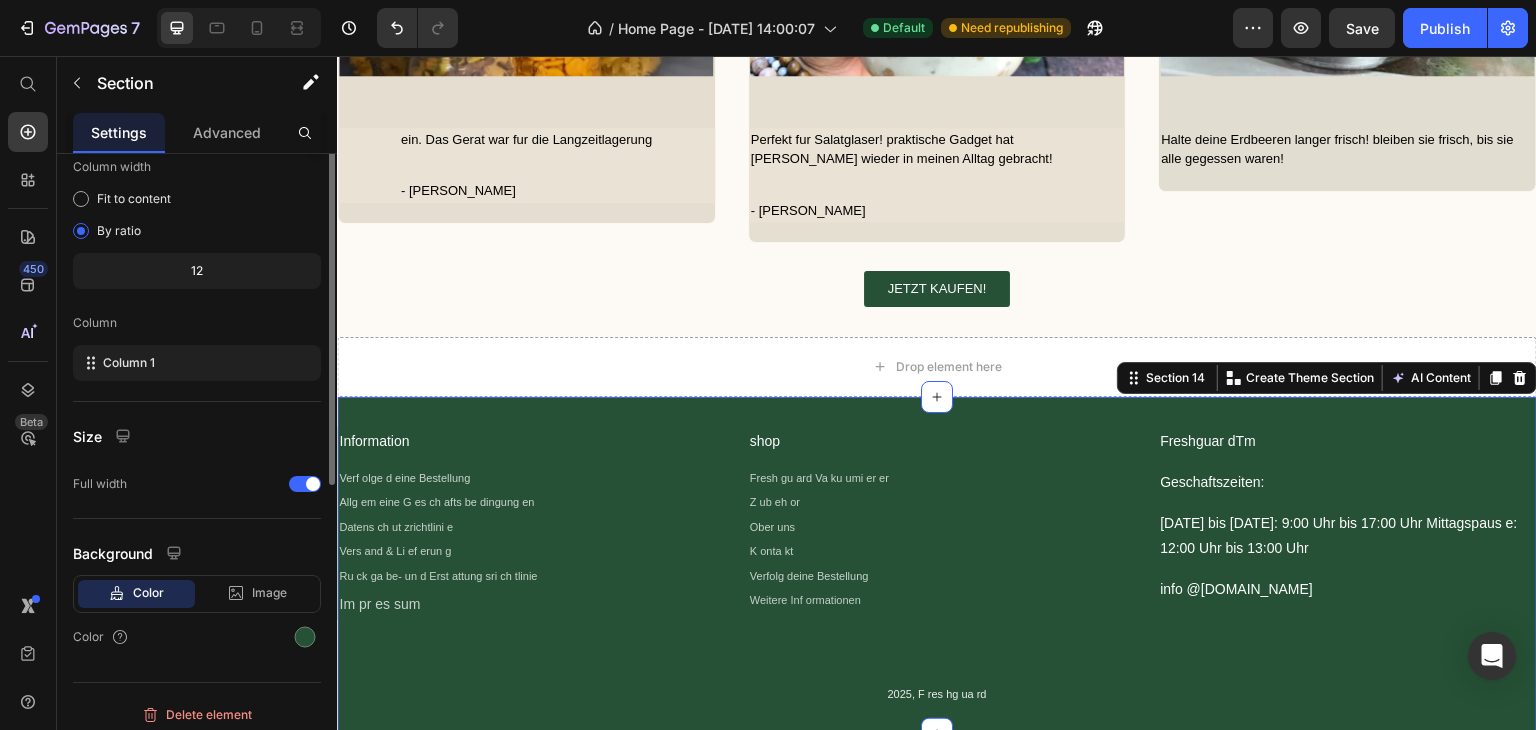 scroll, scrollTop: 0, scrollLeft: 0, axis: both 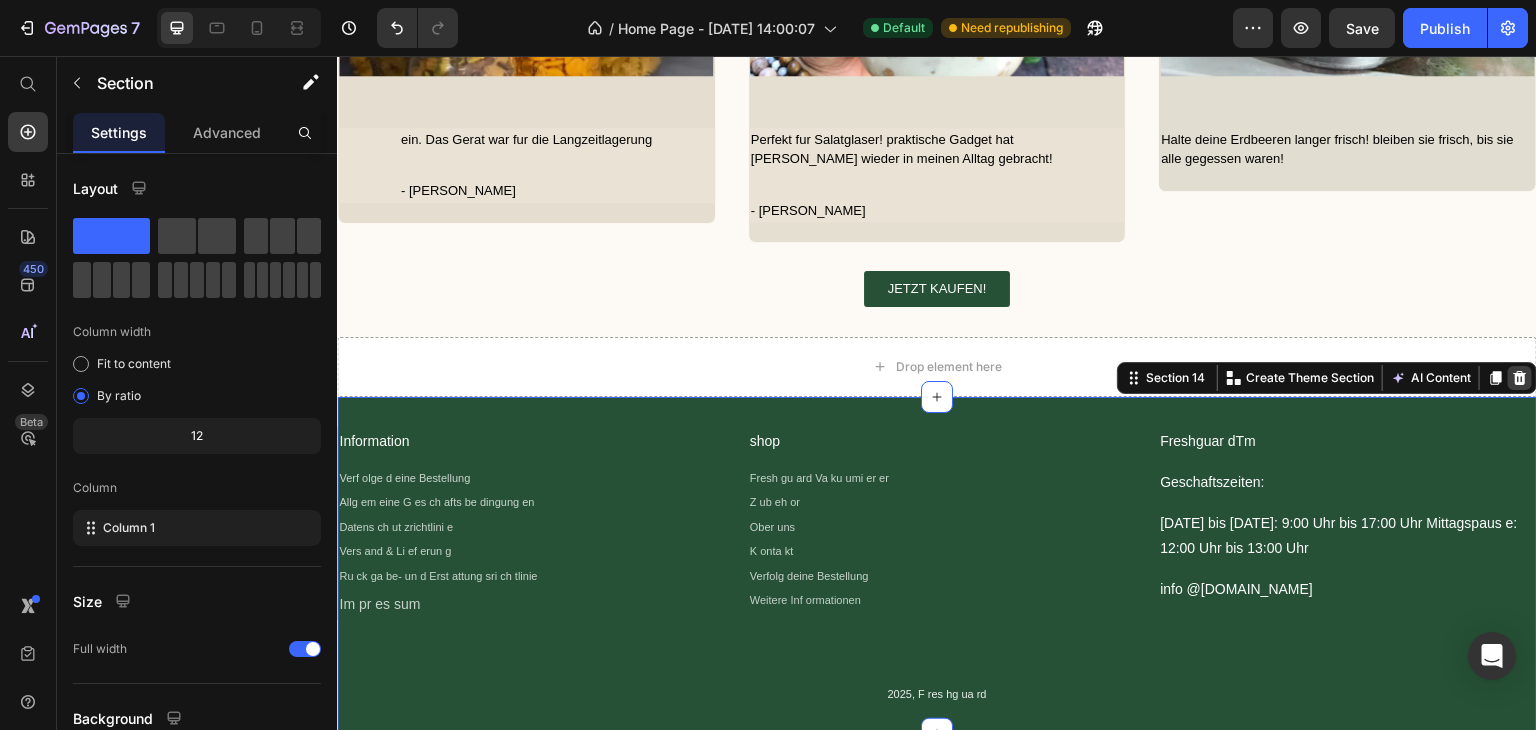 click 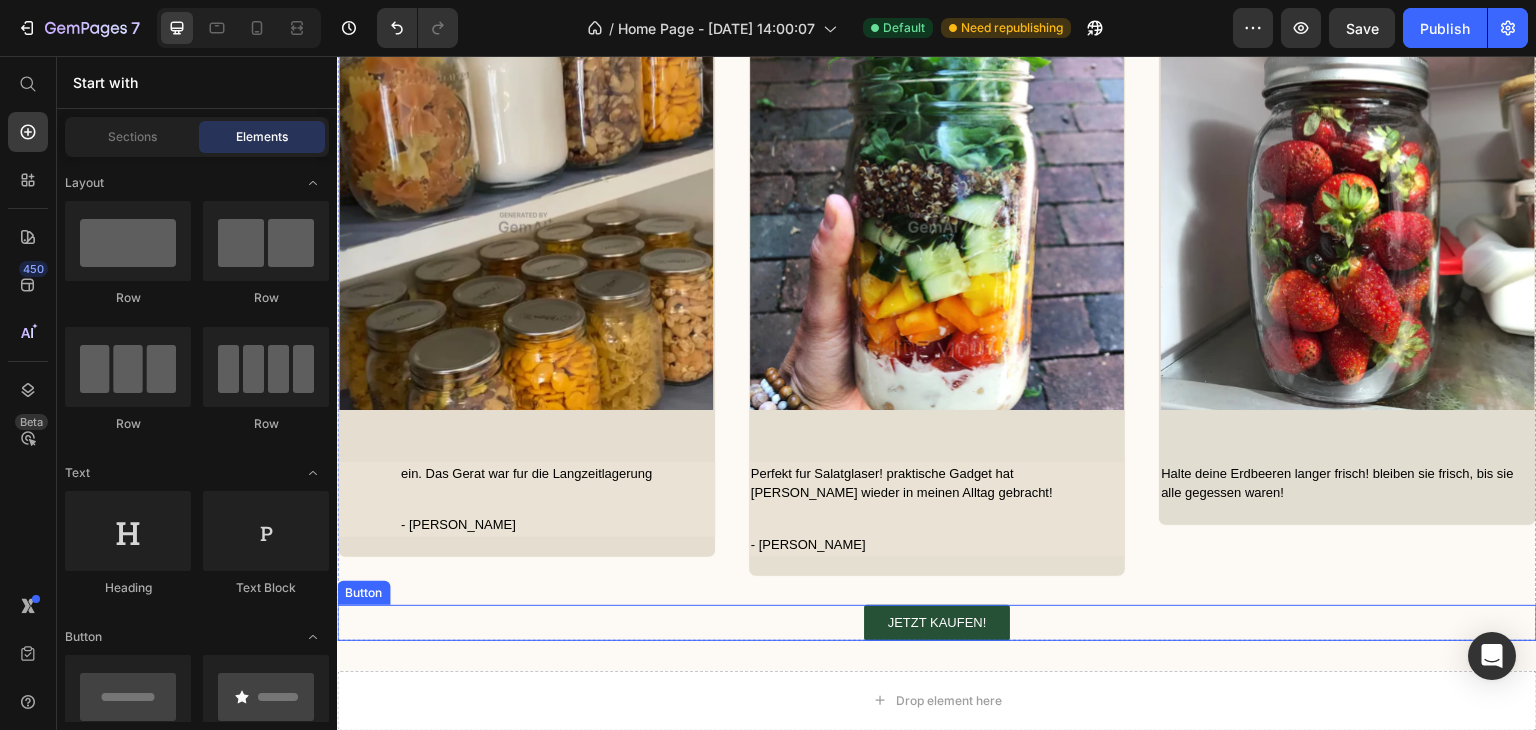 scroll, scrollTop: 5379, scrollLeft: 0, axis: vertical 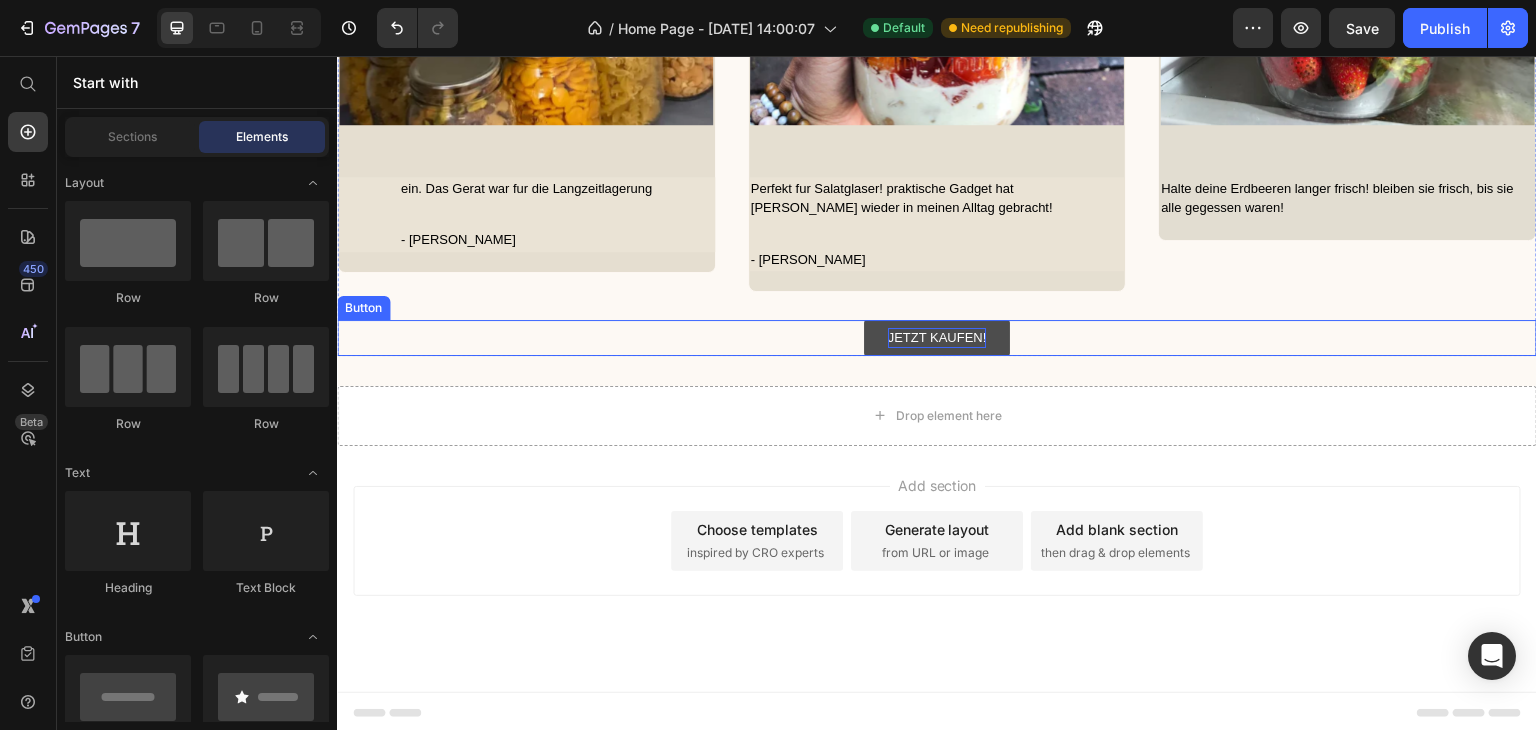 click on "JETZT KAUFEN!" at bounding box center (937, 338) 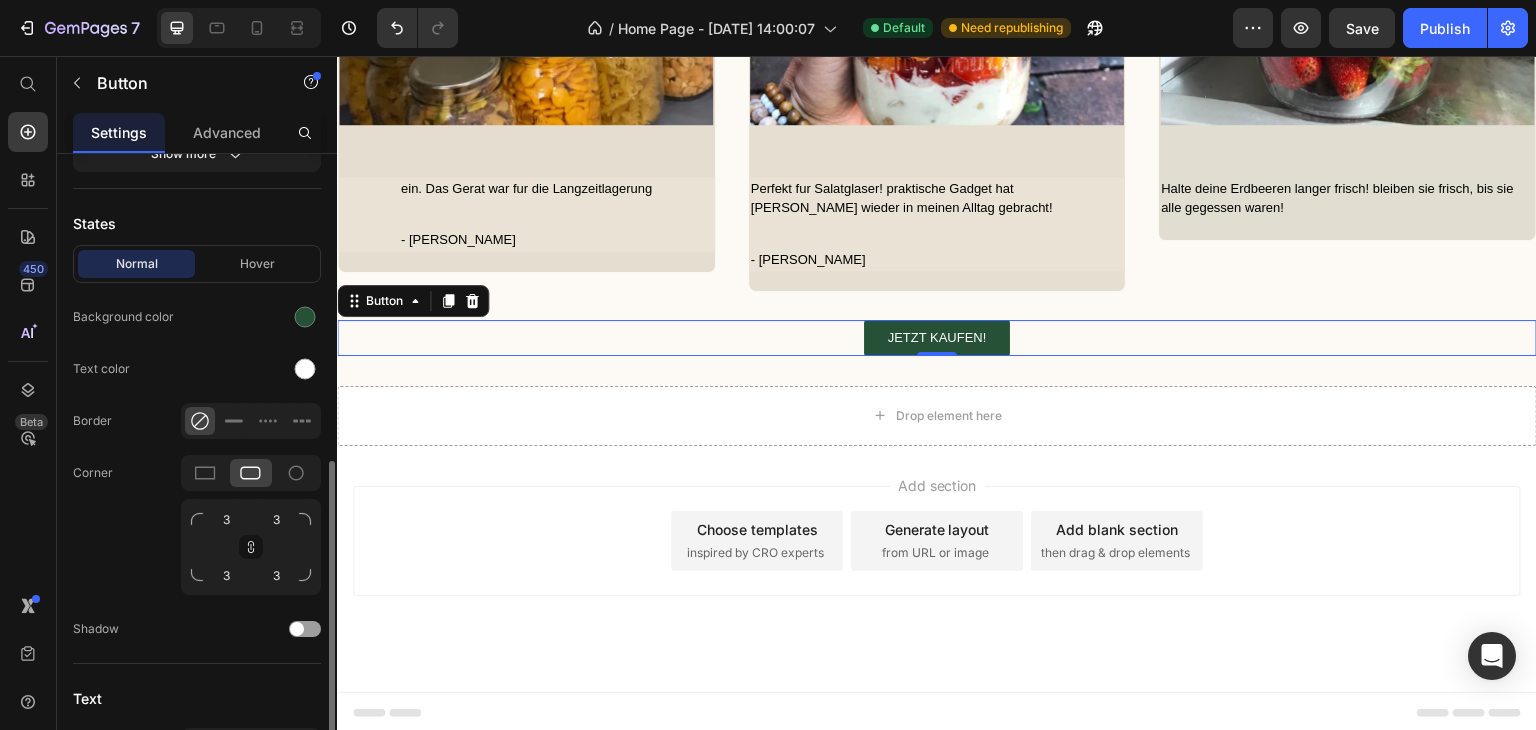 scroll, scrollTop: 502, scrollLeft: 0, axis: vertical 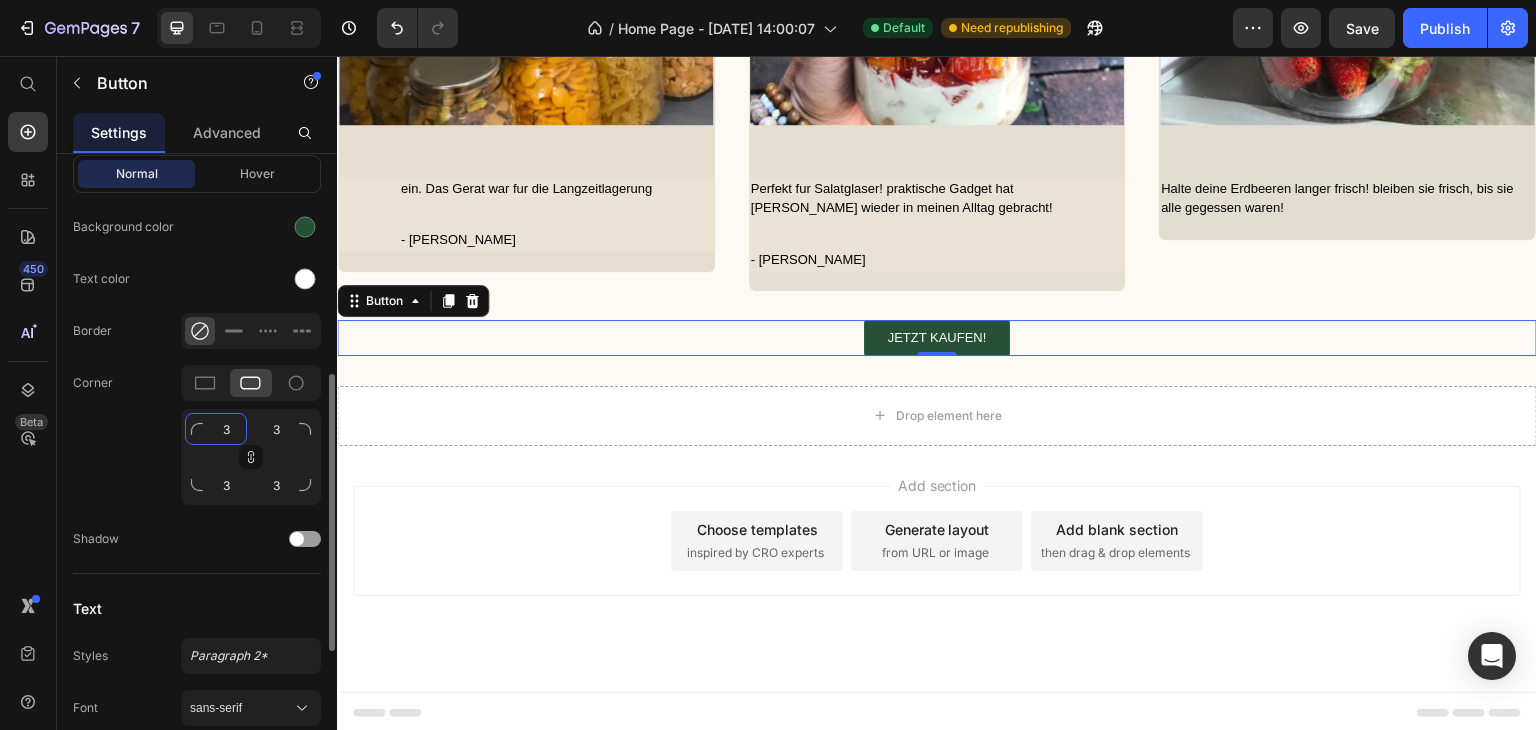 click on "3" 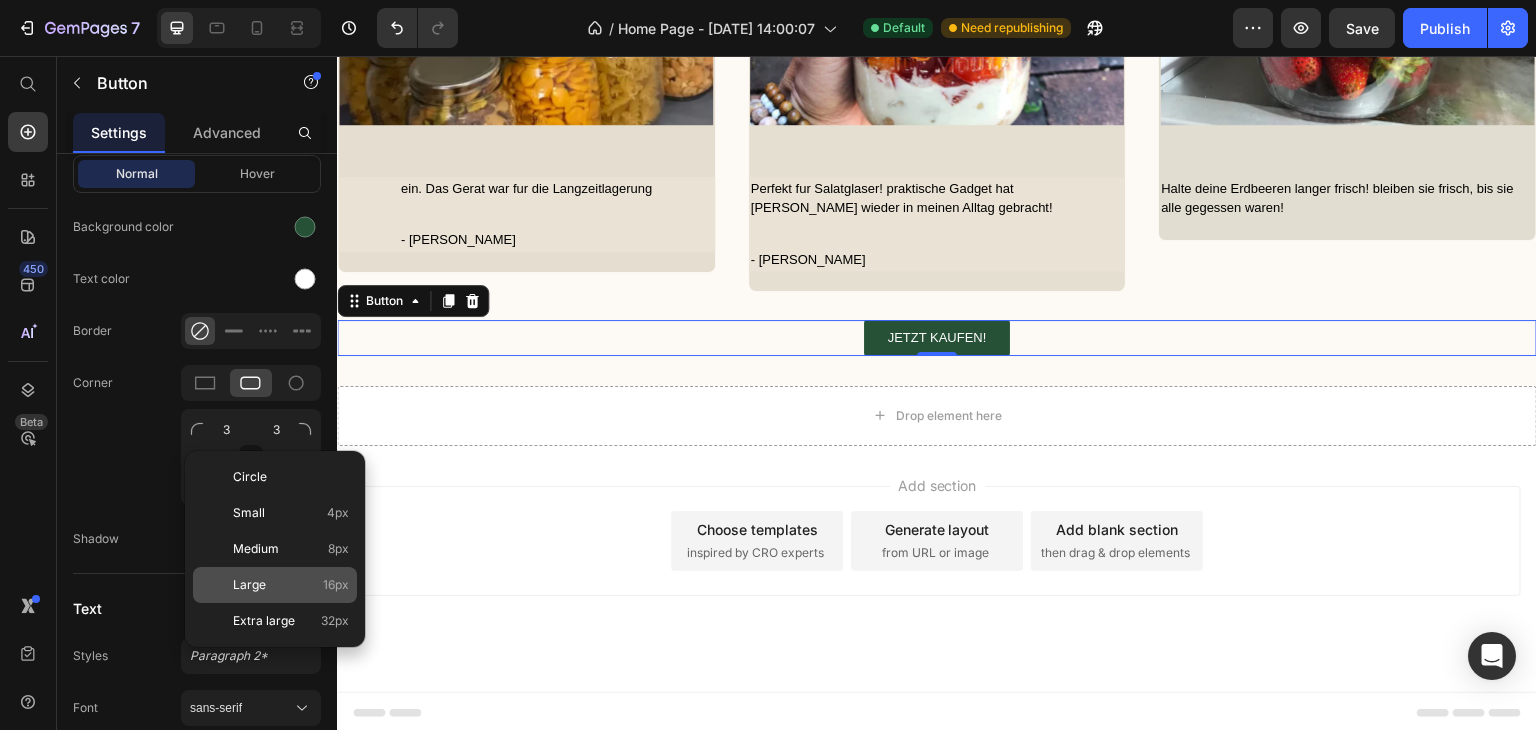 click on "Large" at bounding box center [249, 585] 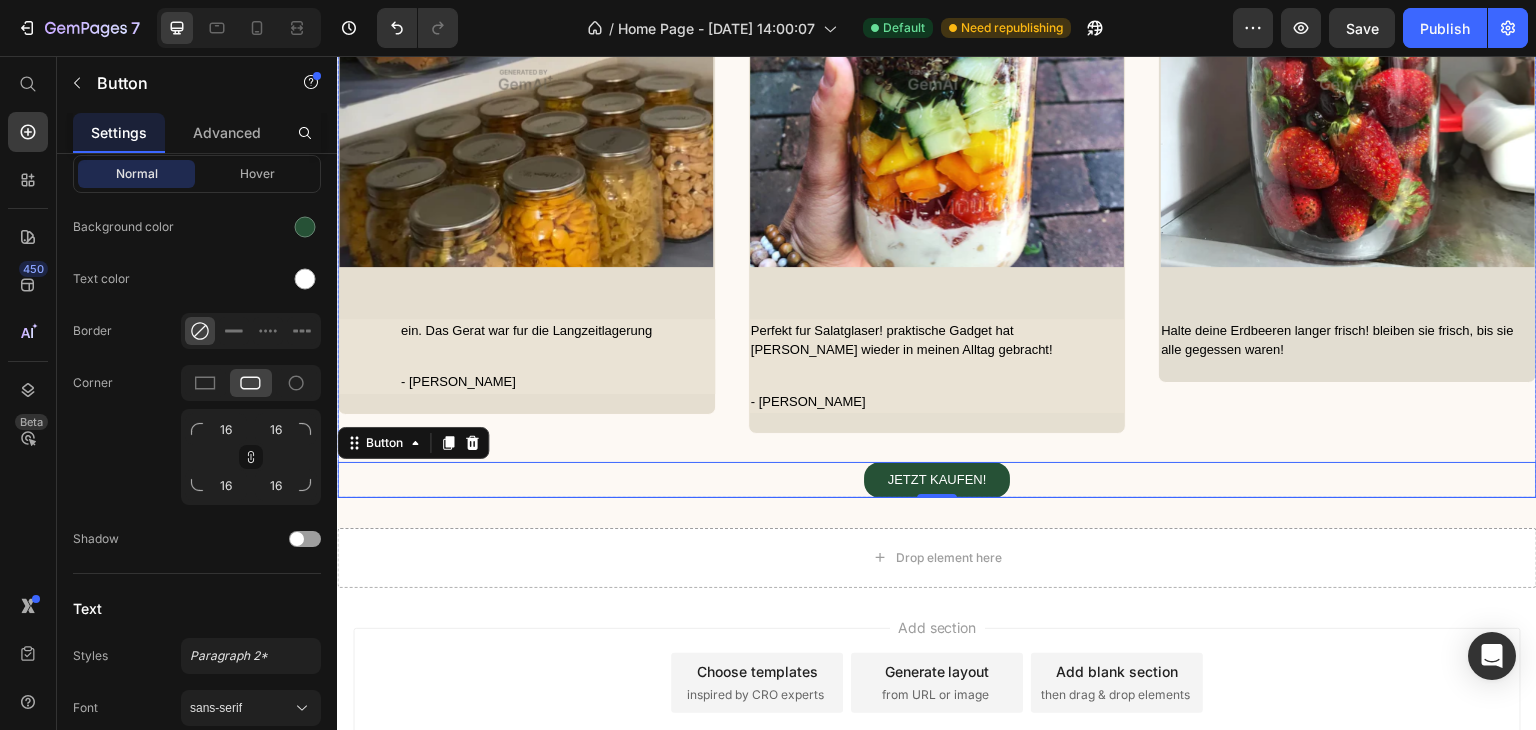 scroll, scrollTop: 5236, scrollLeft: 0, axis: vertical 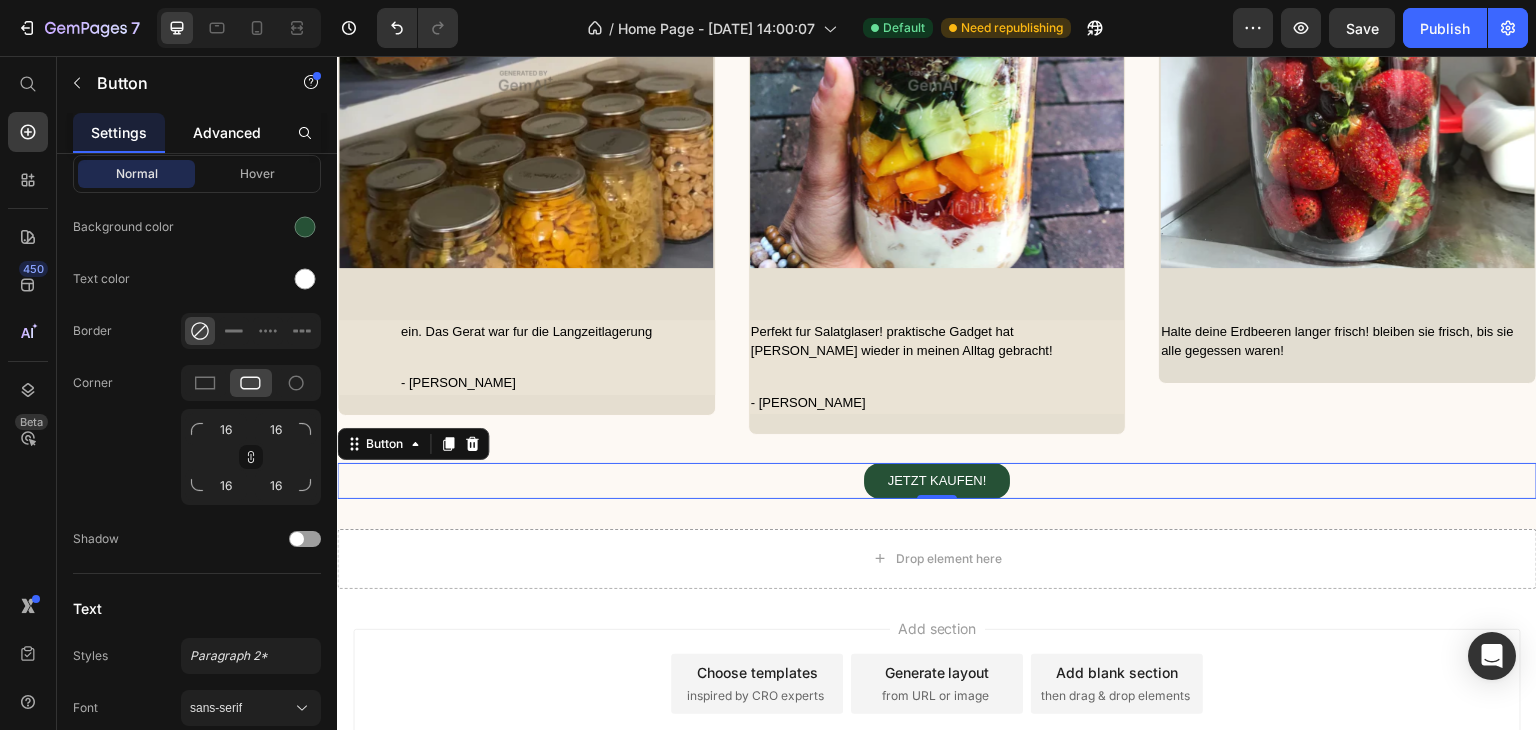click on "Advanced" at bounding box center (227, 132) 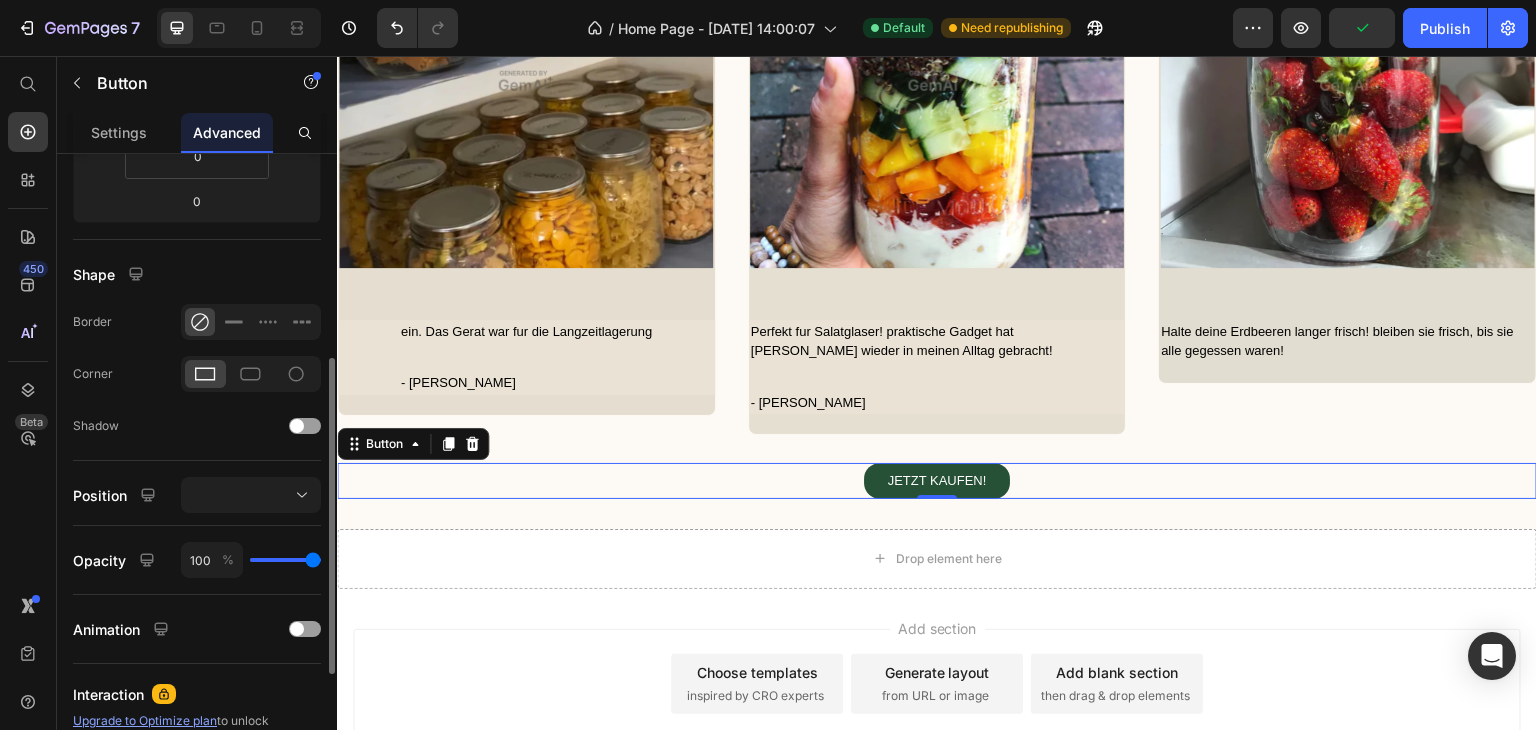 scroll, scrollTop: 411, scrollLeft: 0, axis: vertical 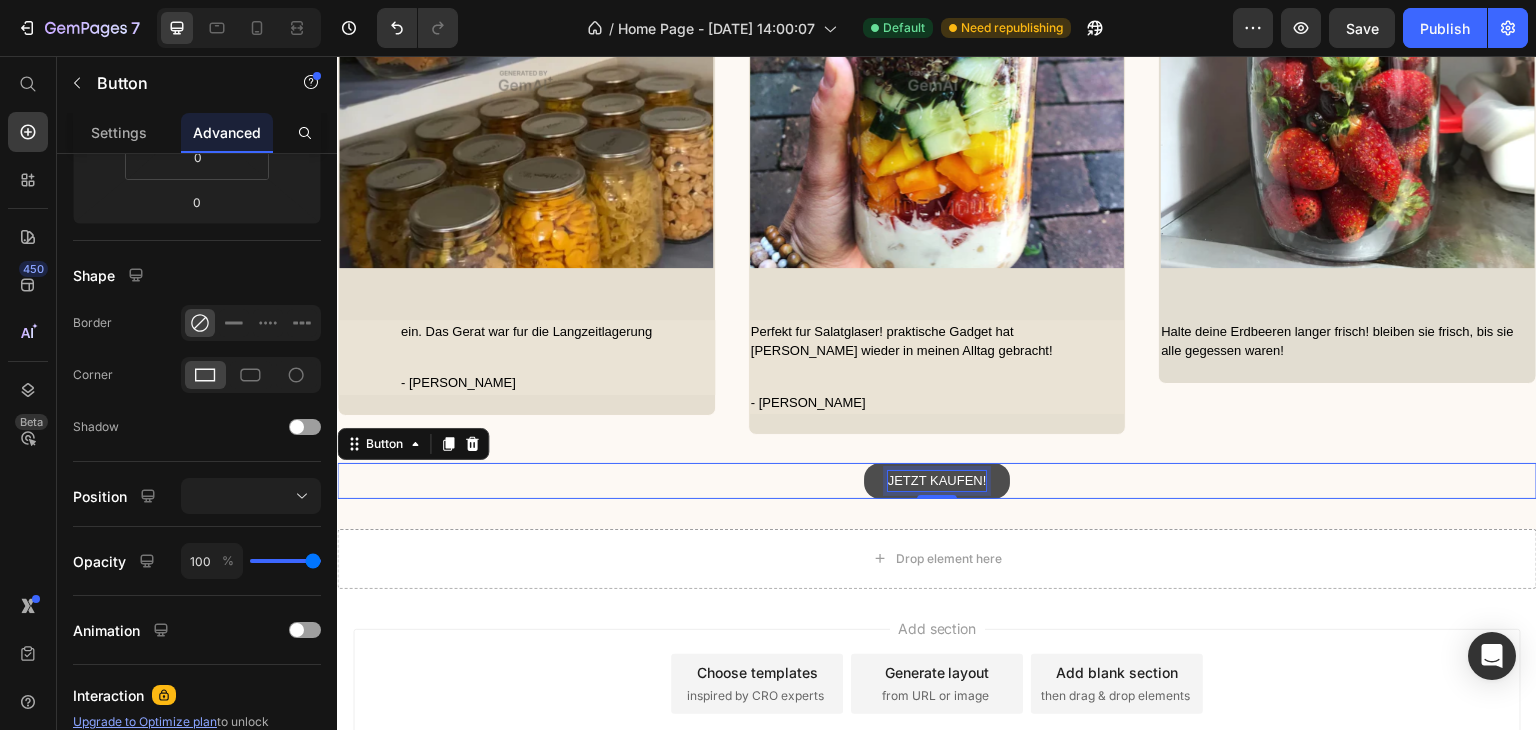 click on "JETZT KAUFEN!" at bounding box center (937, 481) 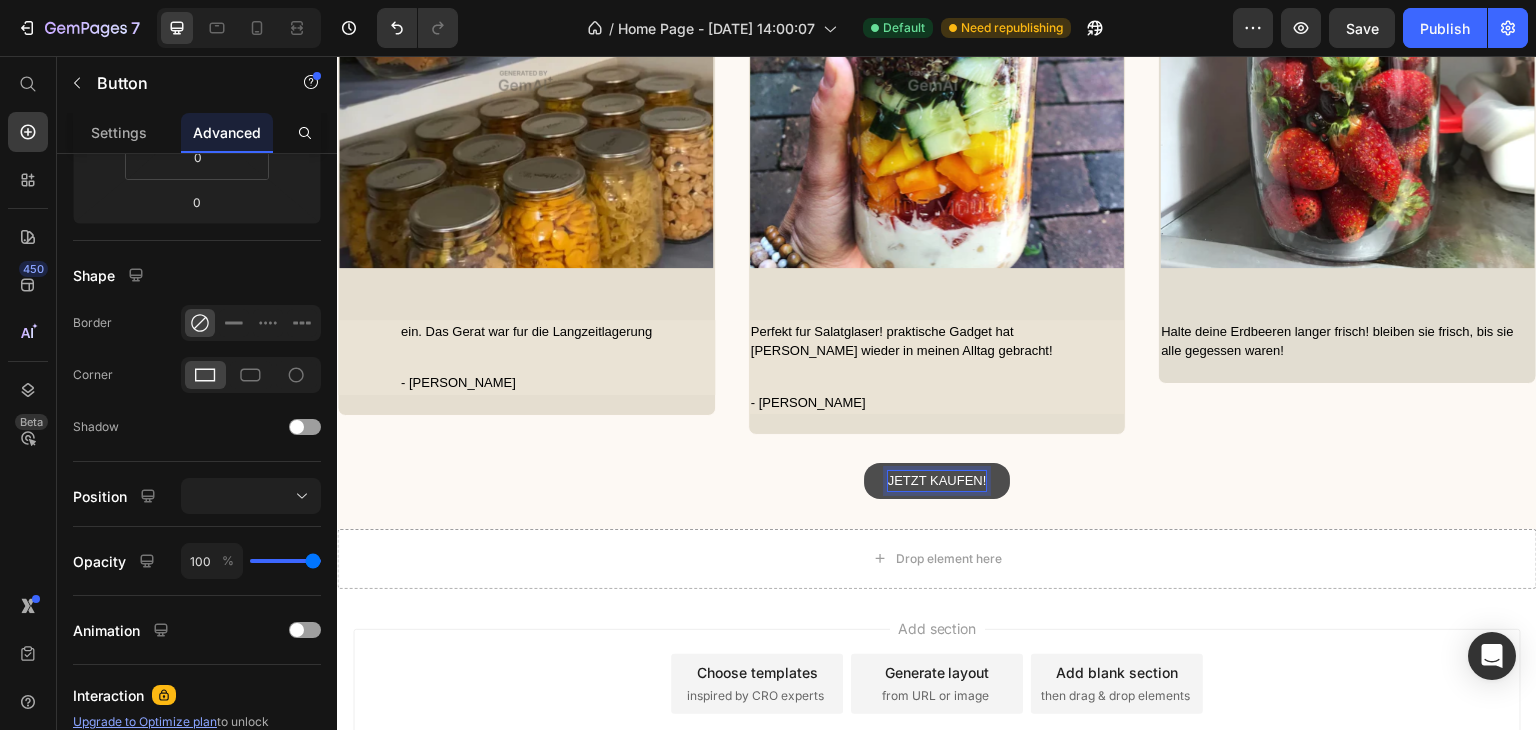 click on "JETZT KAUFEN!" at bounding box center (937, 481) 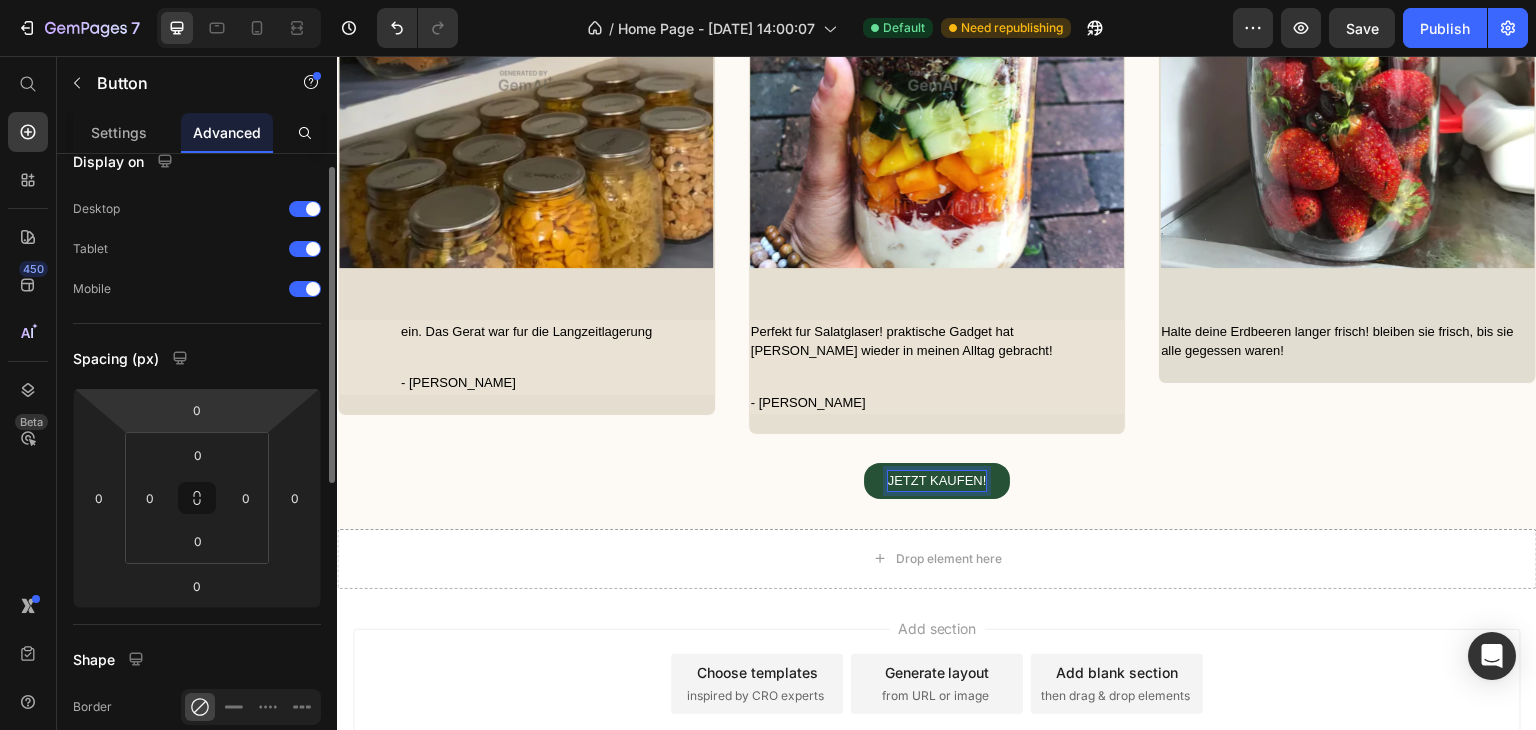 scroll, scrollTop: 0, scrollLeft: 0, axis: both 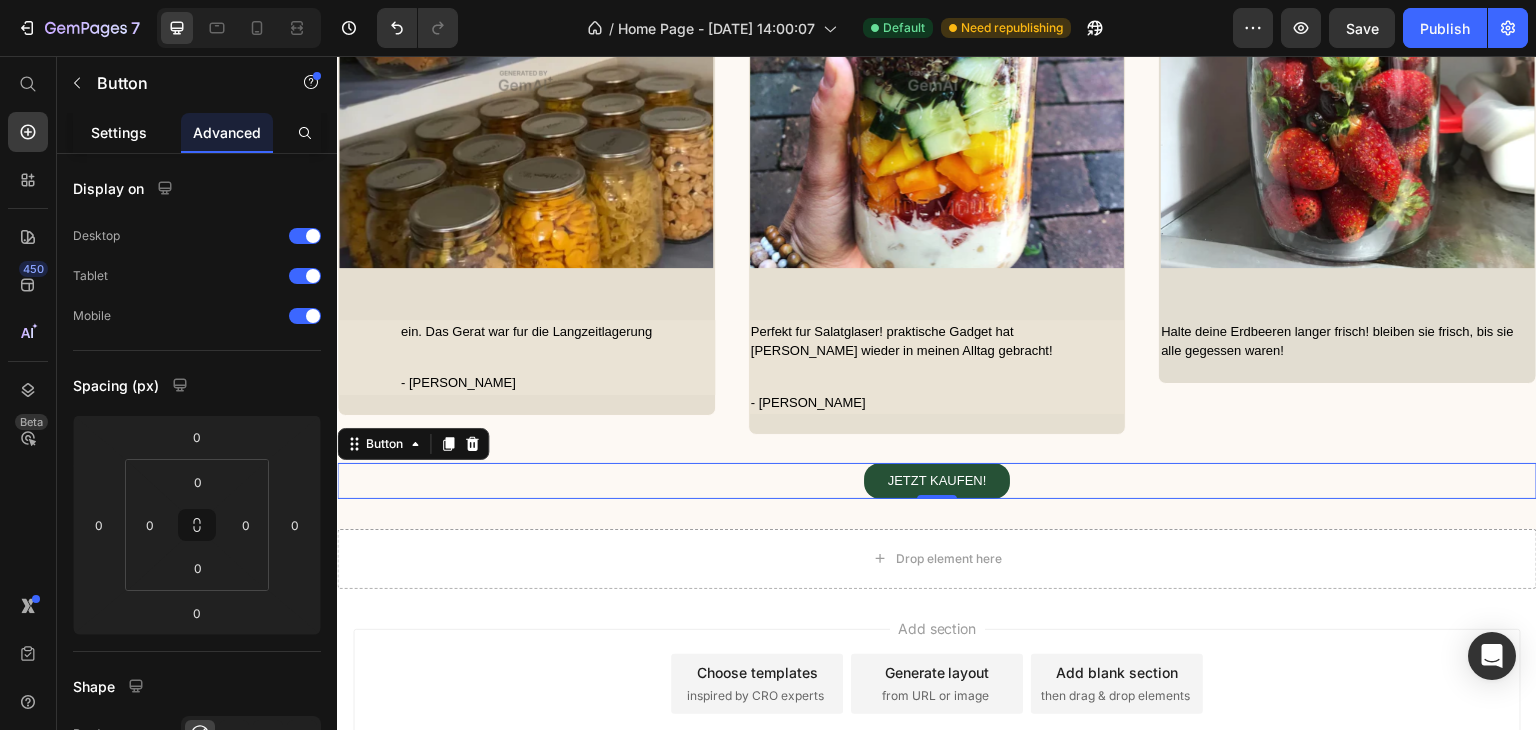 click on "Settings" at bounding box center [119, 132] 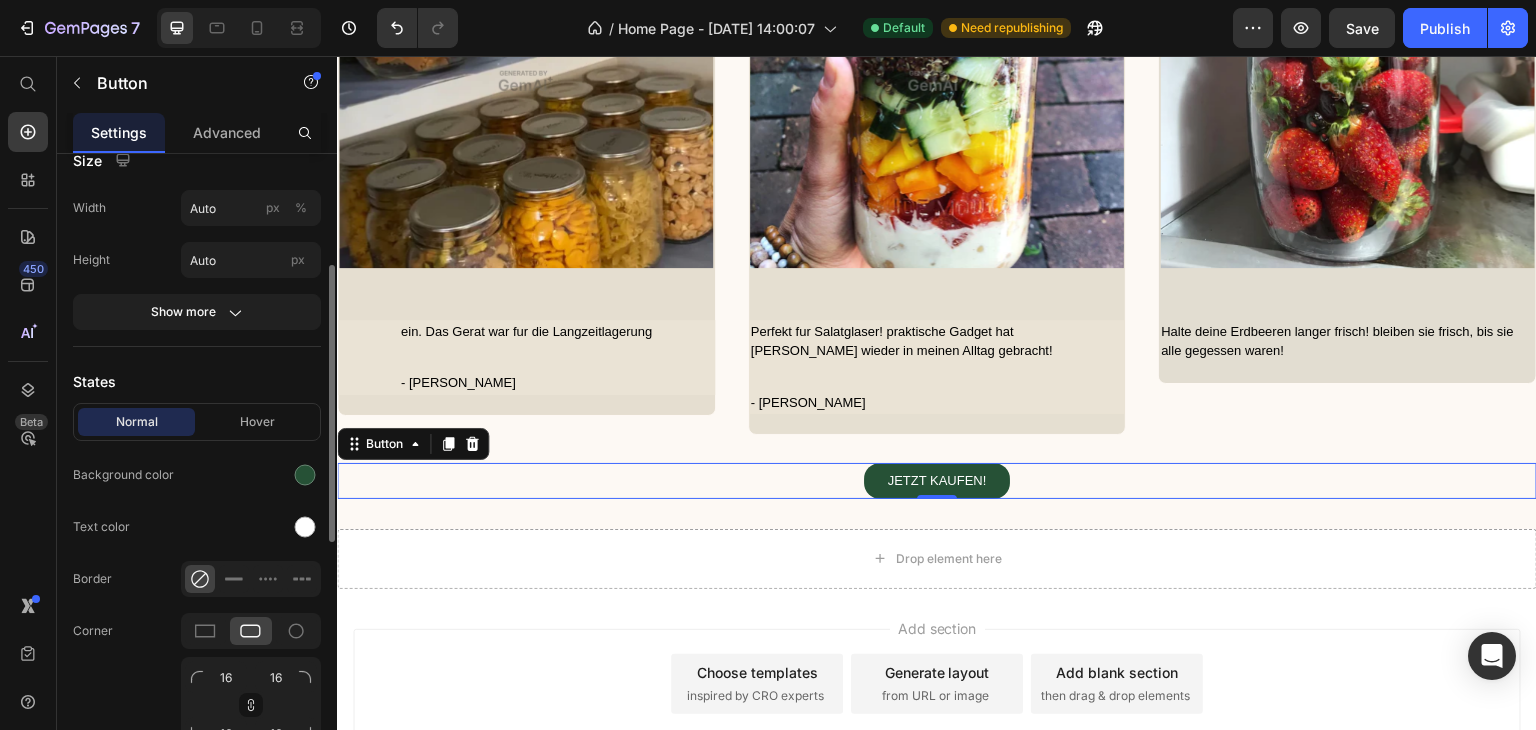 scroll, scrollTop: 253, scrollLeft: 0, axis: vertical 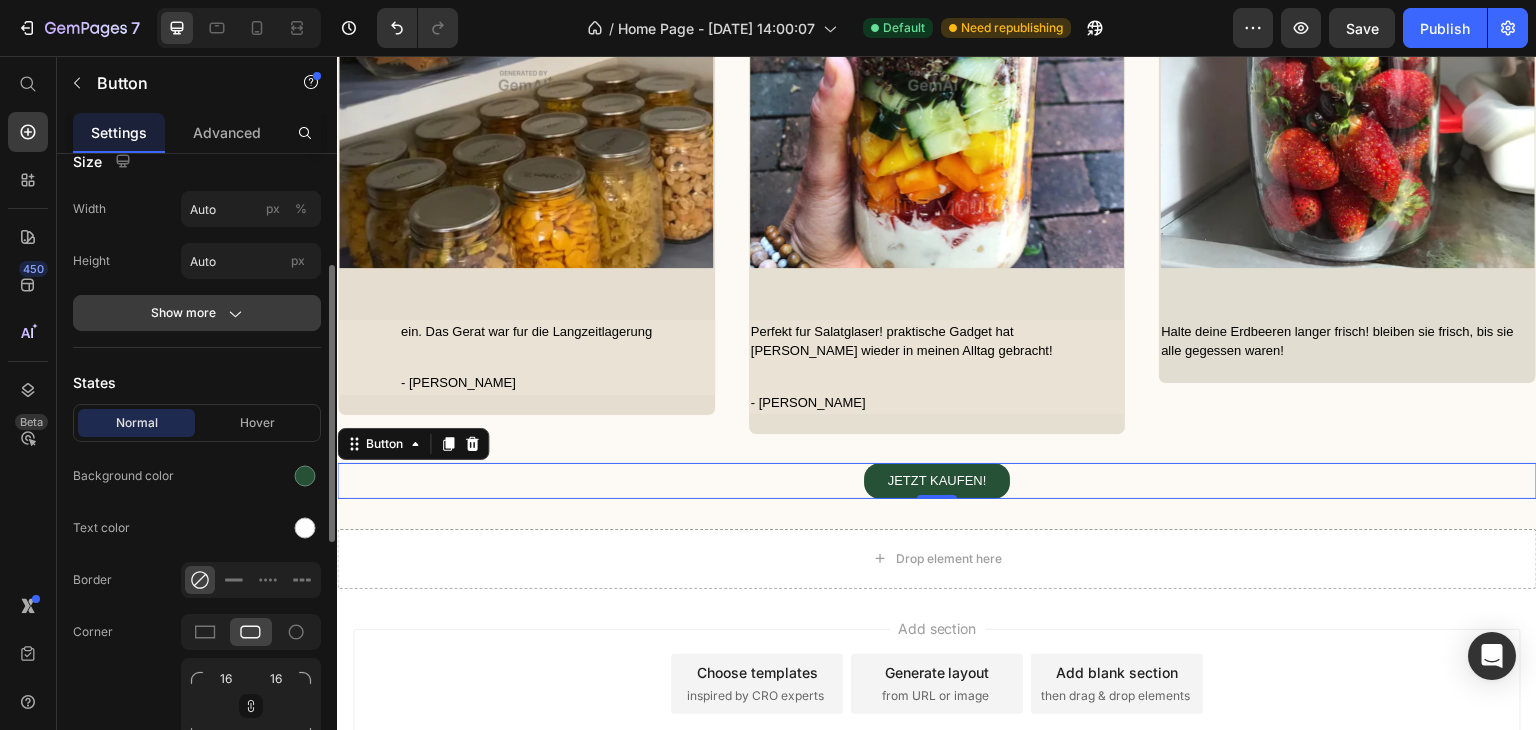 click 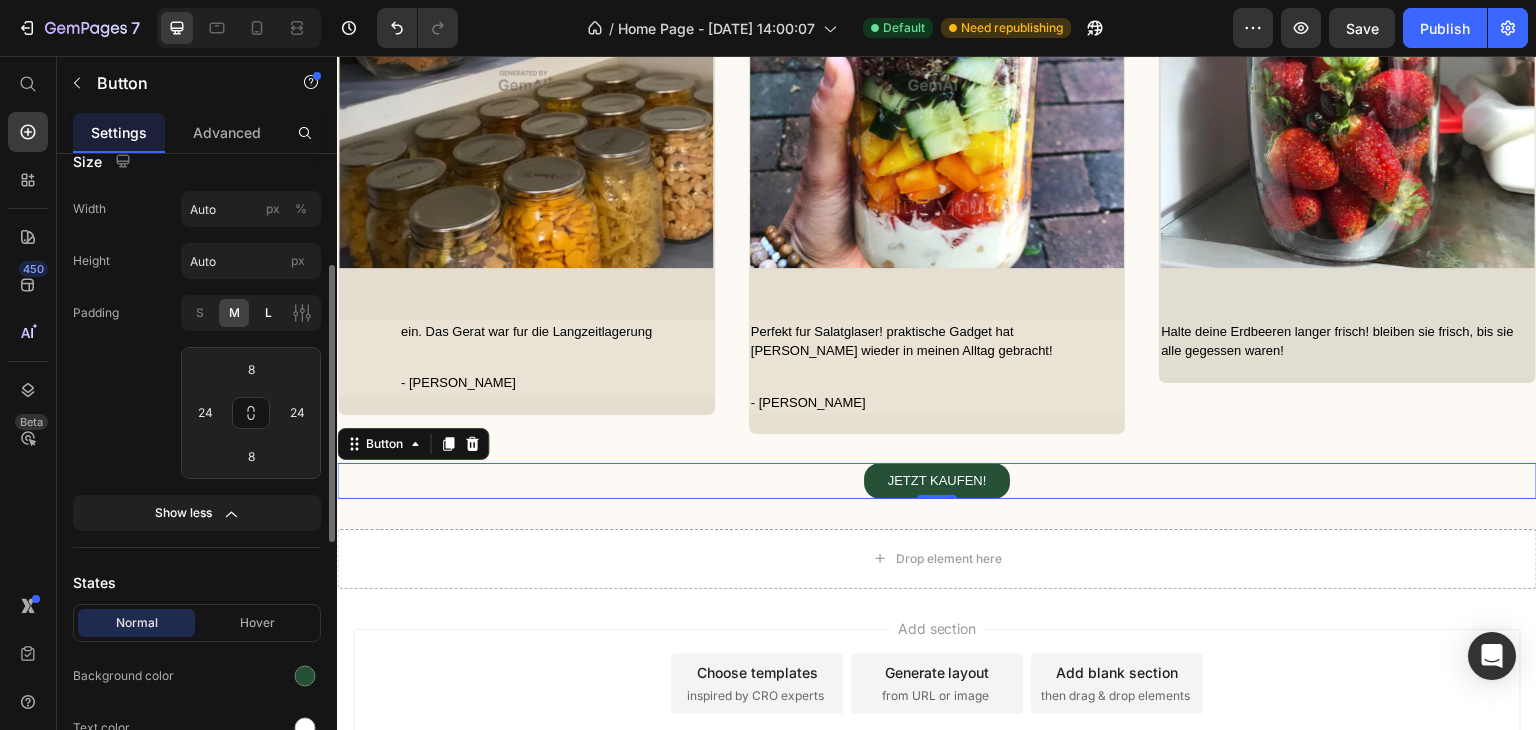 click on "L" 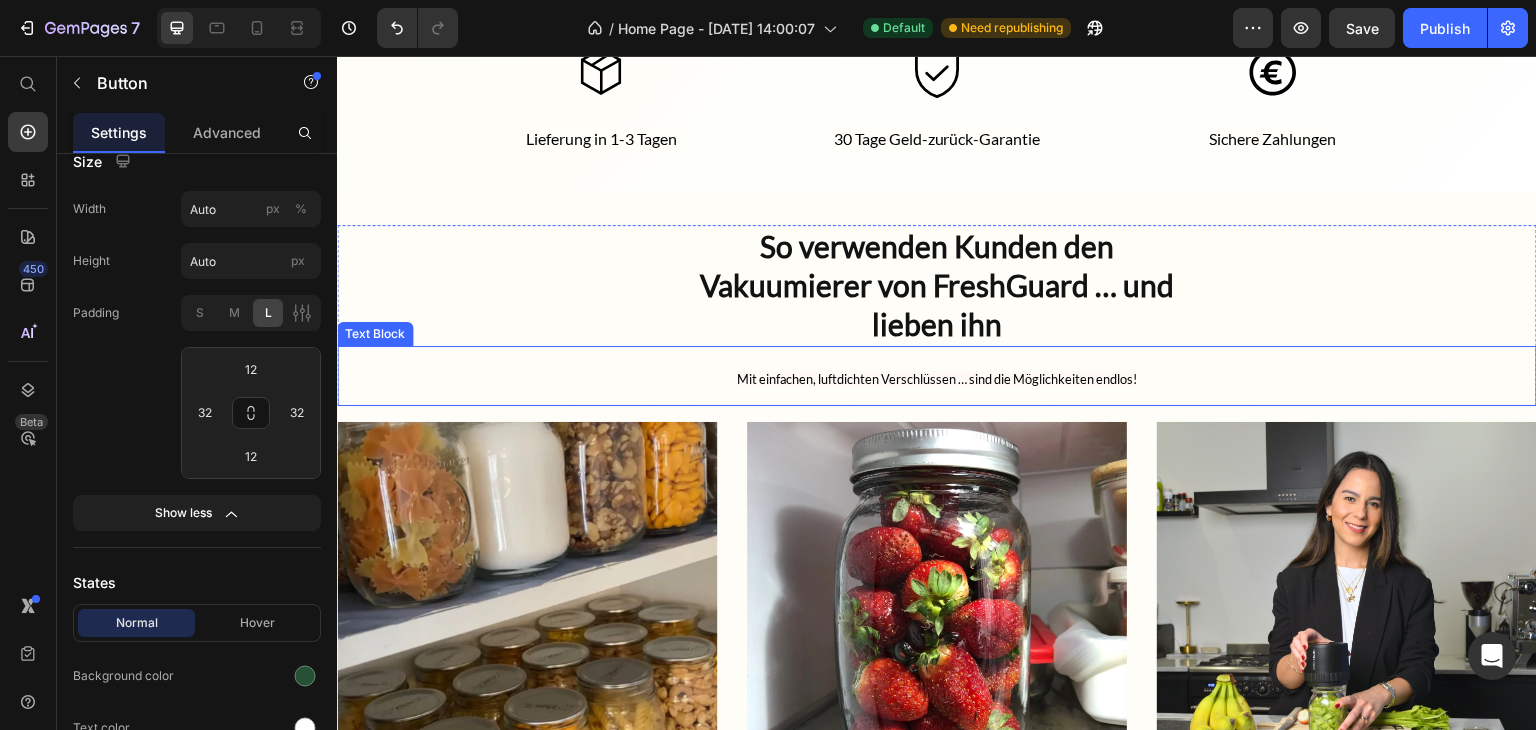 scroll, scrollTop: 3461, scrollLeft: 0, axis: vertical 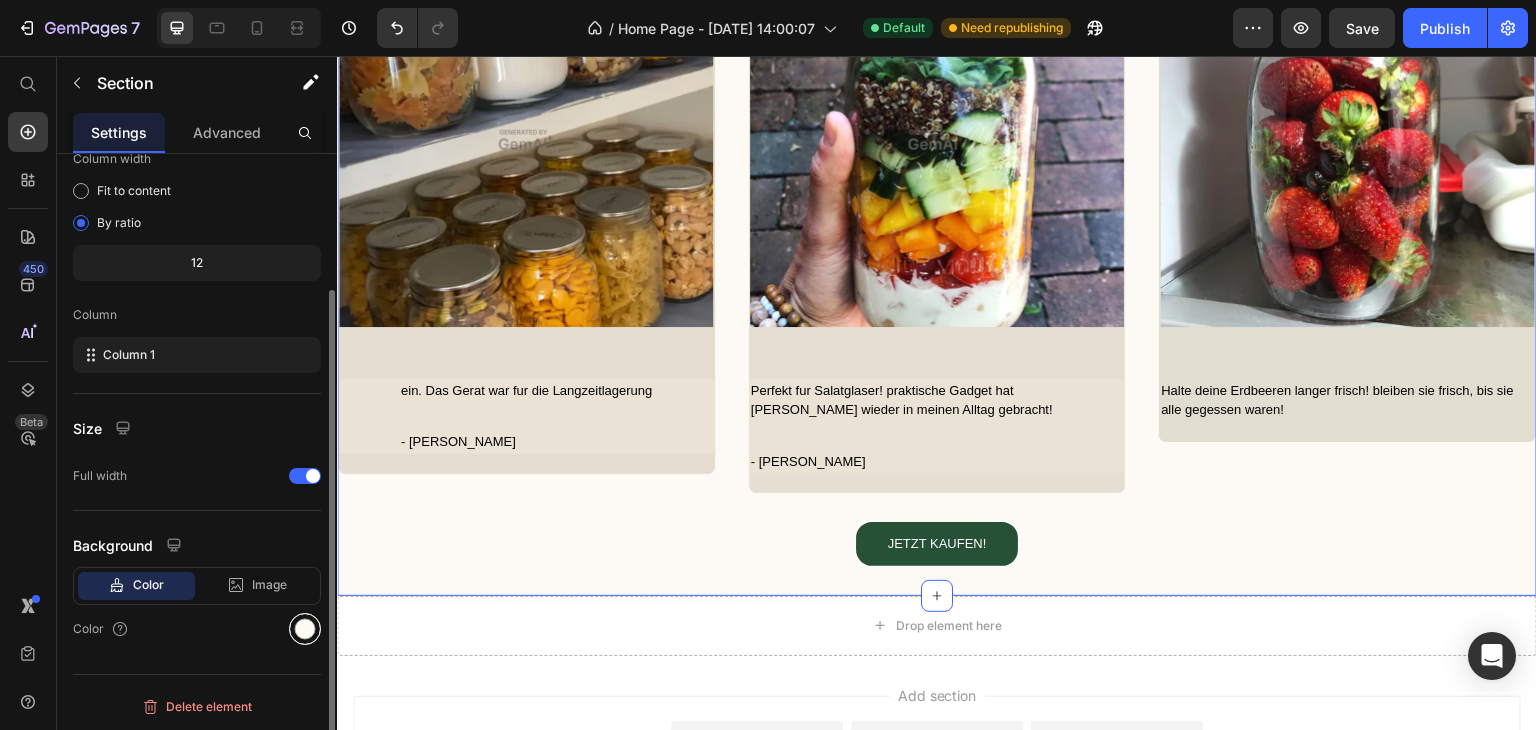 click at bounding box center [305, 629] 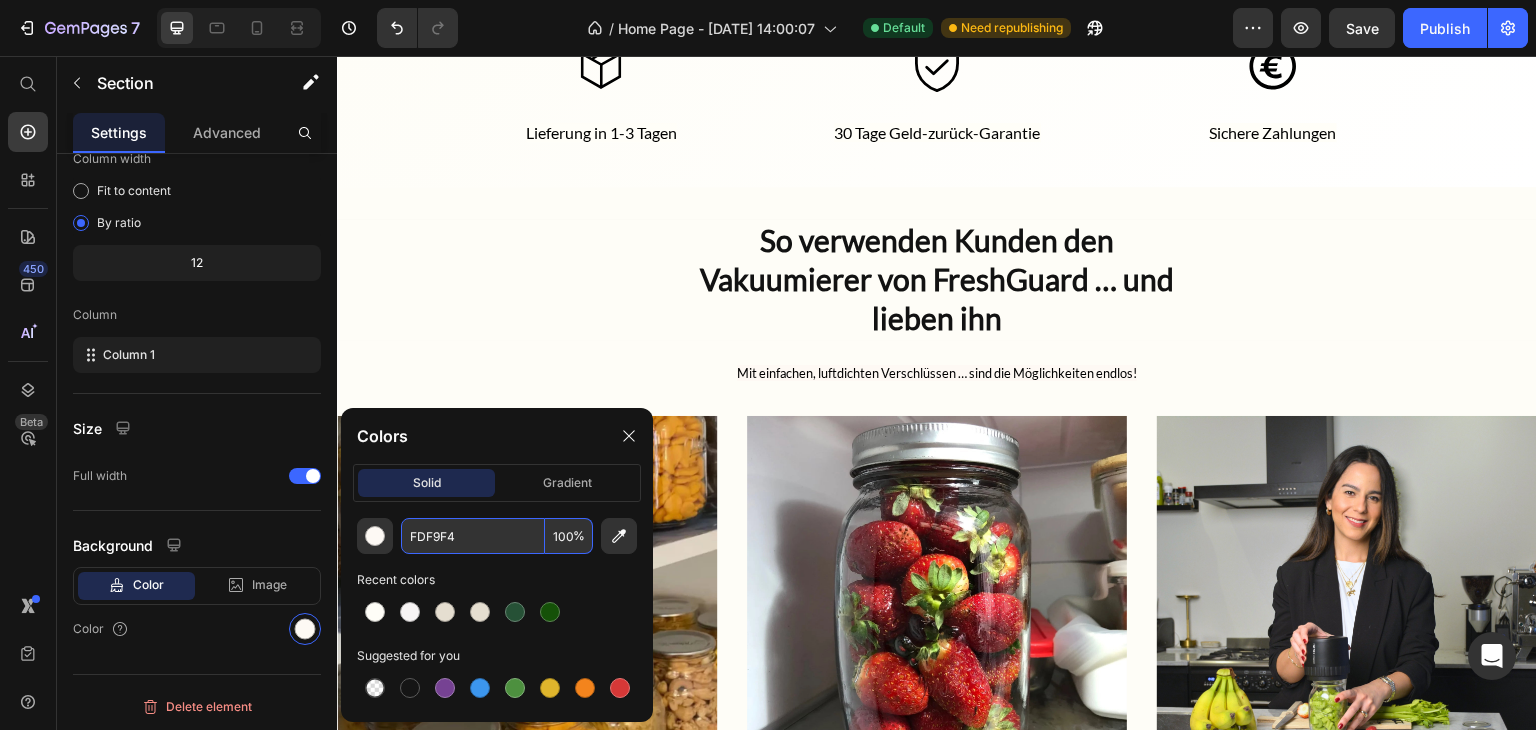 scroll, scrollTop: 3464, scrollLeft: 0, axis: vertical 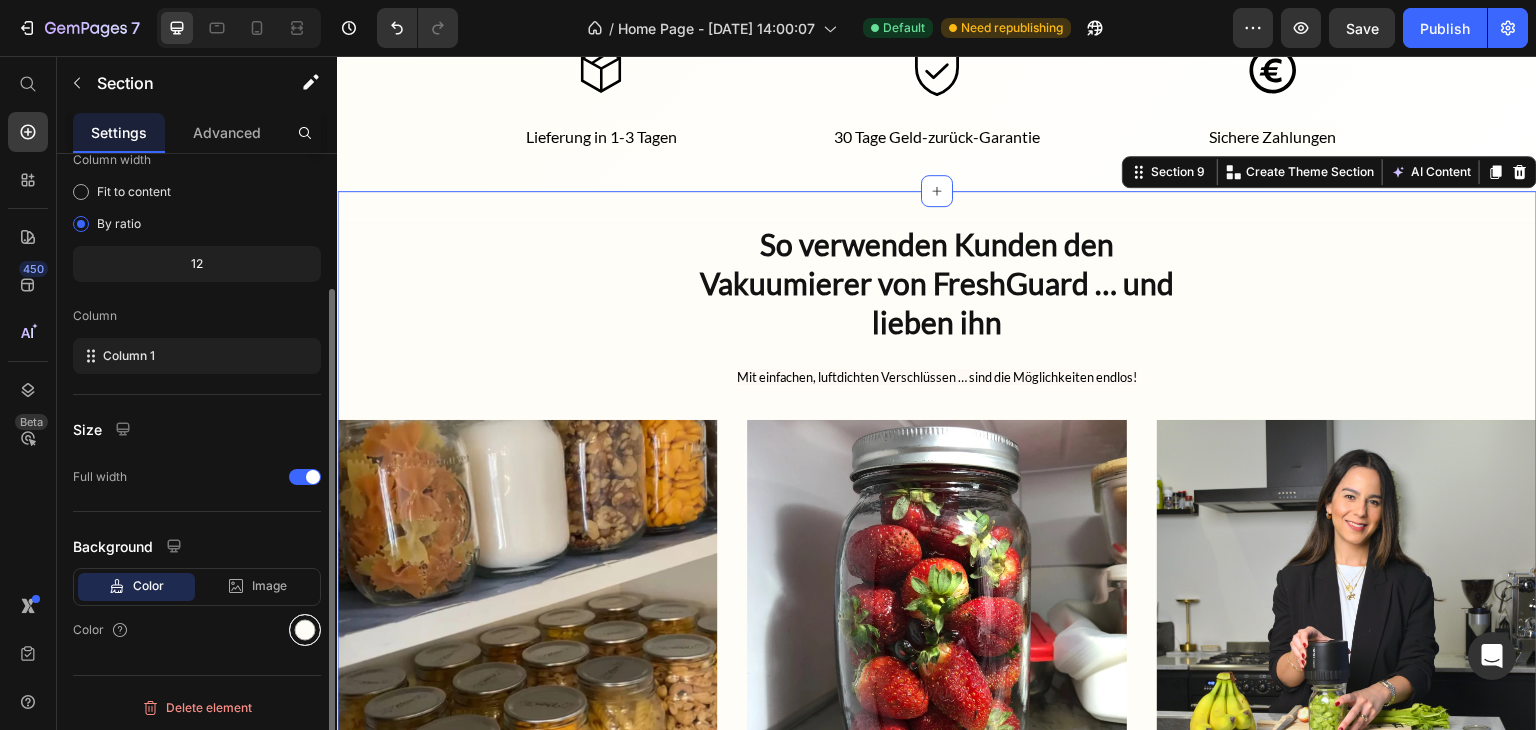 click at bounding box center [305, 630] 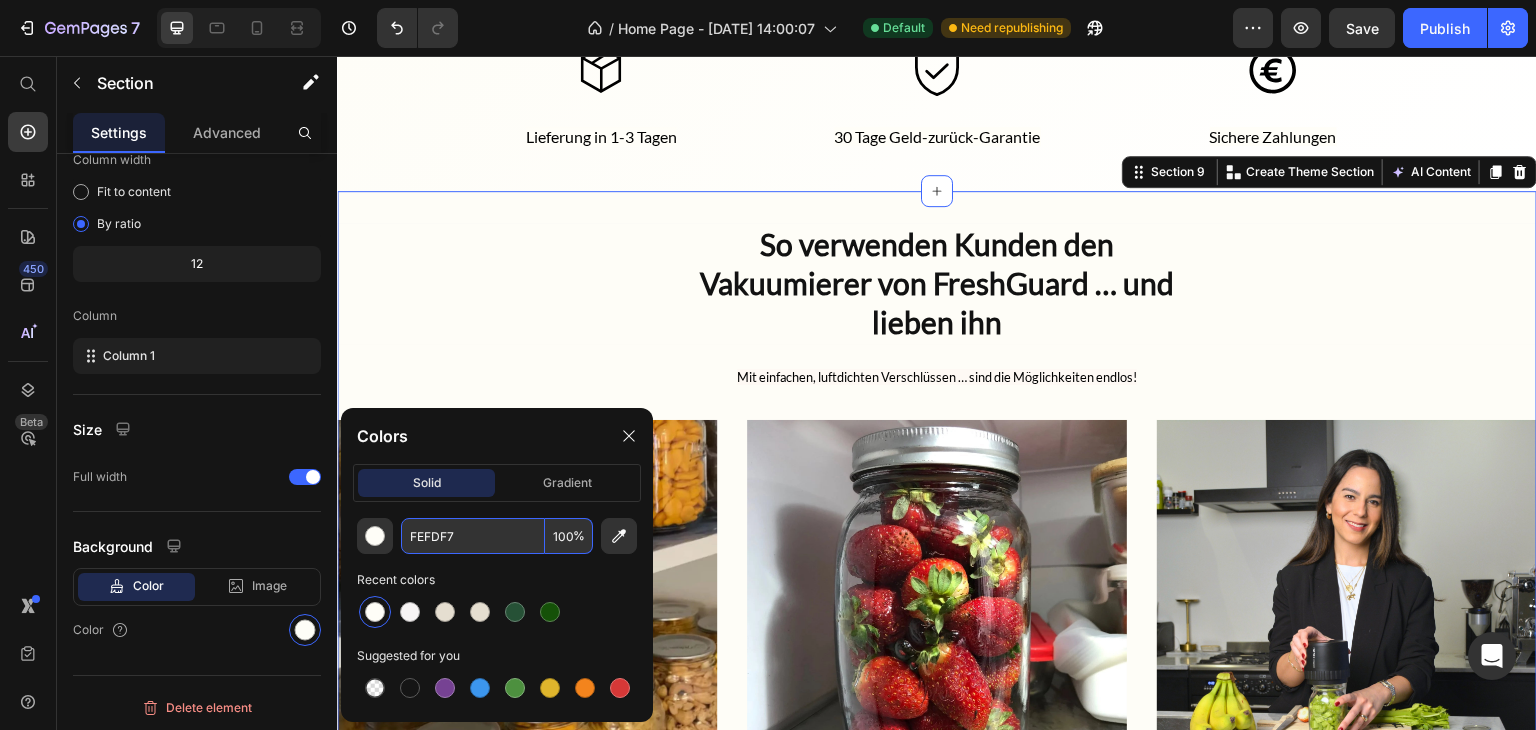 click on "FEFDF7" at bounding box center [473, 536] 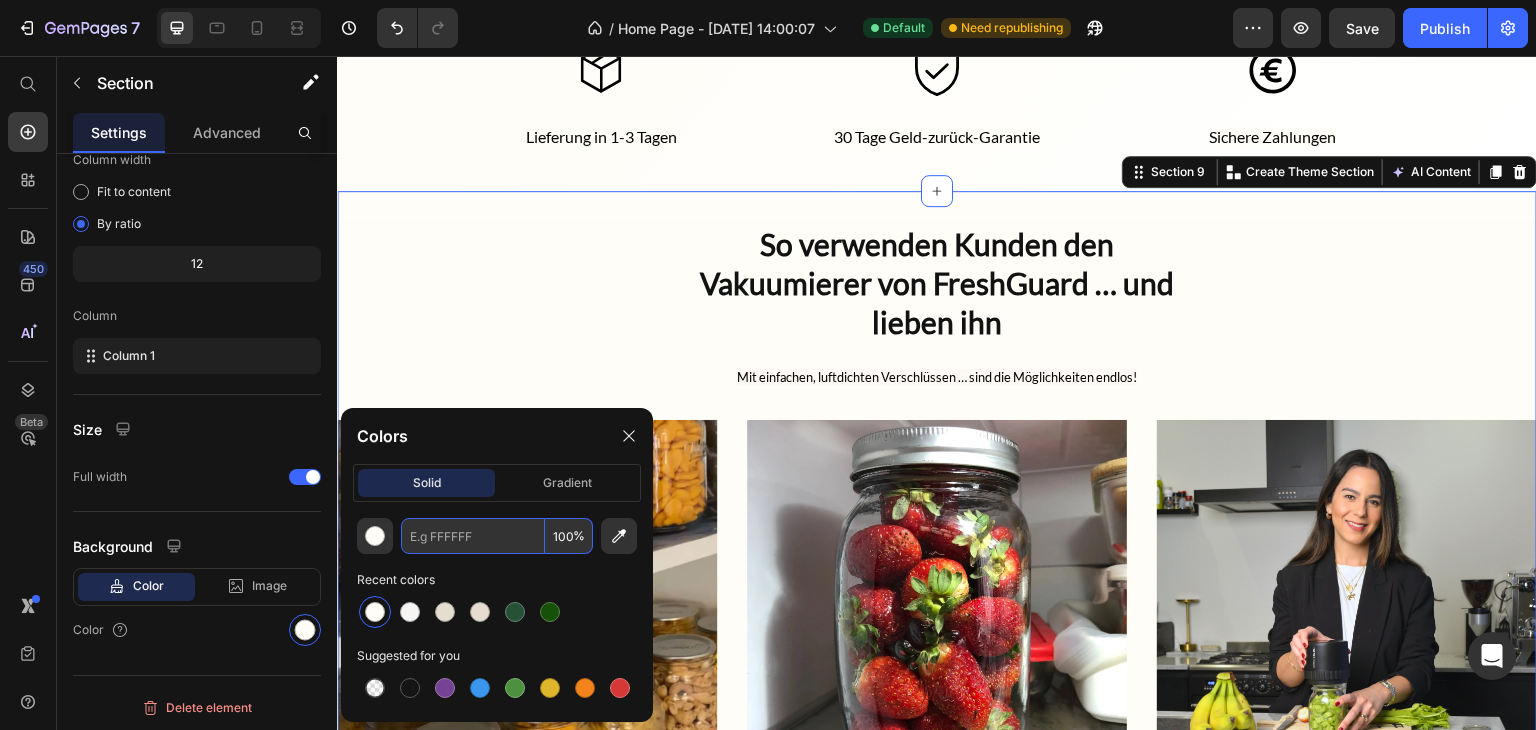 paste on "FDF9F4" 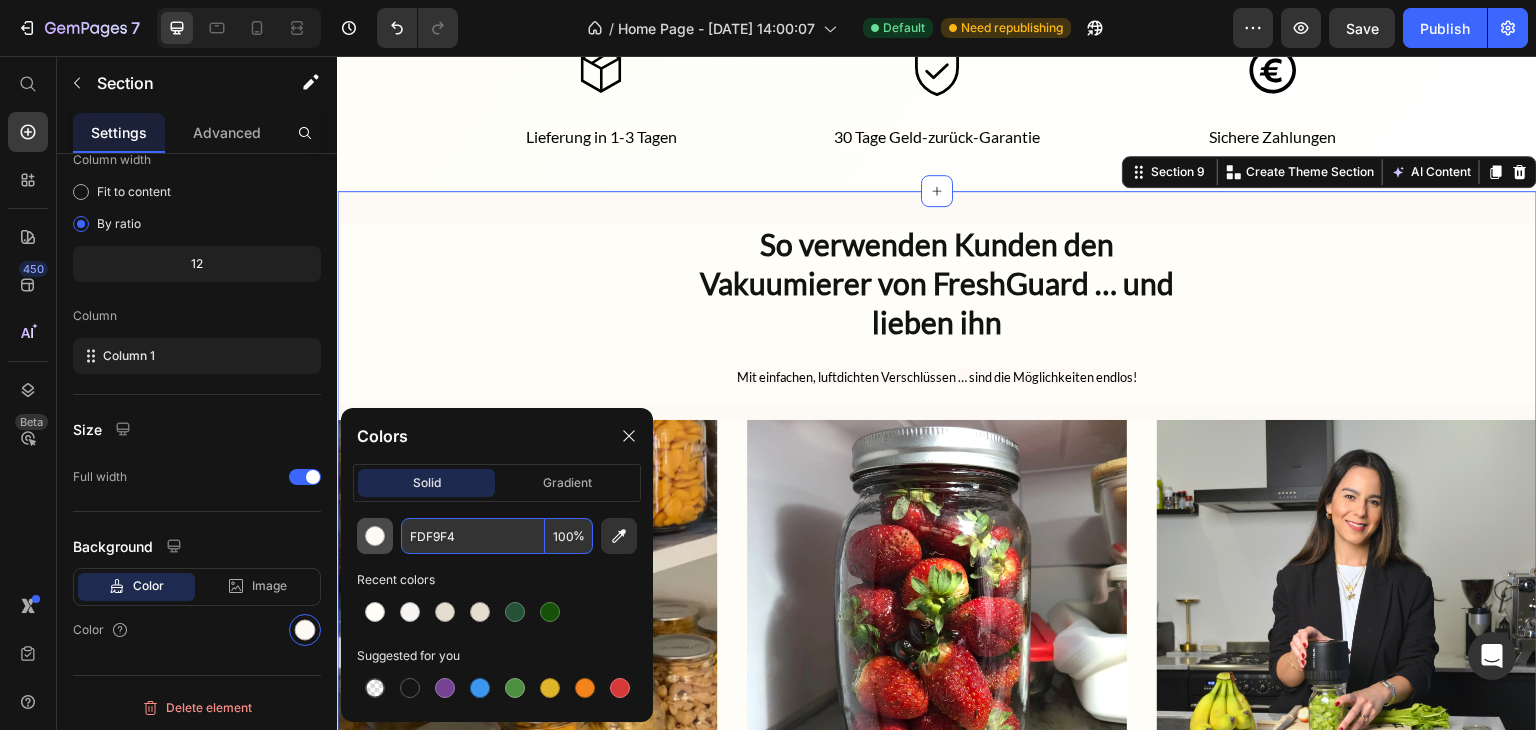 type on "FDF9F4" 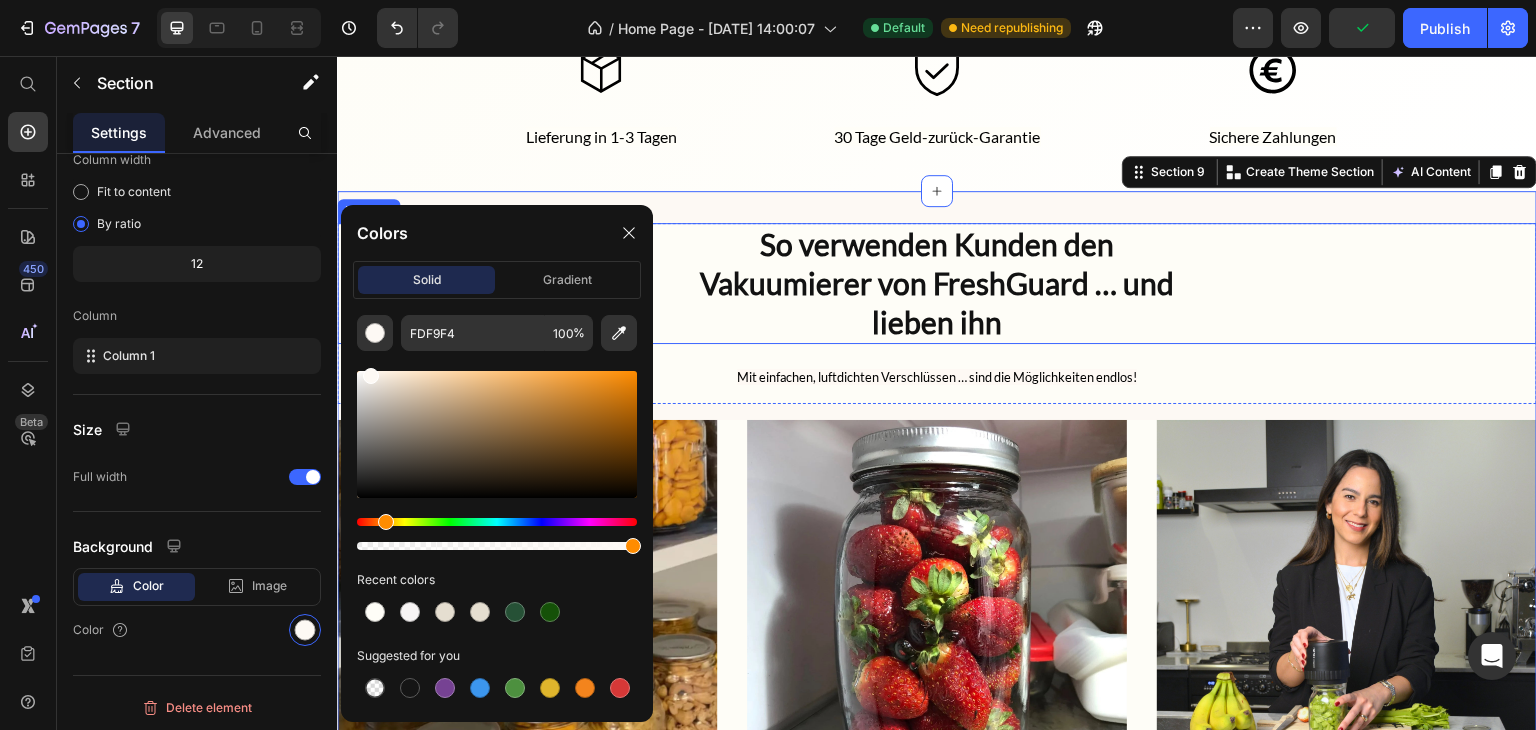 click on "So verwenden [PERSON_NAME] den  Vakuumierer von FreshGuard … und  lieben ihn" at bounding box center [937, 283] 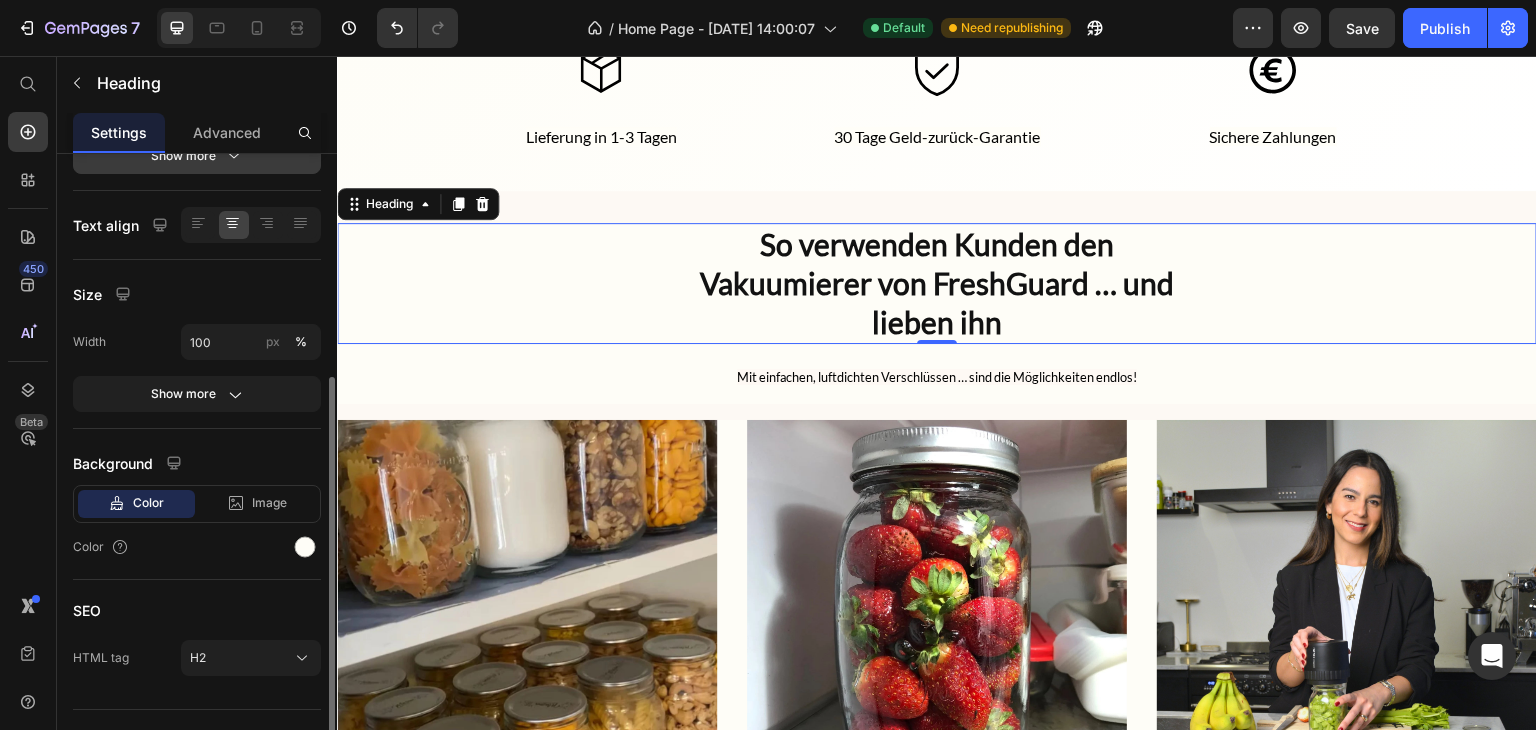 scroll, scrollTop: 350, scrollLeft: 0, axis: vertical 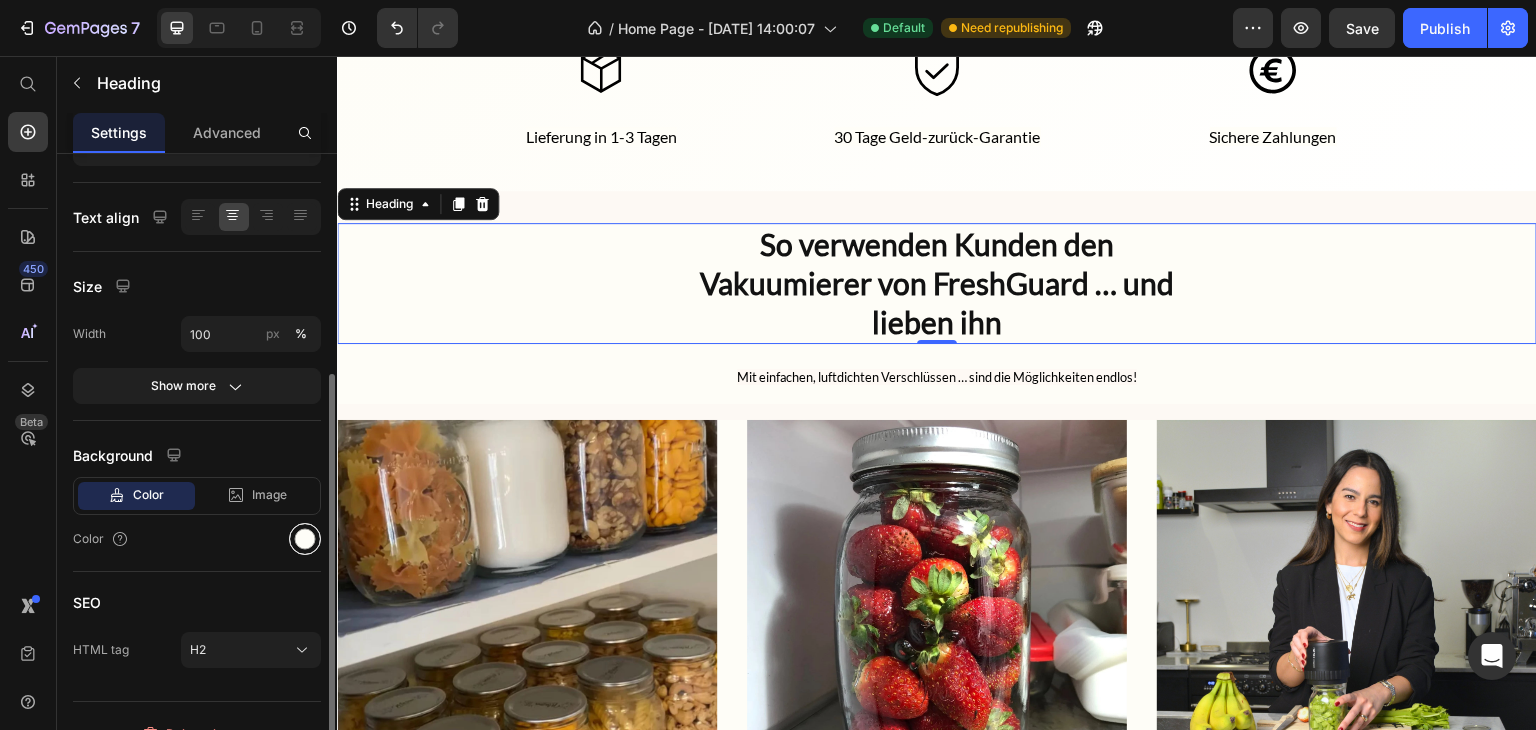 click at bounding box center [305, 539] 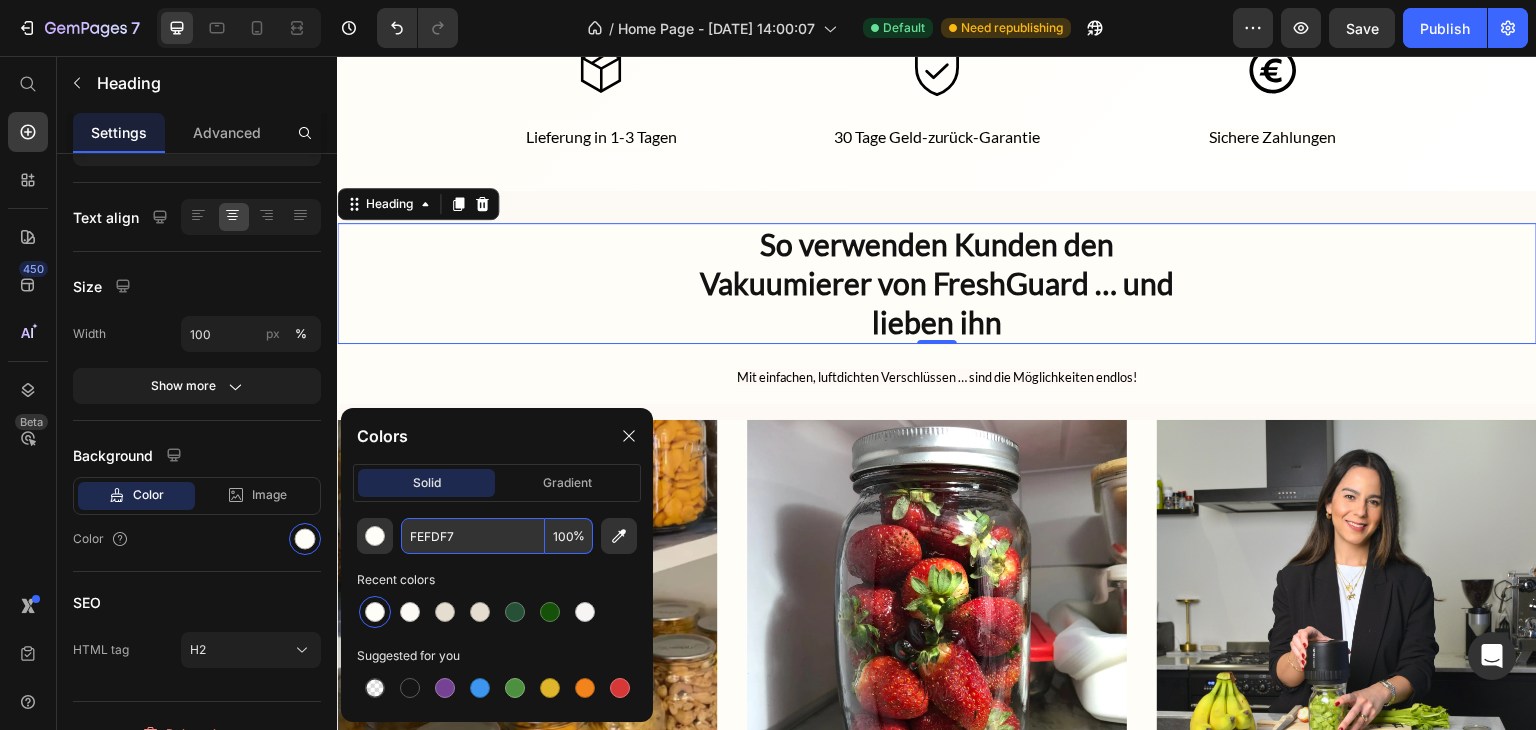 click on "FEFDF7" at bounding box center [473, 536] 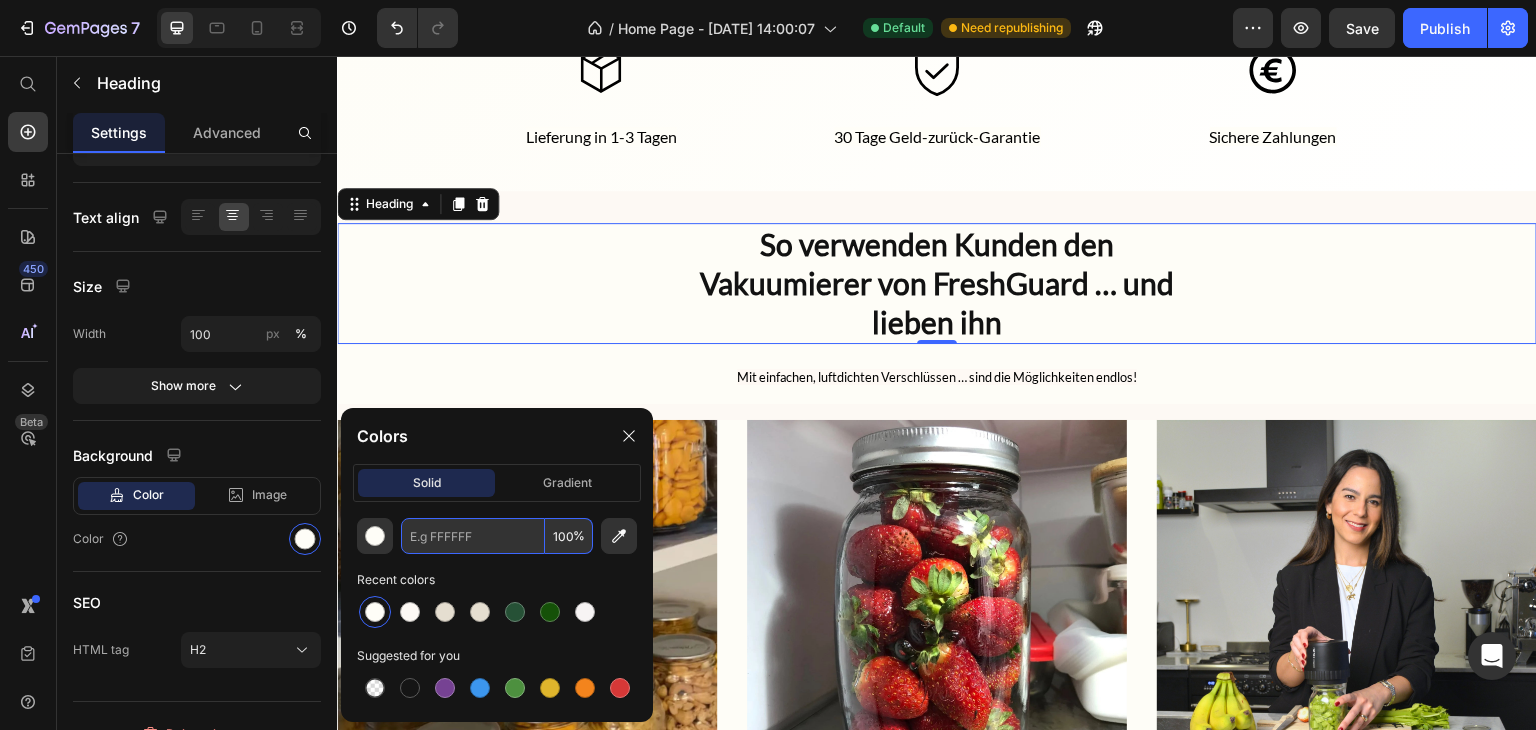 paste on "FDF9F4" 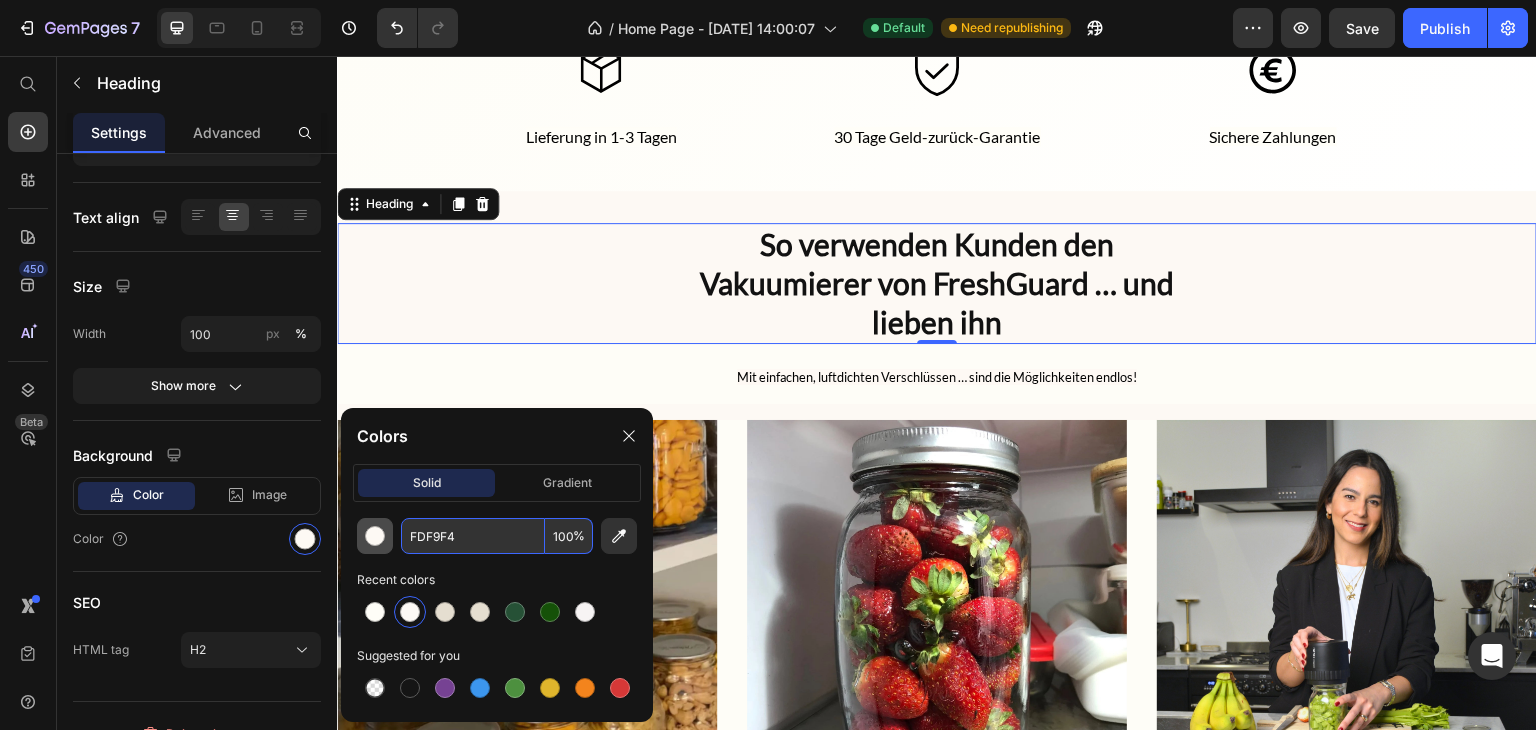 type on "FDF9F4" 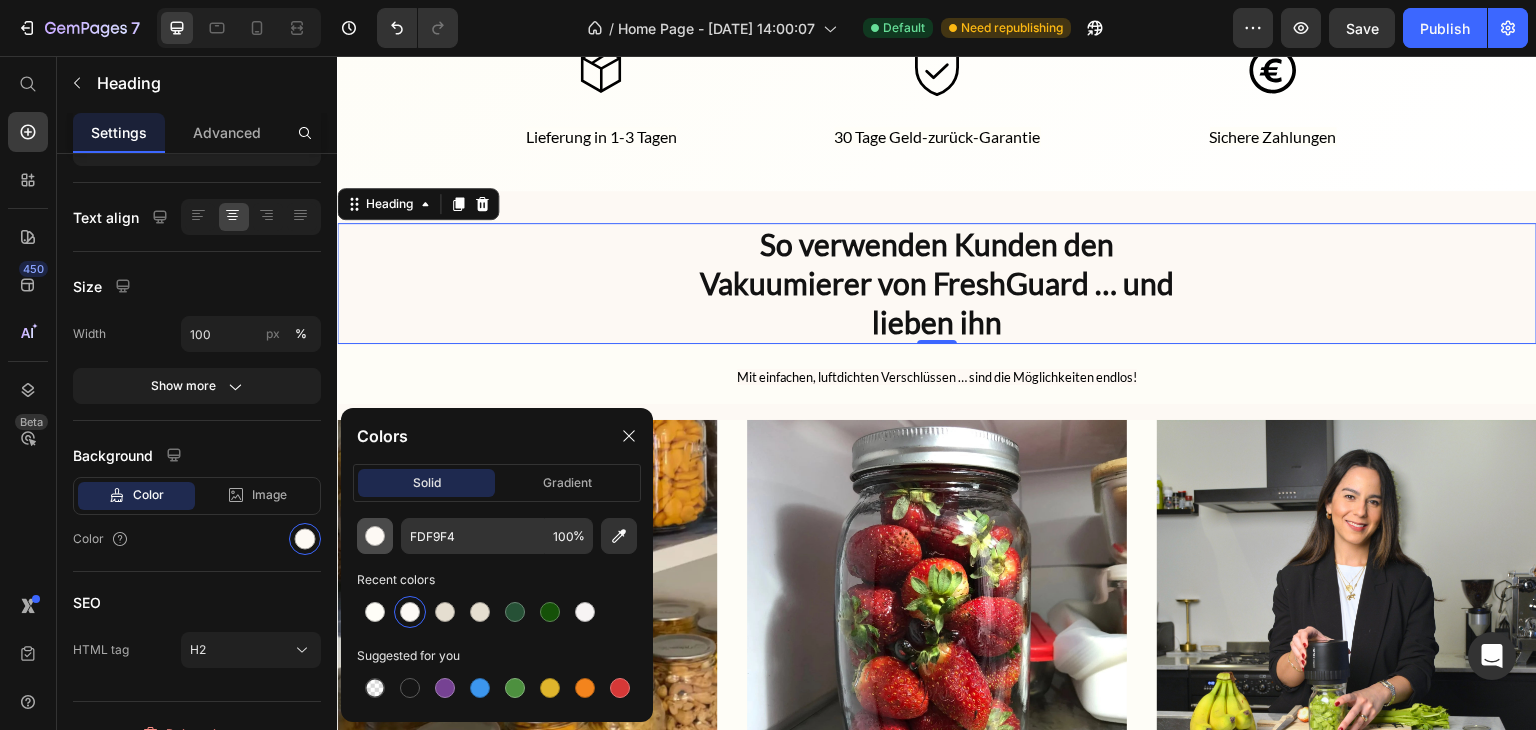 click at bounding box center (375, 536) 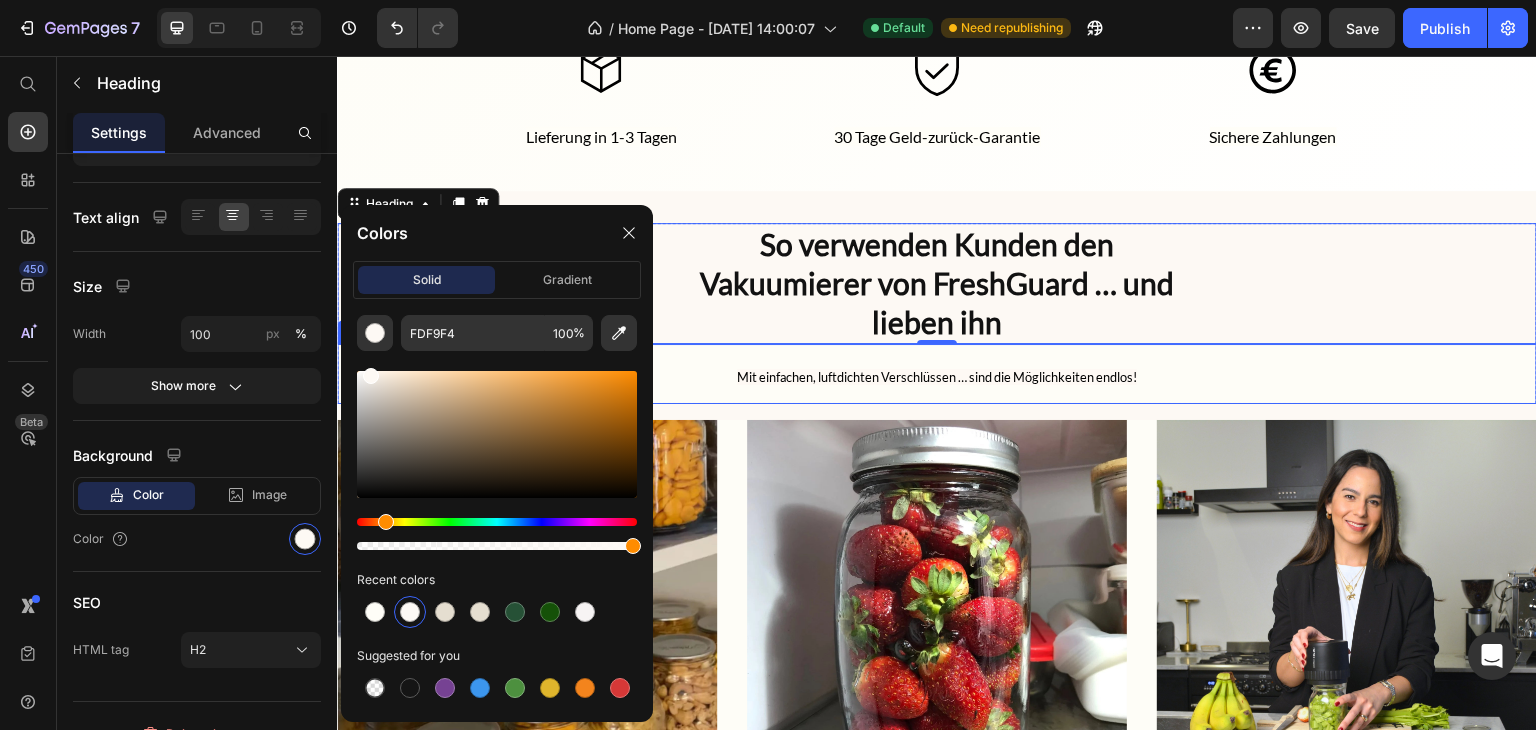 click on "Mit einfachen, luftdichten Verschlüssen … sind die Möglichkeiten endlos!" at bounding box center (937, 374) 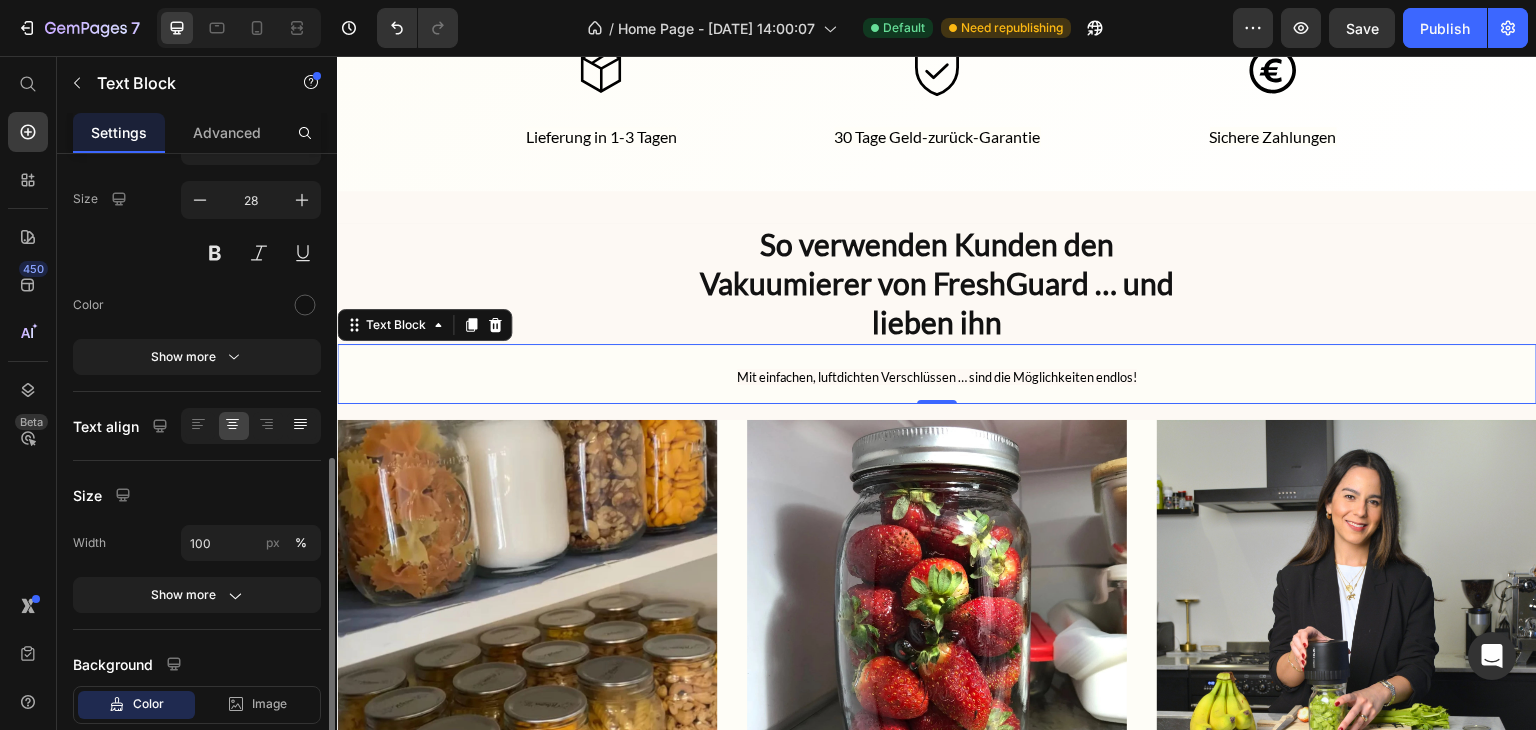 scroll, scrollTop: 260, scrollLeft: 0, axis: vertical 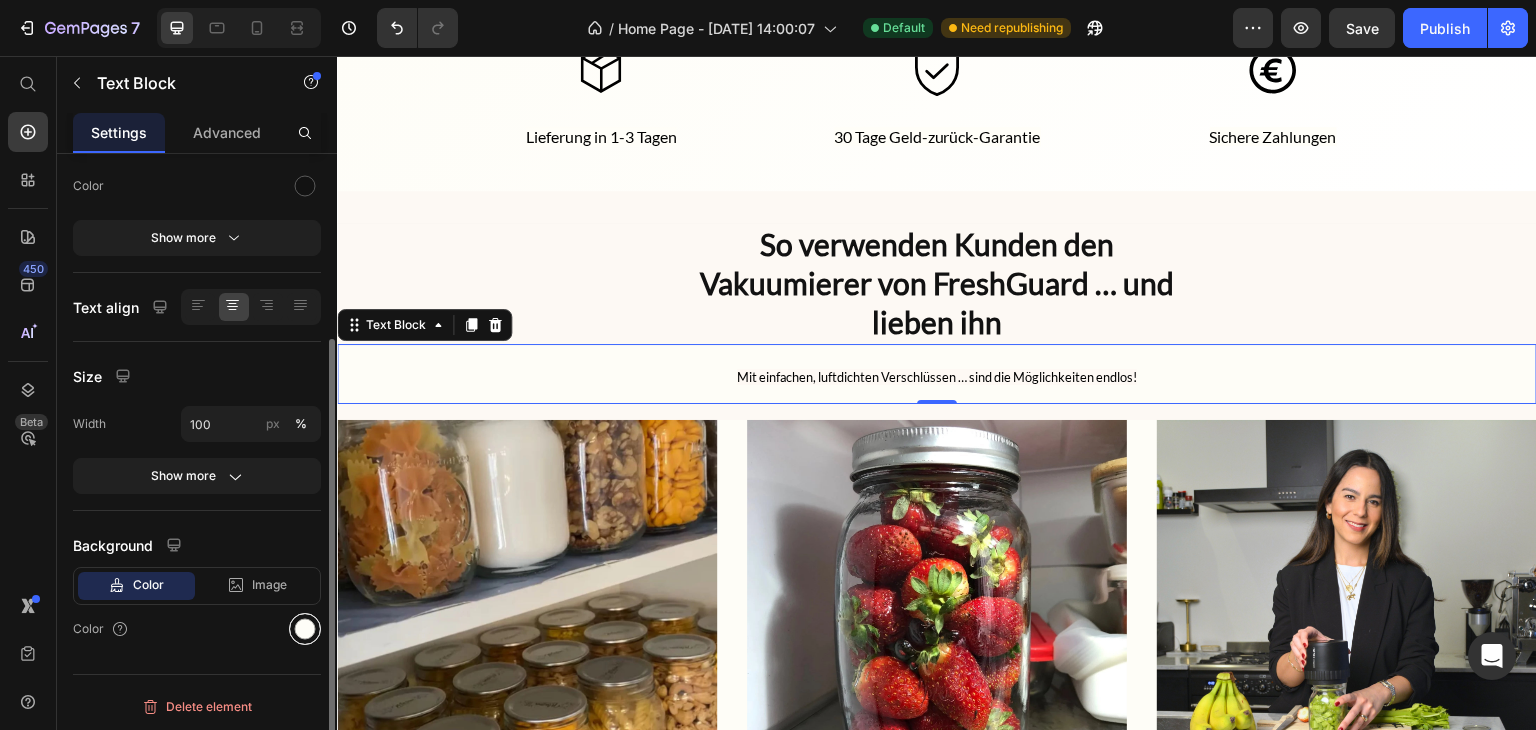 click at bounding box center (305, 629) 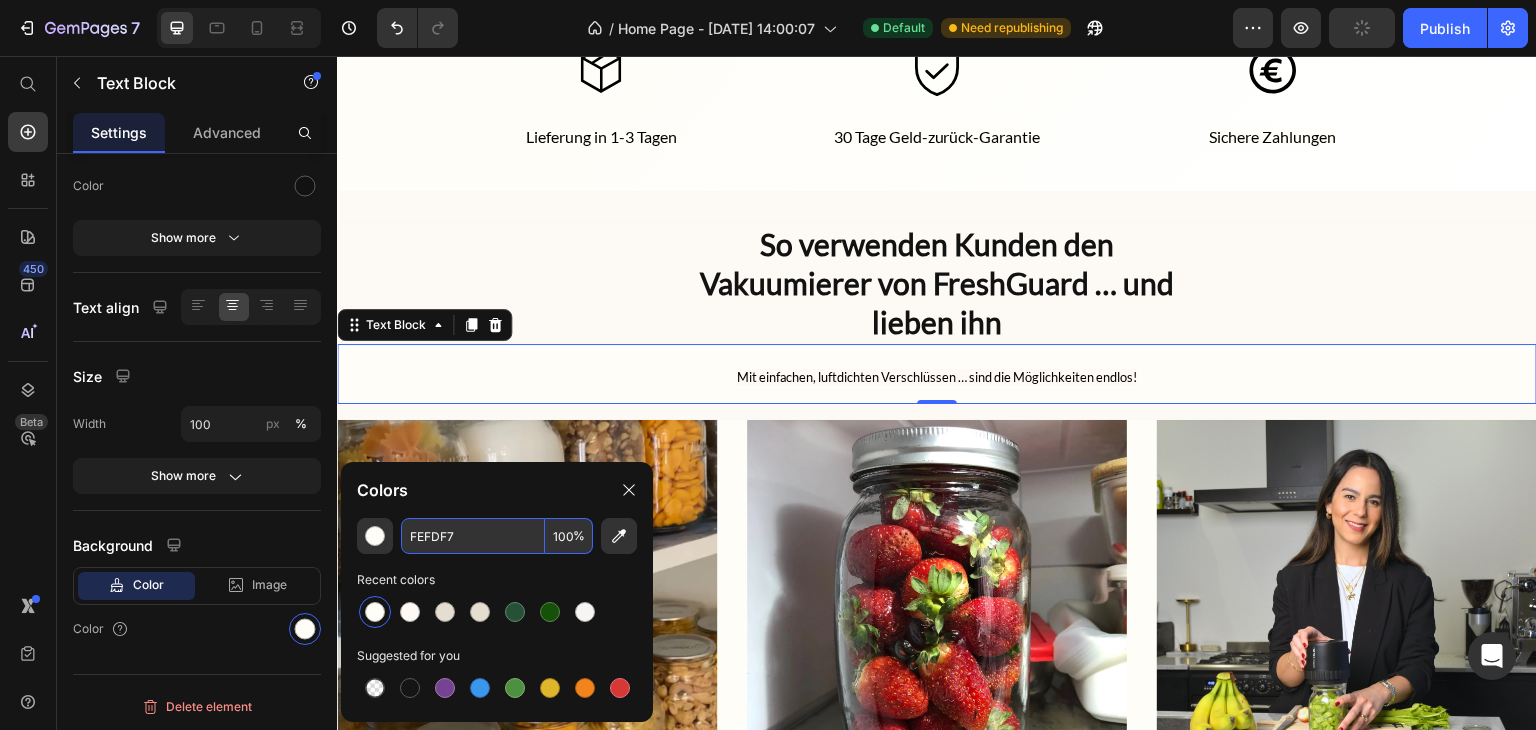 click on "FEFDF7" at bounding box center (473, 536) 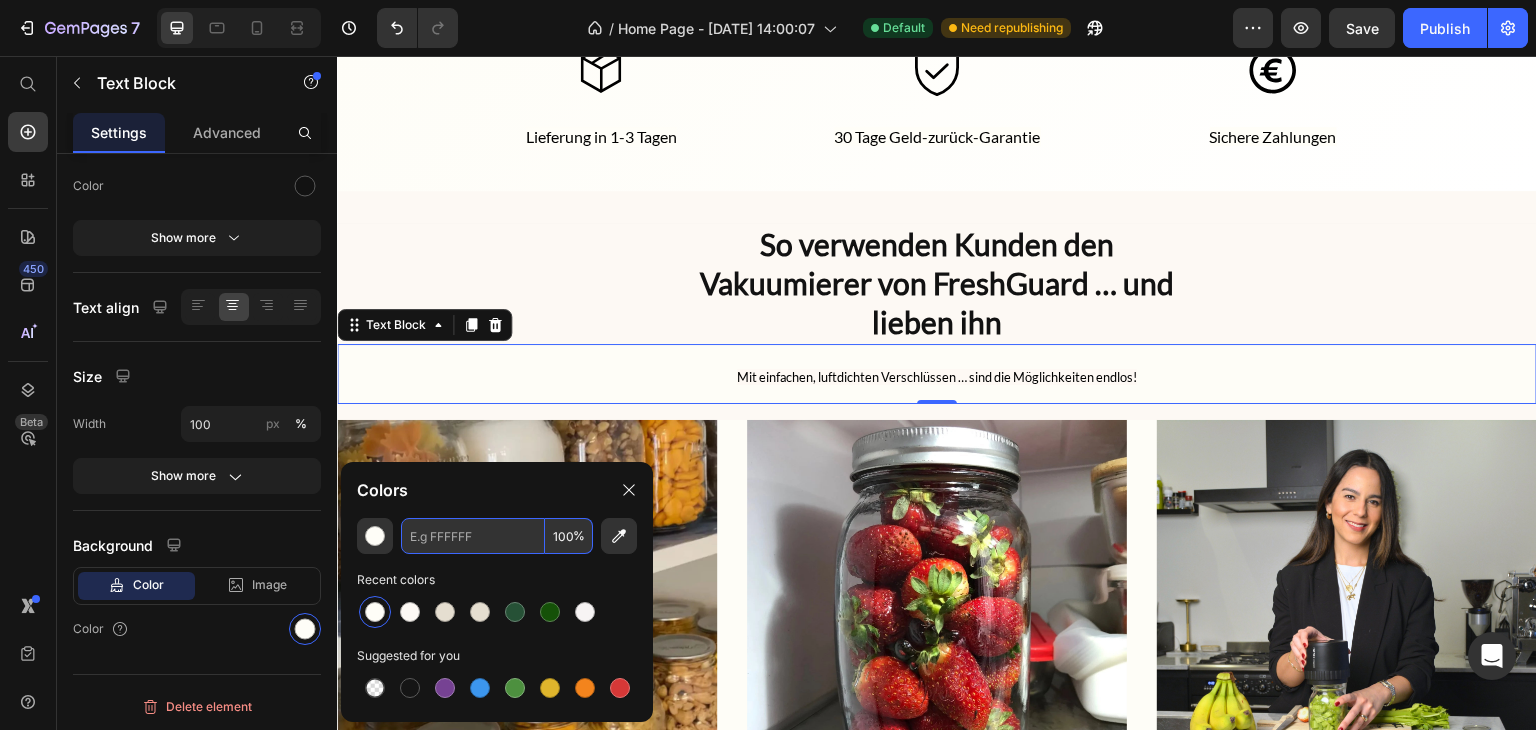 paste on "FDF9F4" 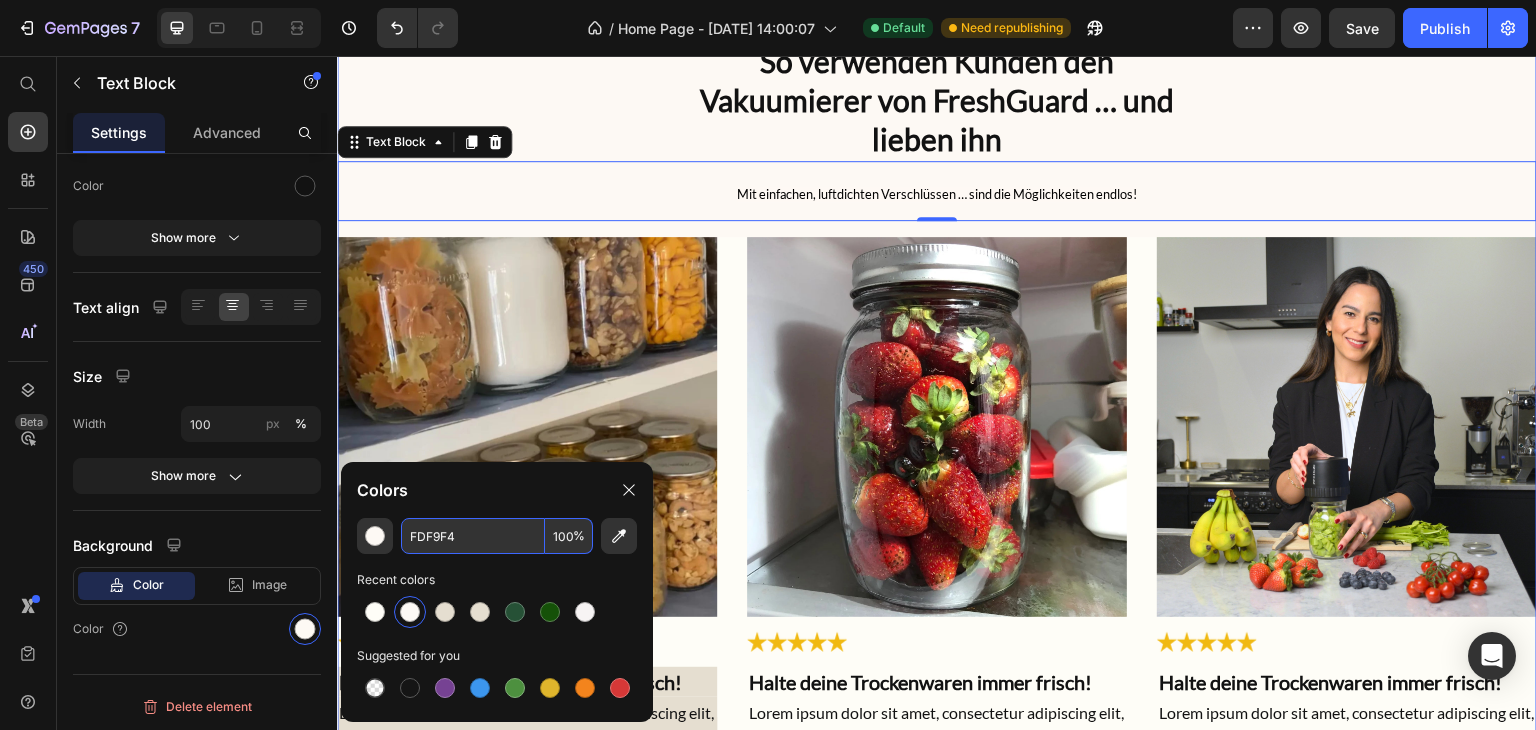 scroll, scrollTop: 3646, scrollLeft: 0, axis: vertical 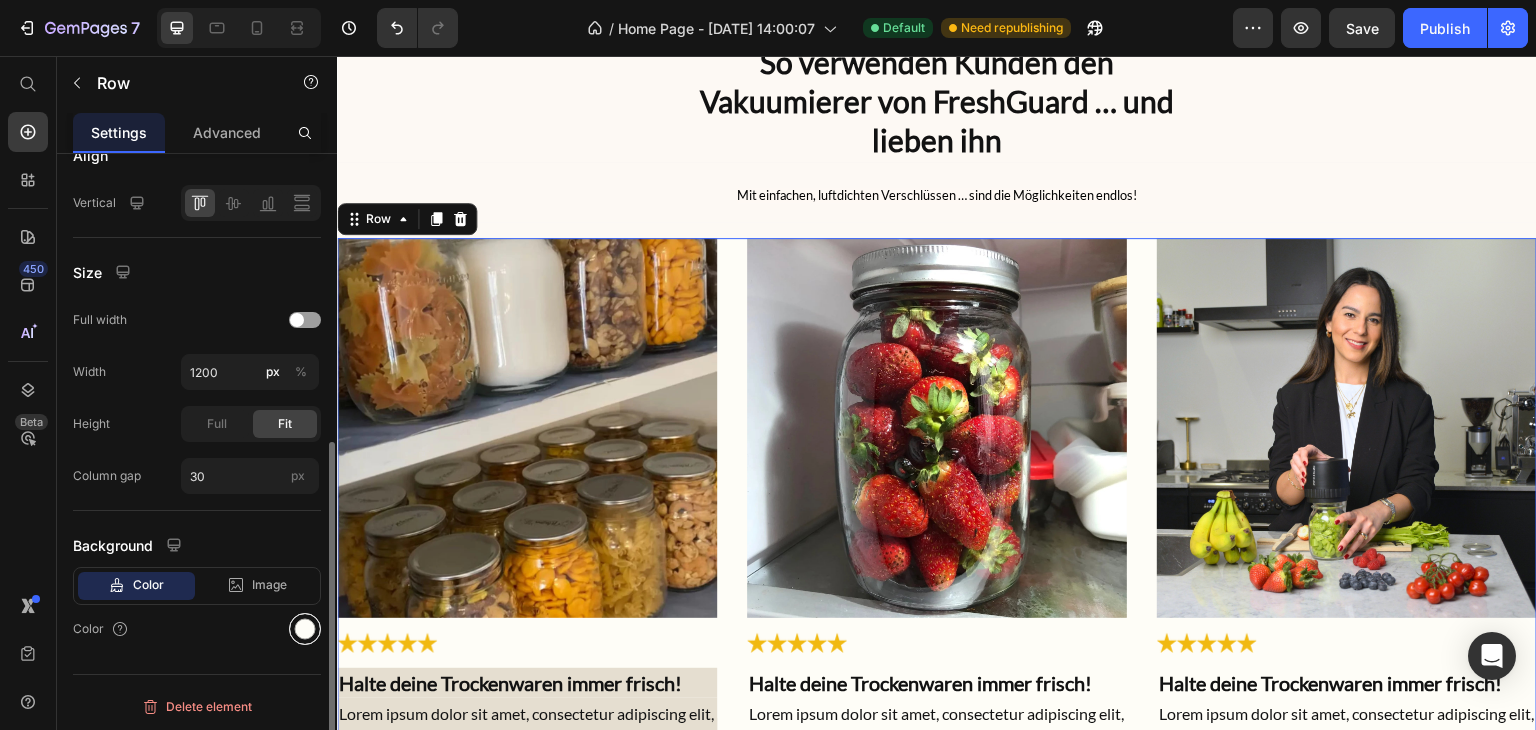 click at bounding box center (305, 629) 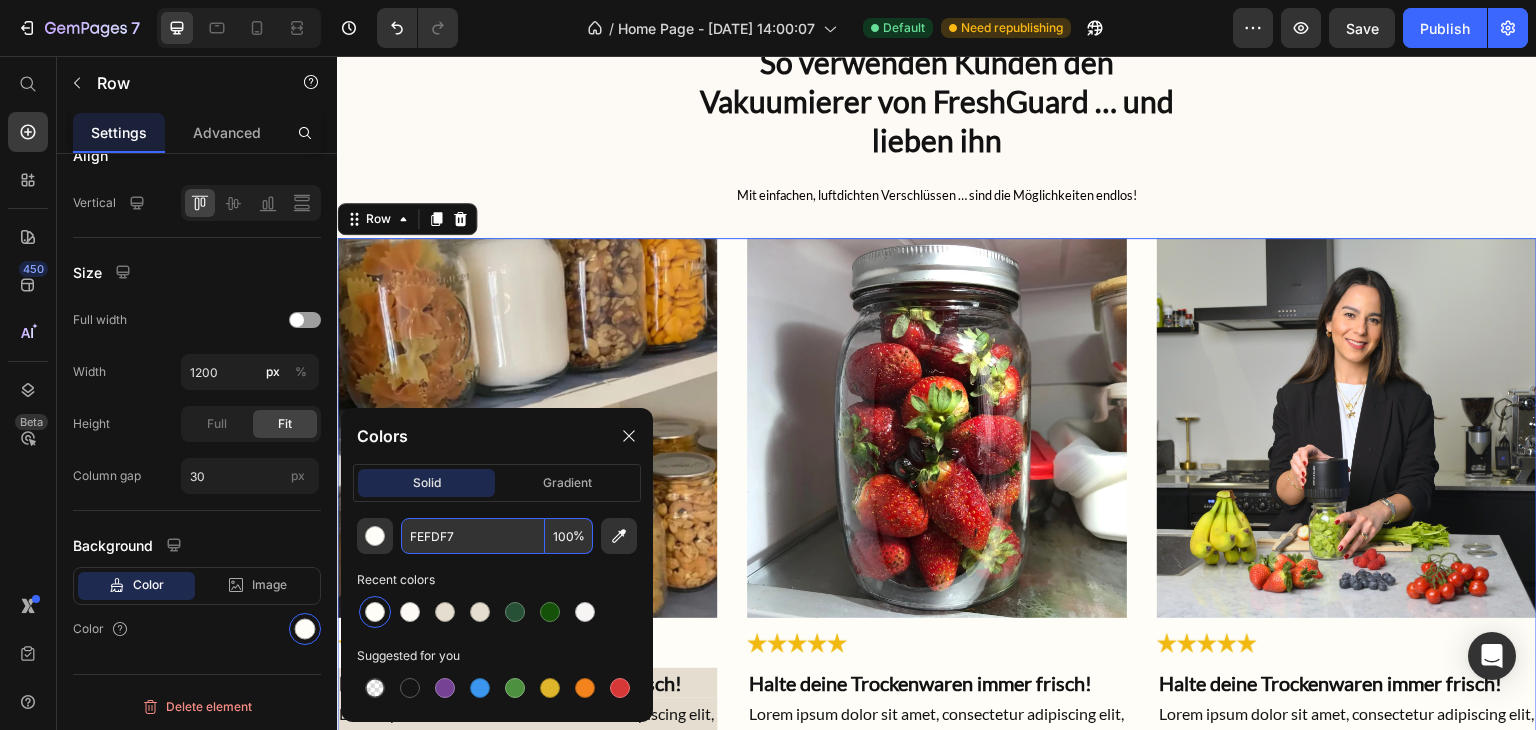 click on "FEFDF7" at bounding box center (473, 536) 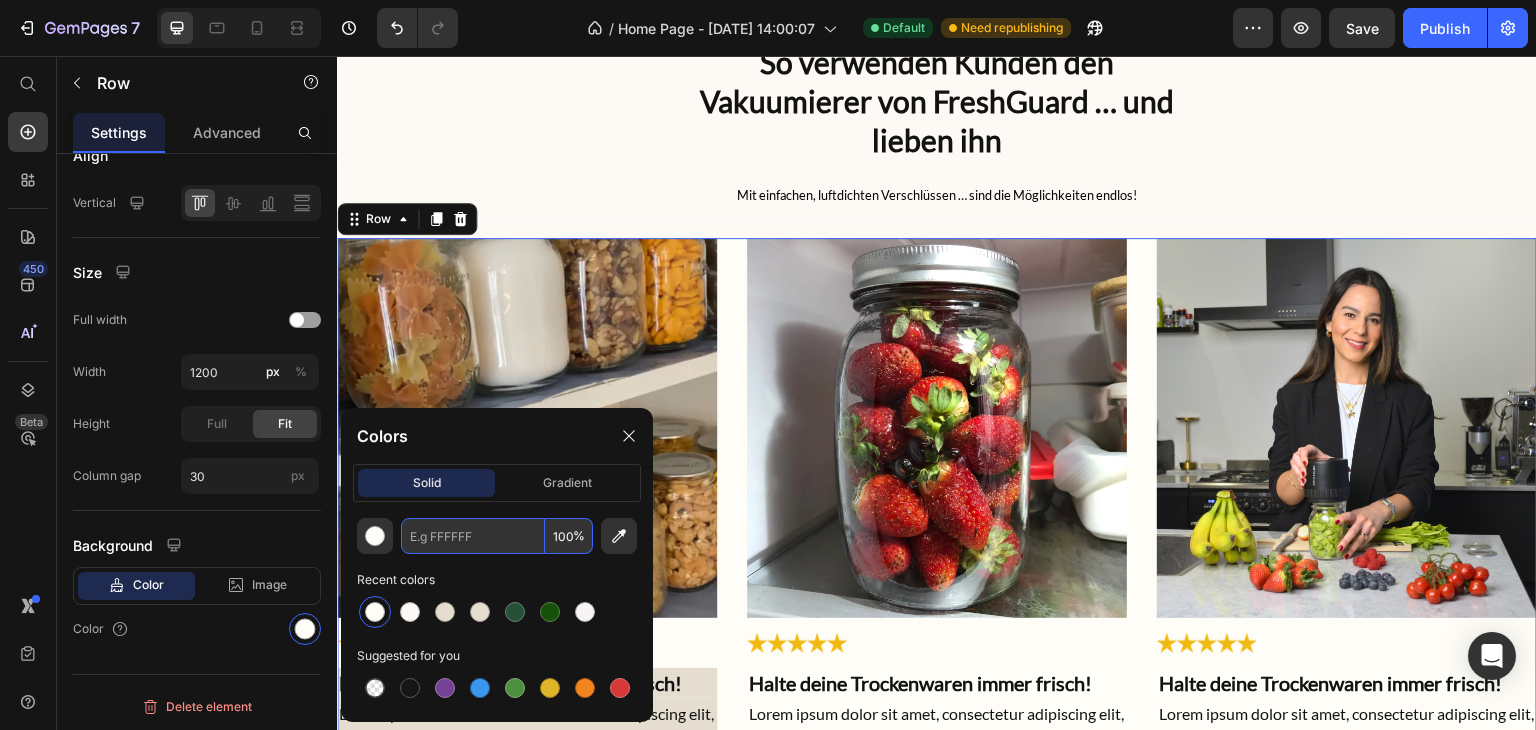 paste on "FDF9F4" 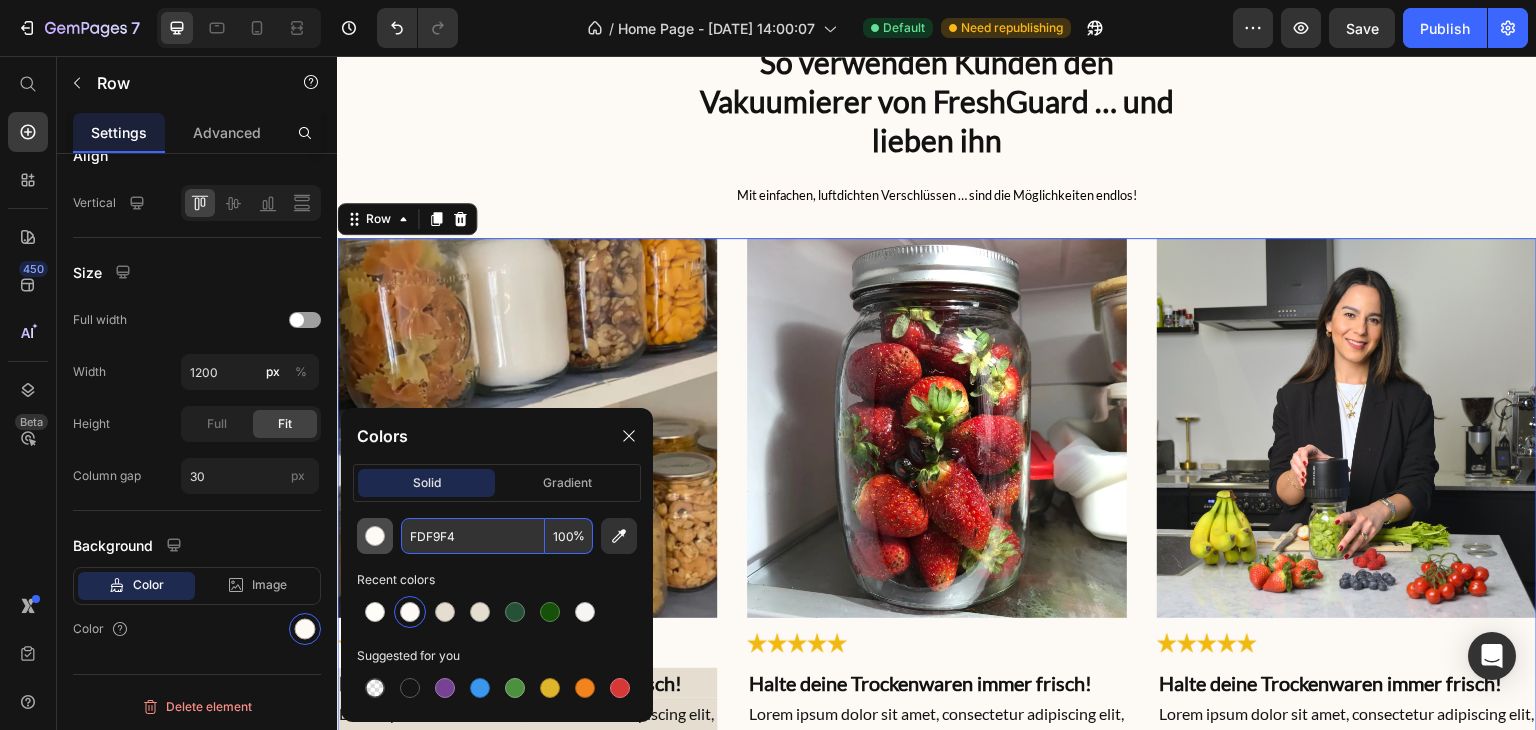 type on "FDF9F4" 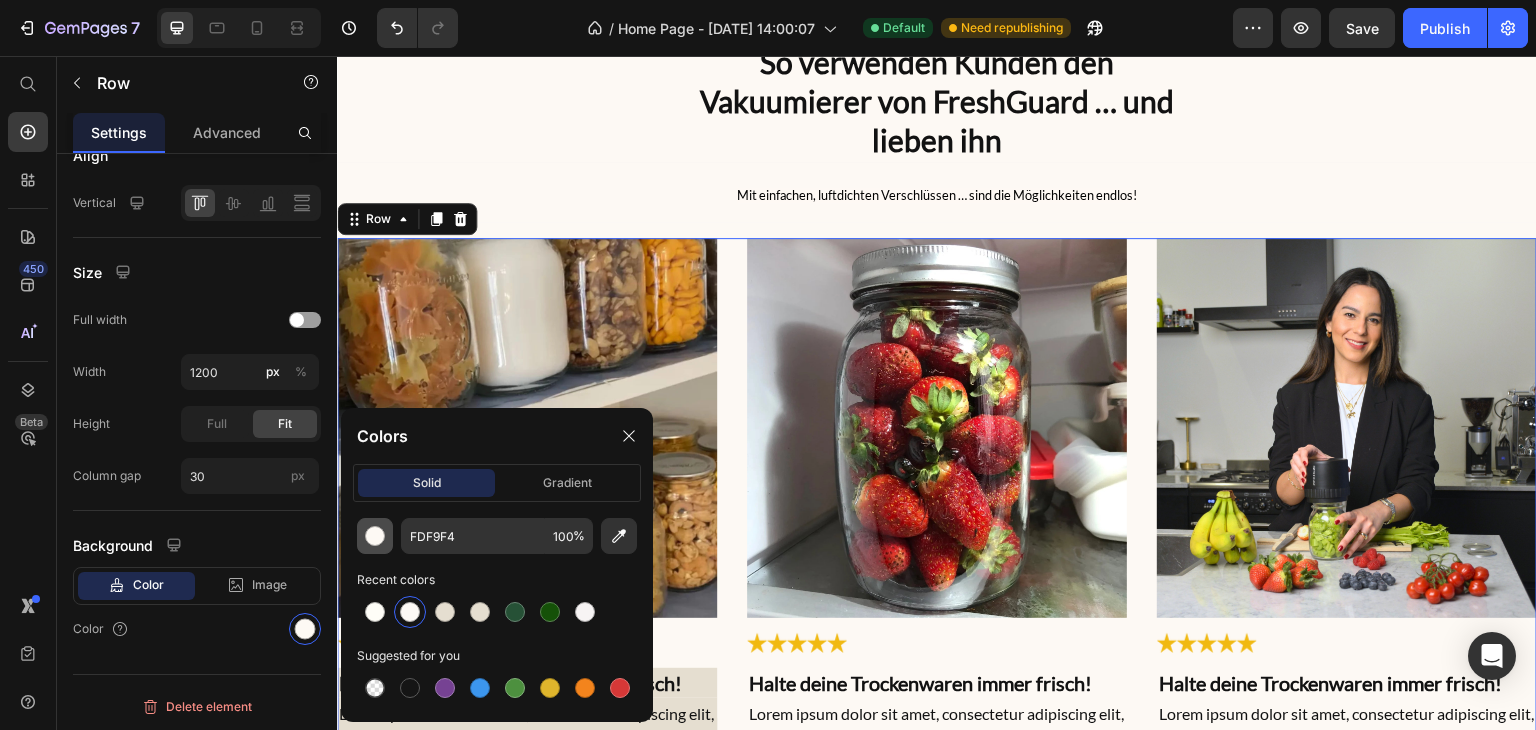 click at bounding box center [375, 536] 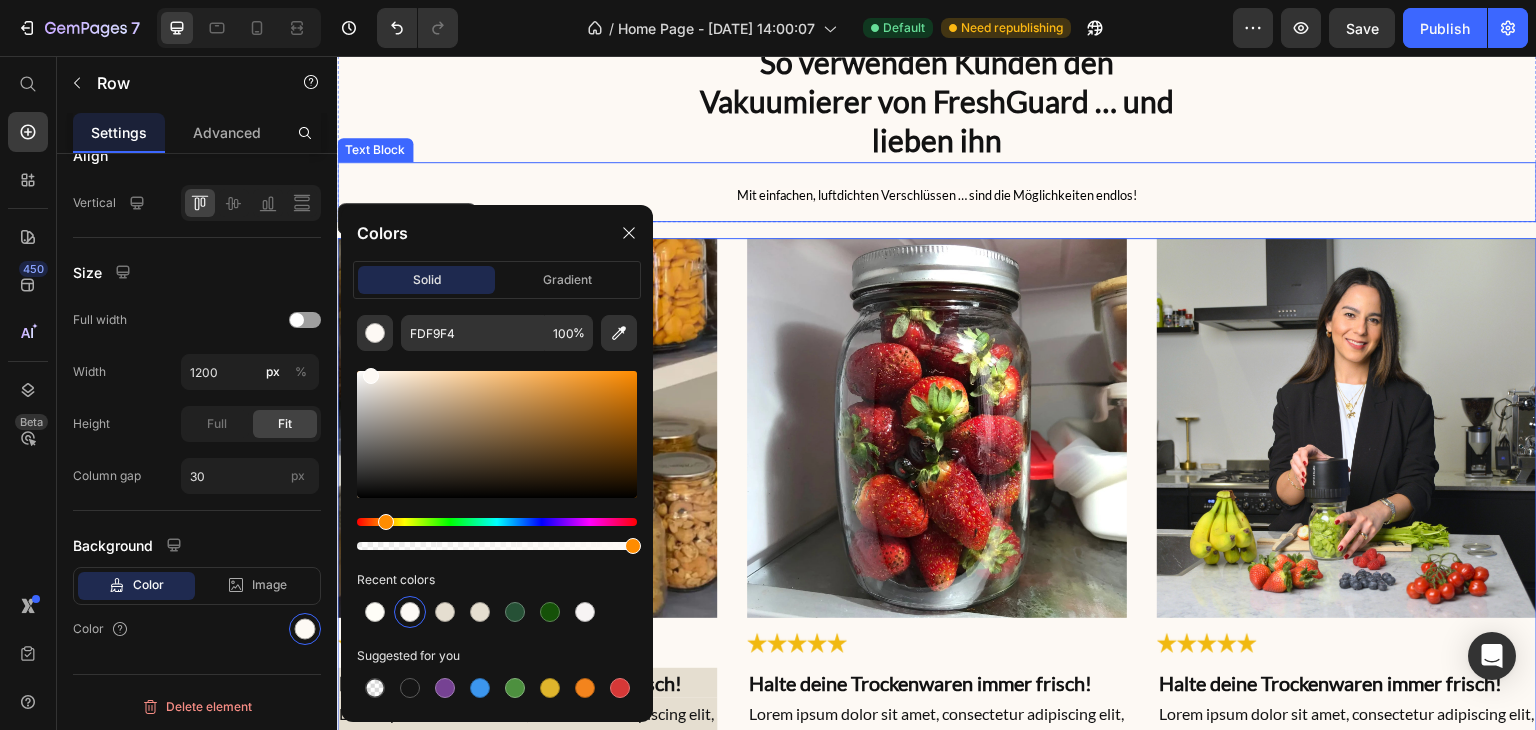 click on "Mit einfachen, luftdichten Verschlüssen … sind die Möglichkeiten endlos!" at bounding box center (937, 195) 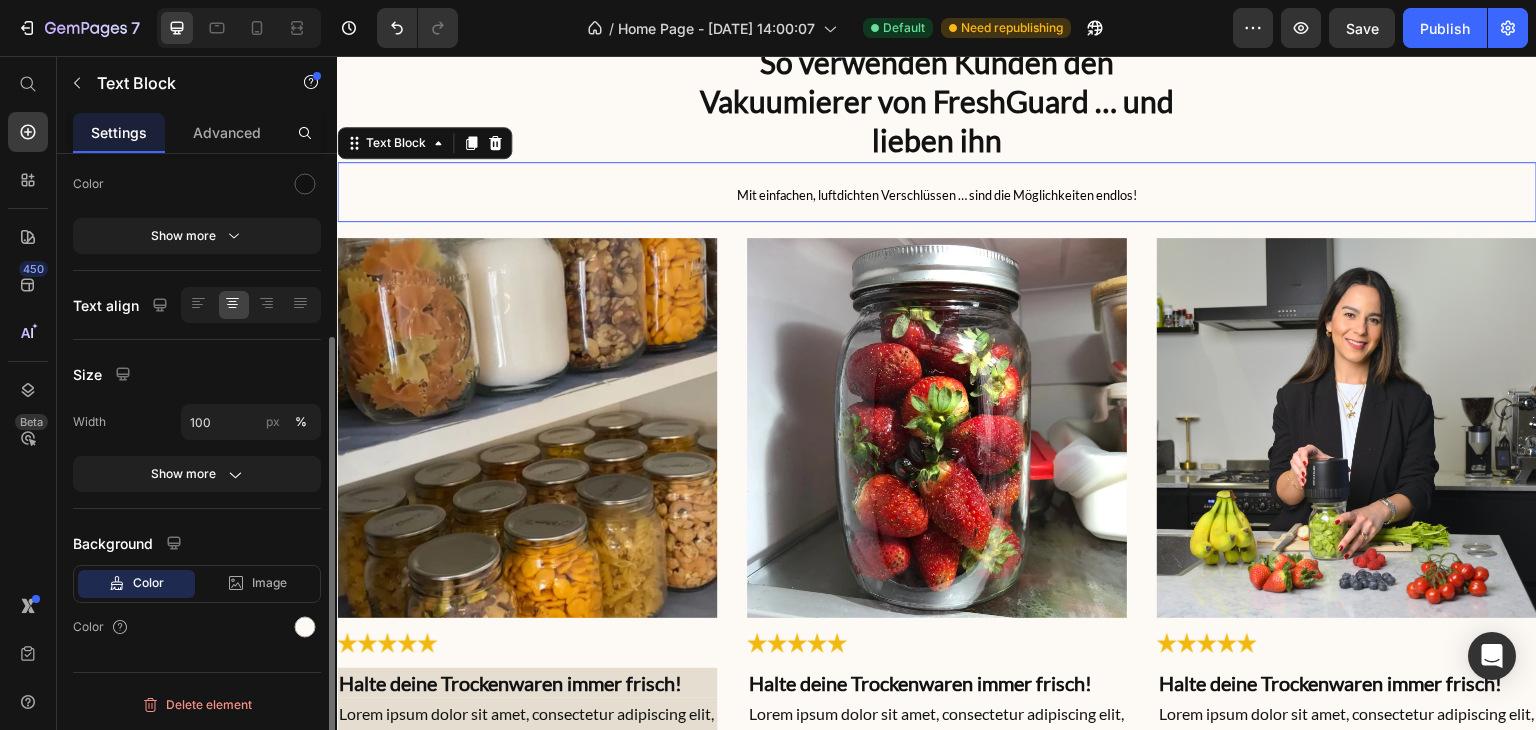 scroll, scrollTop: 0, scrollLeft: 0, axis: both 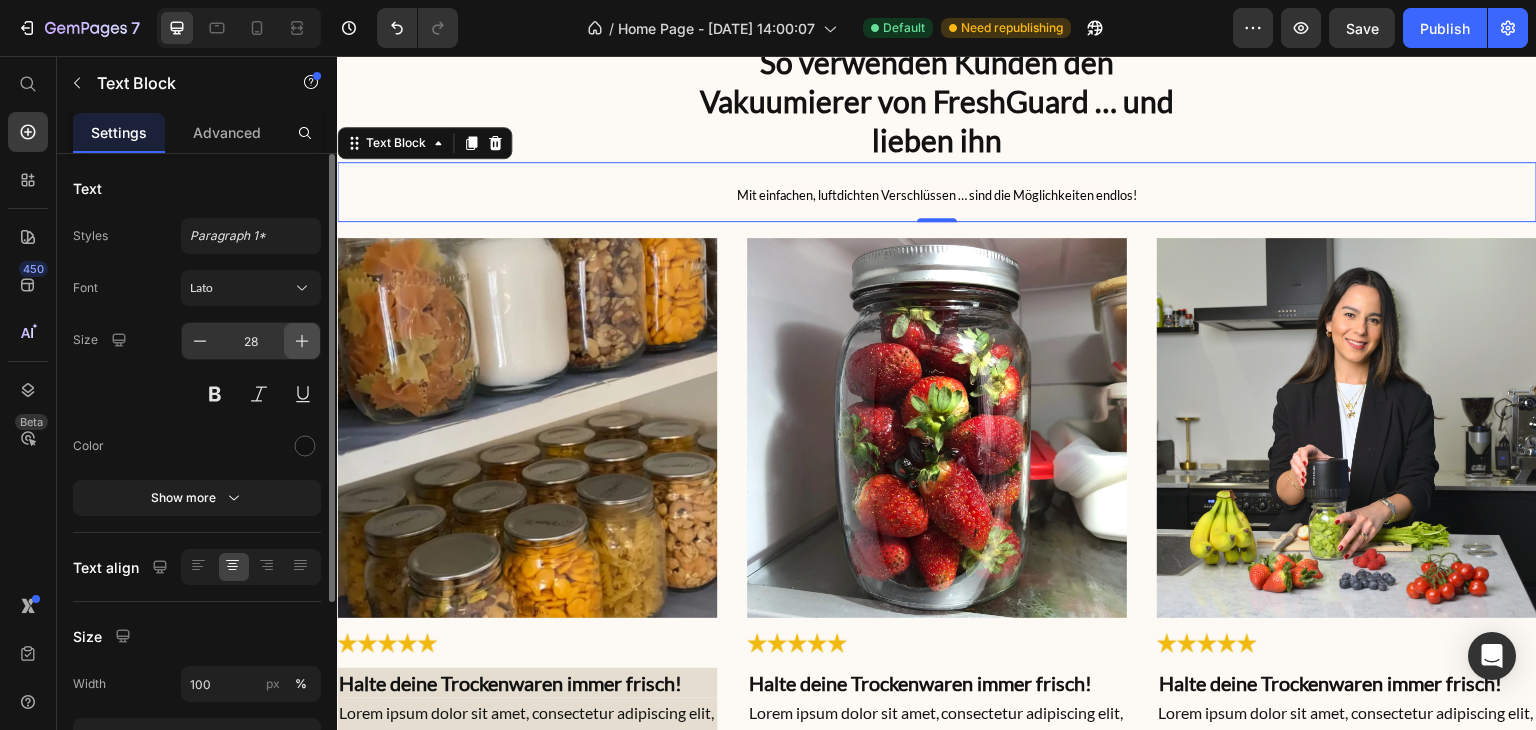 click 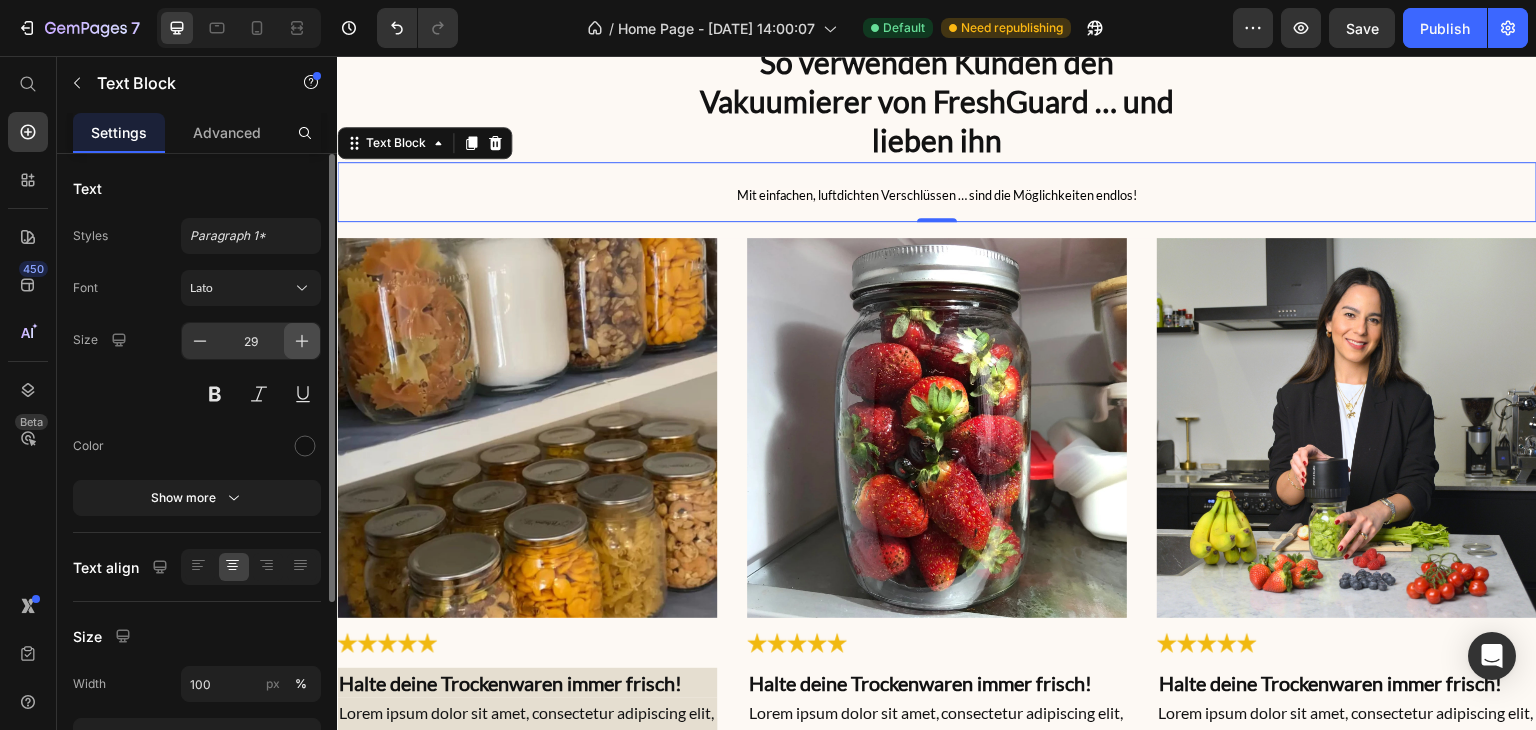 click 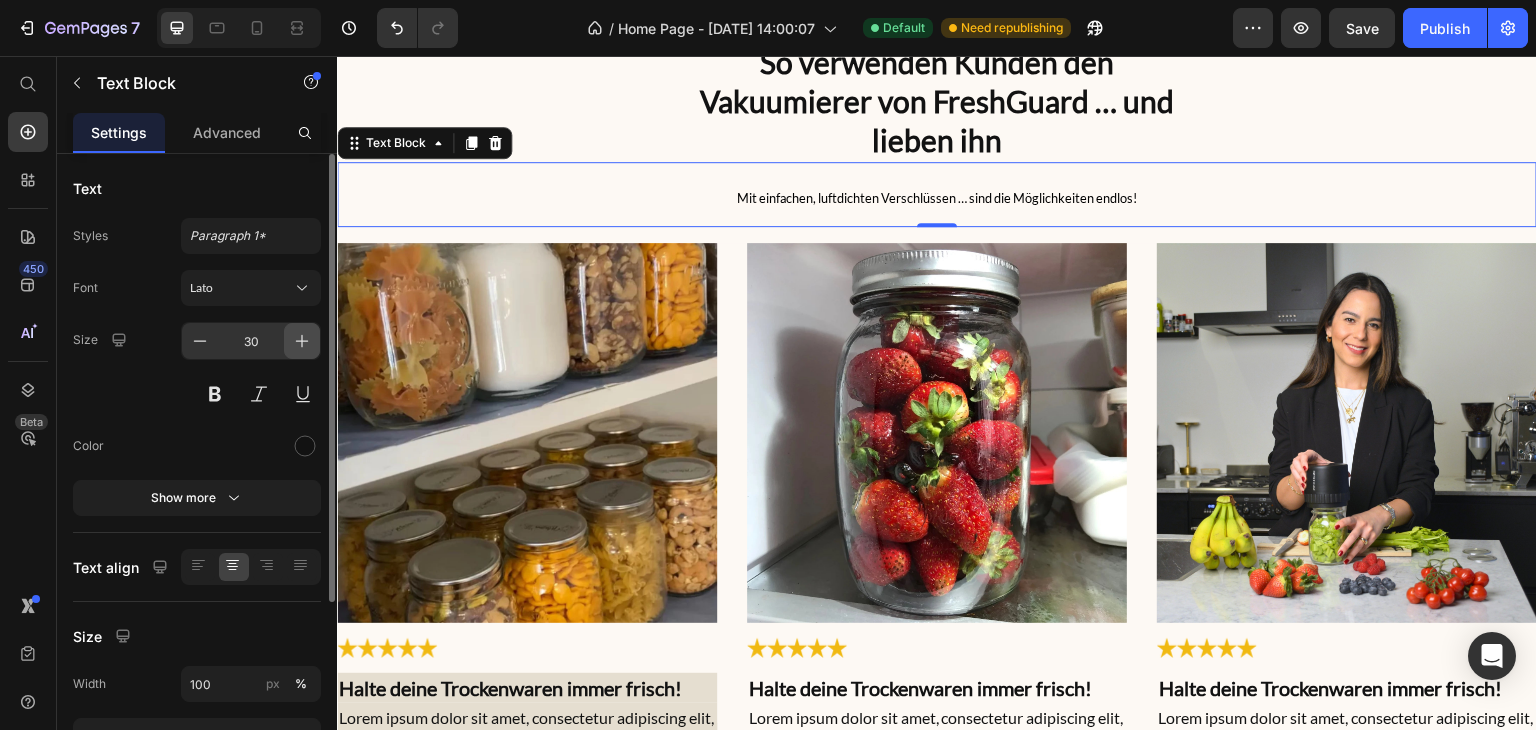 click 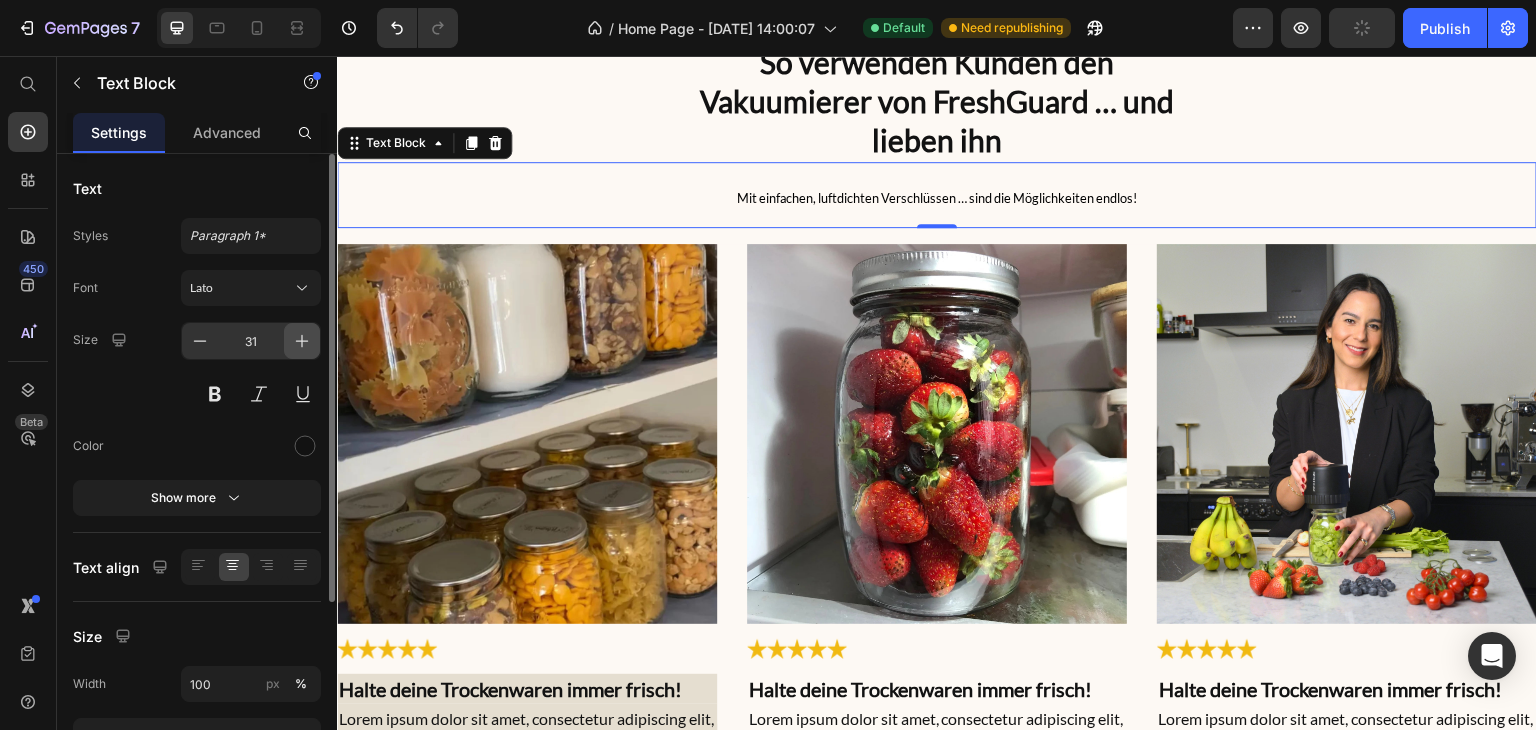 click 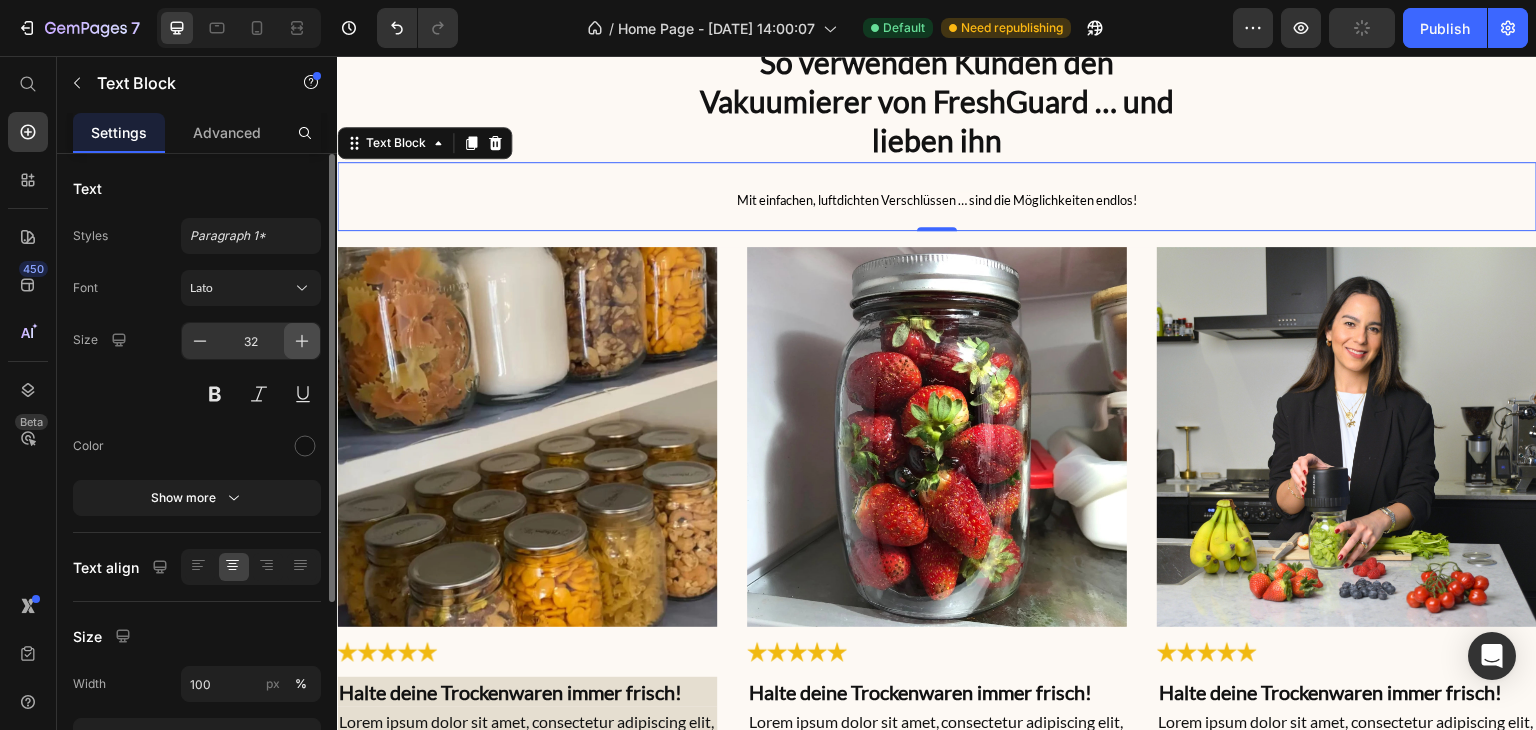 click 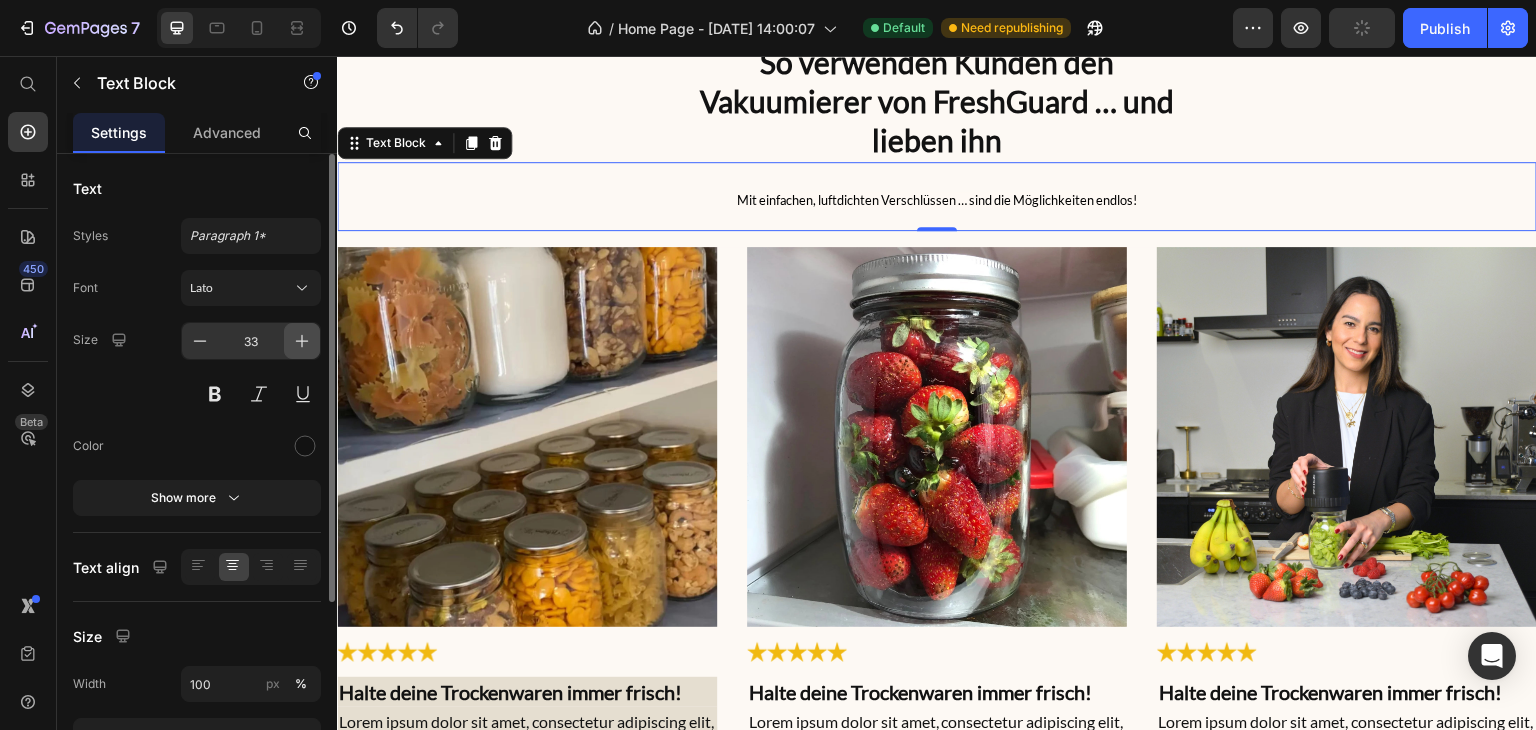 click 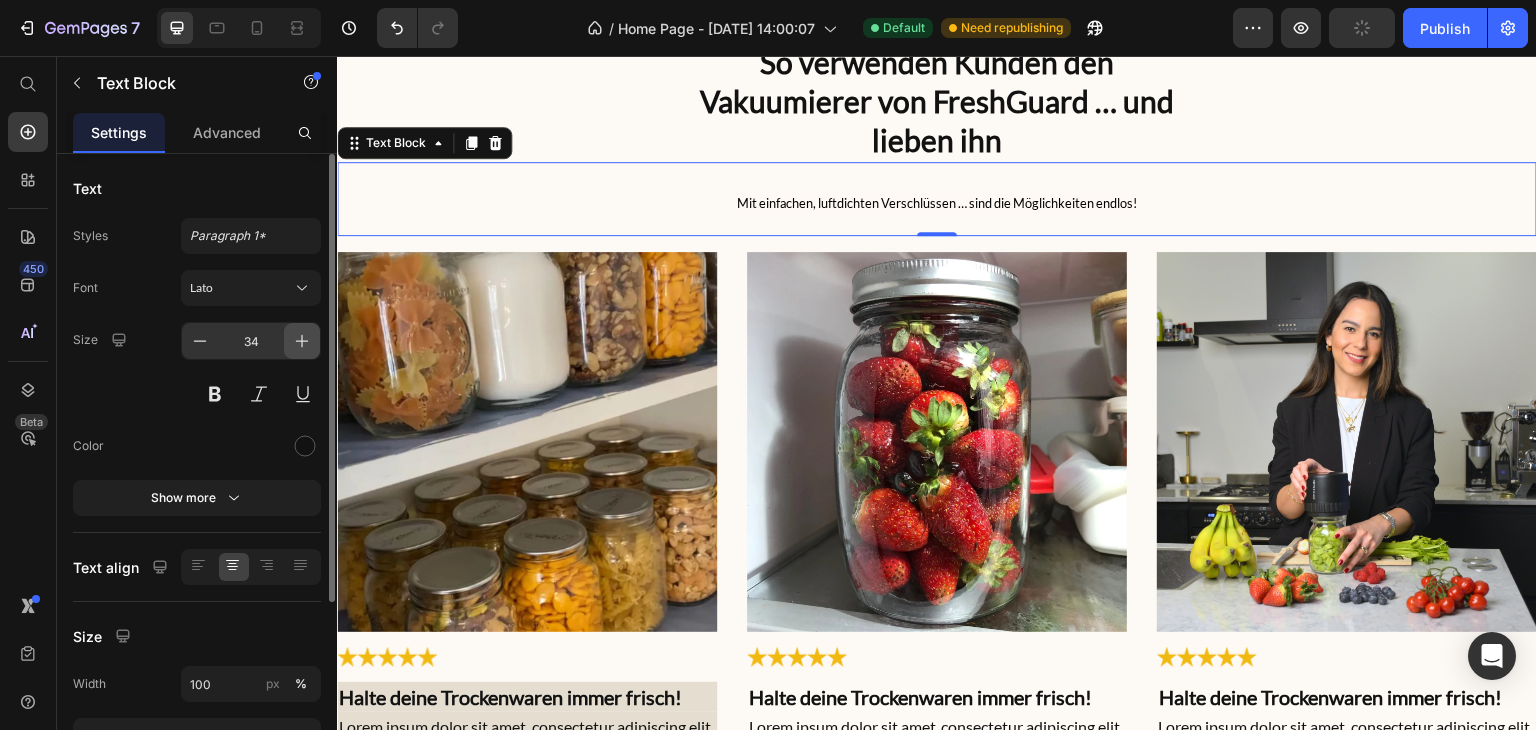 click 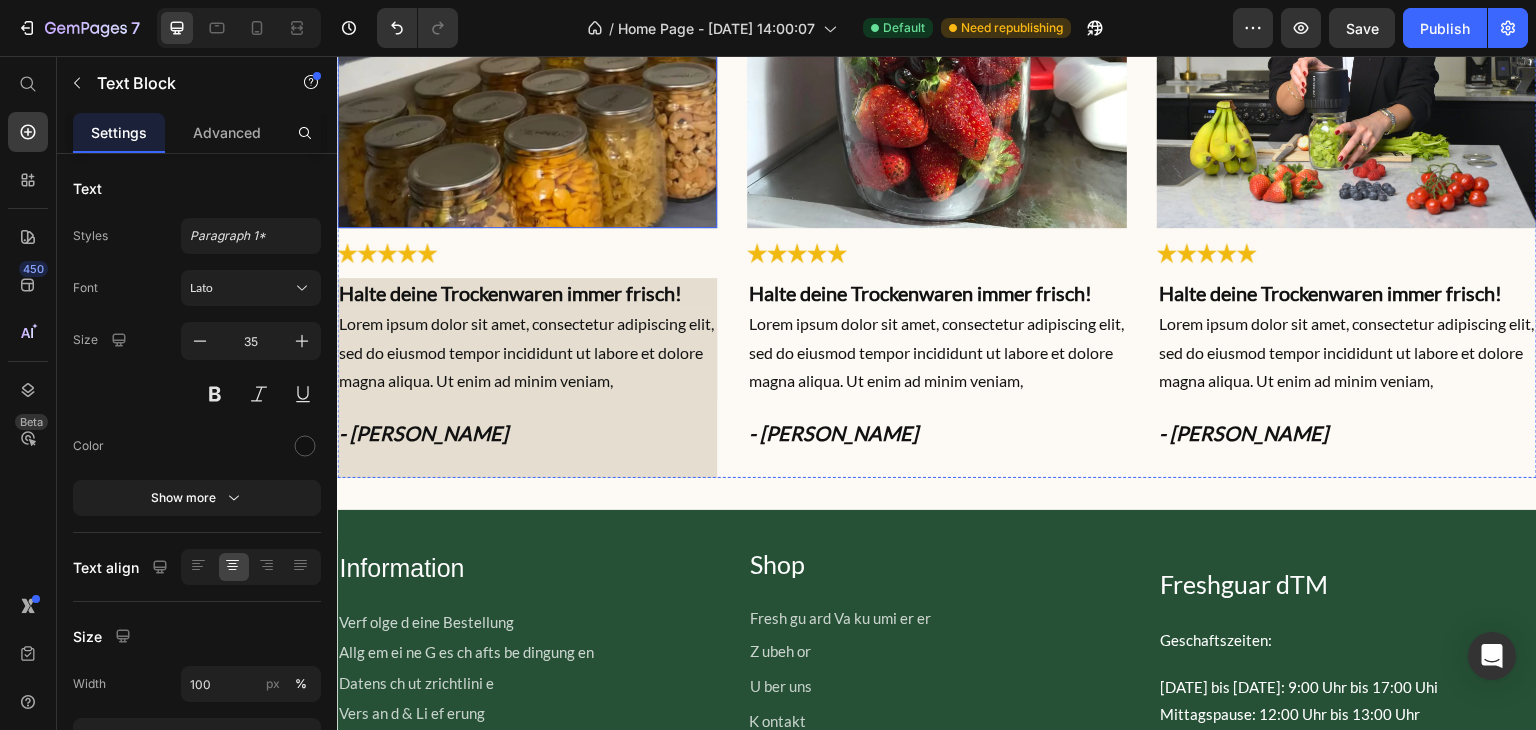 scroll, scrollTop: 4051, scrollLeft: 0, axis: vertical 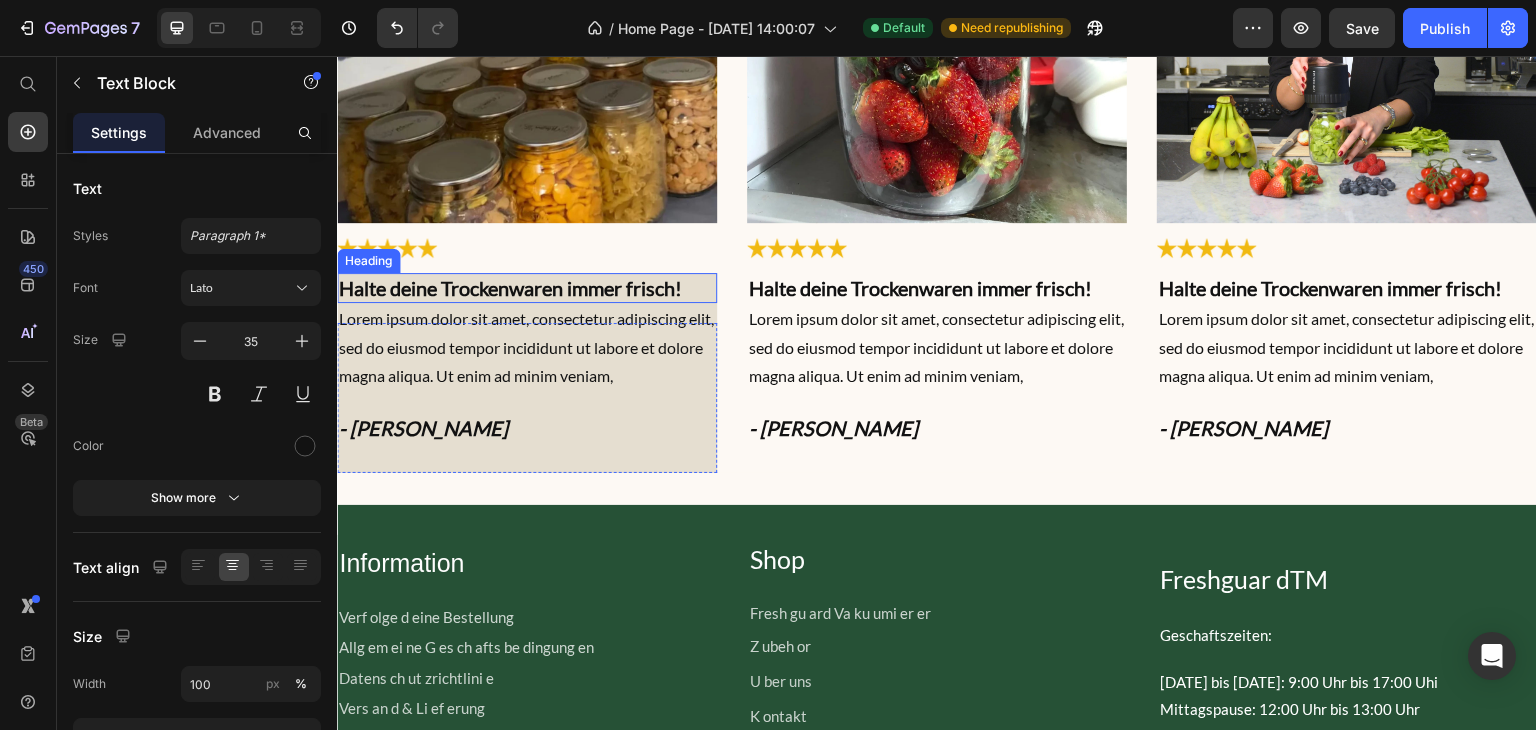 click on "Halte deine Trockenwaren immer frisch!" at bounding box center (527, 288) 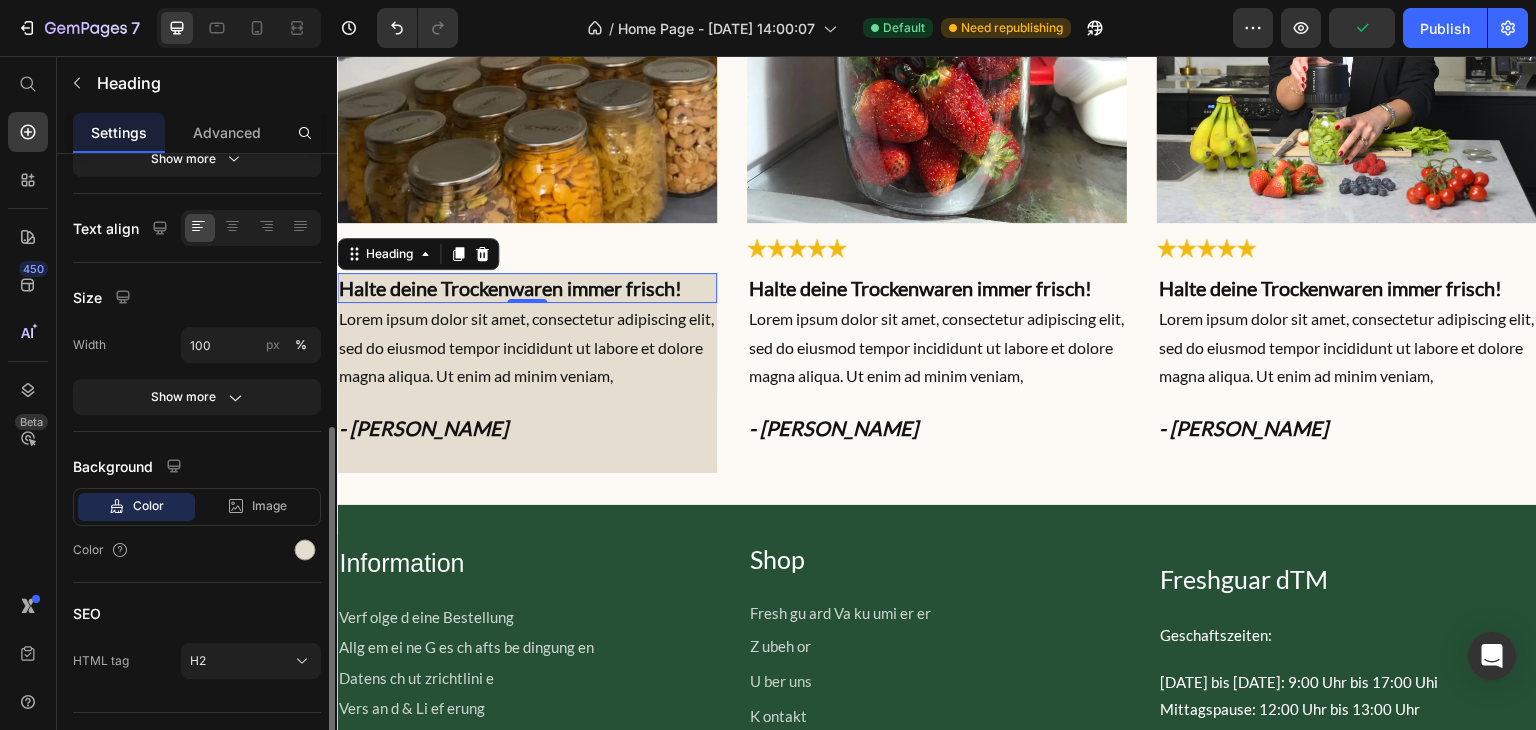 scroll, scrollTop: 376, scrollLeft: 0, axis: vertical 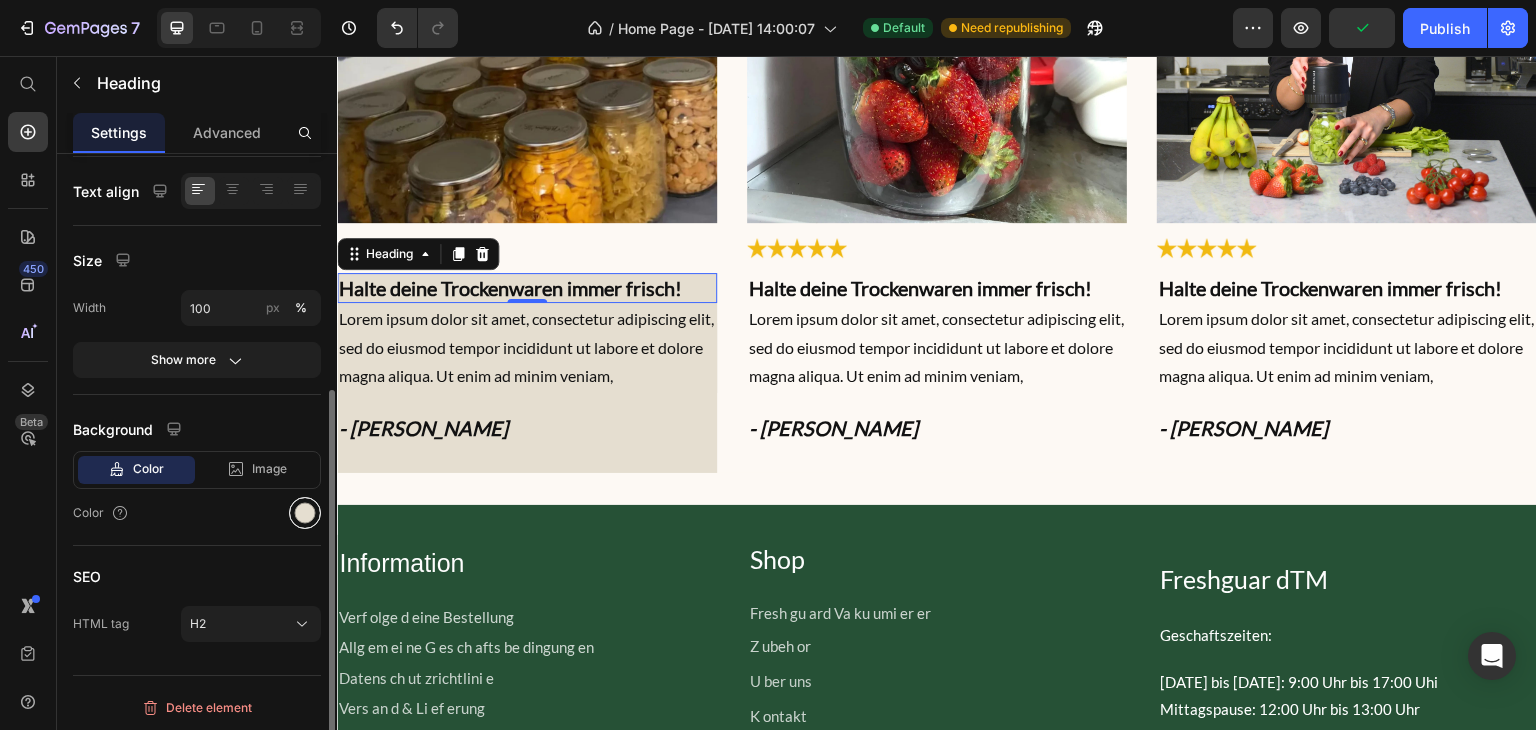 click at bounding box center (305, 513) 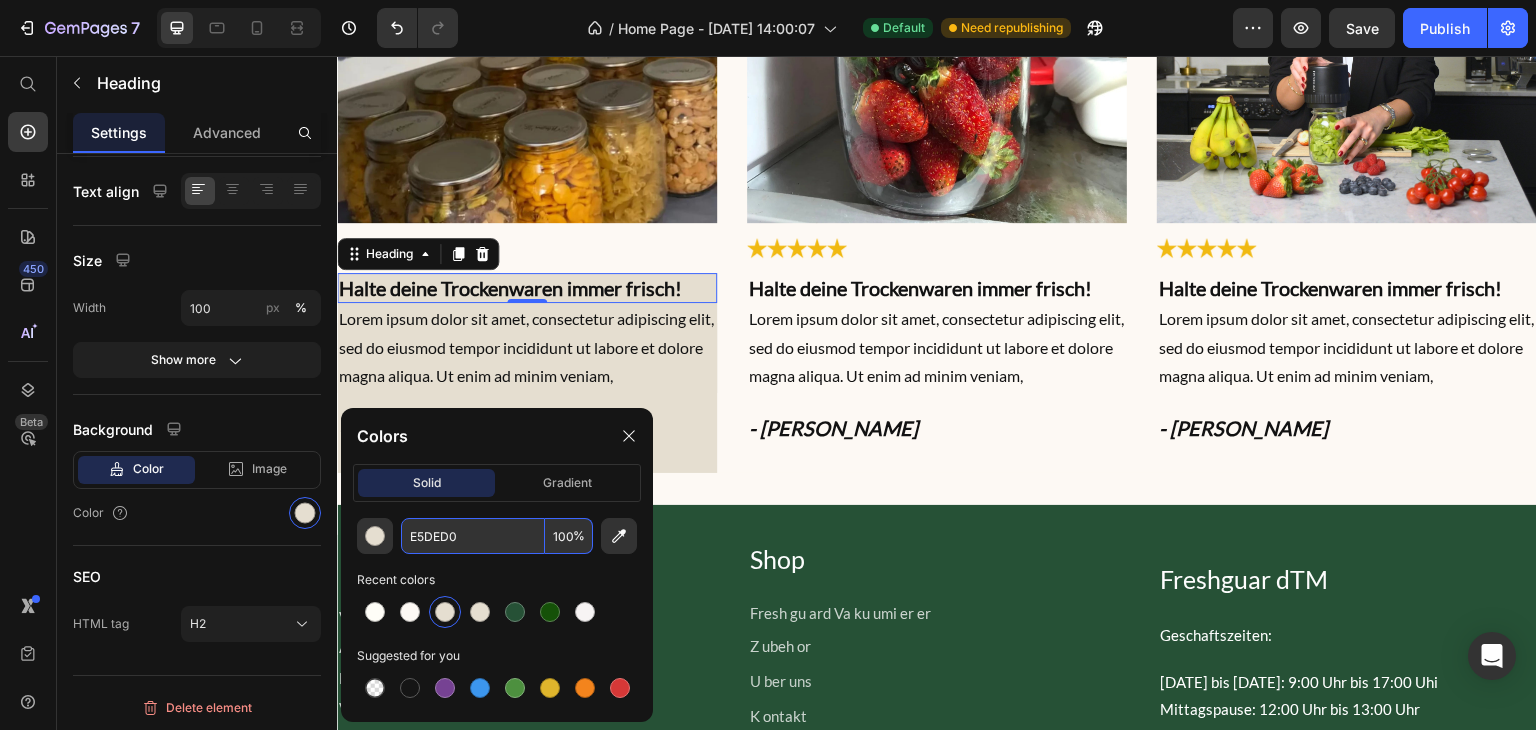 click on "E5DED0" at bounding box center [473, 536] 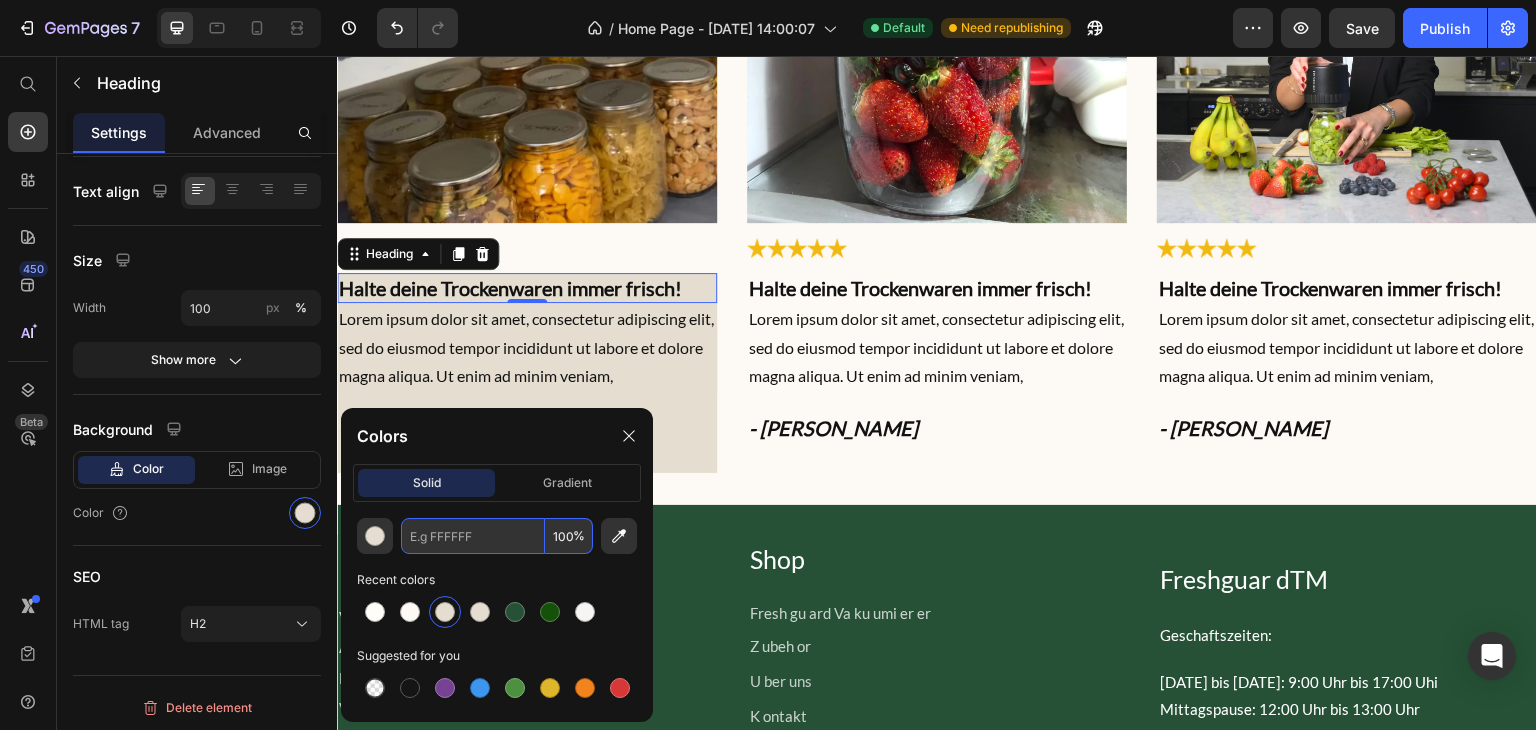 paste on "FDF9F4" 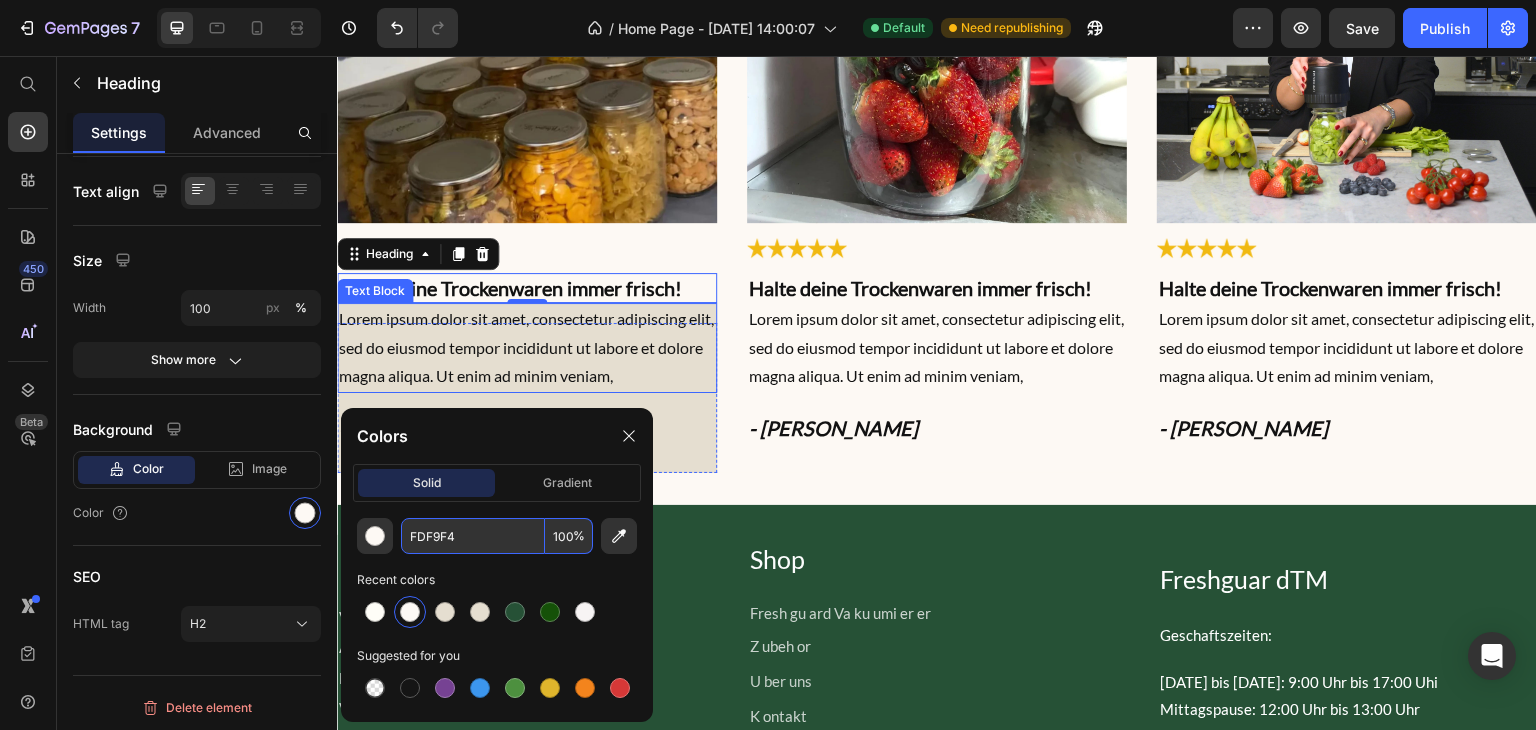 click on "Lorem ipsum dolor sit amet, consectetur adipiscing elit, sed do eiusmod tempor incididunt ut labore et dolore magna aliqua. Ut enim ad minim veniam," at bounding box center [527, 348] 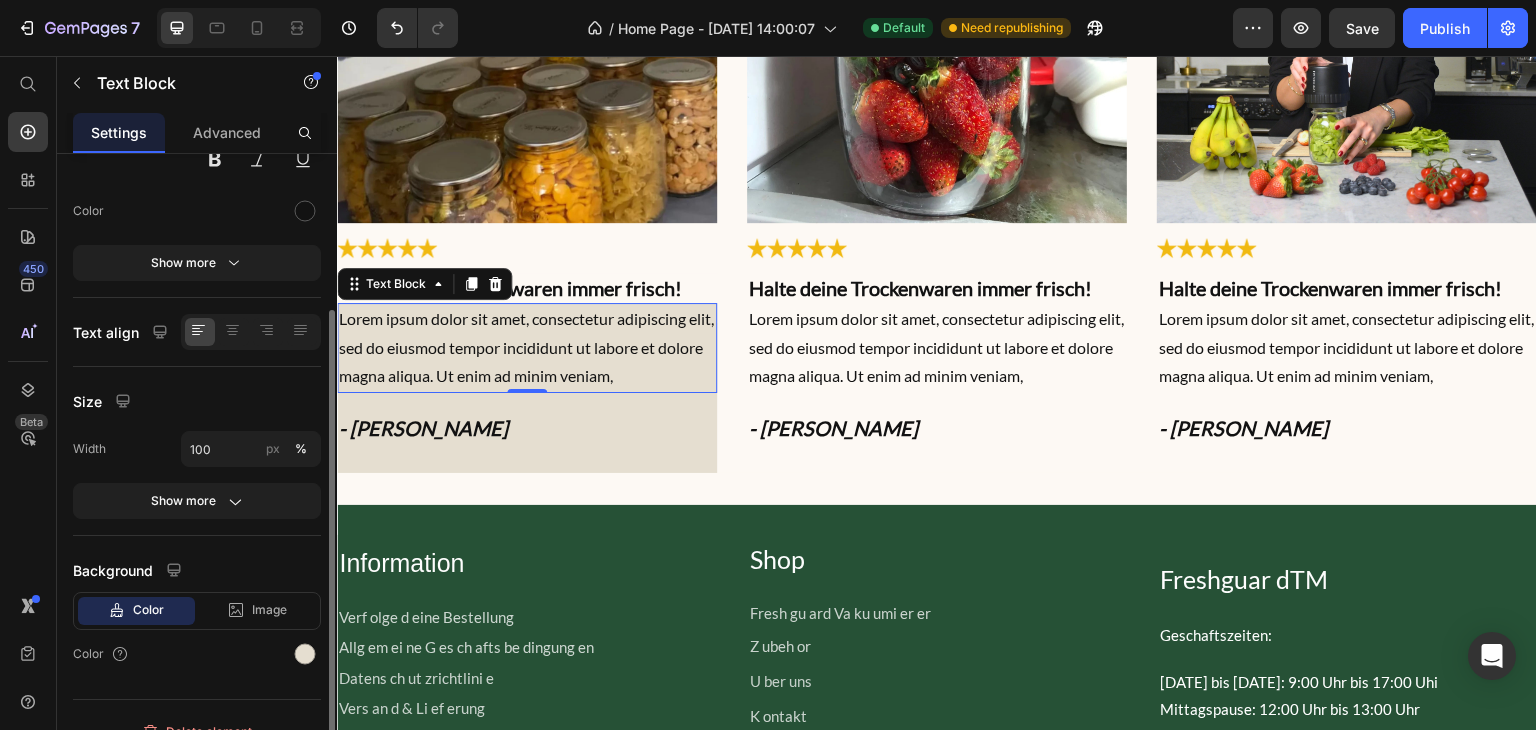 scroll, scrollTop: 246, scrollLeft: 0, axis: vertical 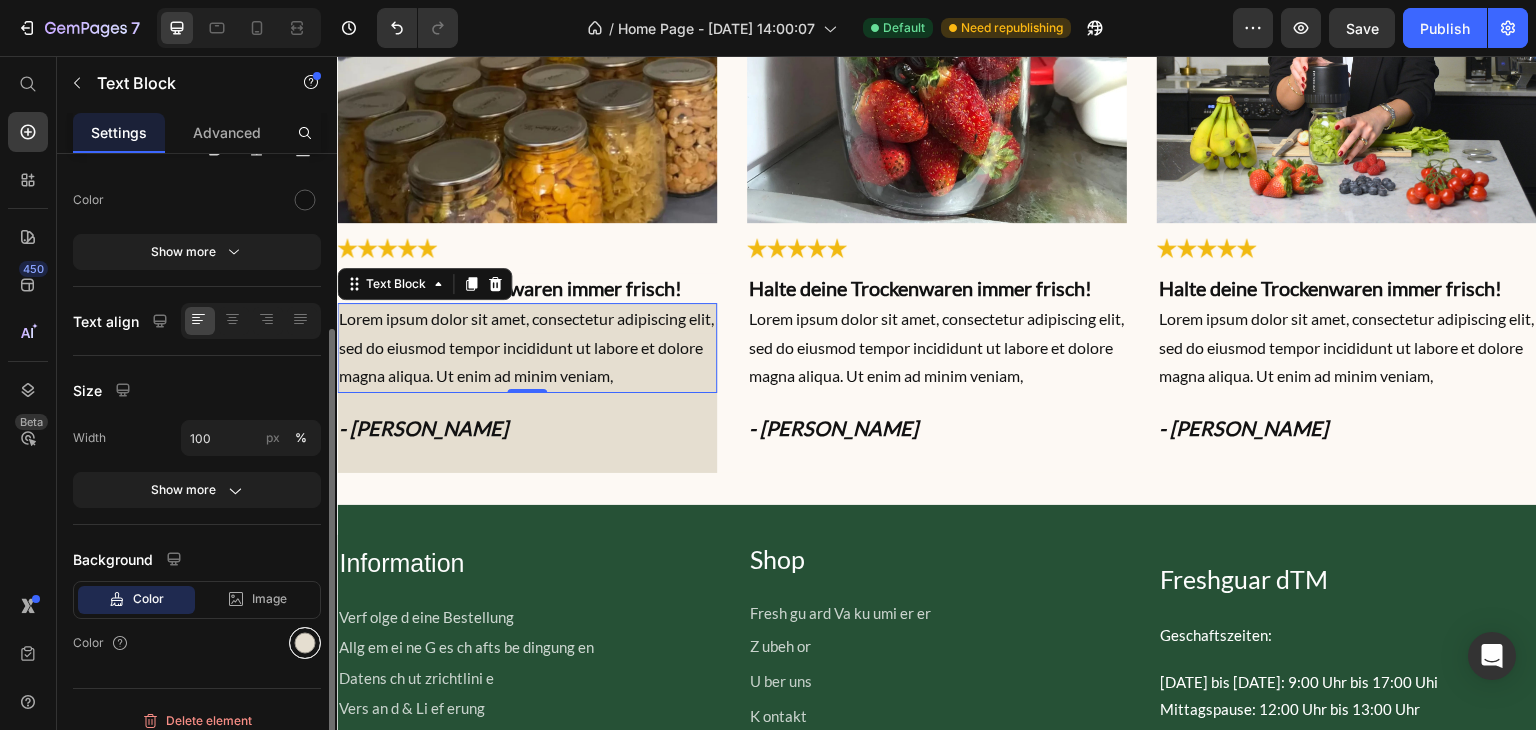 click at bounding box center [305, 643] 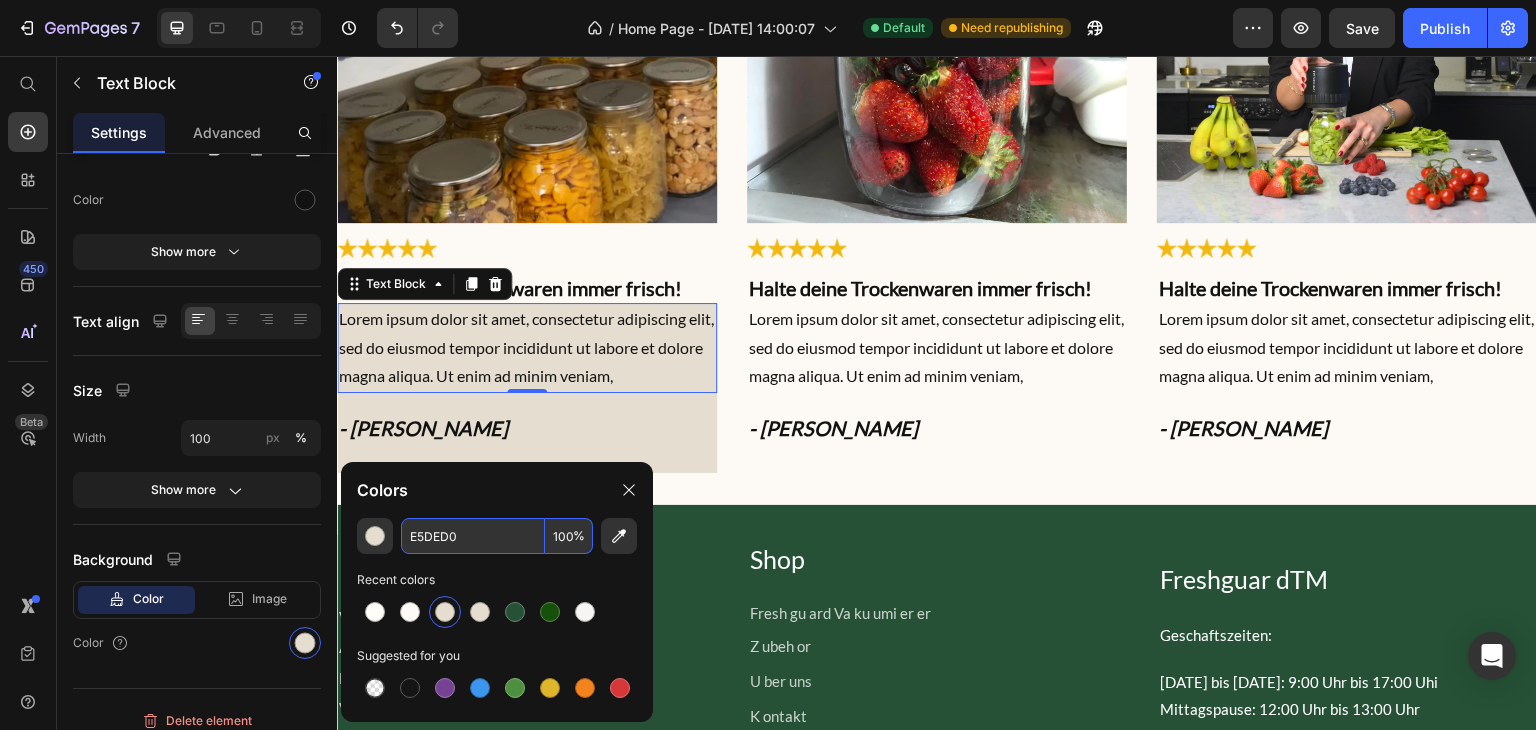 click on "E5DED0" at bounding box center (473, 536) 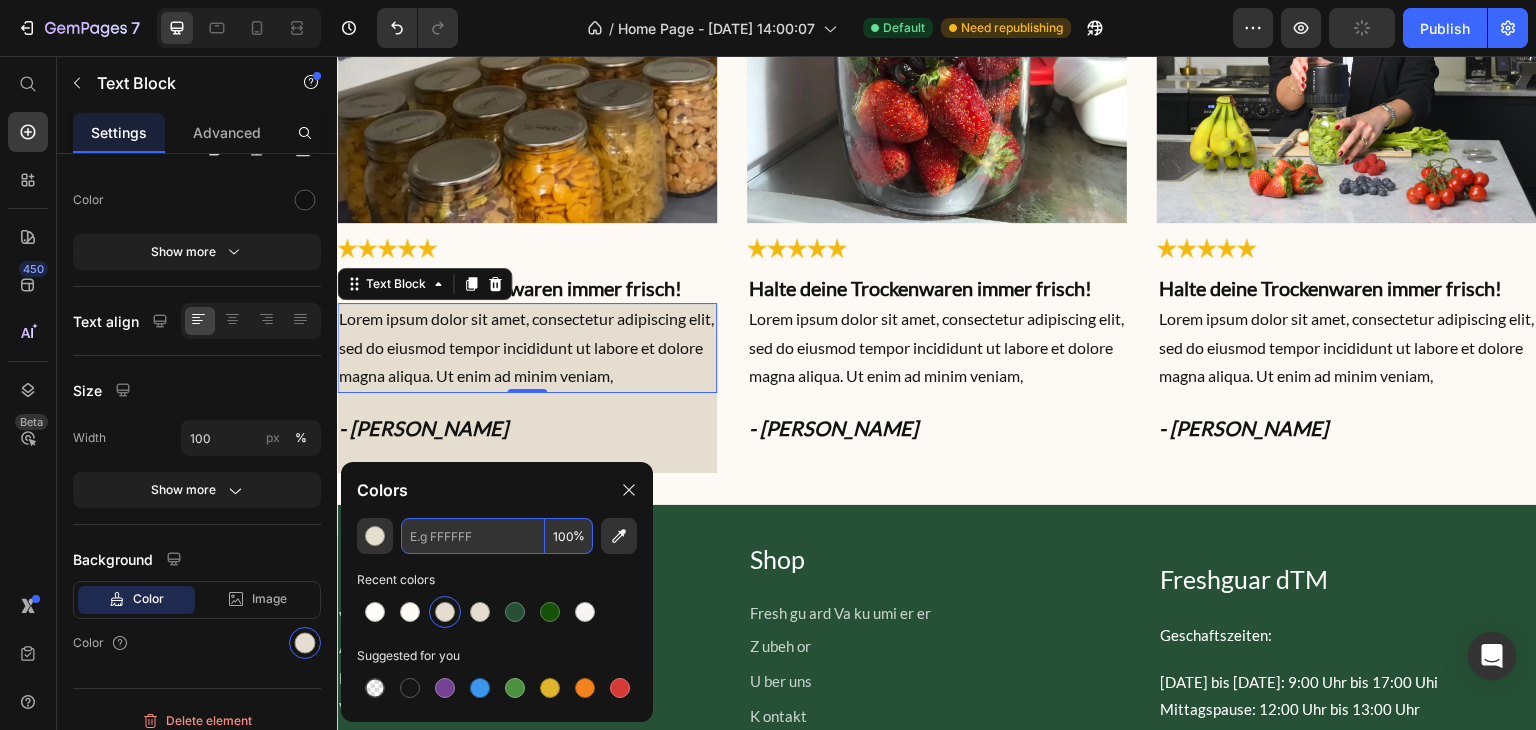 paste on "FDF9F4" 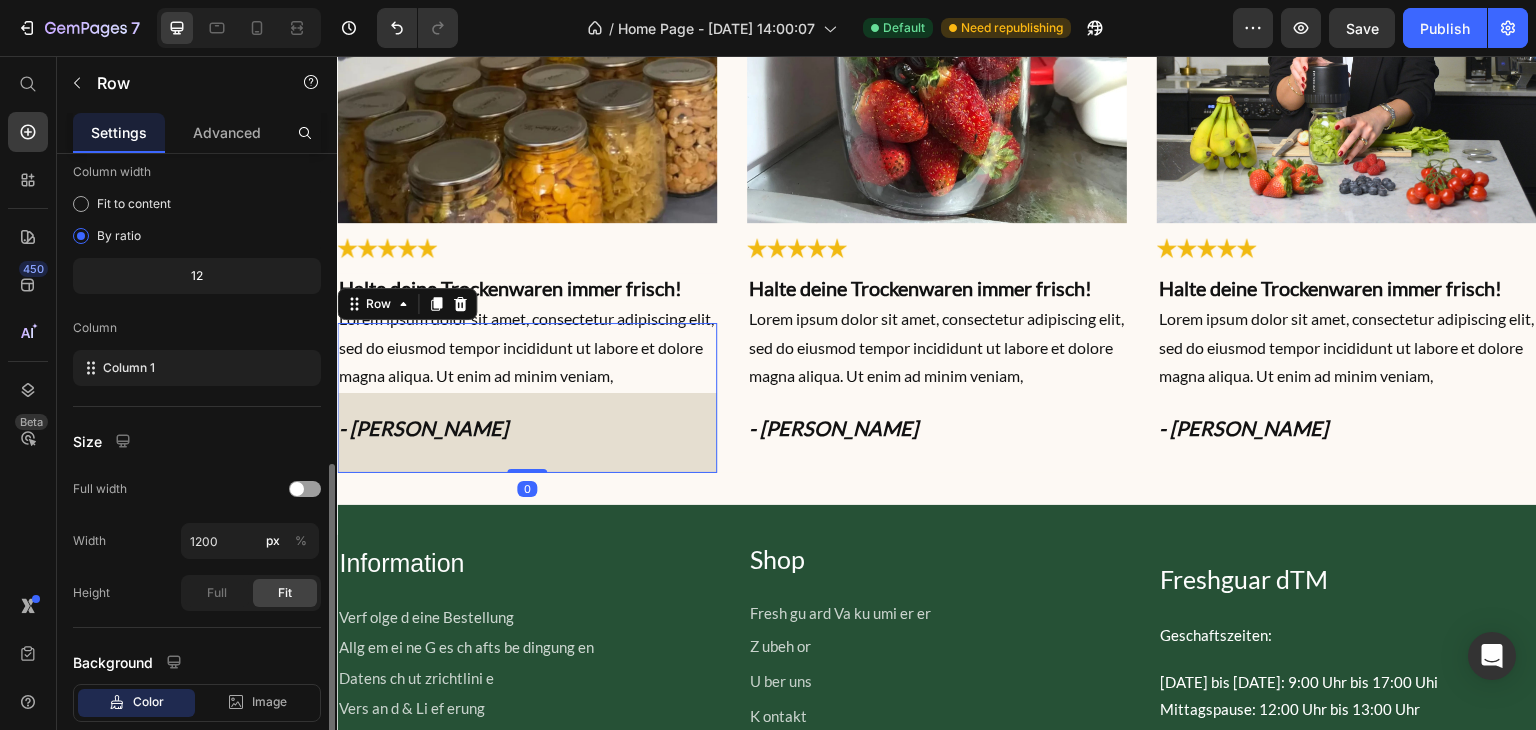 scroll, scrollTop: 277, scrollLeft: 0, axis: vertical 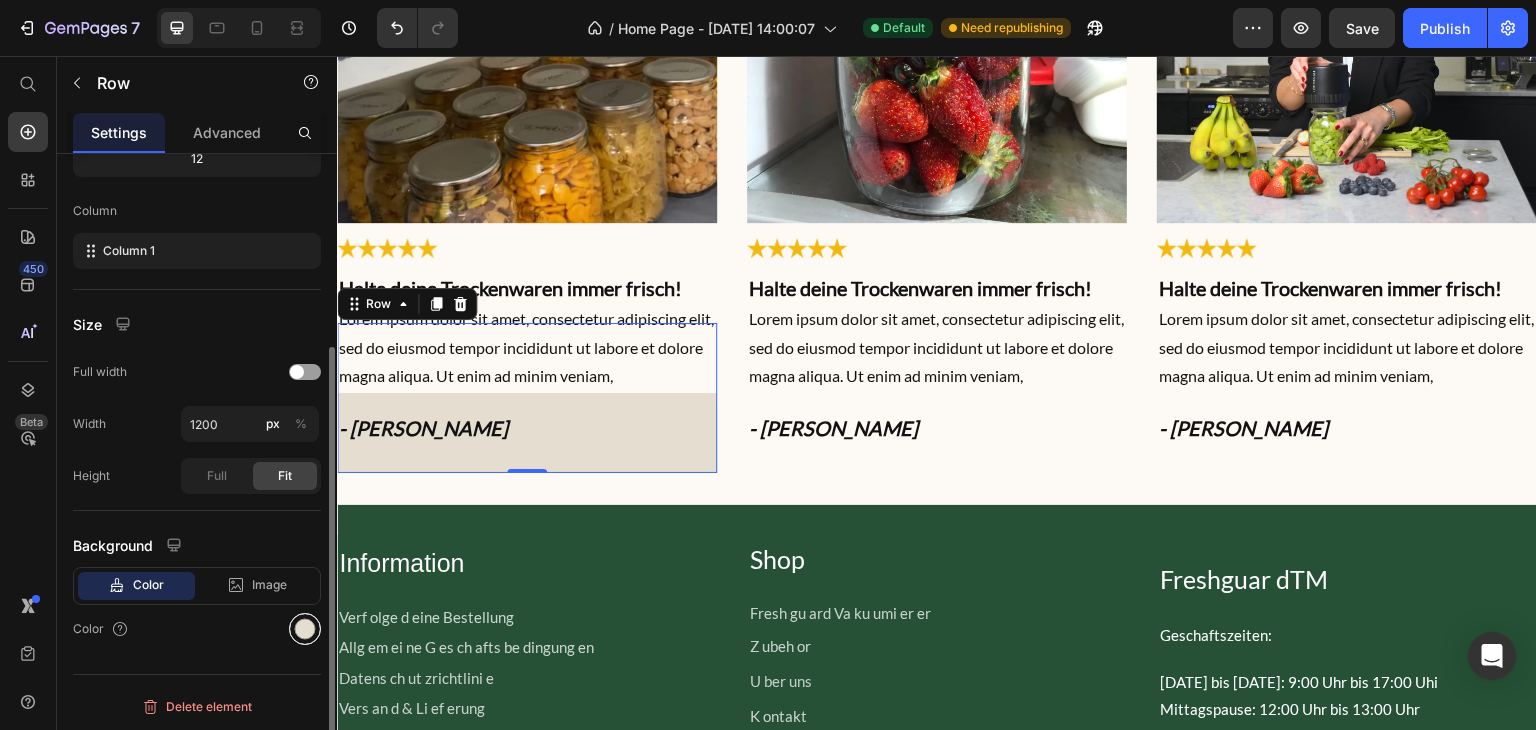 click at bounding box center [305, 629] 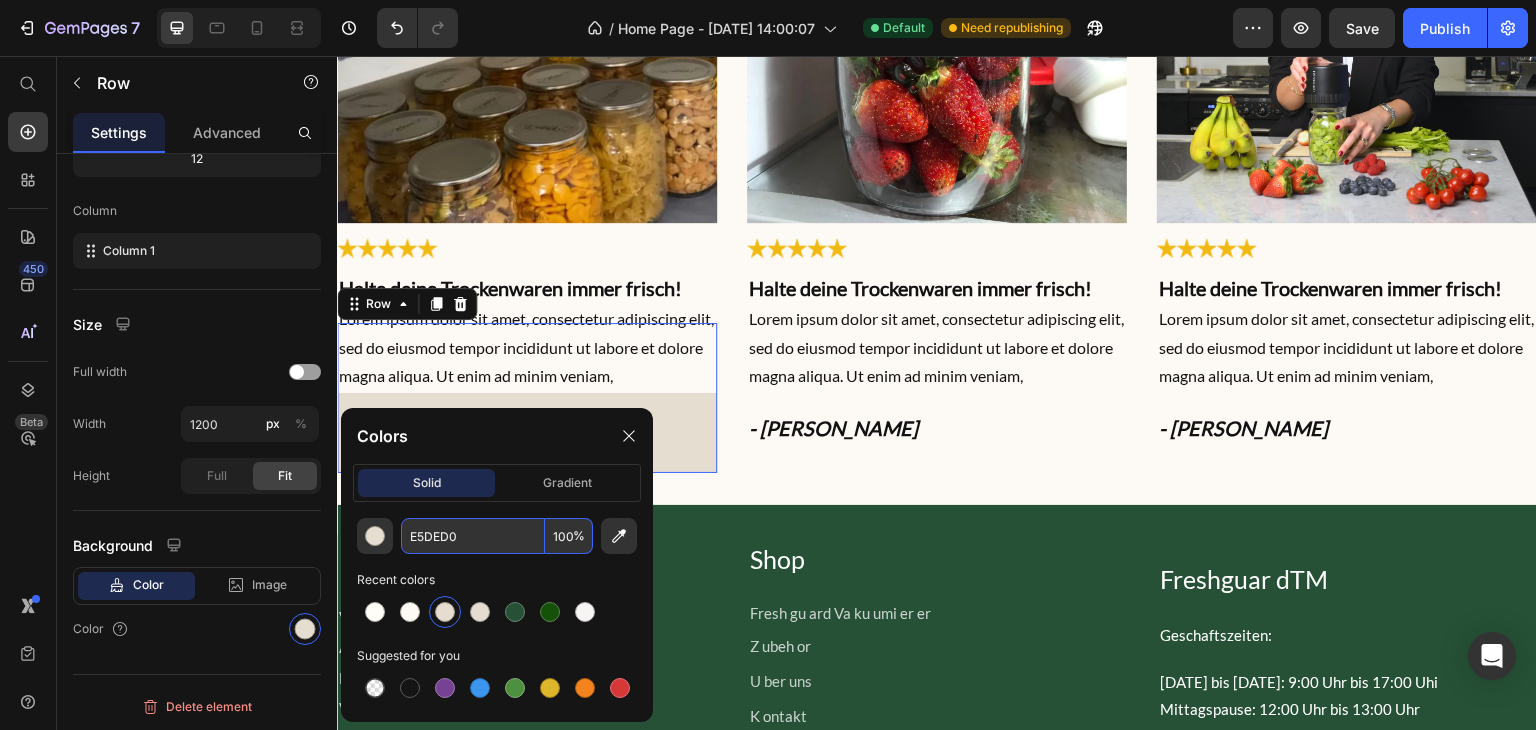 click on "E5DED0" at bounding box center [473, 536] 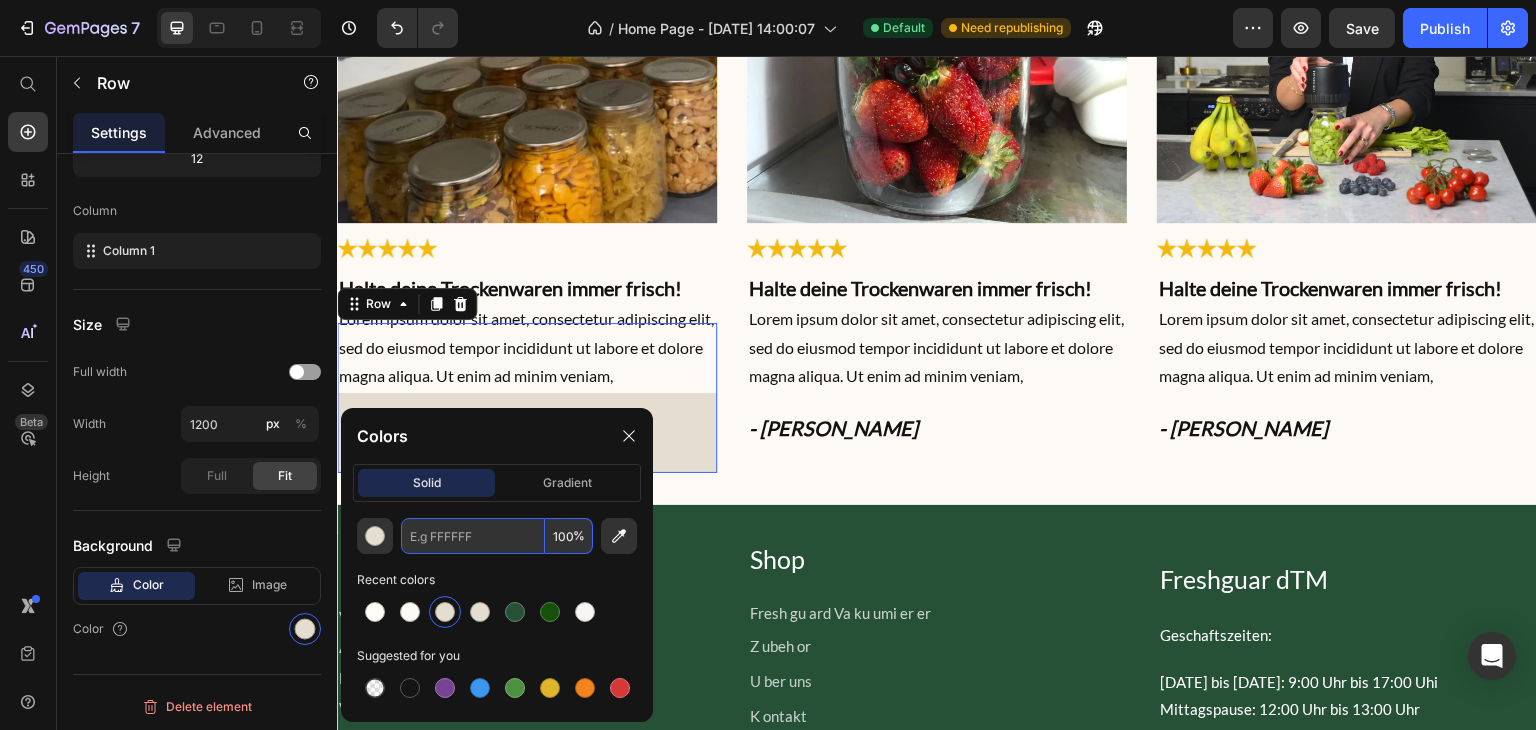 paste on "FDF9F4" 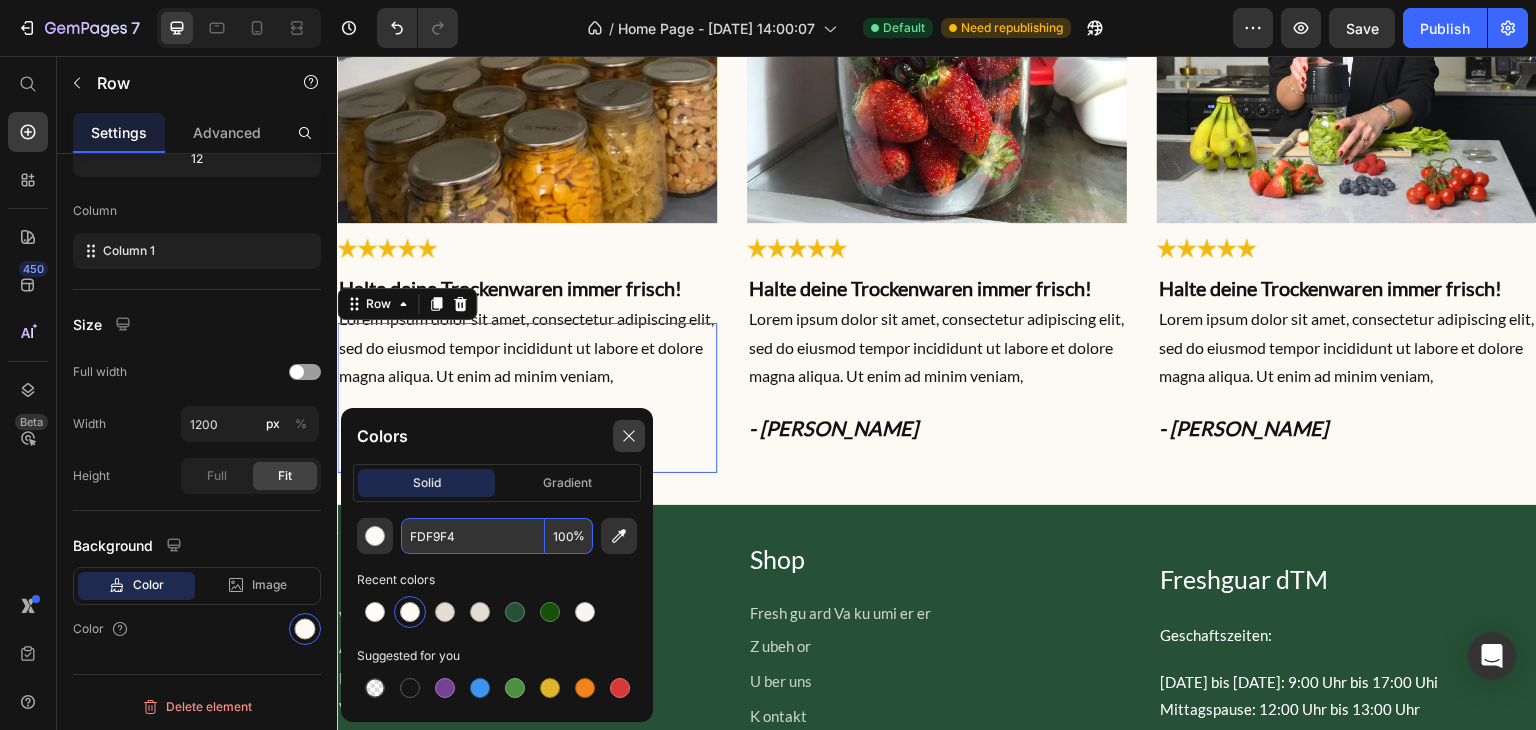 type on "FDF9F4" 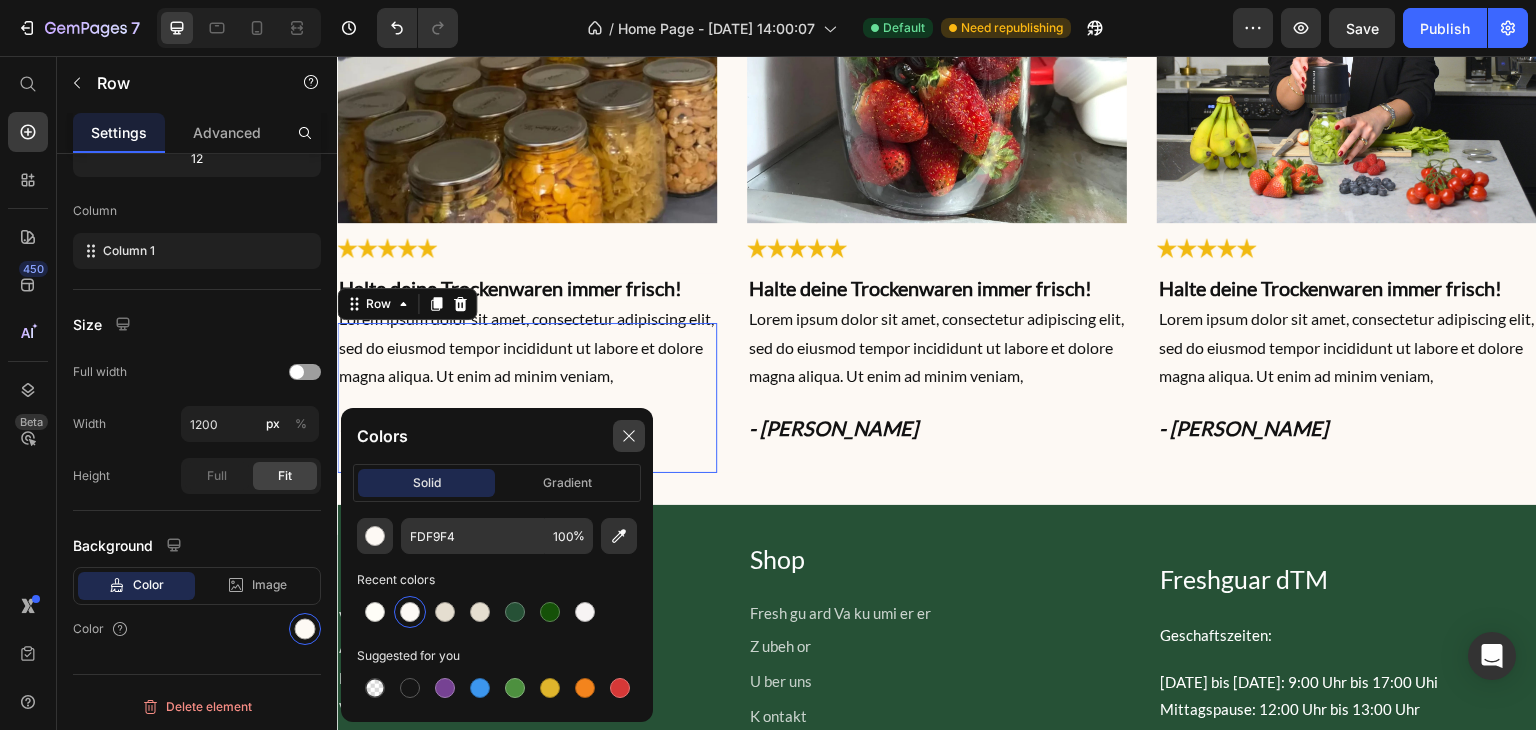 click 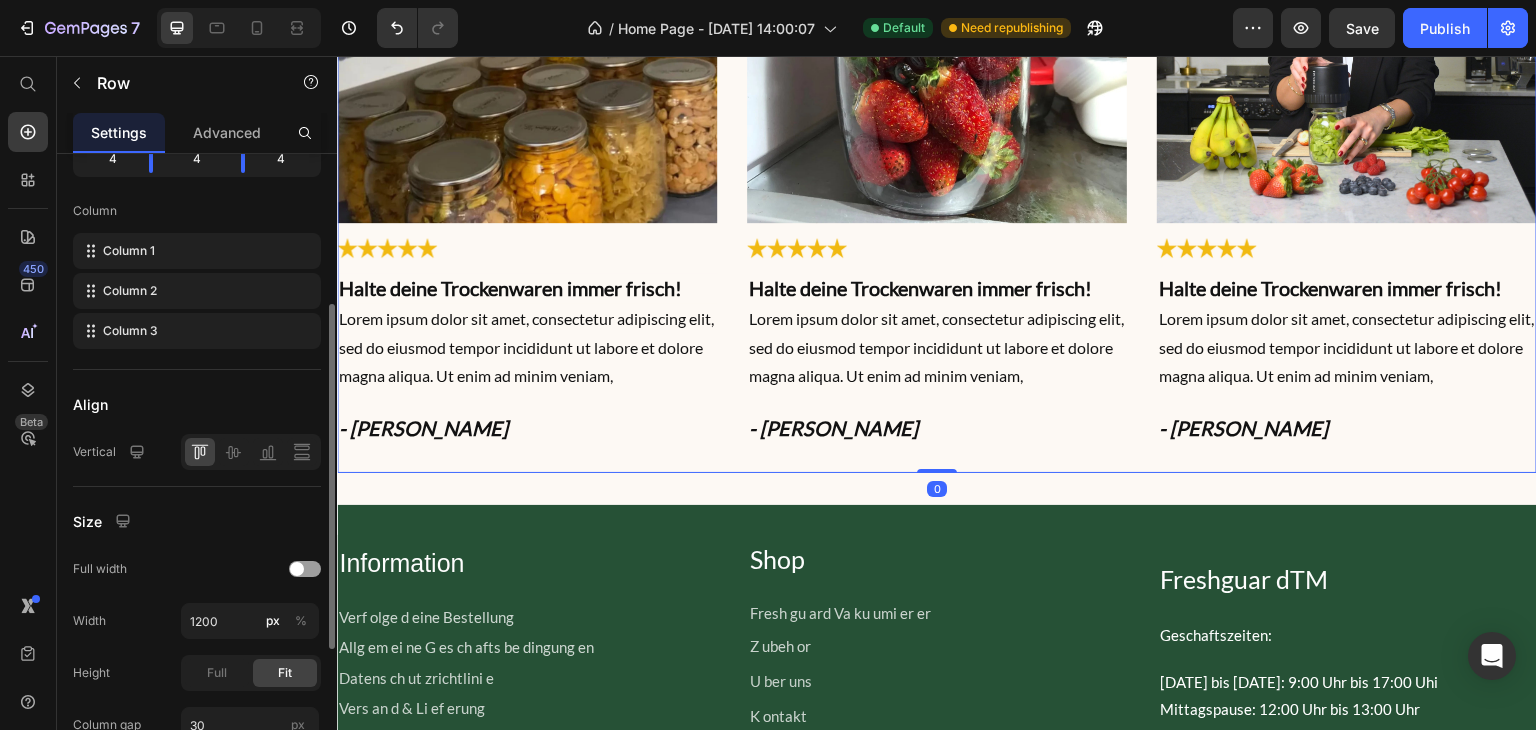 scroll, scrollTop: 276, scrollLeft: 0, axis: vertical 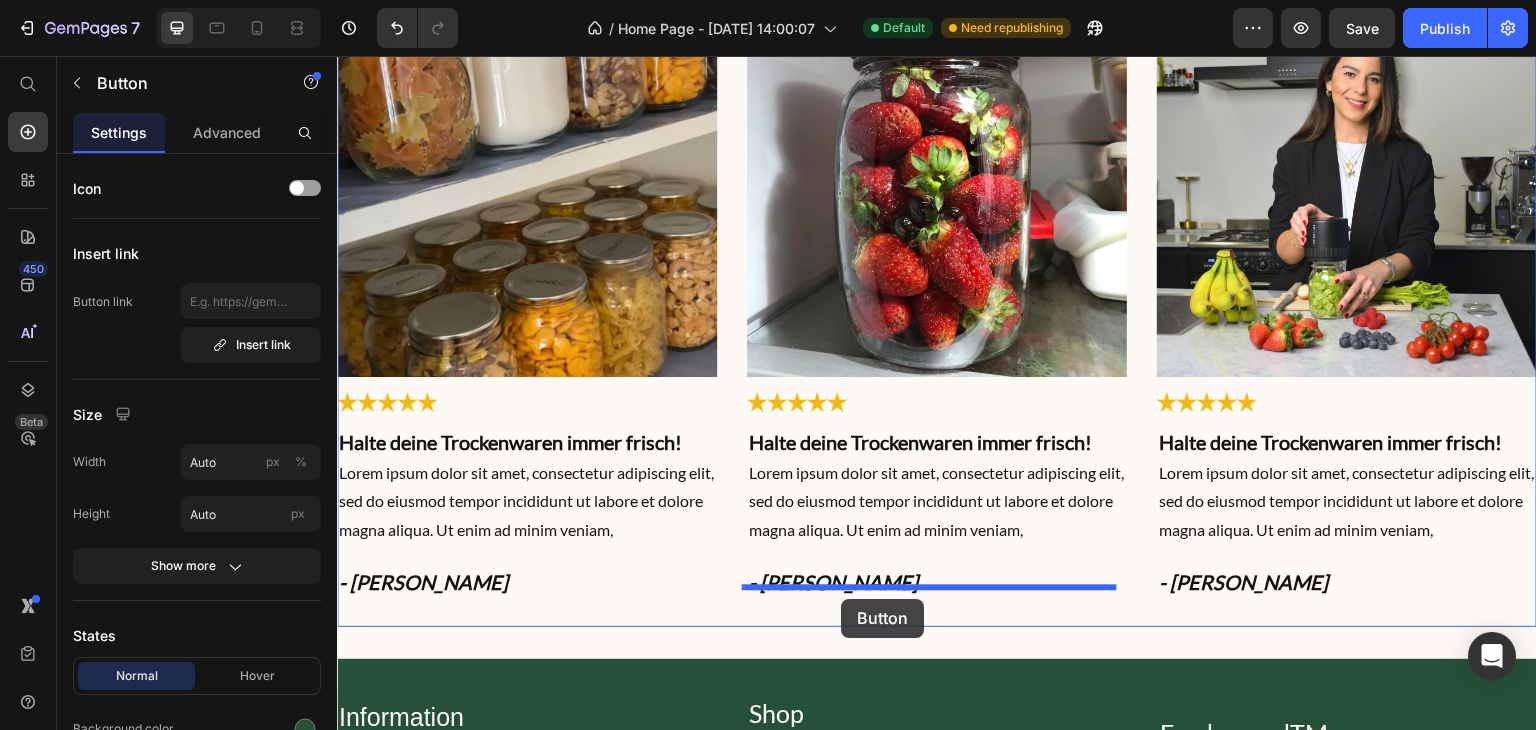 drag, startPoint x: 1002, startPoint y: 619, endPoint x: 841, endPoint y: 599, distance: 162.23749 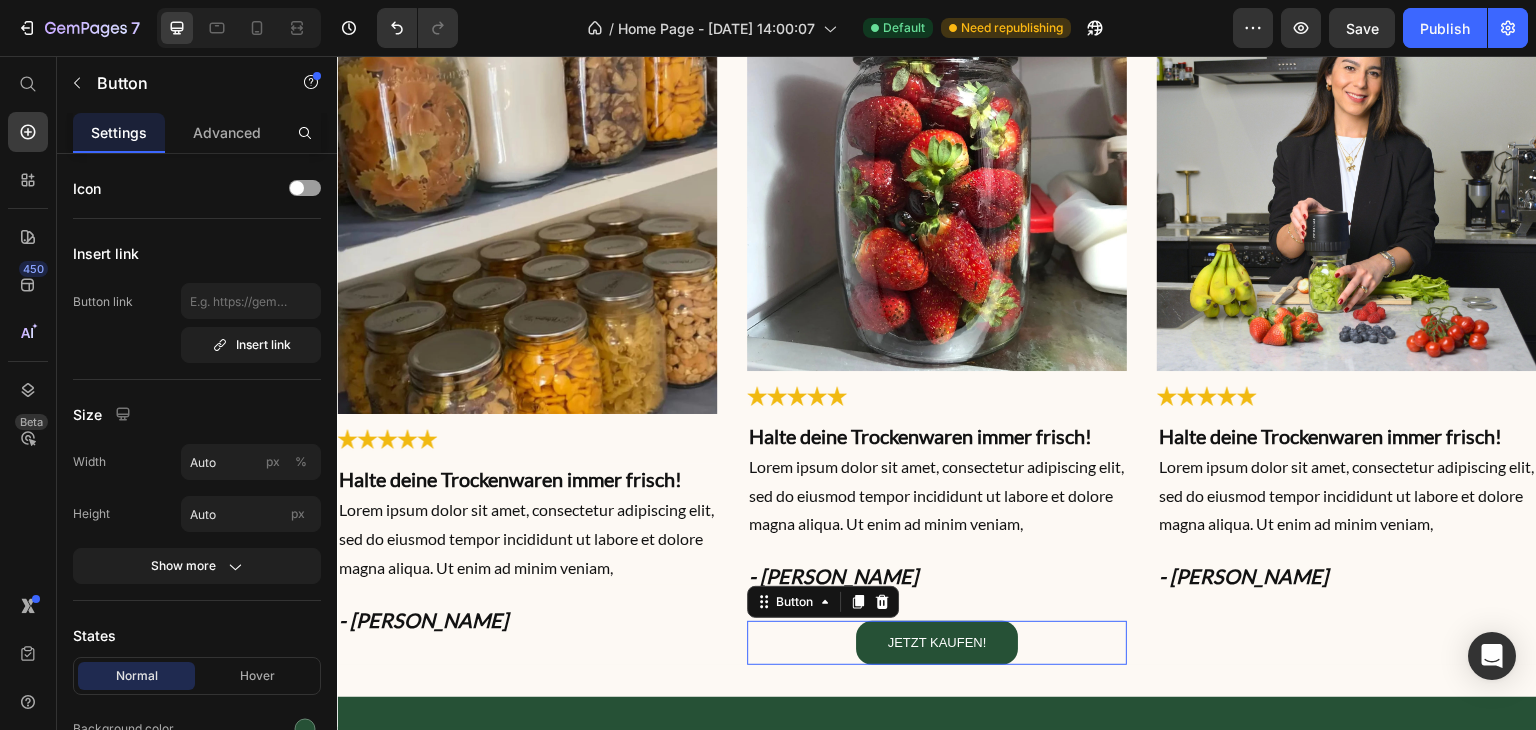 scroll, scrollTop: 3947, scrollLeft: 0, axis: vertical 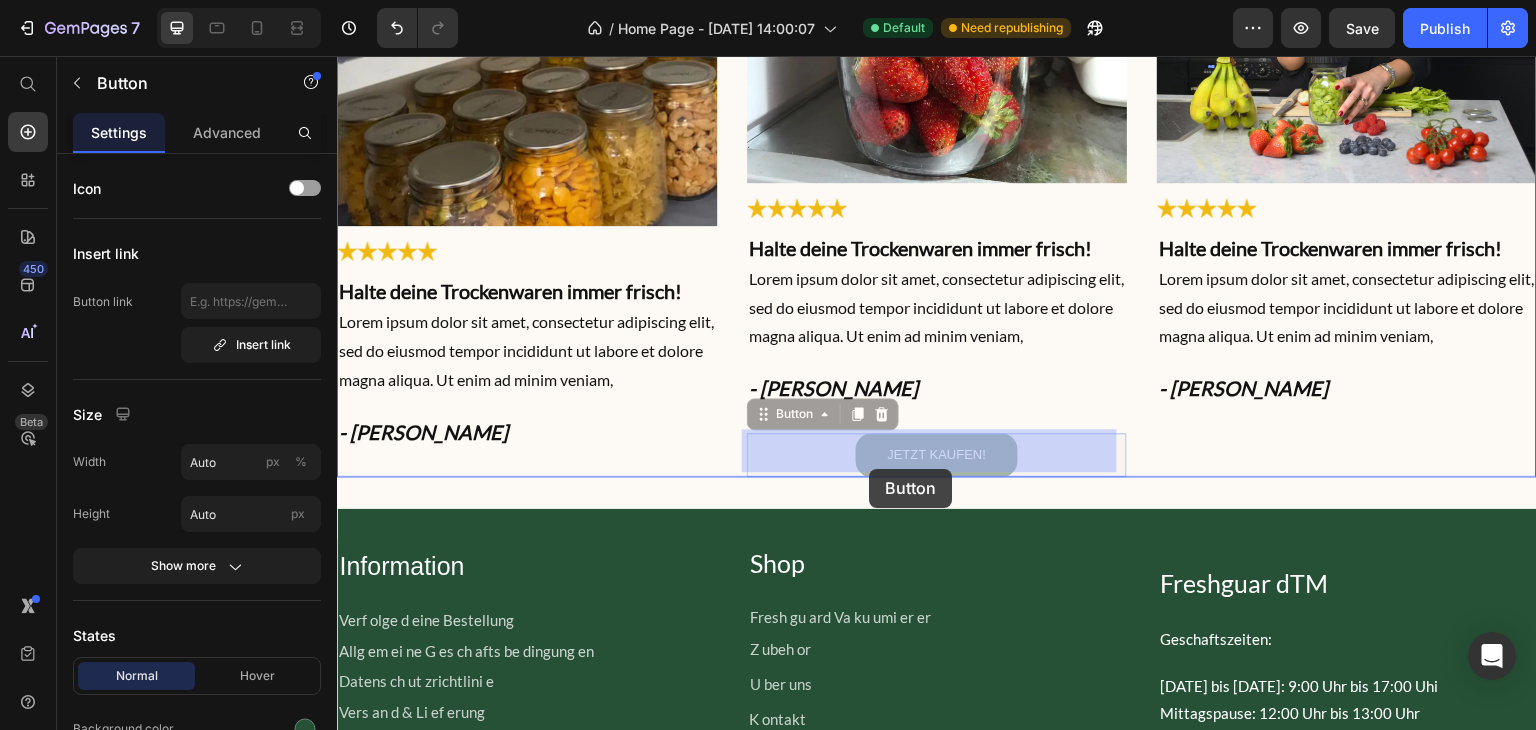 drag, startPoint x: 992, startPoint y: 447, endPoint x: 869, endPoint y: 469, distance: 124.95199 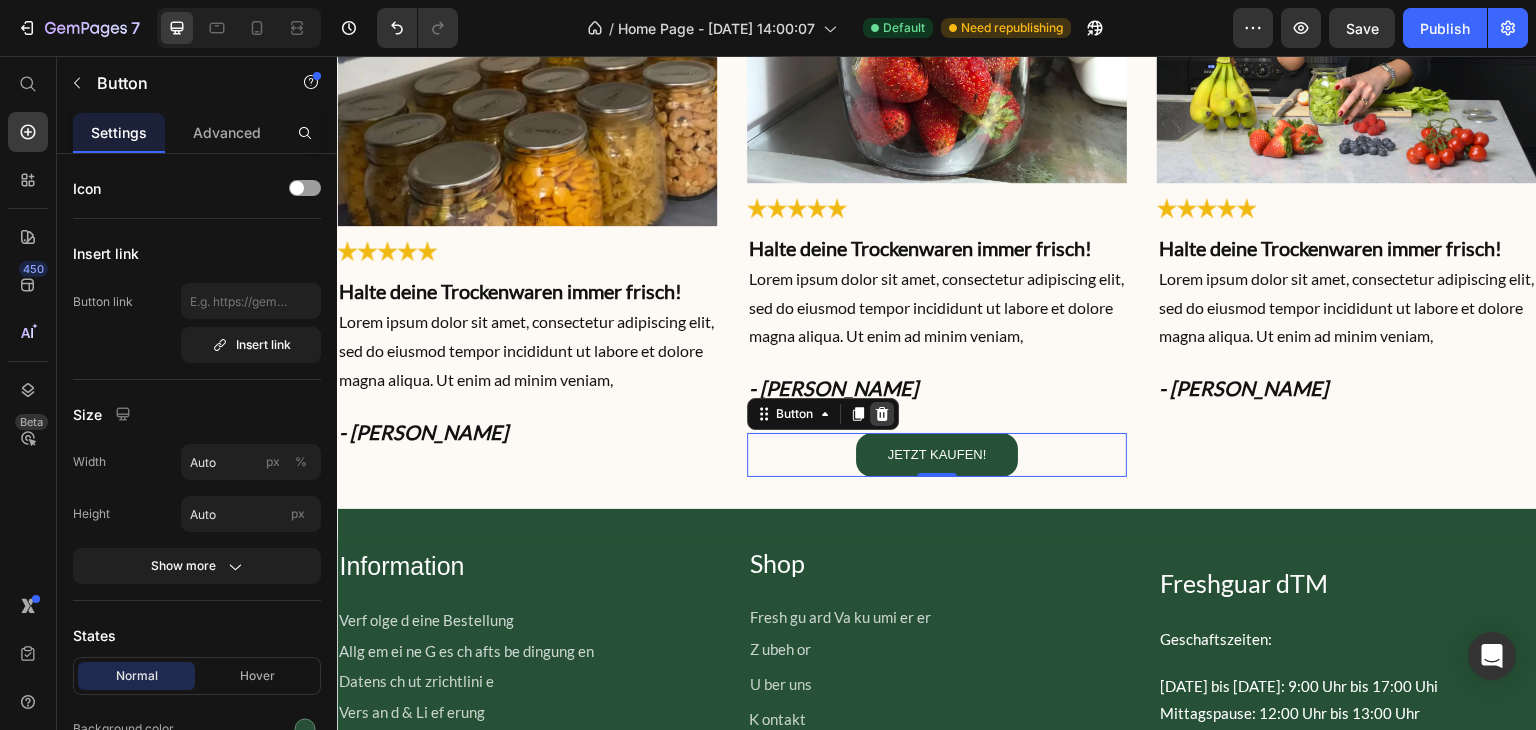click 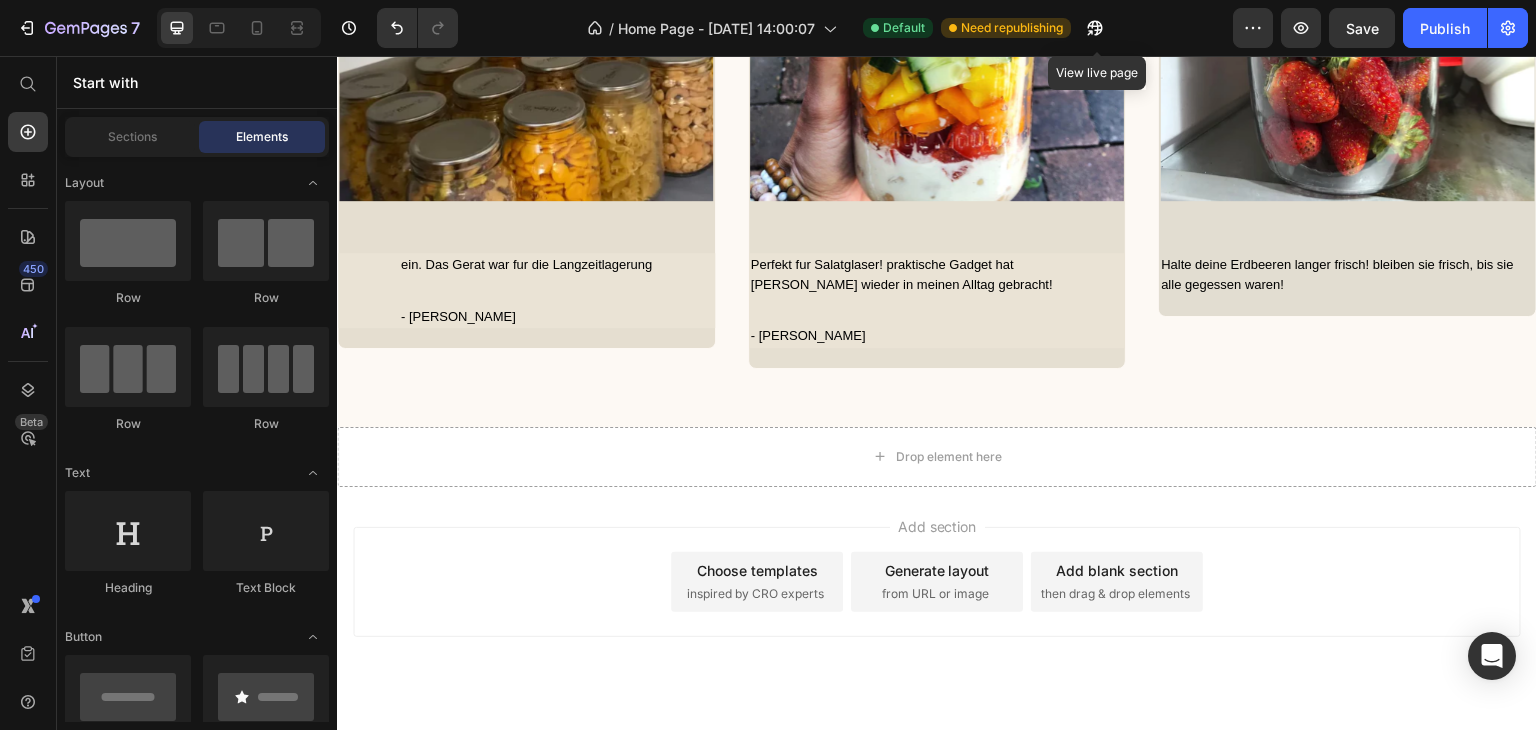 scroll, scrollTop: 5359, scrollLeft: 0, axis: vertical 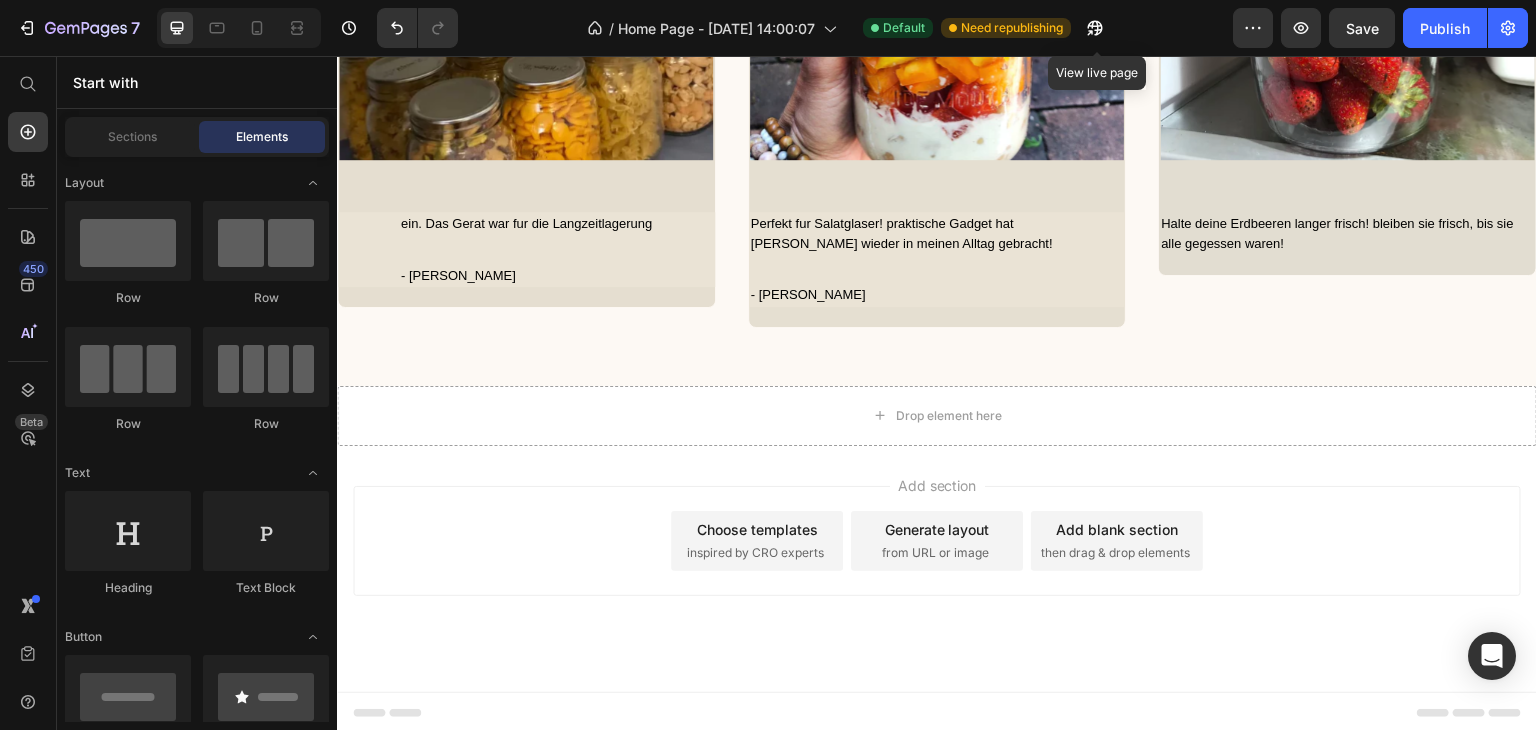 click on "Generate layout" at bounding box center [937, 529] 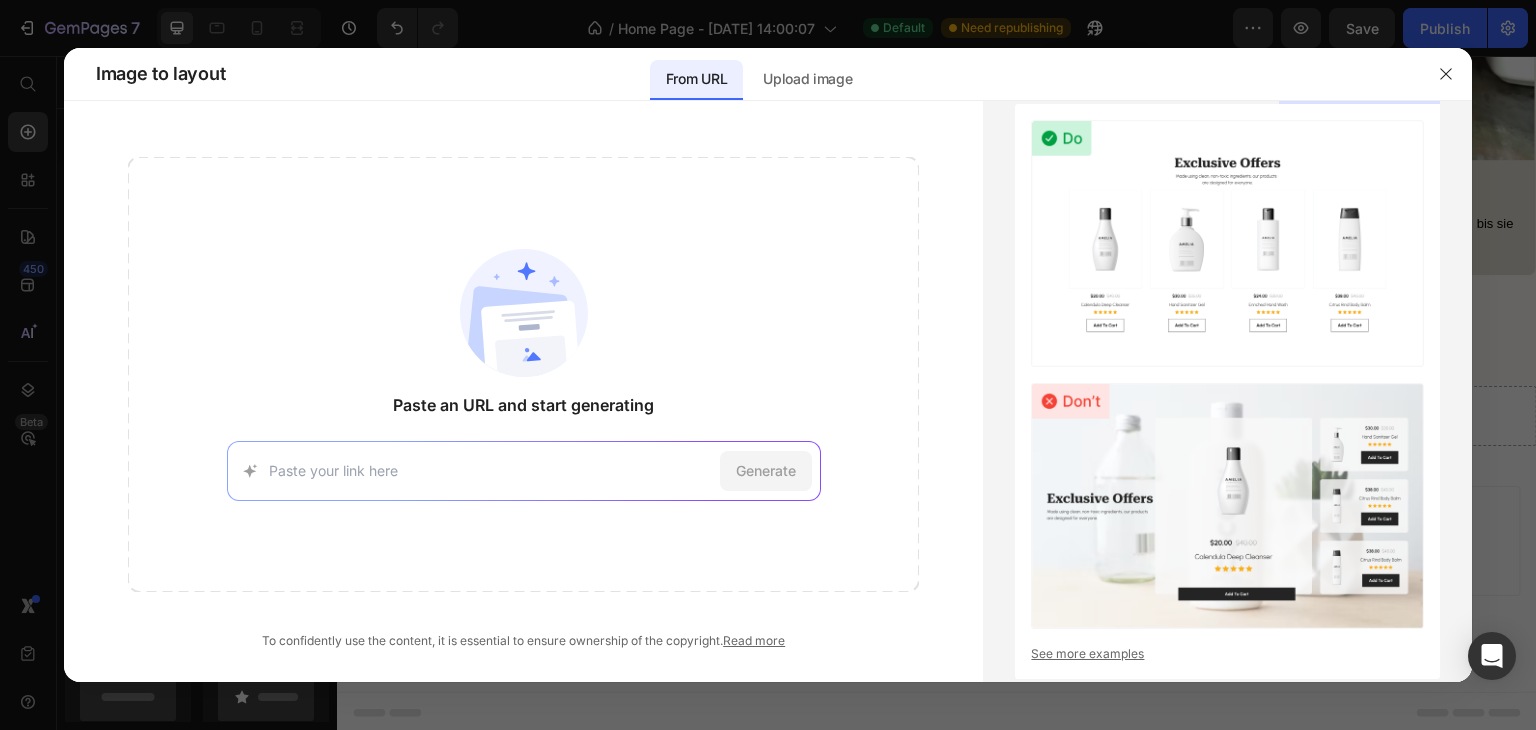 click at bounding box center (490, 470) 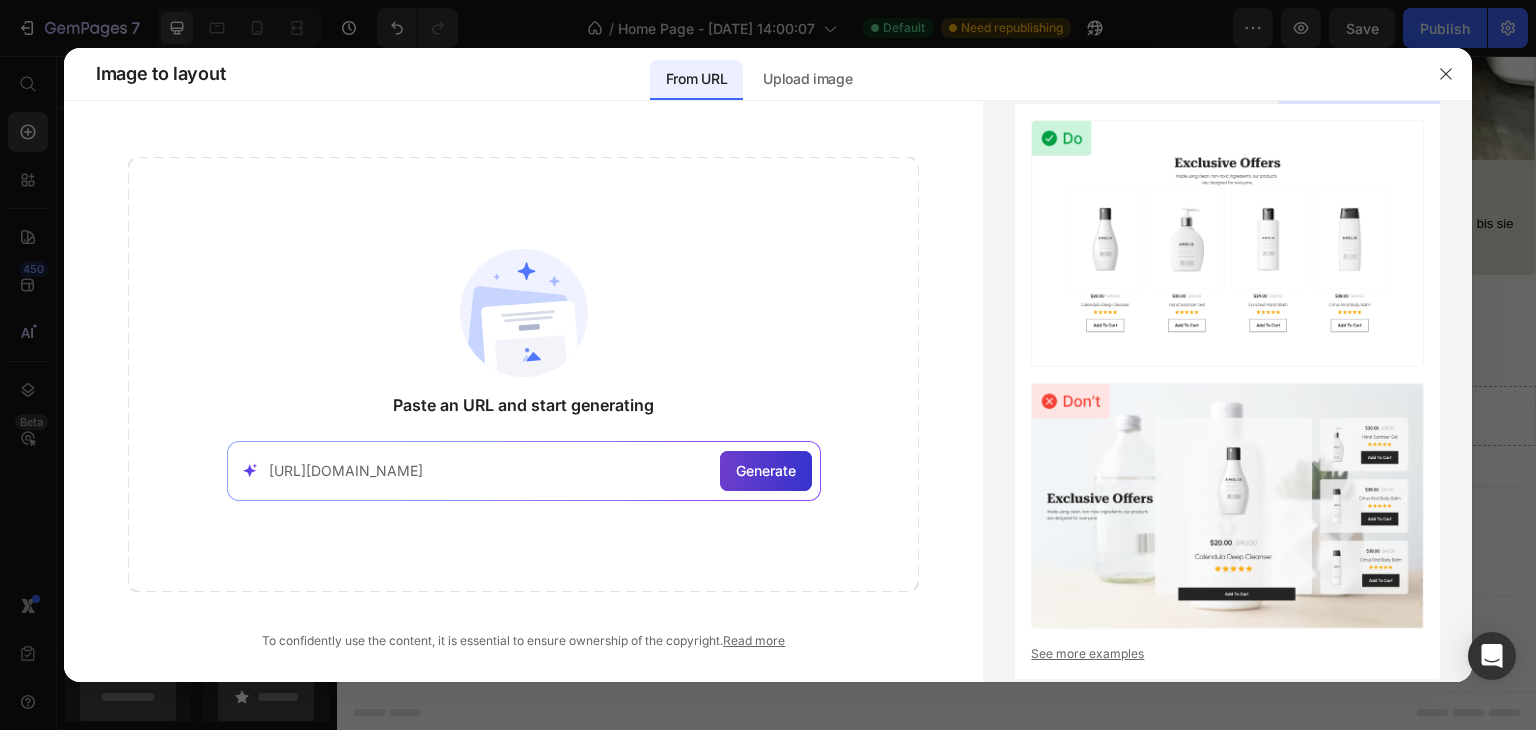 type on "[URL][DOMAIN_NAME]" 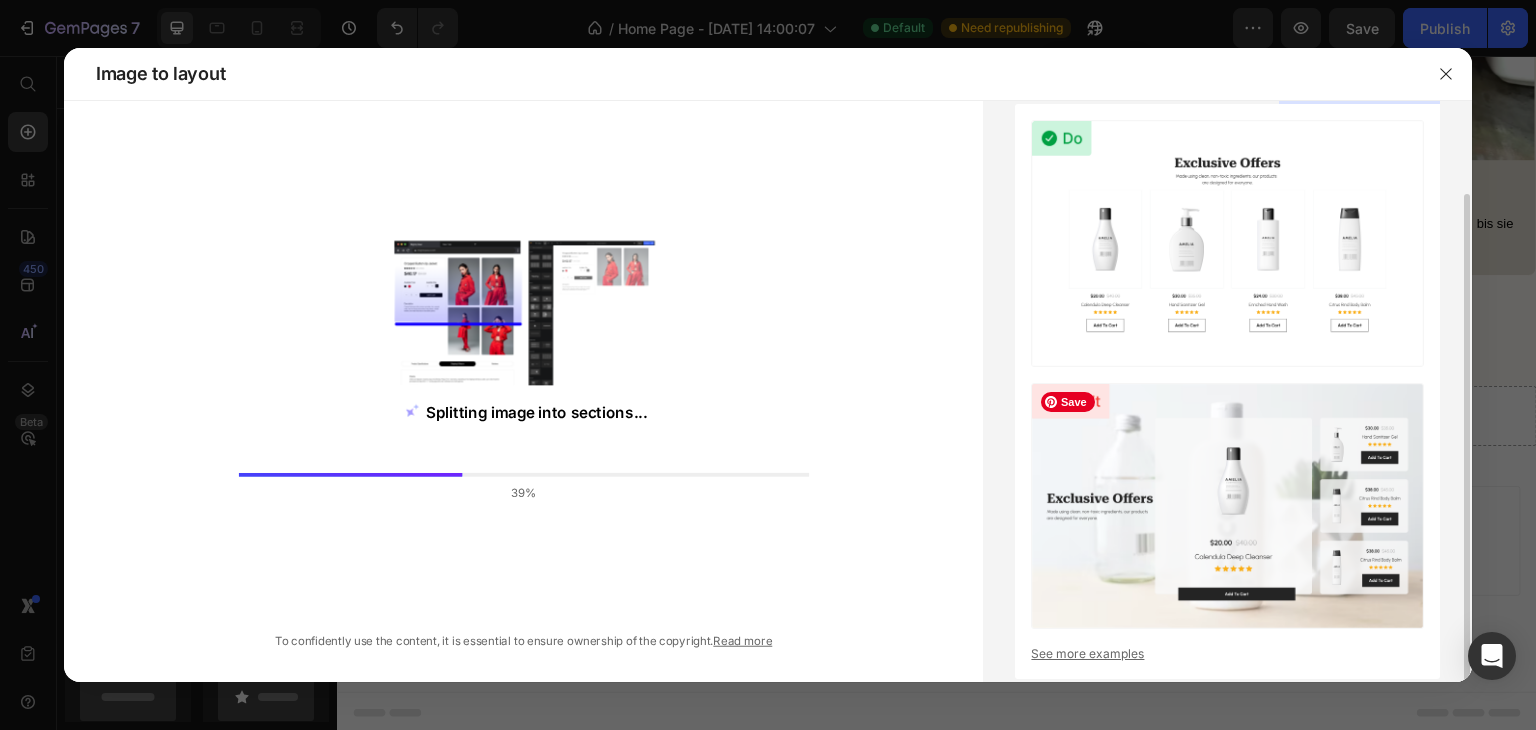 scroll, scrollTop: 48, scrollLeft: 0, axis: vertical 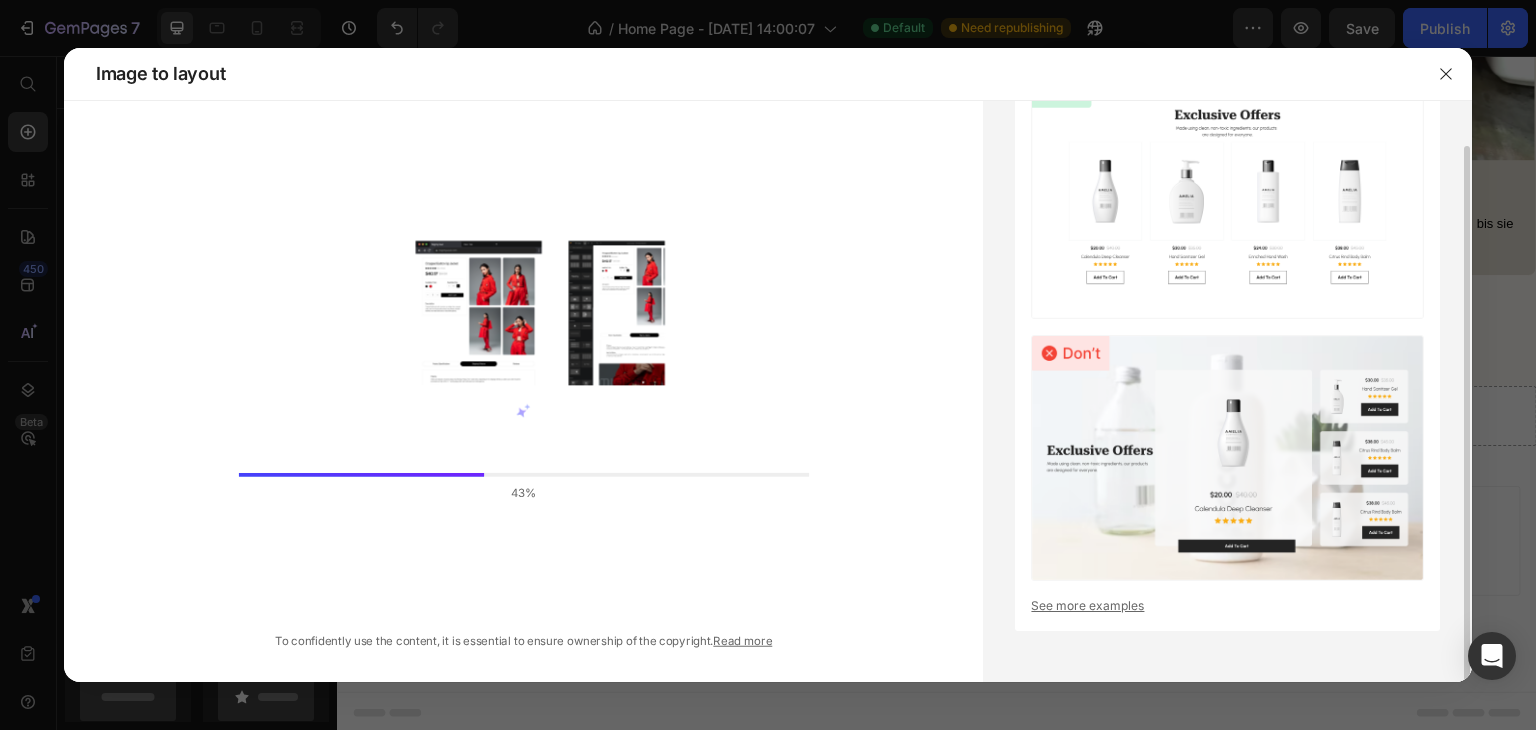 click on "See more examples" at bounding box center [1227, 606] 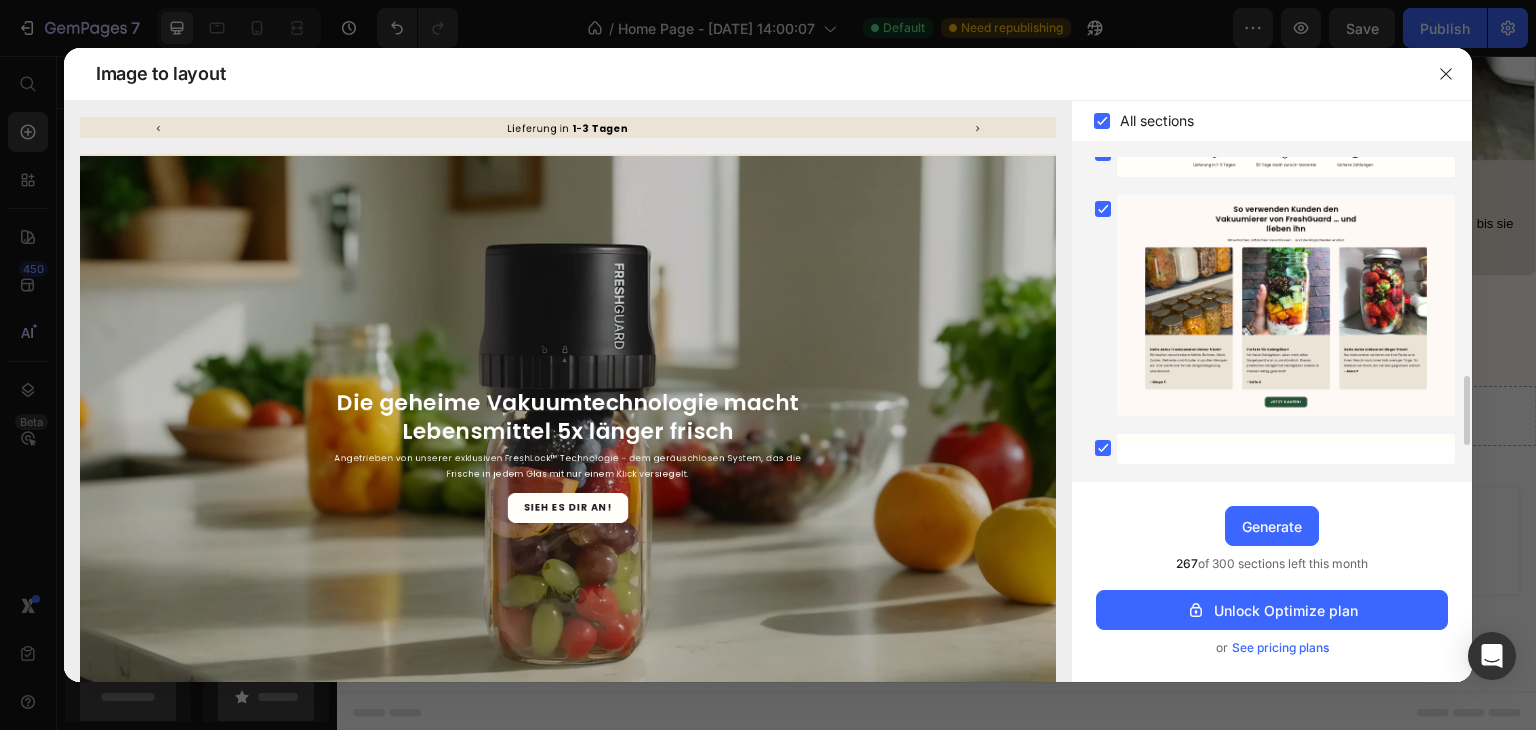 scroll, scrollTop: 1053, scrollLeft: 0, axis: vertical 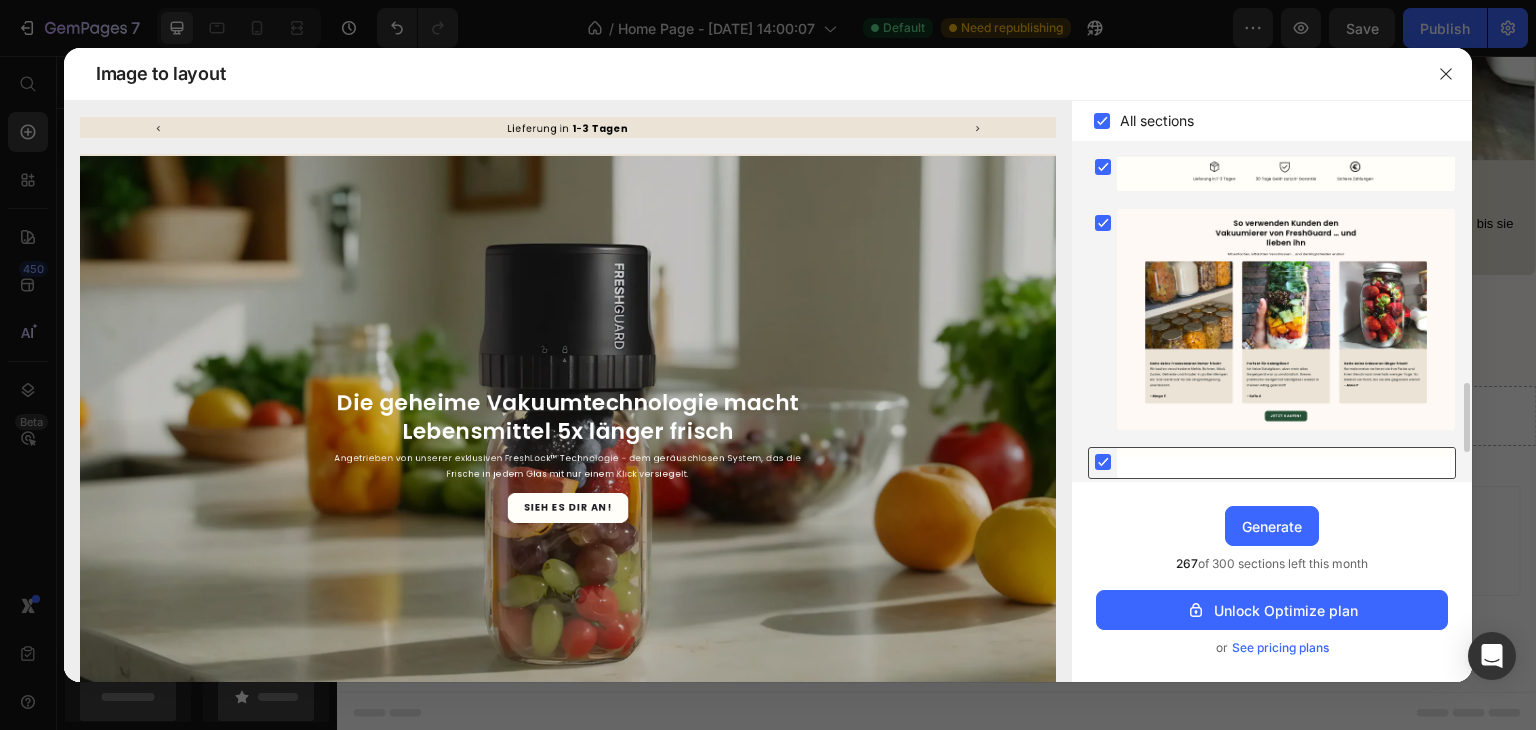 click 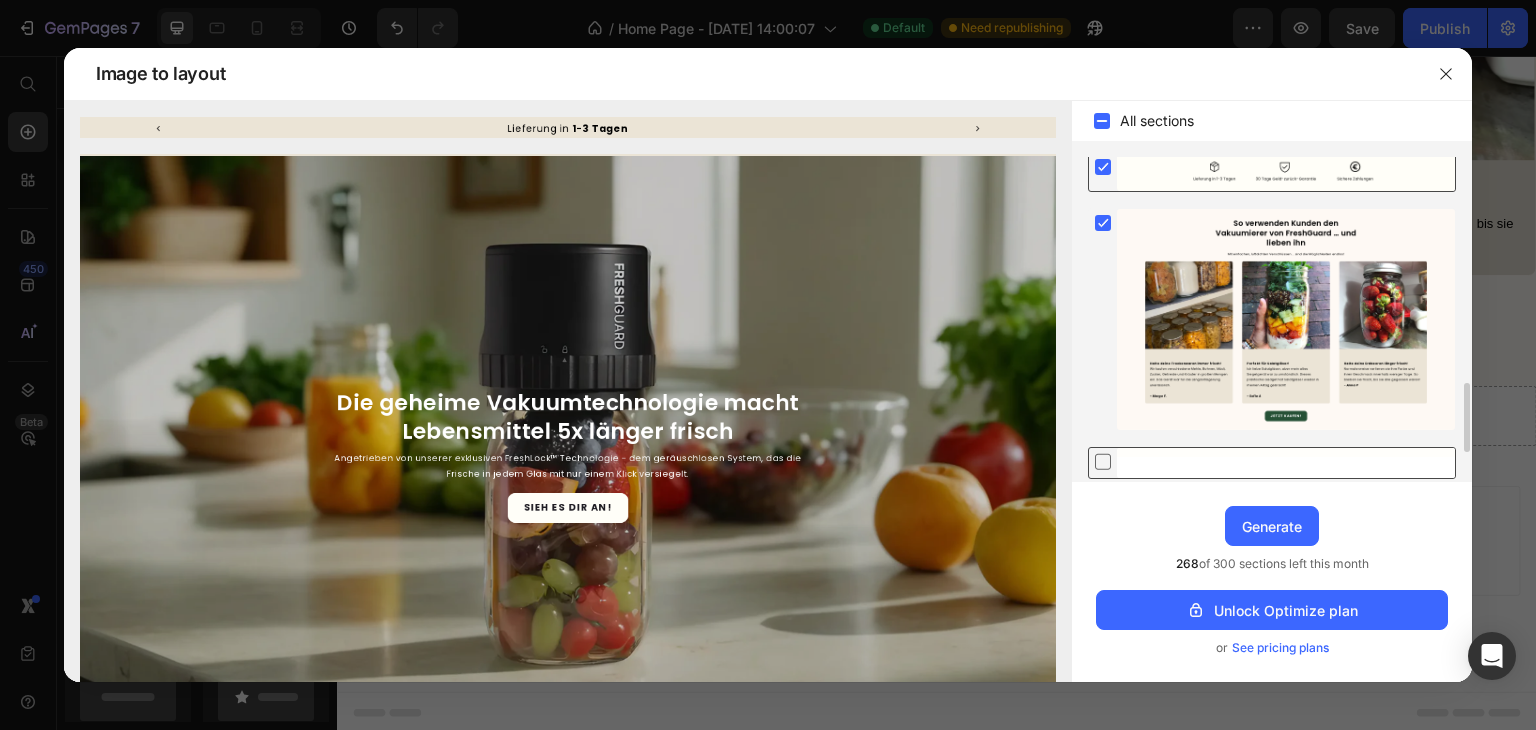 click 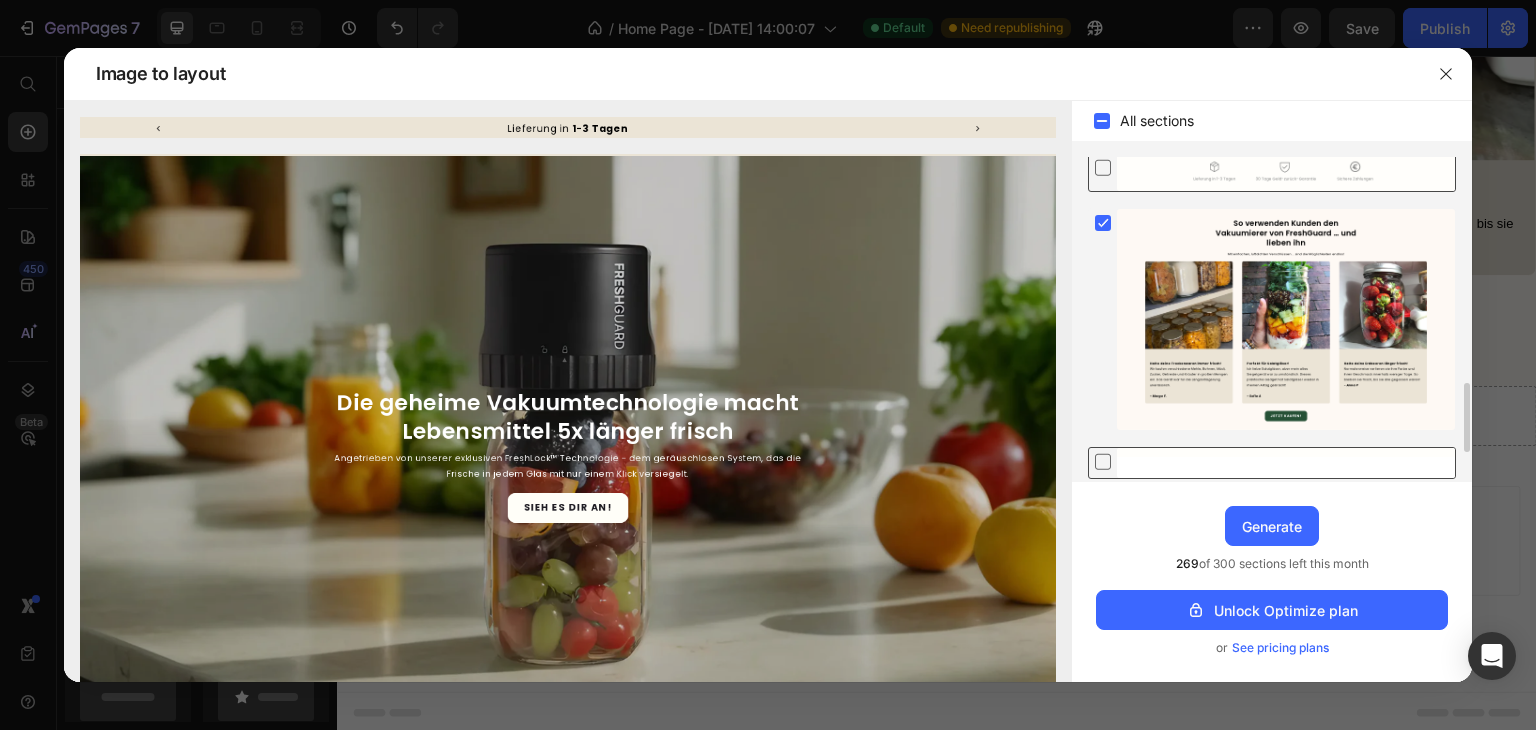 click 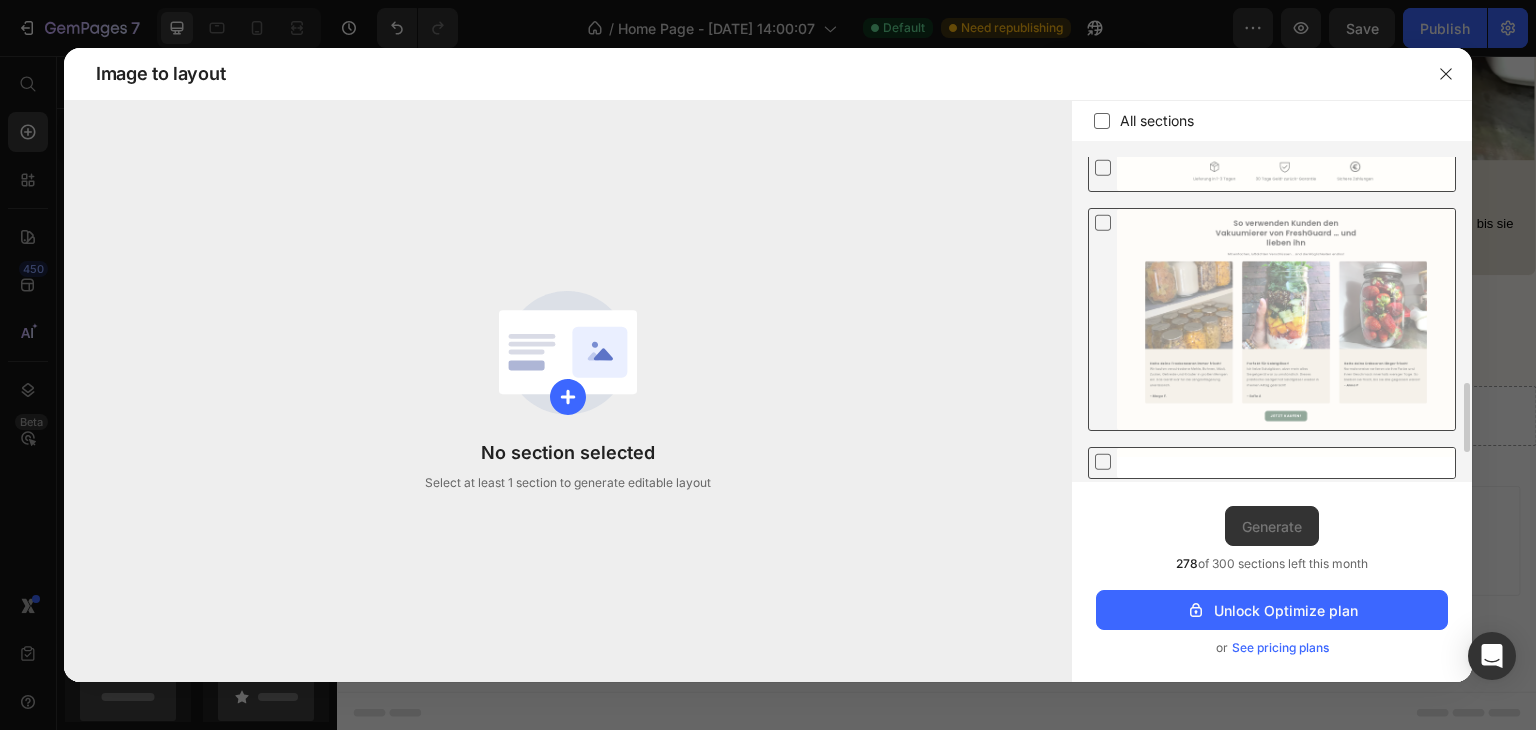 click 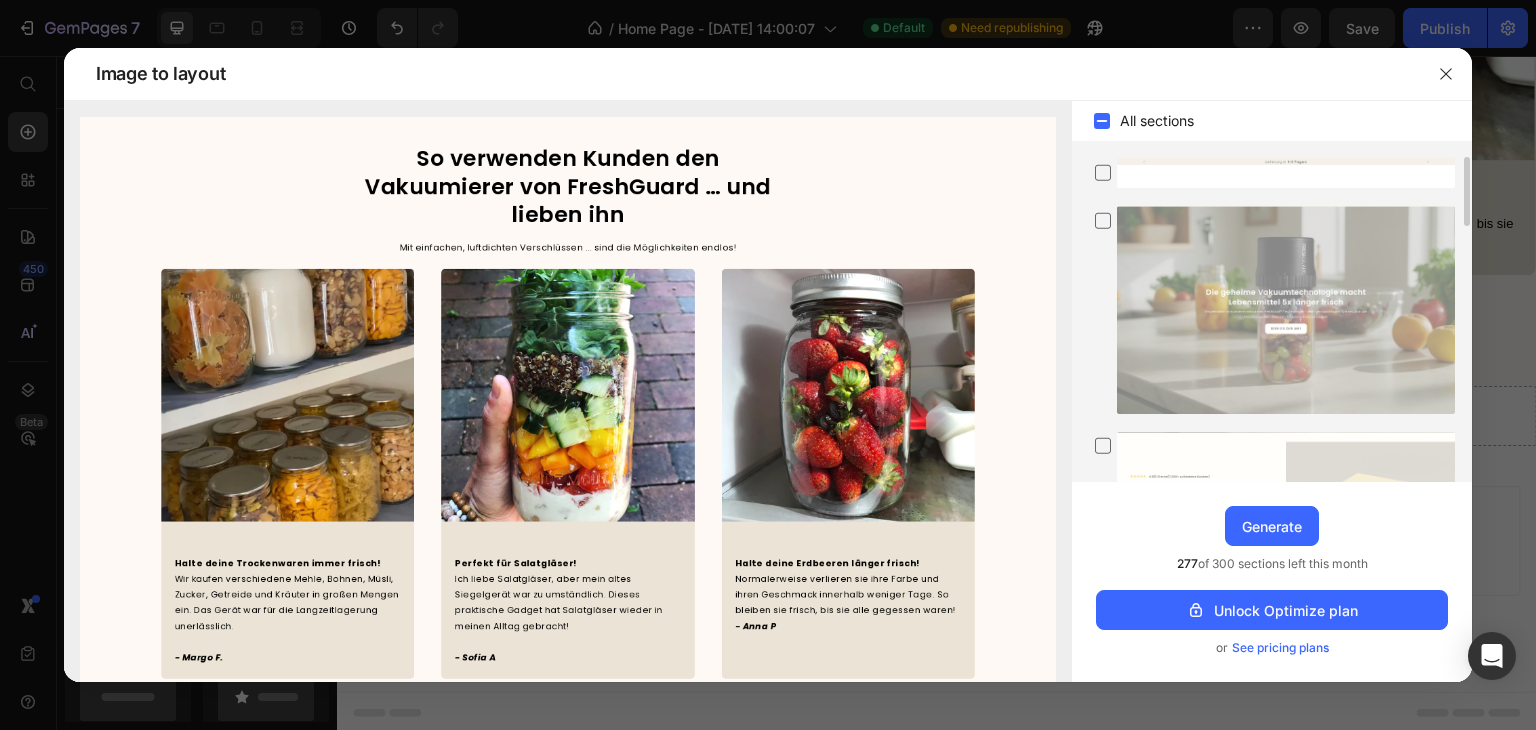 scroll, scrollTop: 0, scrollLeft: 0, axis: both 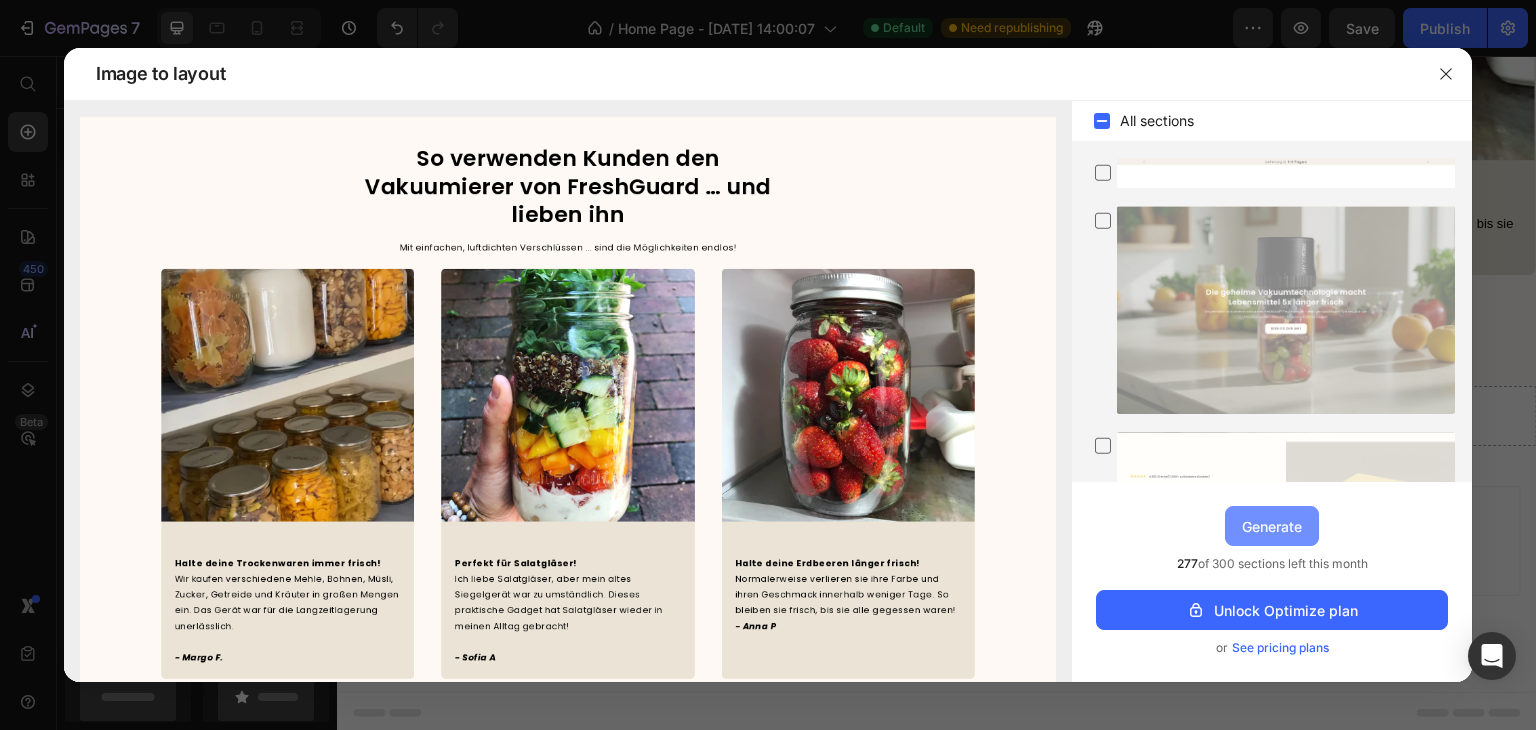 click on "Generate" at bounding box center (1272, 526) 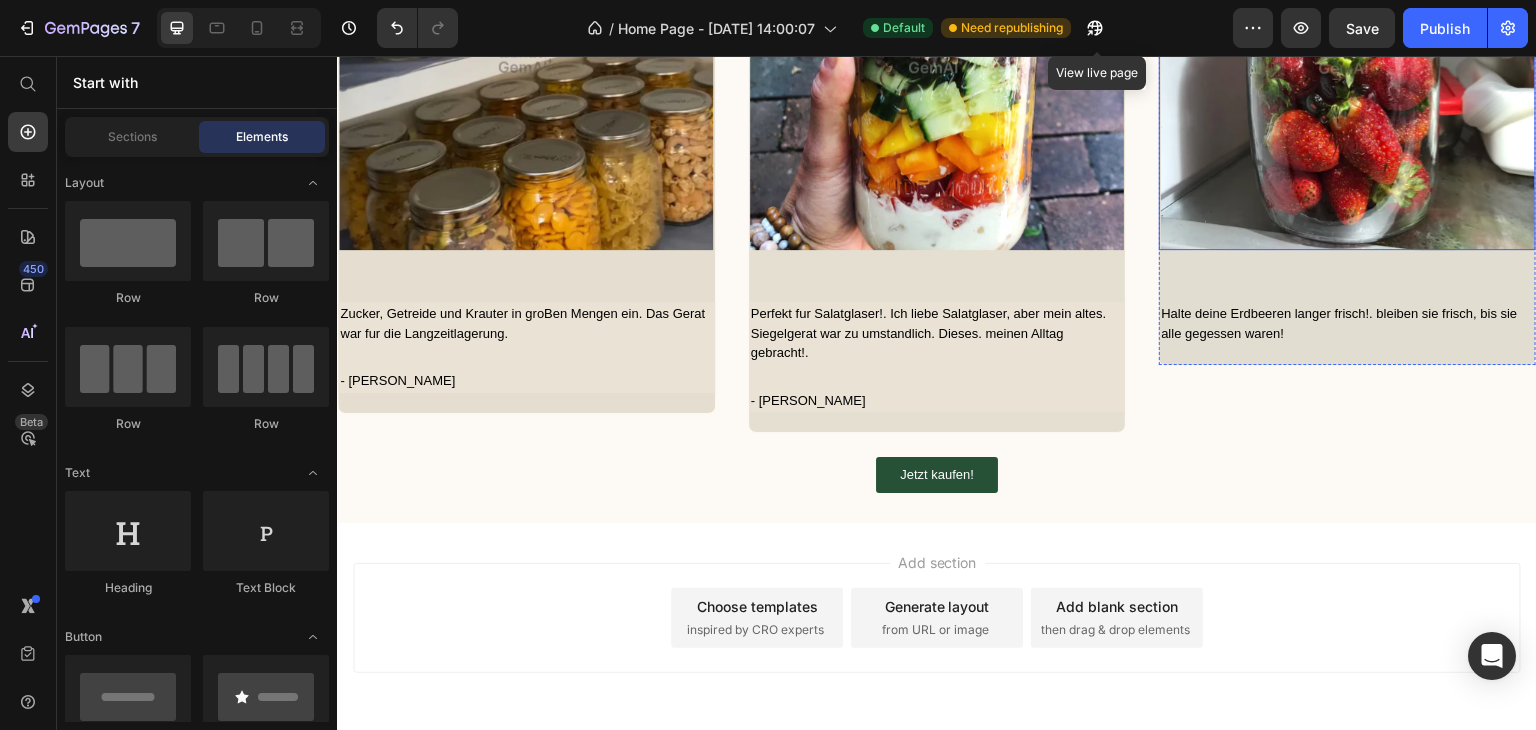 scroll, scrollTop: 6058, scrollLeft: 0, axis: vertical 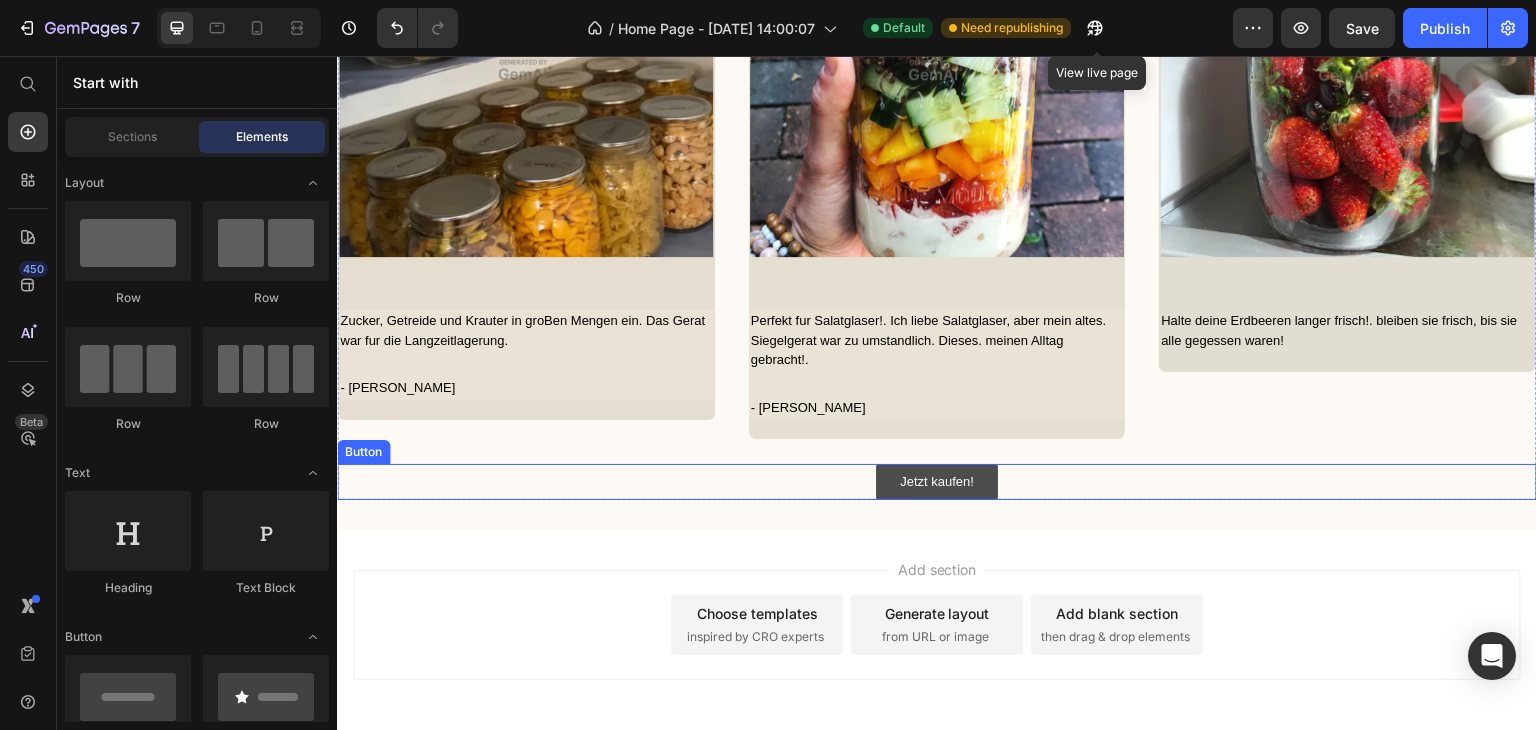 click on "Jetzt kaufen!" at bounding box center (937, 482) 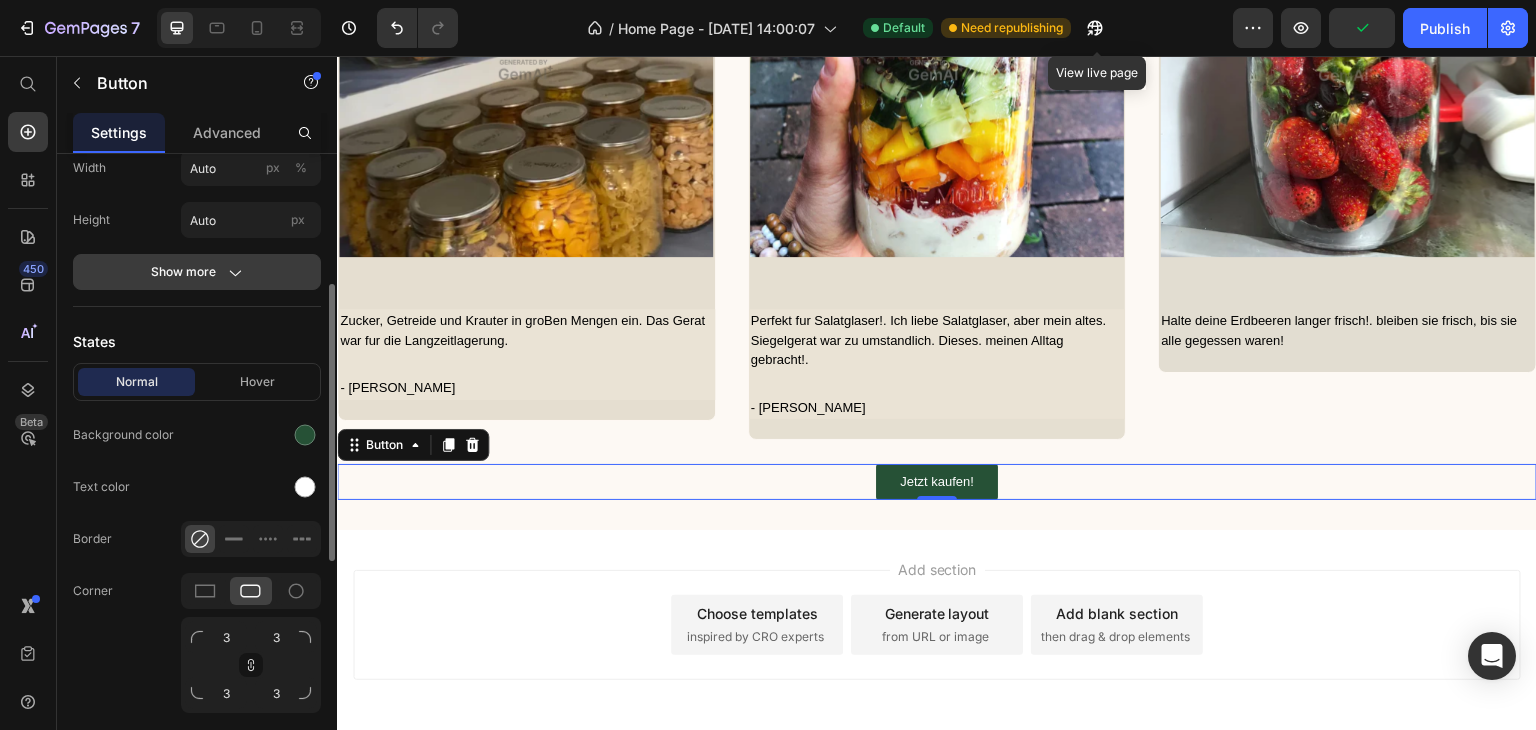 scroll, scrollTop: 295, scrollLeft: 0, axis: vertical 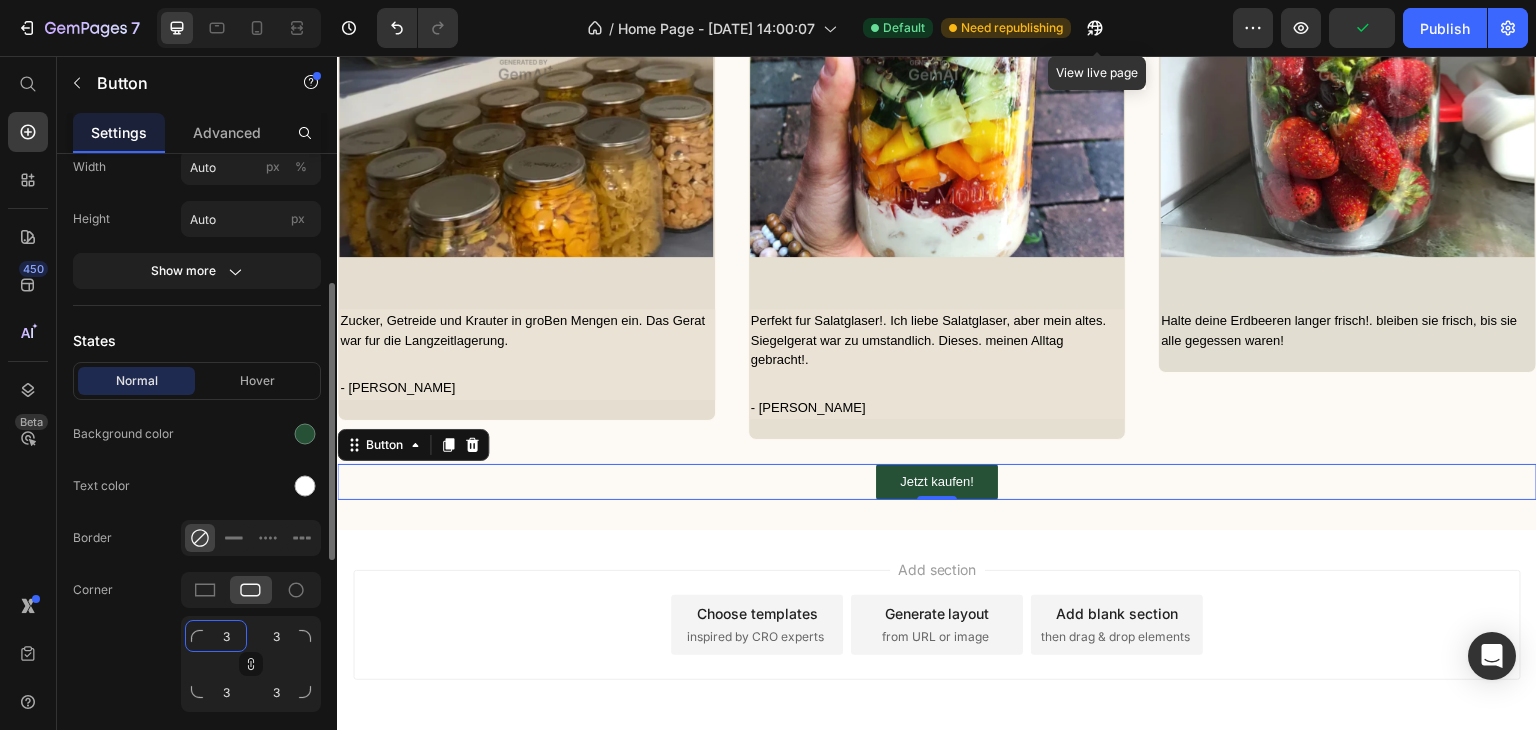 click on "3" 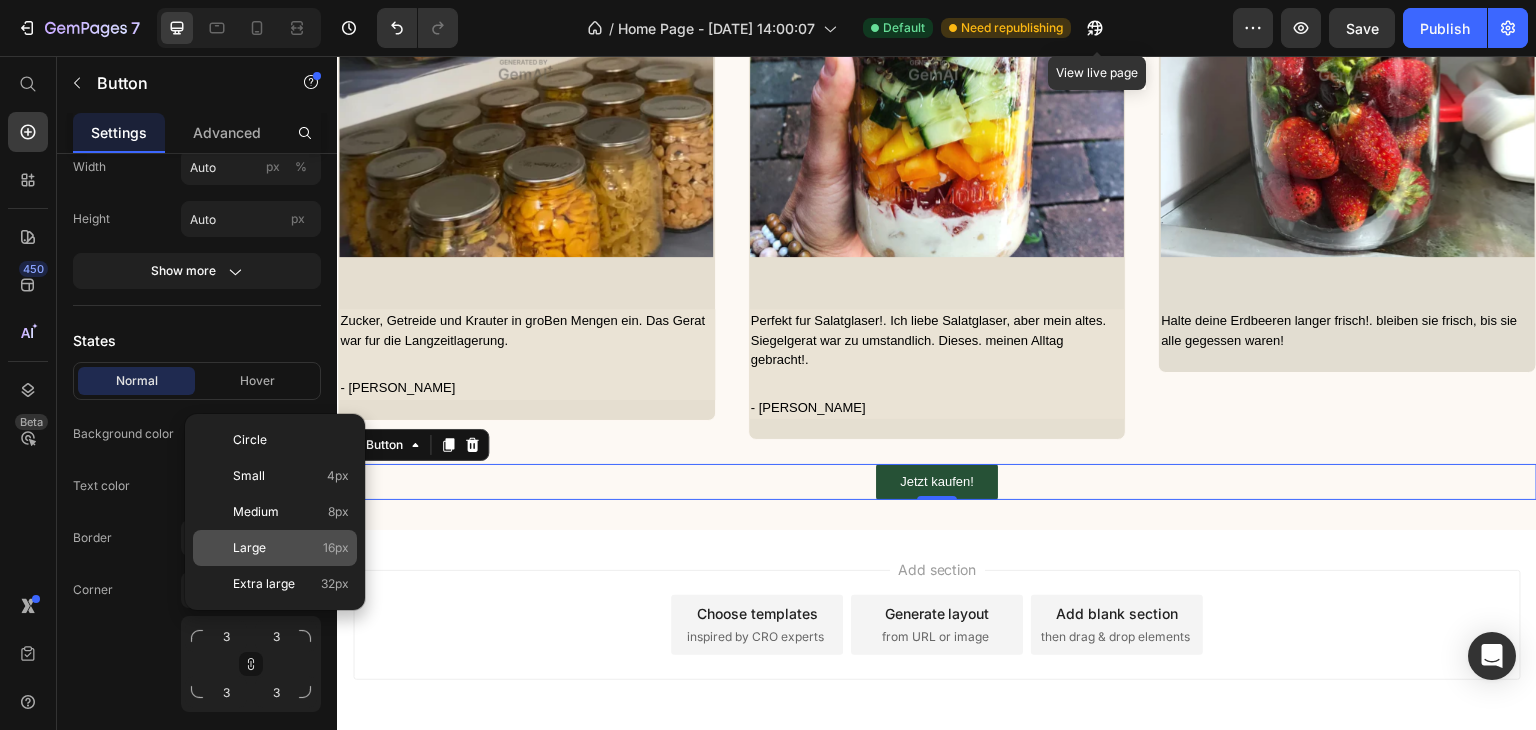 click on "Large" at bounding box center [249, 548] 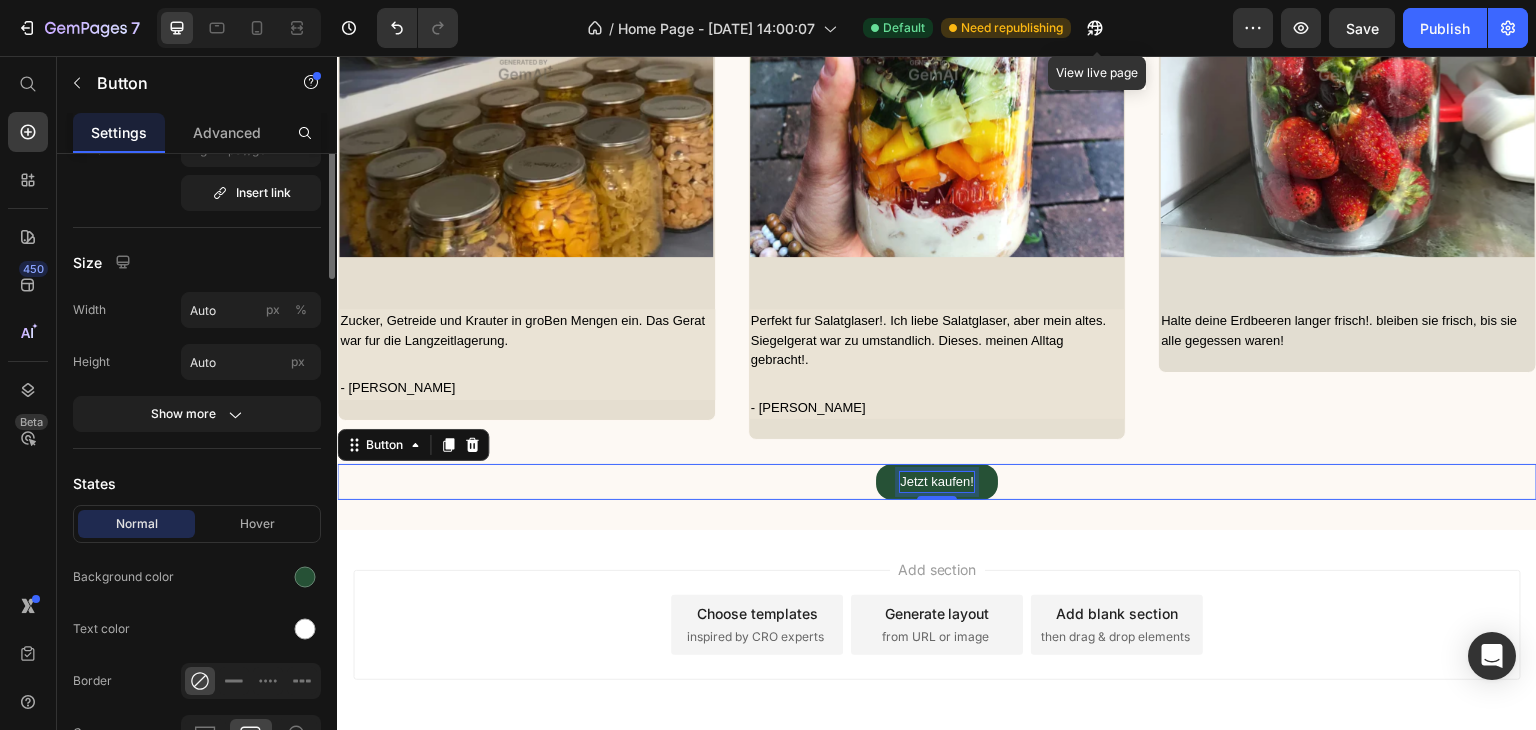 scroll, scrollTop: 0, scrollLeft: 0, axis: both 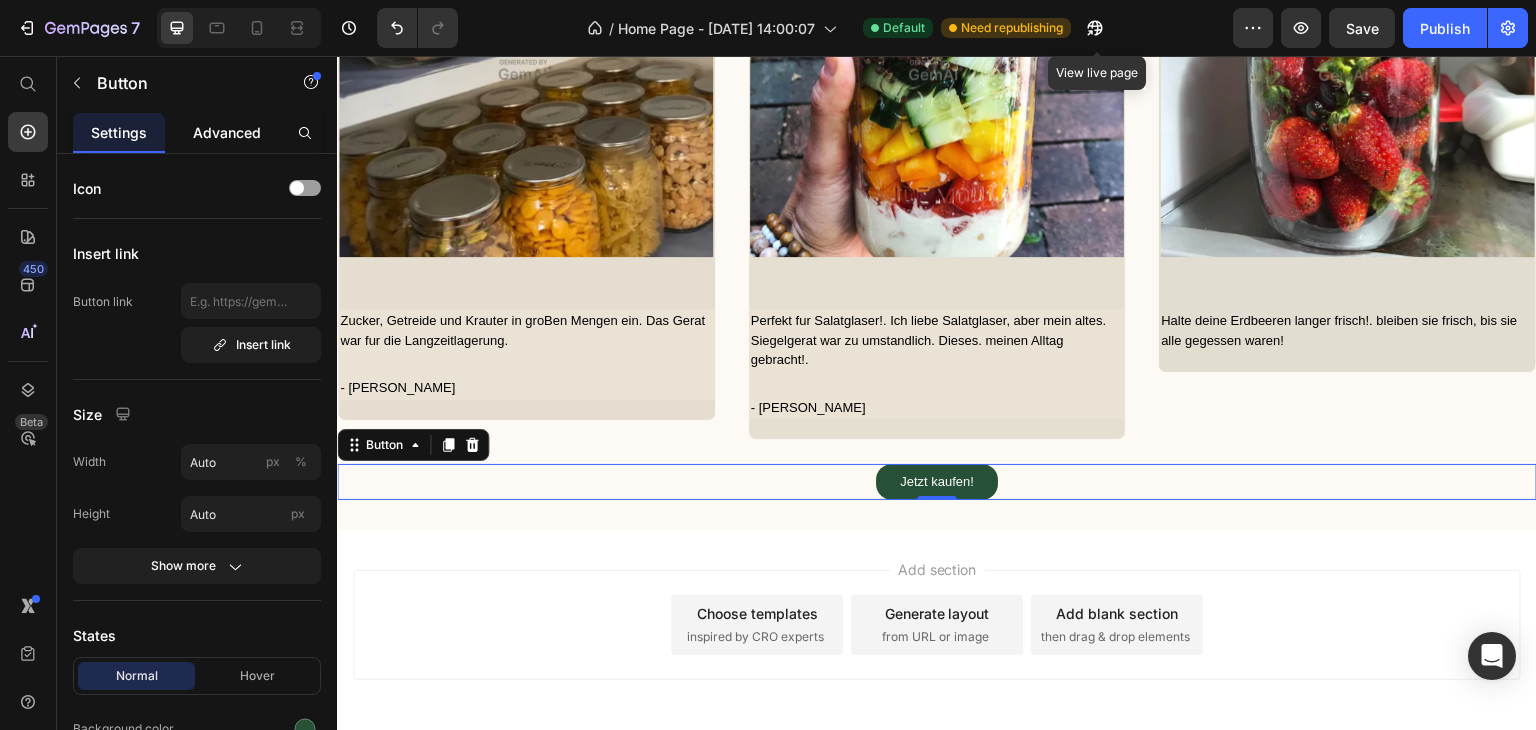 click on "Advanced" at bounding box center (227, 132) 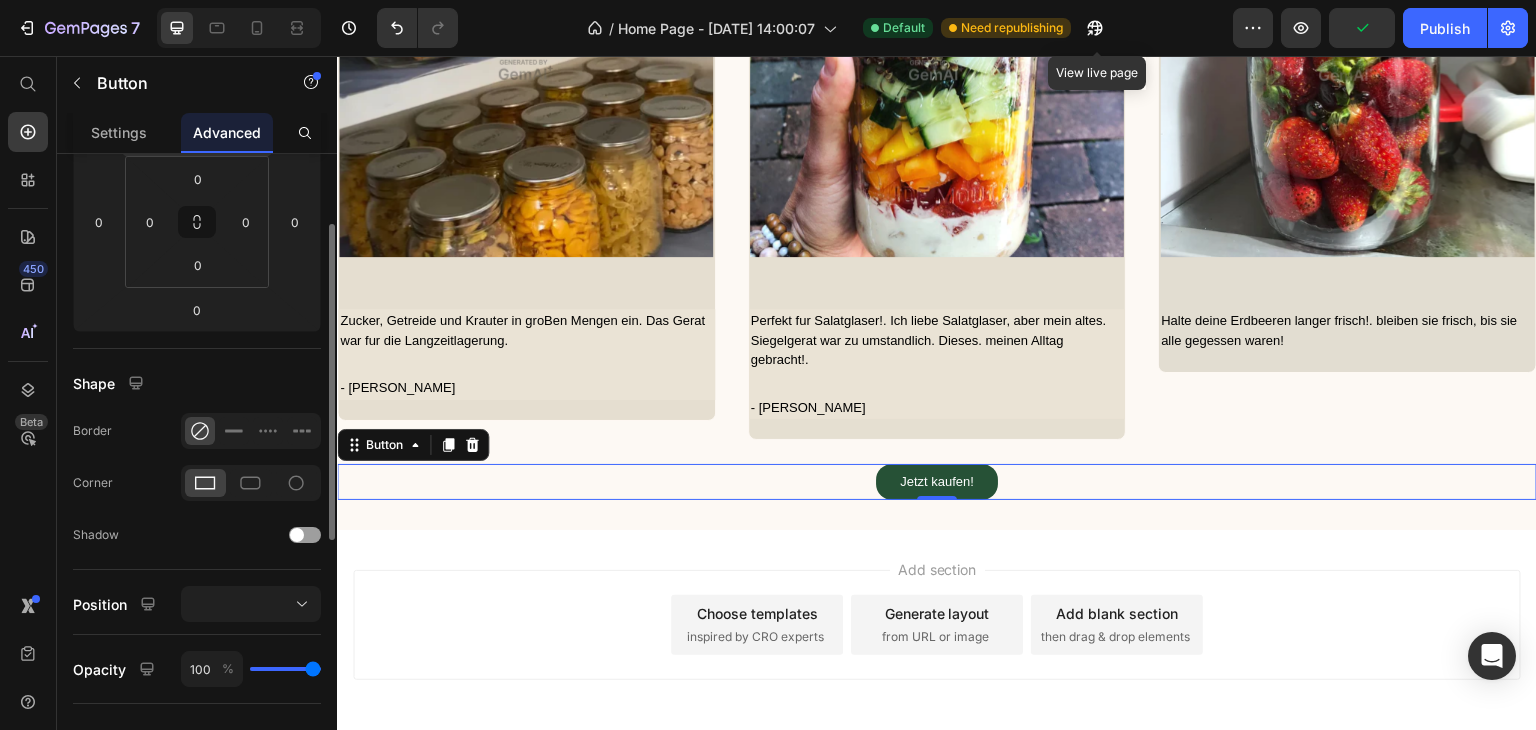 scroll, scrollTop: 245, scrollLeft: 0, axis: vertical 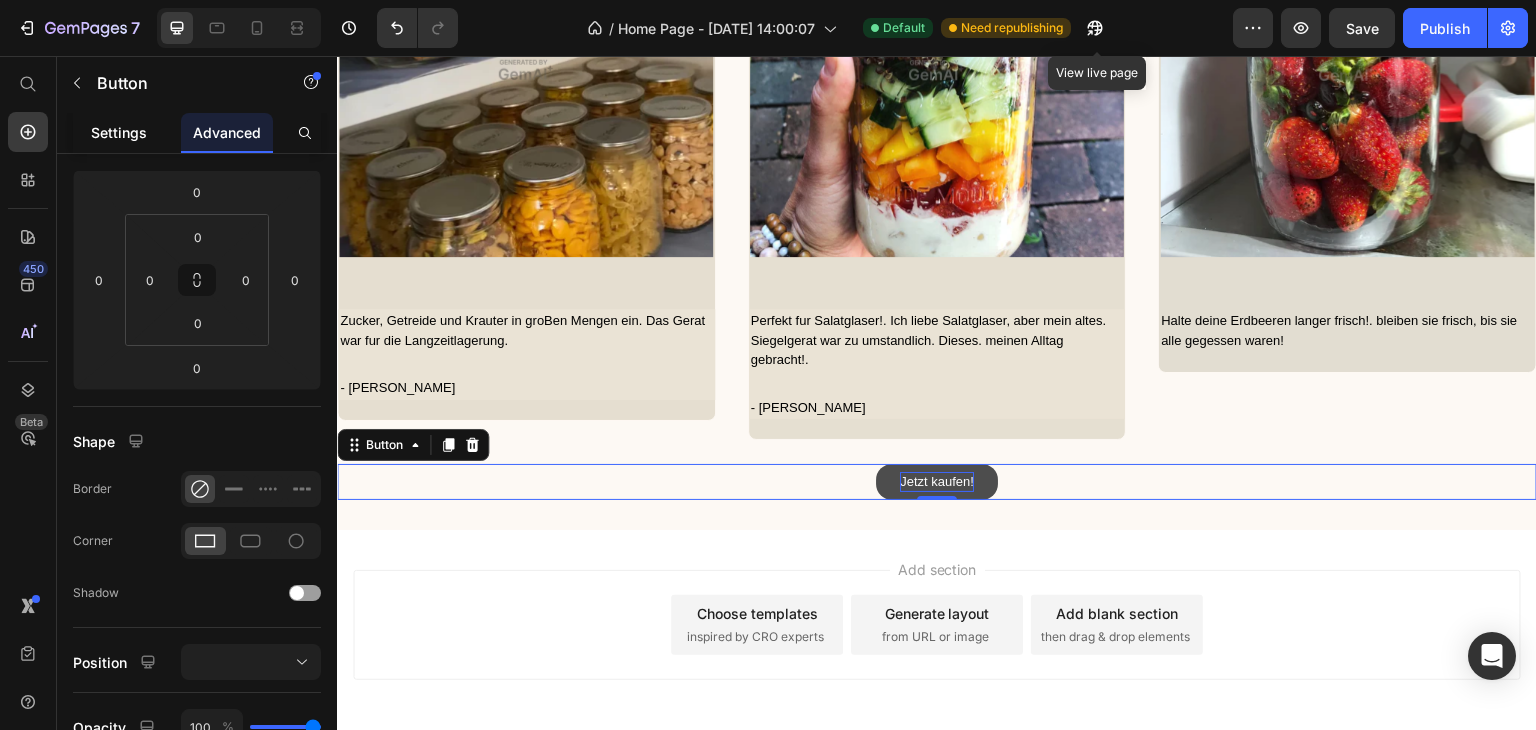click on "Settings" at bounding box center (119, 132) 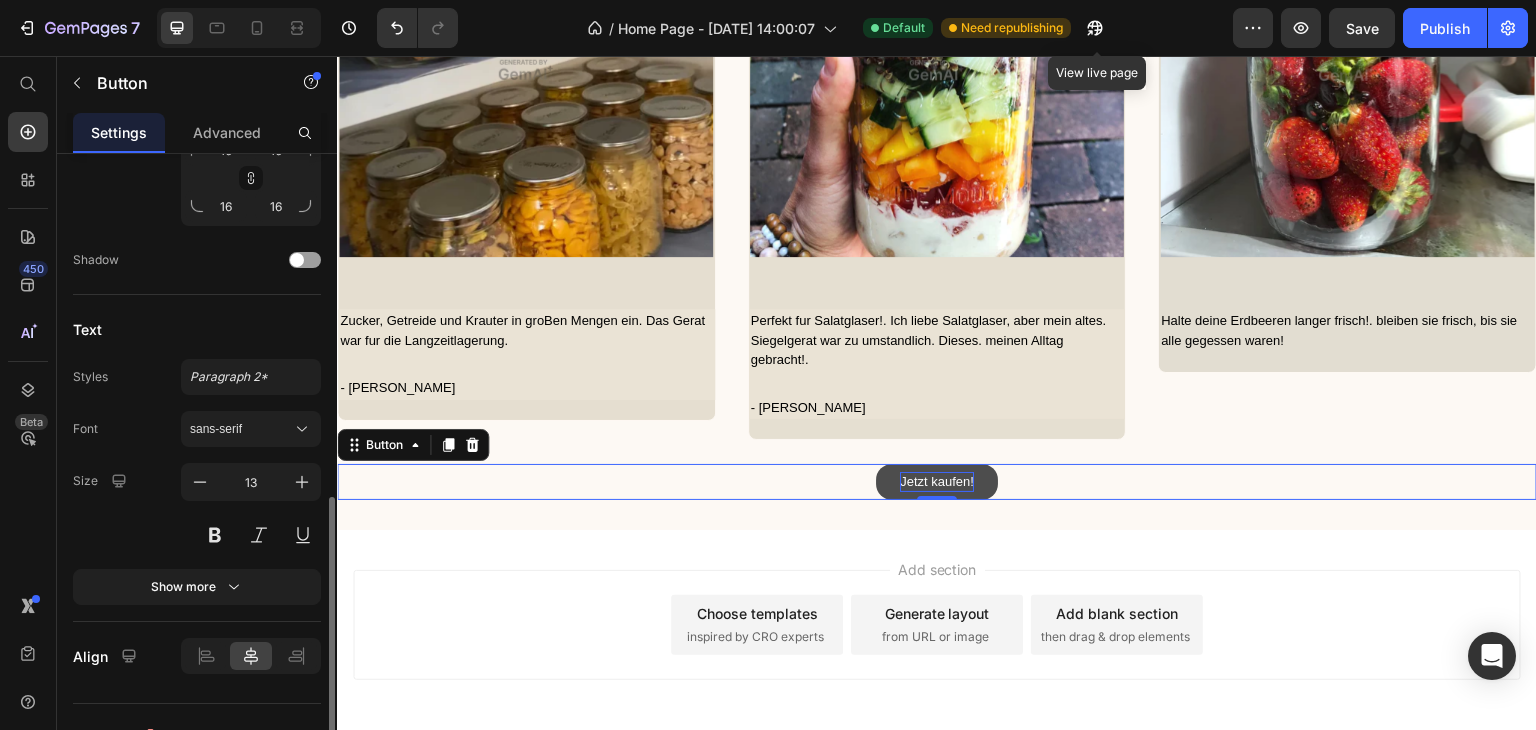 scroll, scrollTop: 782, scrollLeft: 0, axis: vertical 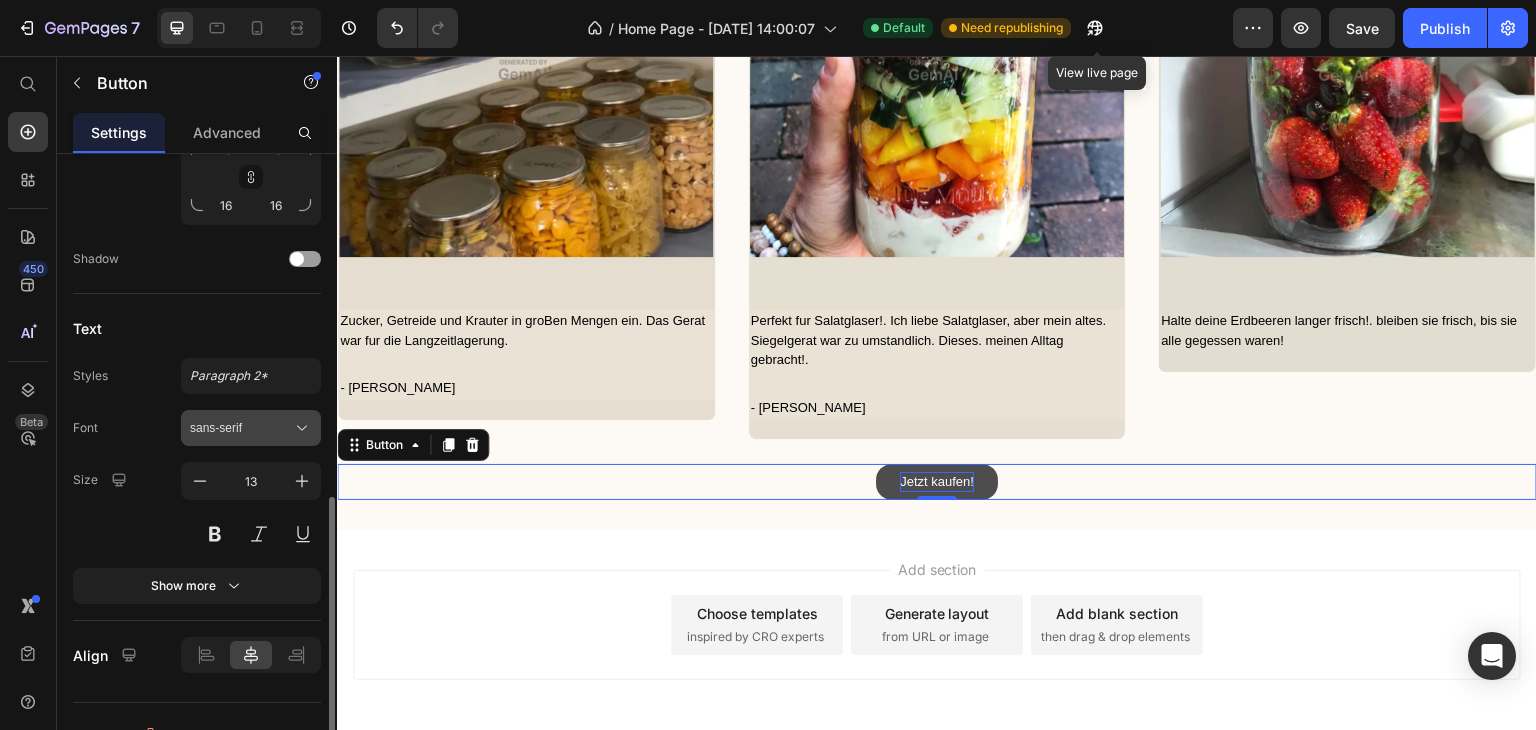 click 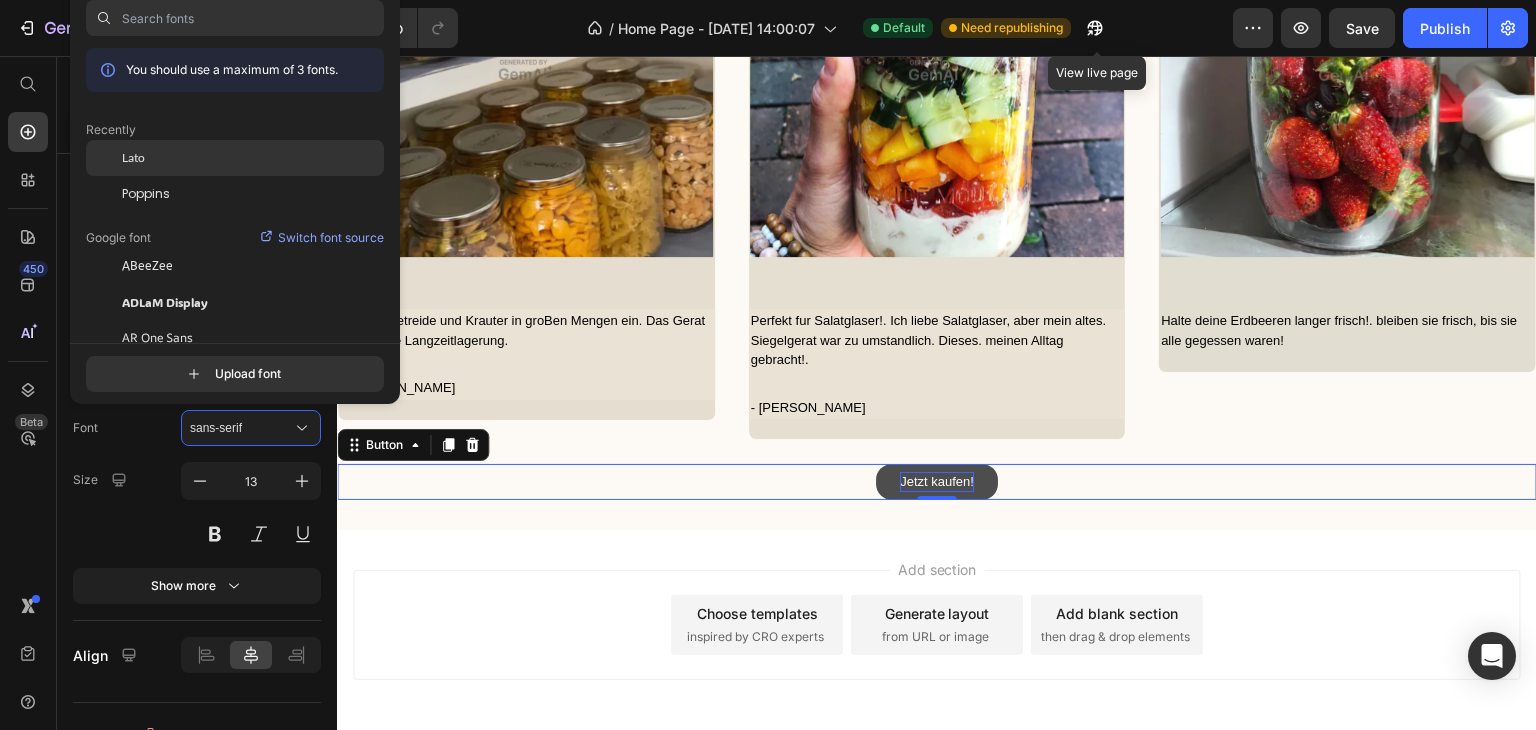 click on "Lato" 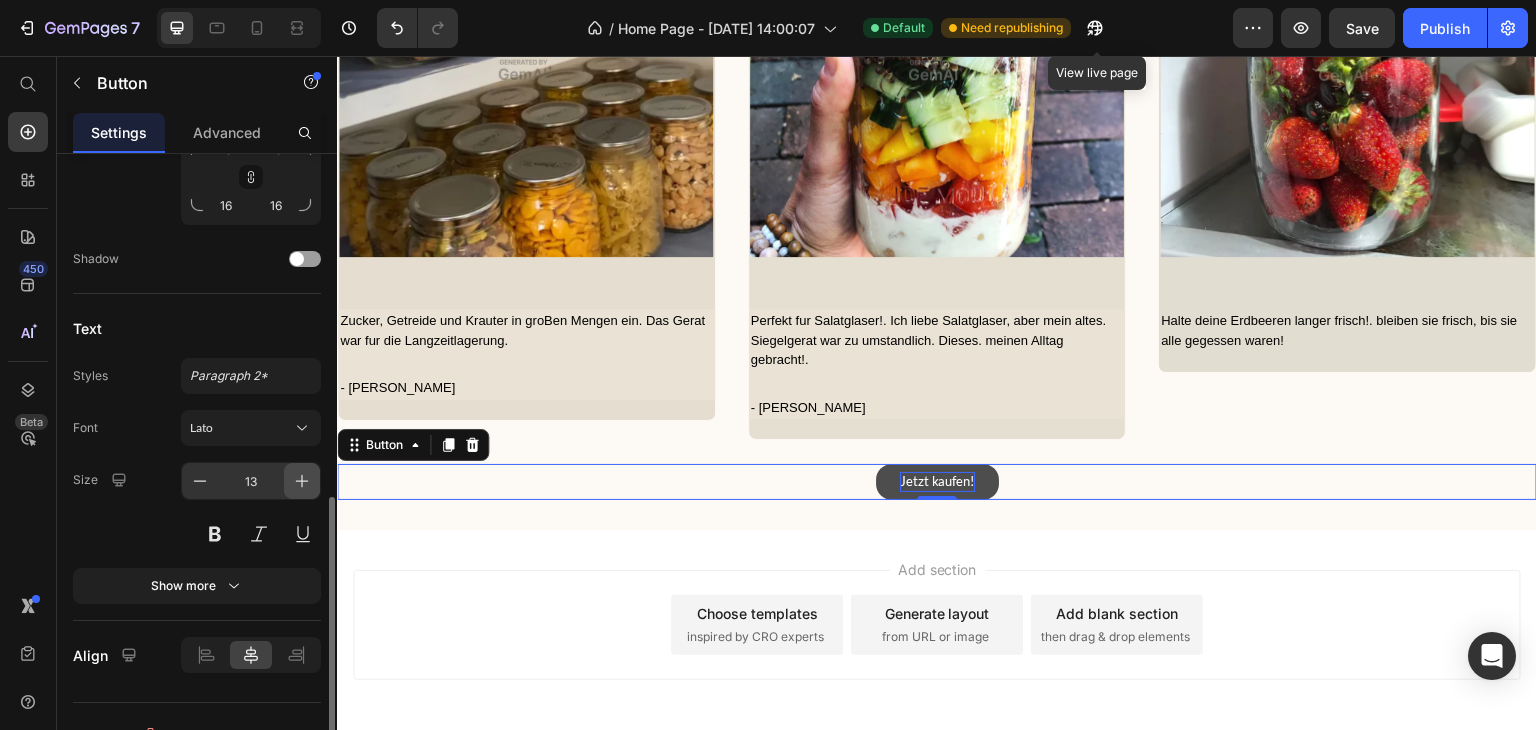 click 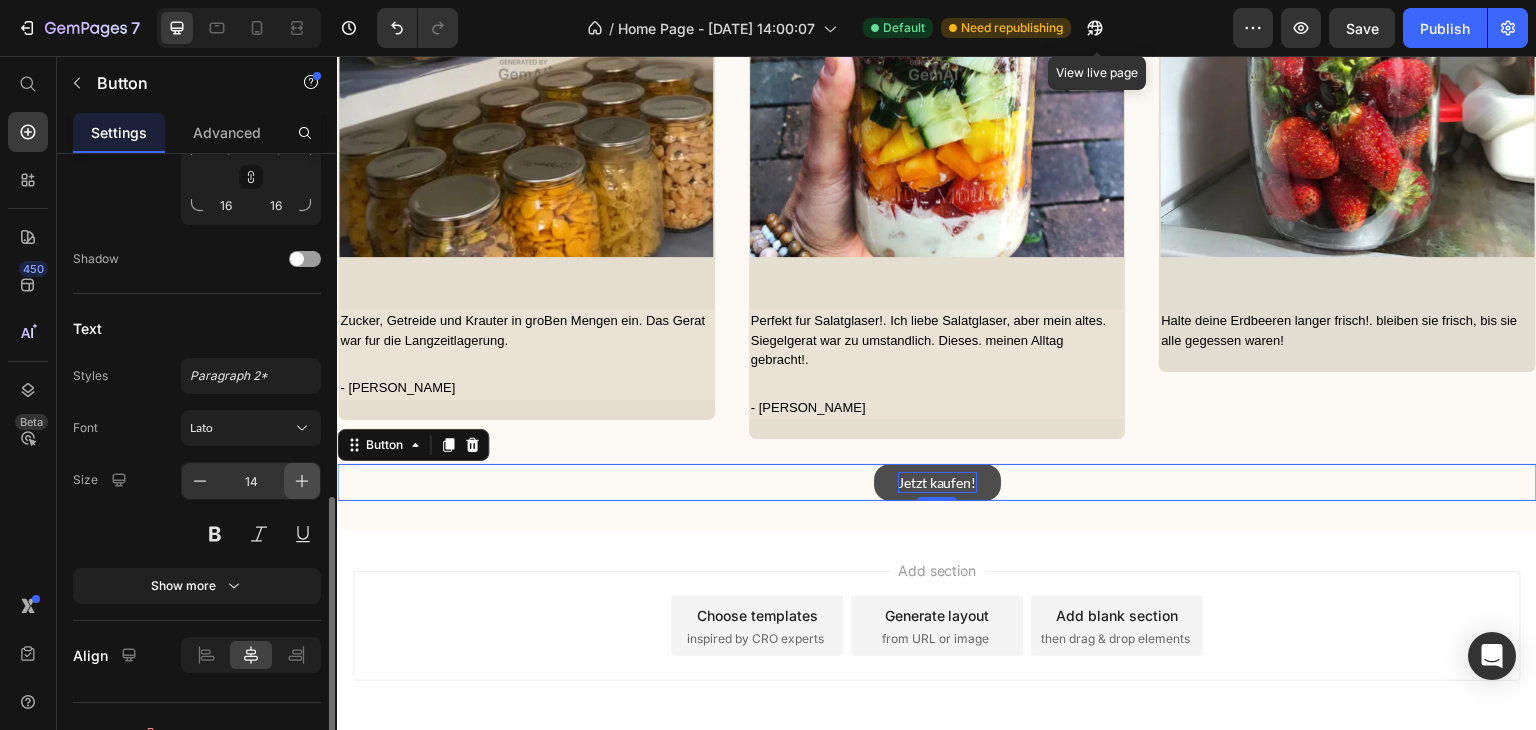 click 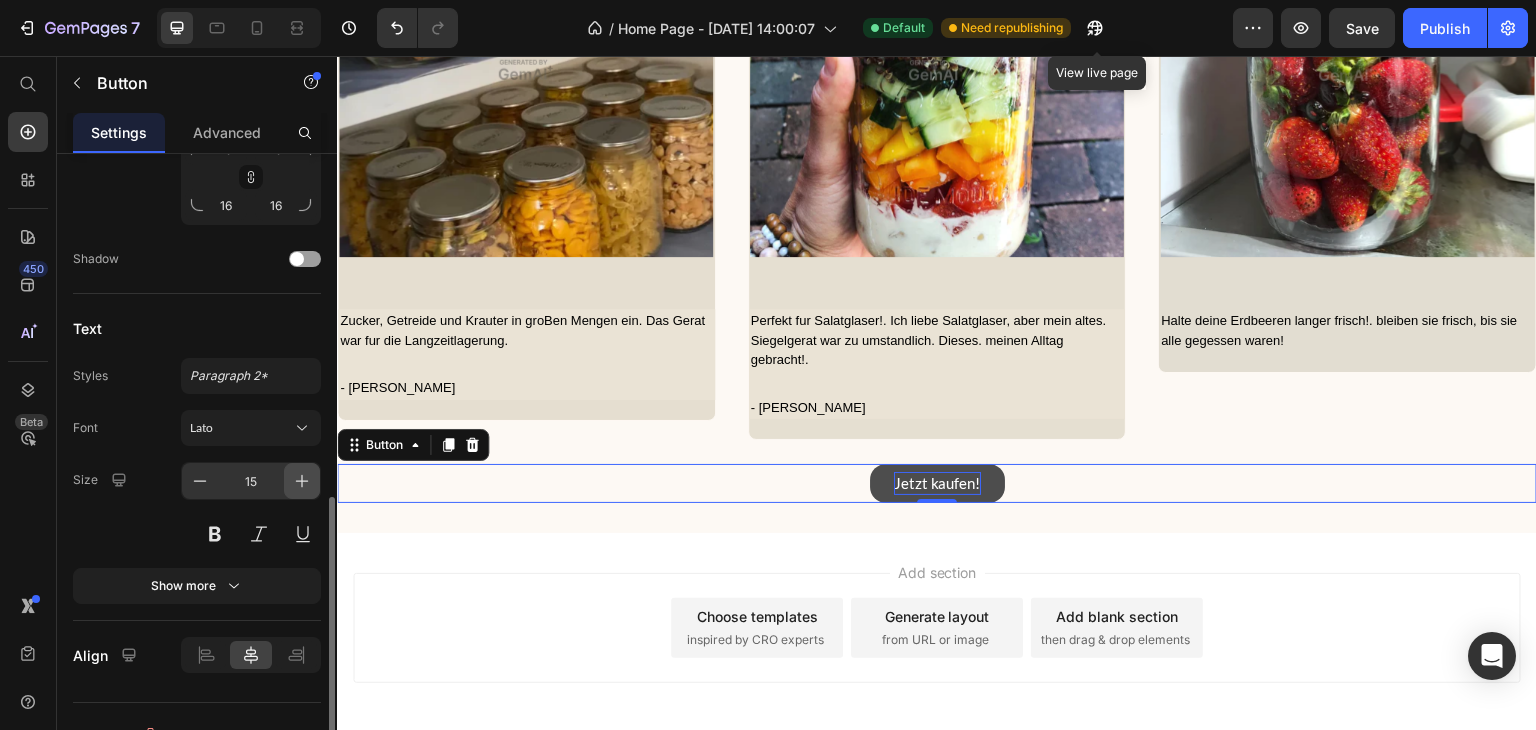 click 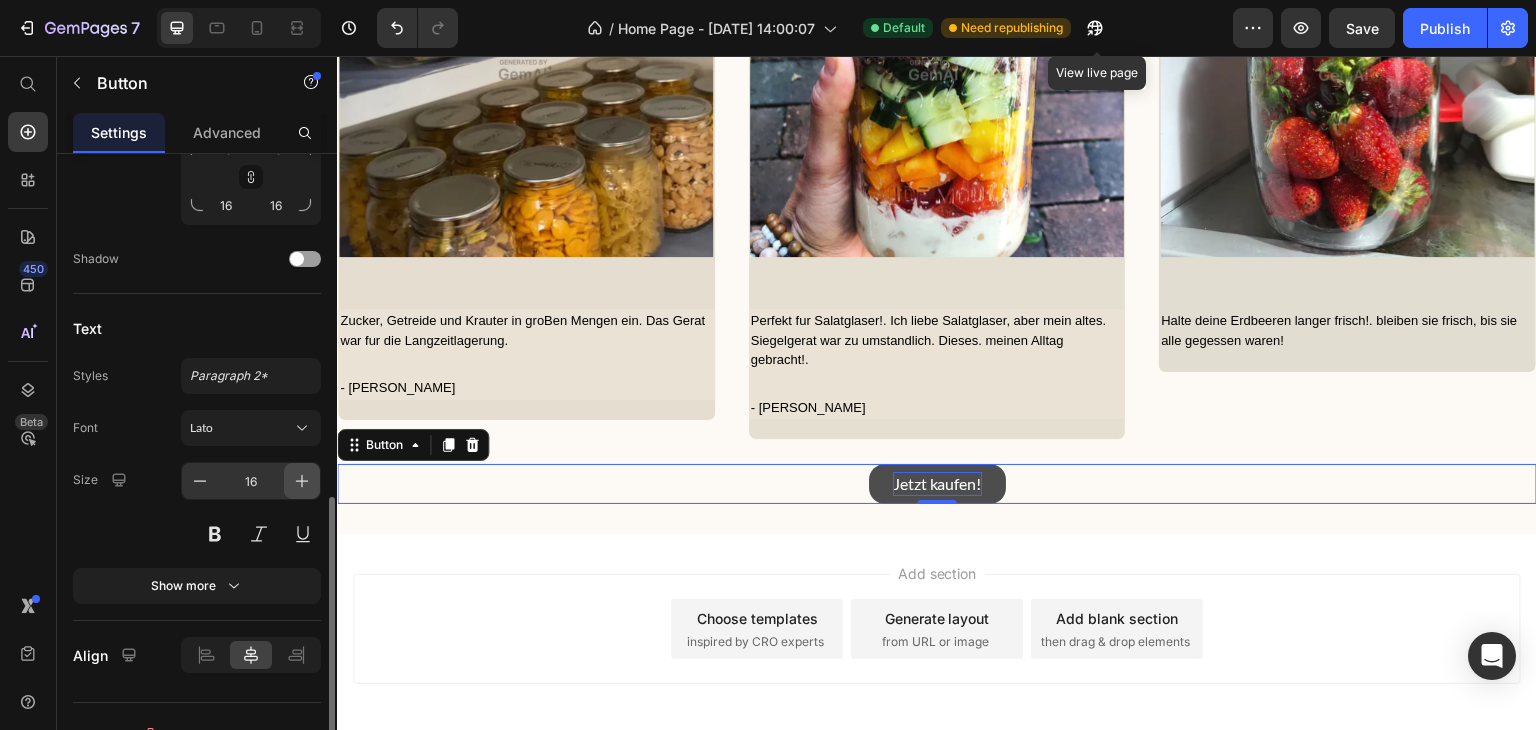 click 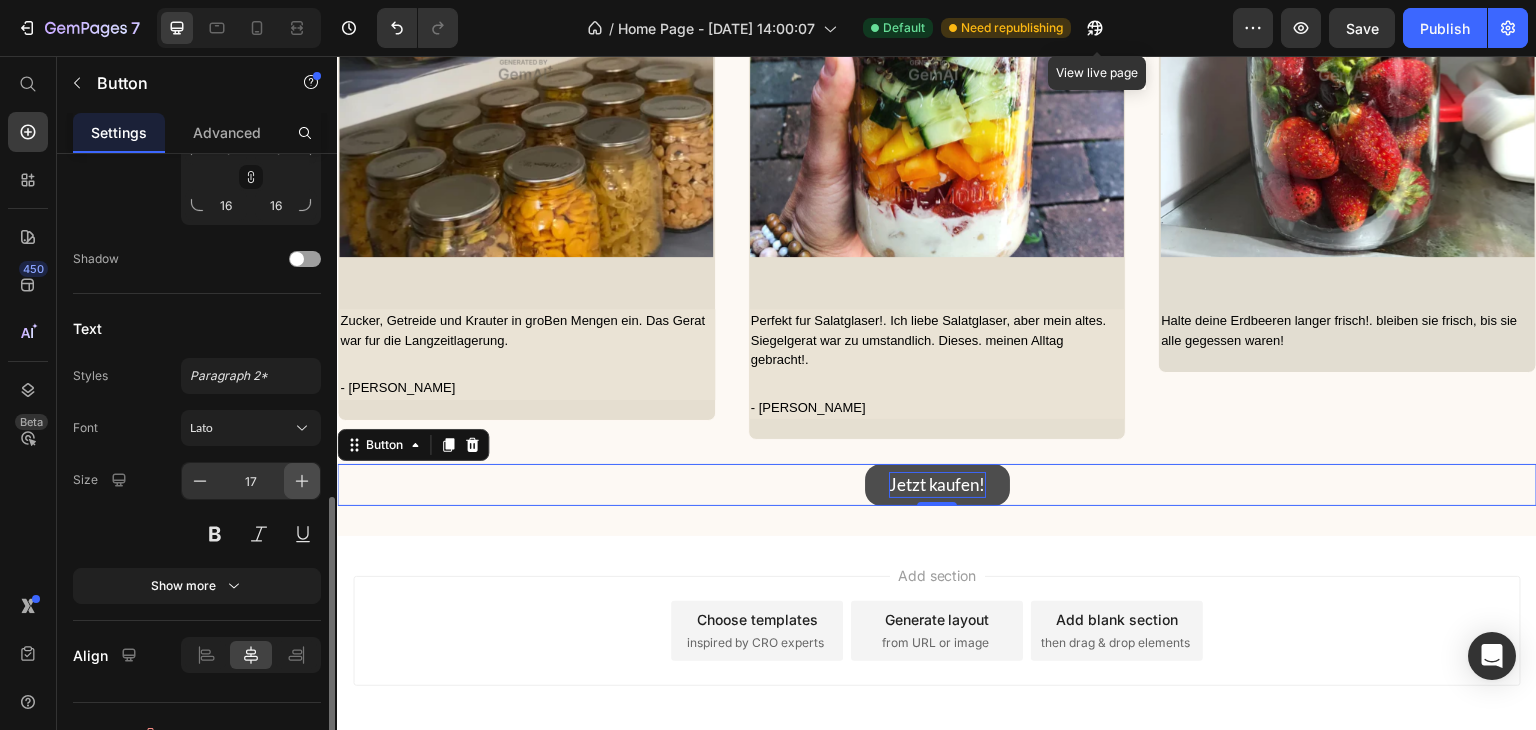 click 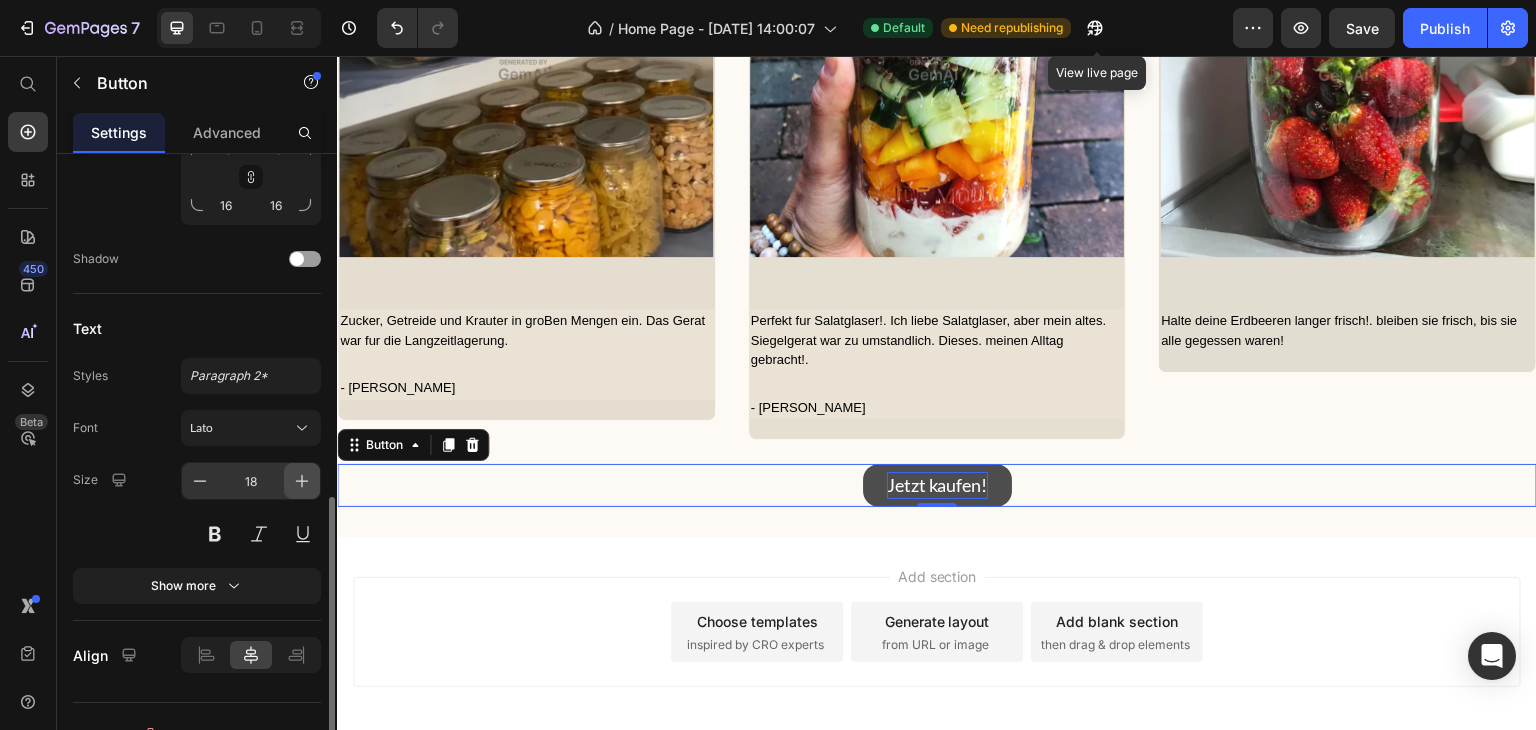 click 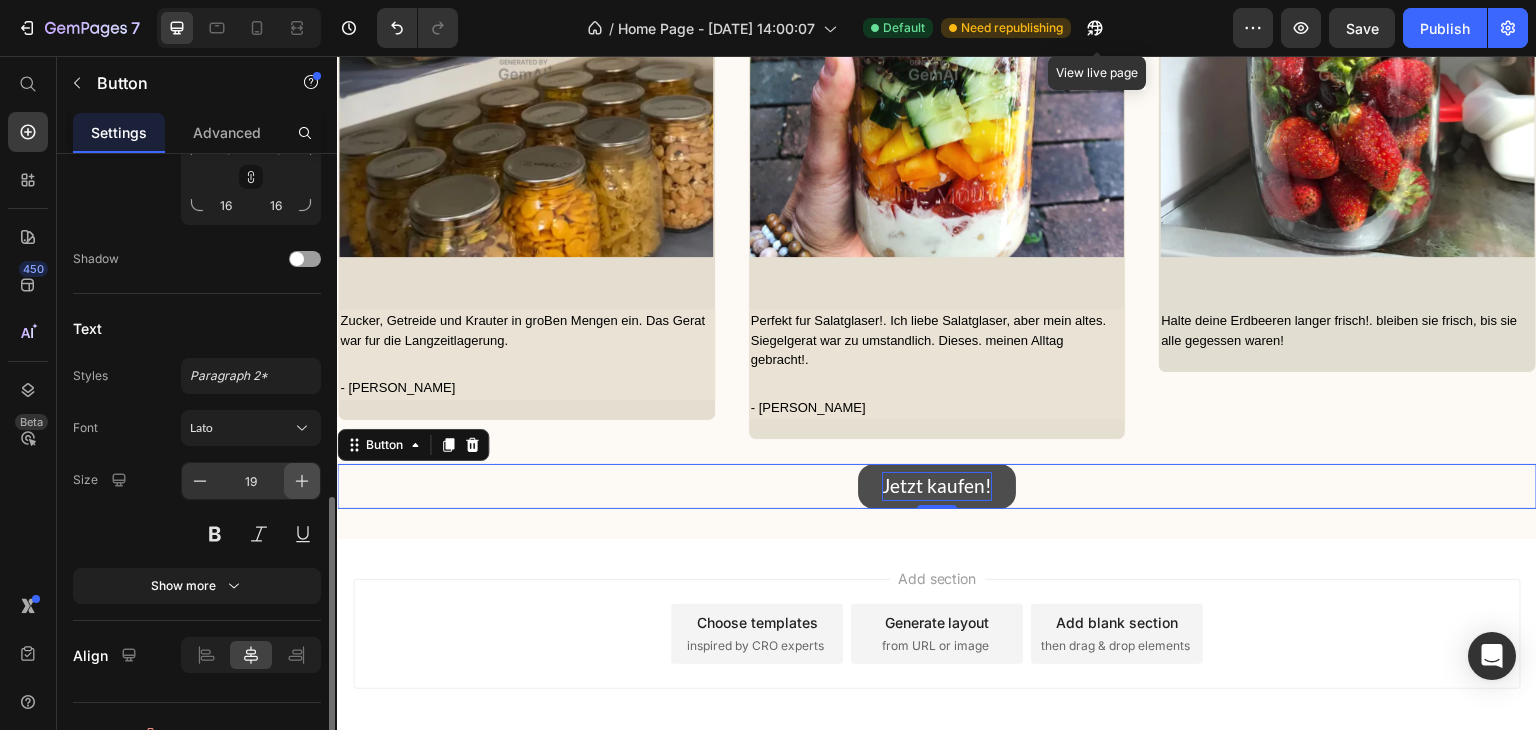 click 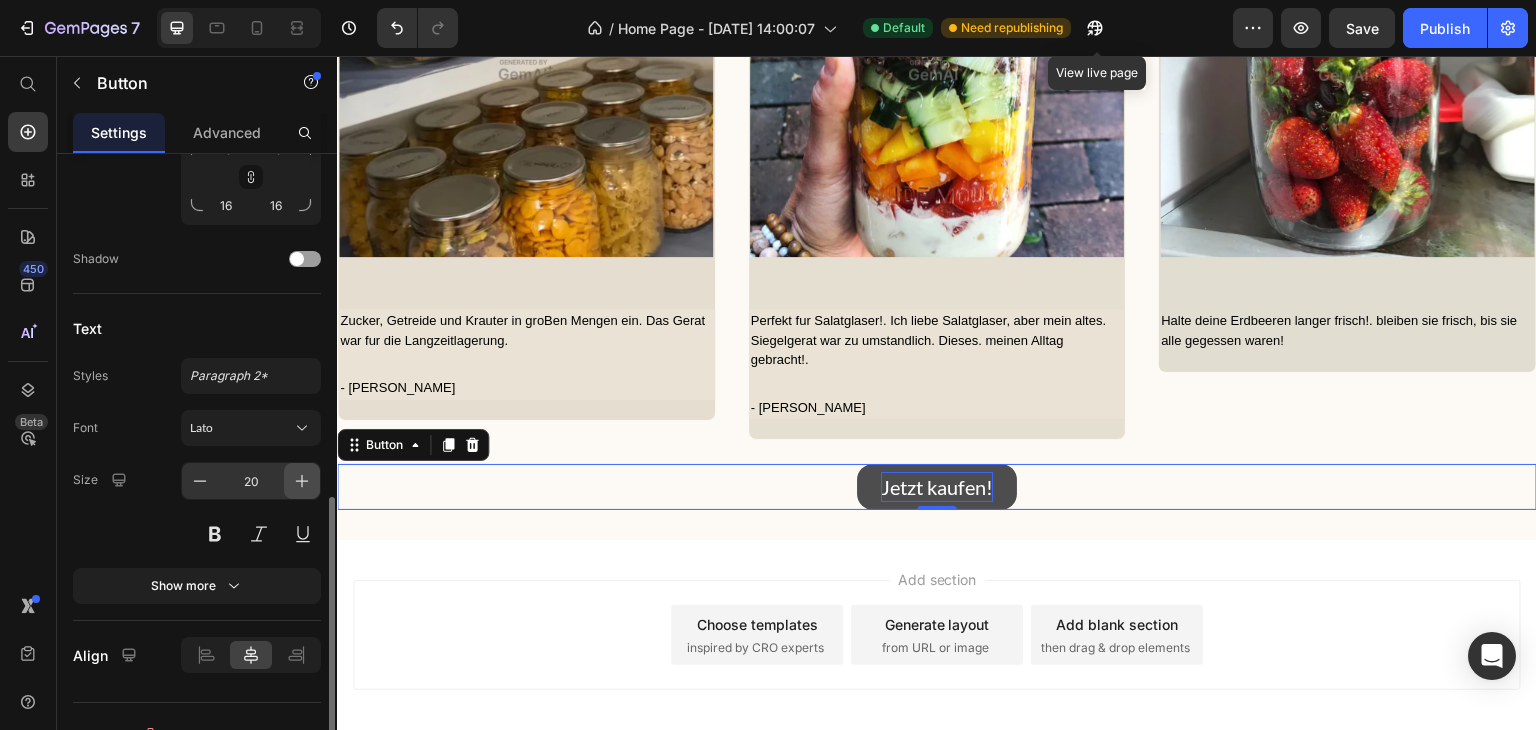 click 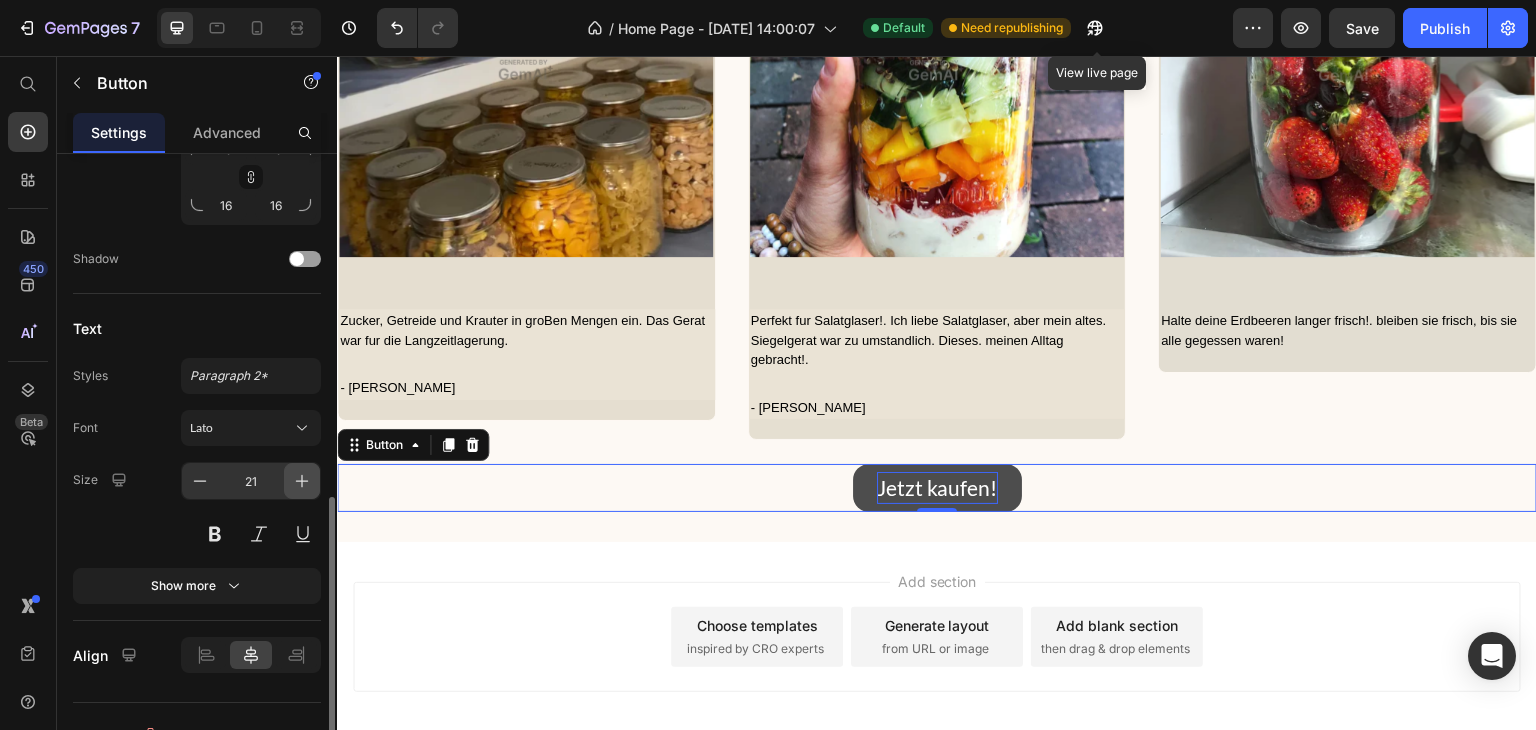 click 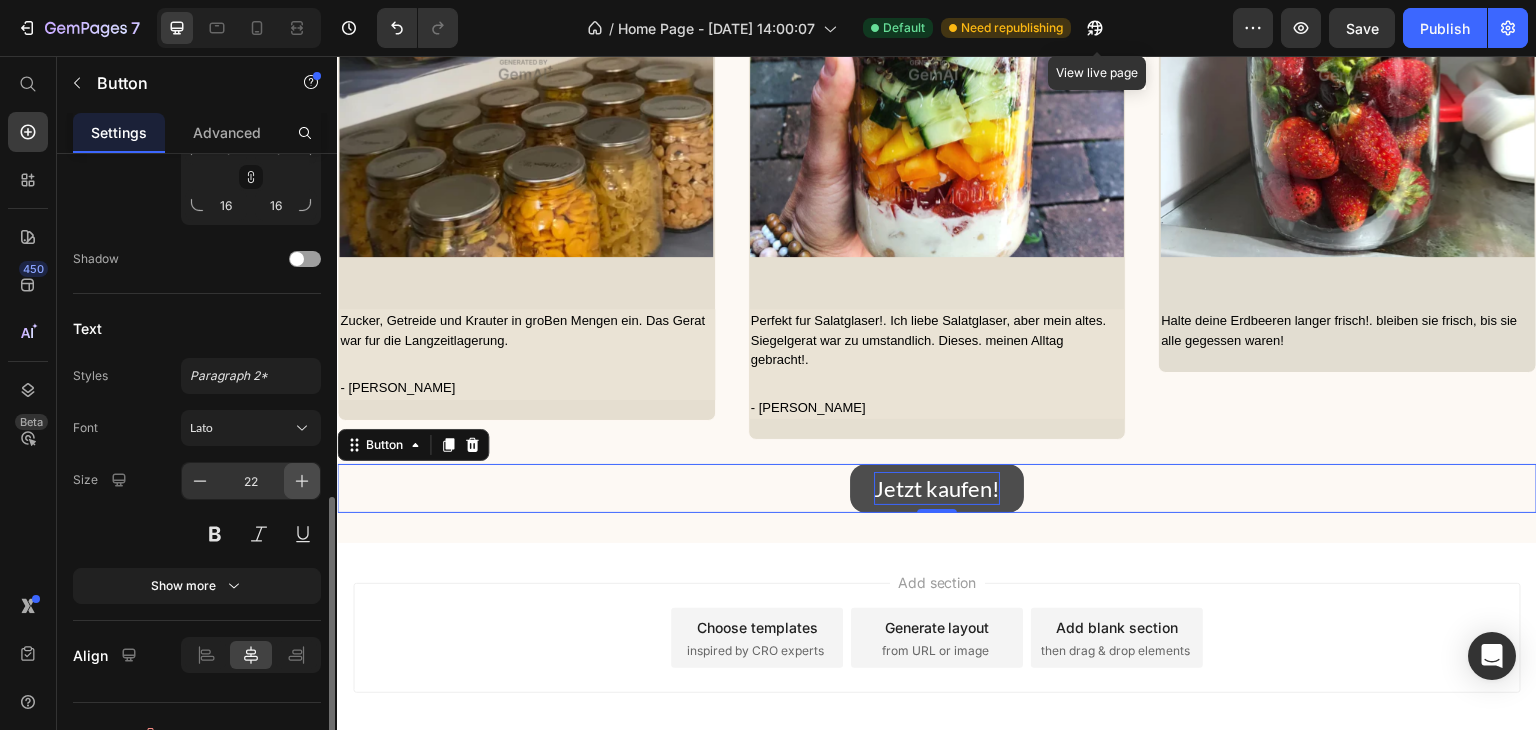 click 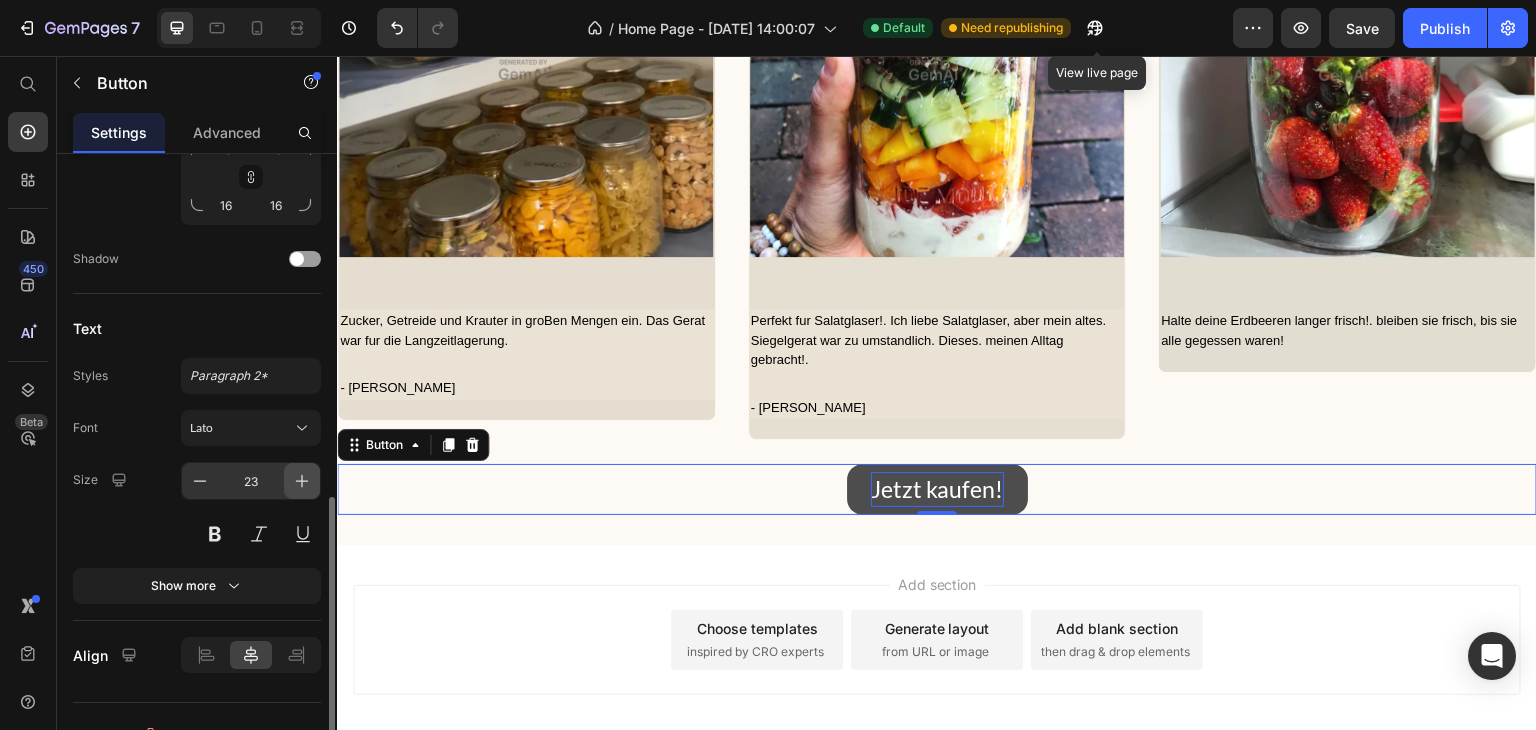 click 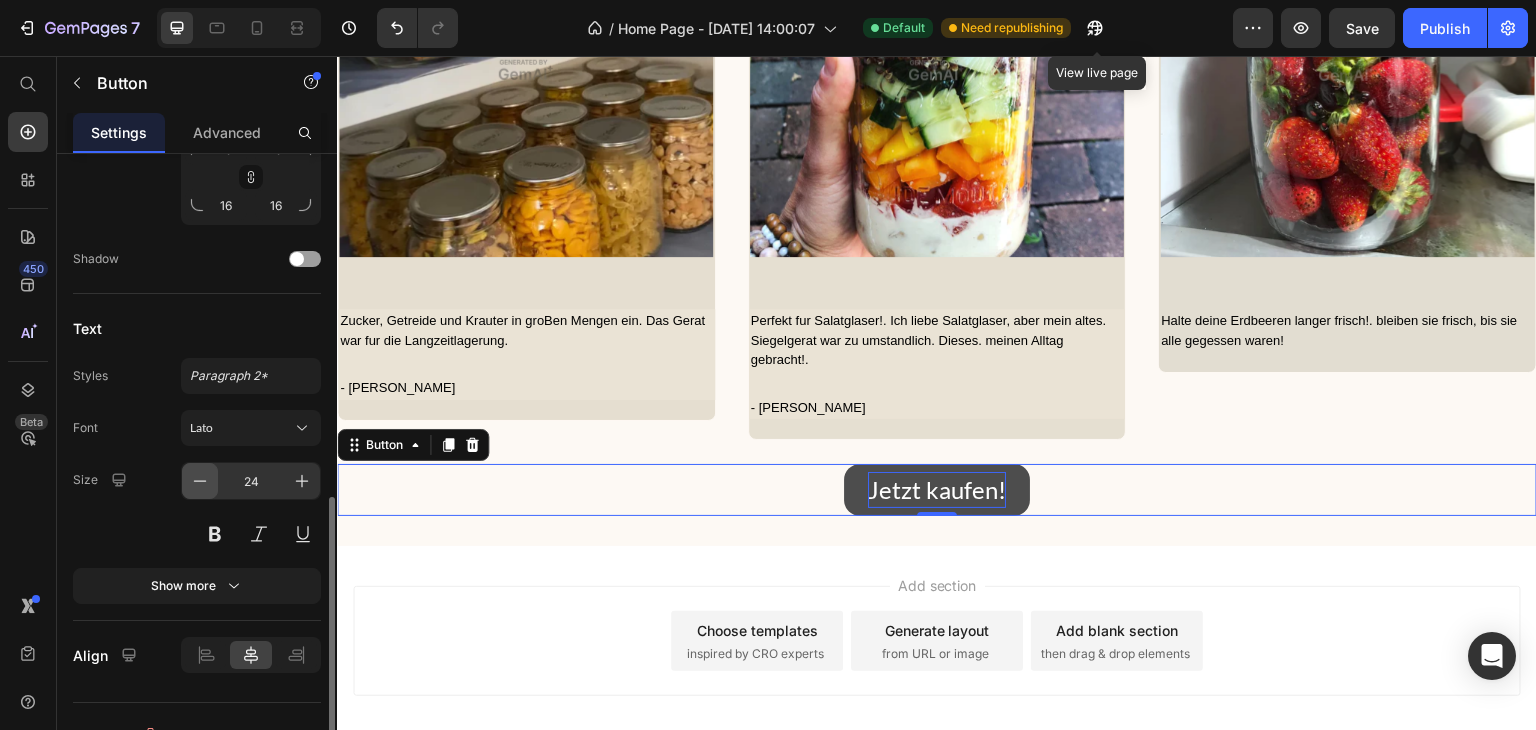 click 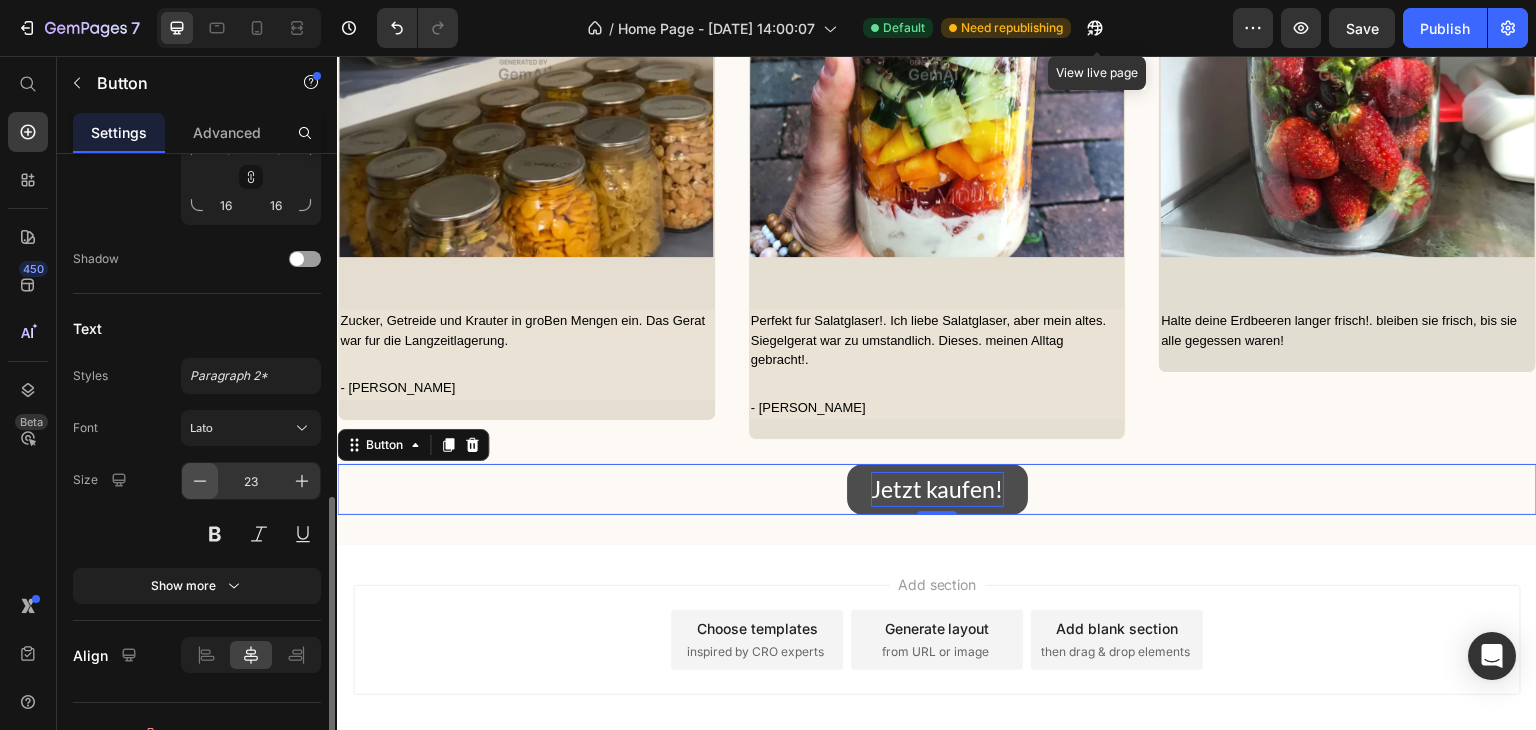 click 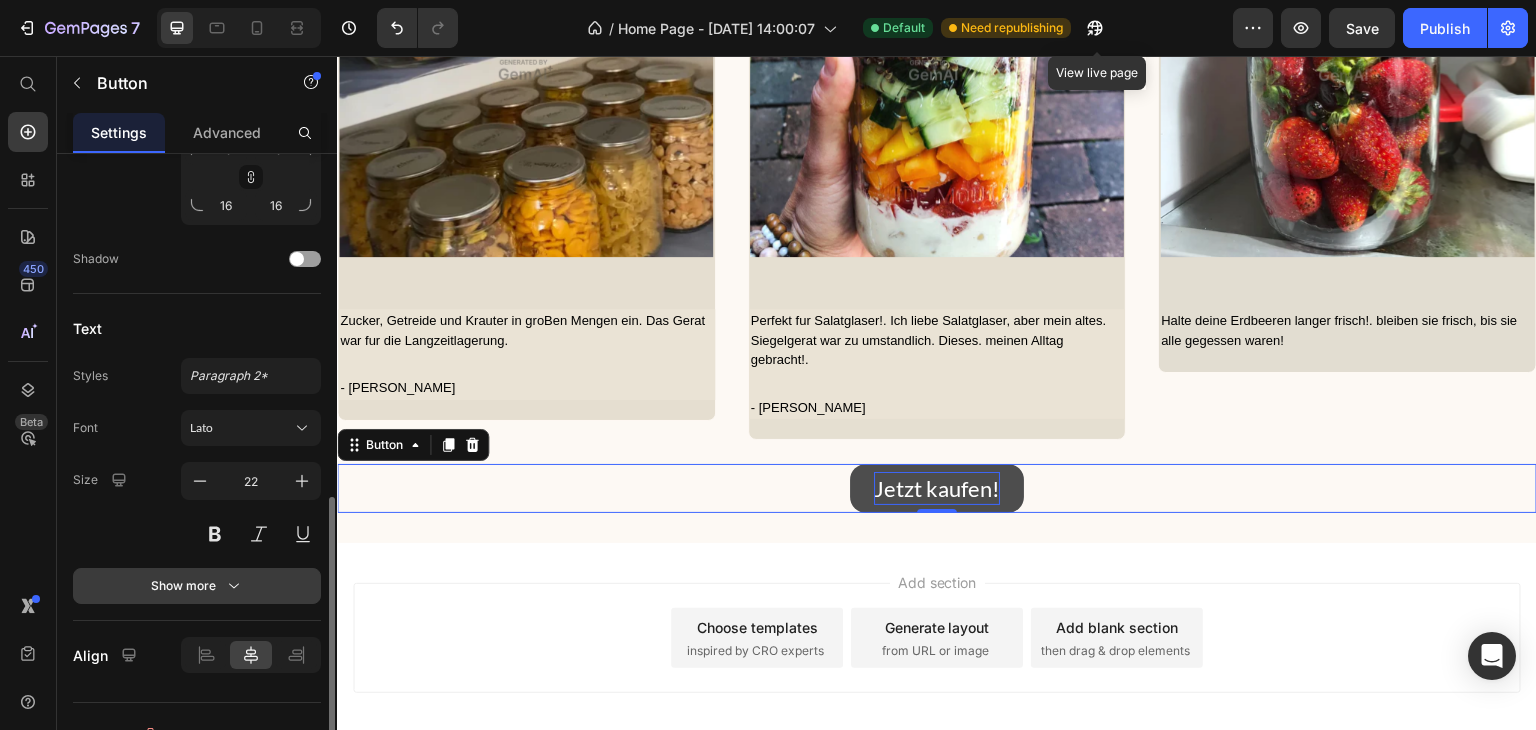 click 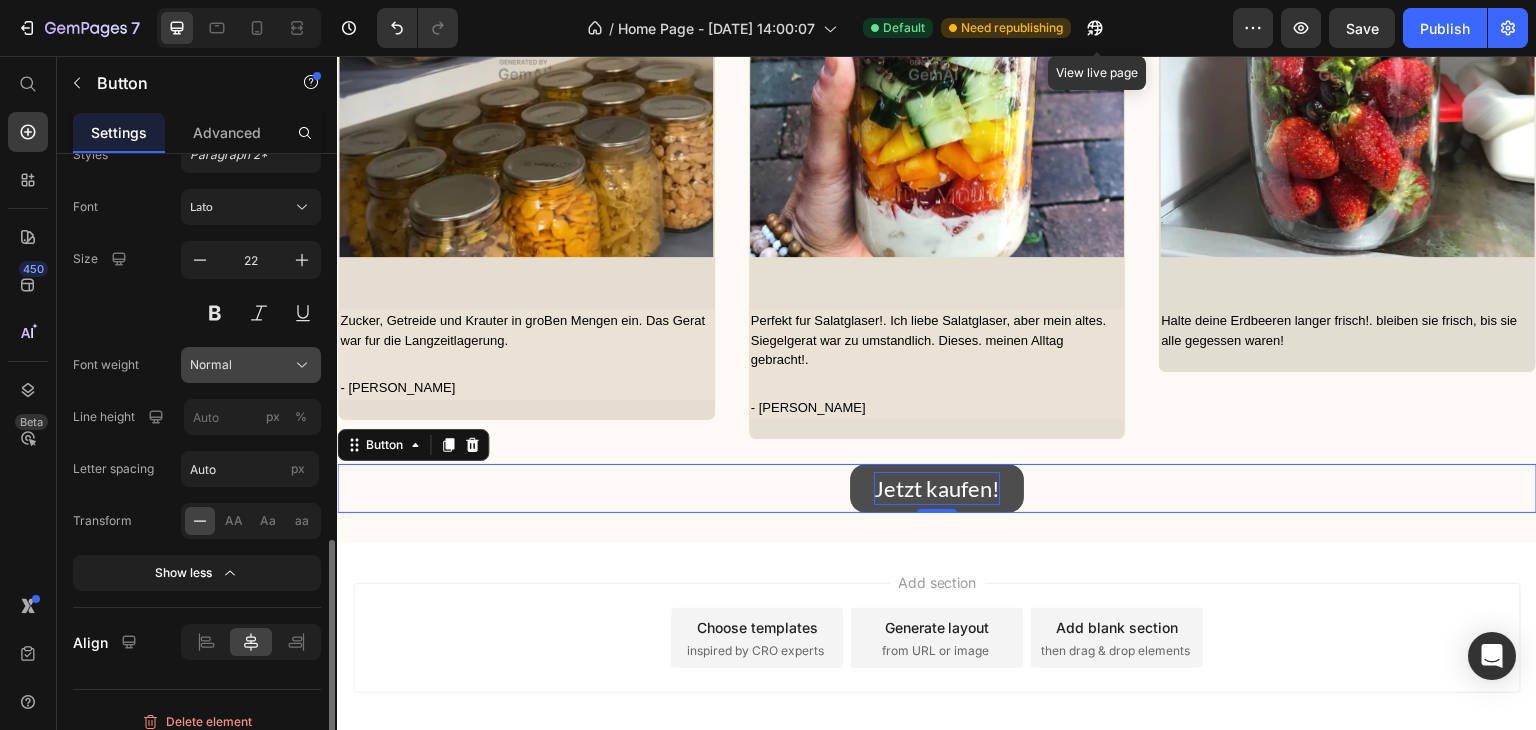 scroll, scrollTop: 1004, scrollLeft: 0, axis: vertical 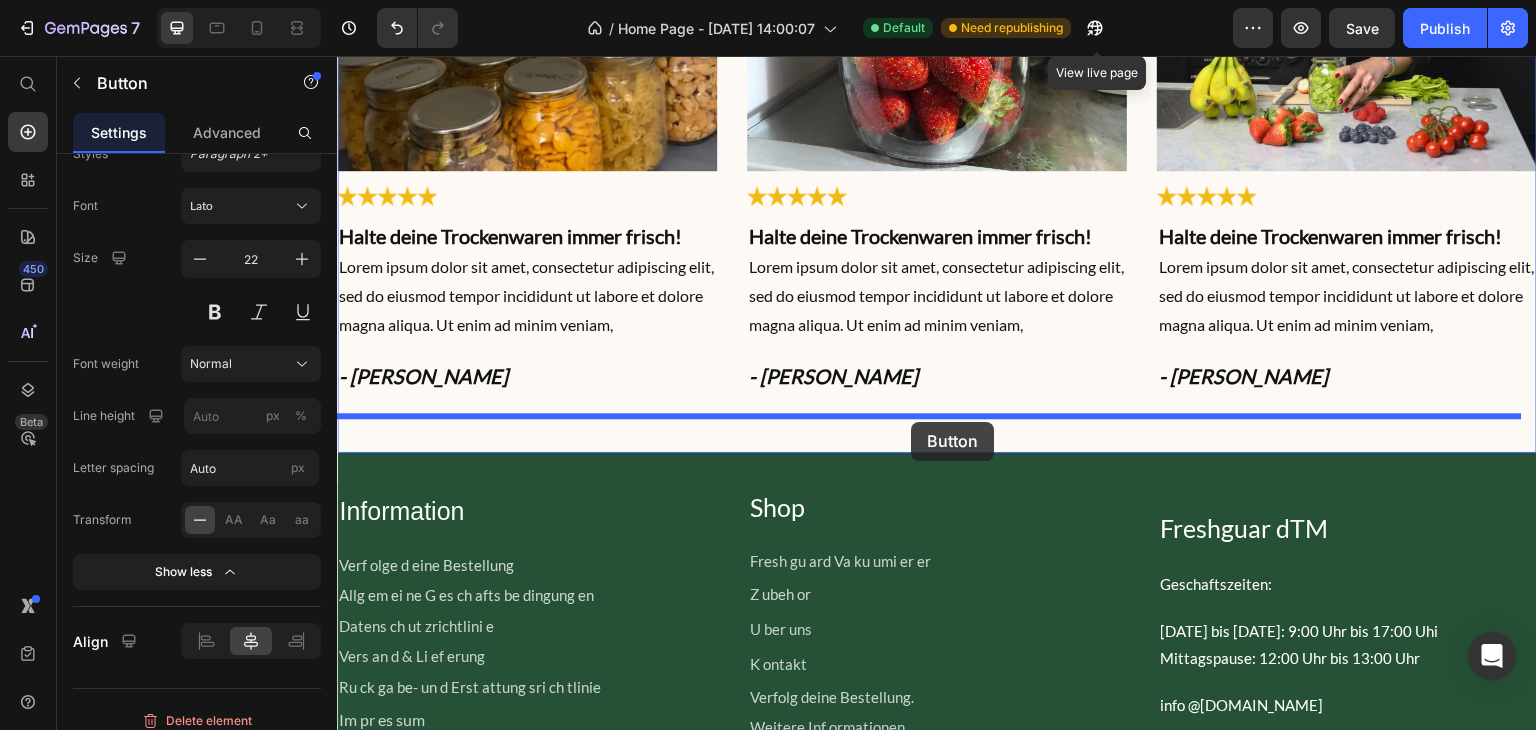 drag, startPoint x: 998, startPoint y: 486, endPoint x: 911, endPoint y: 419, distance: 109.80892 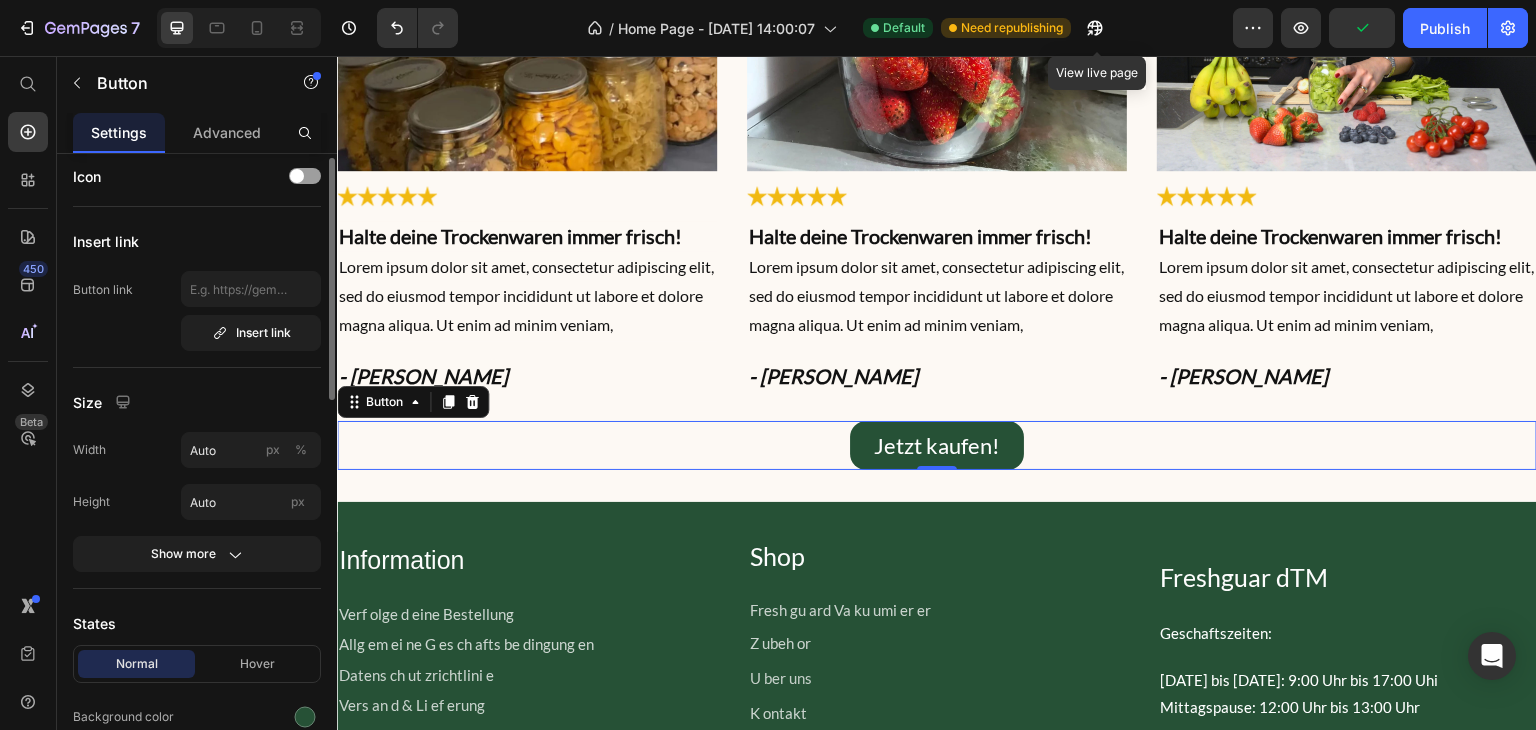 scroll, scrollTop: 0, scrollLeft: 0, axis: both 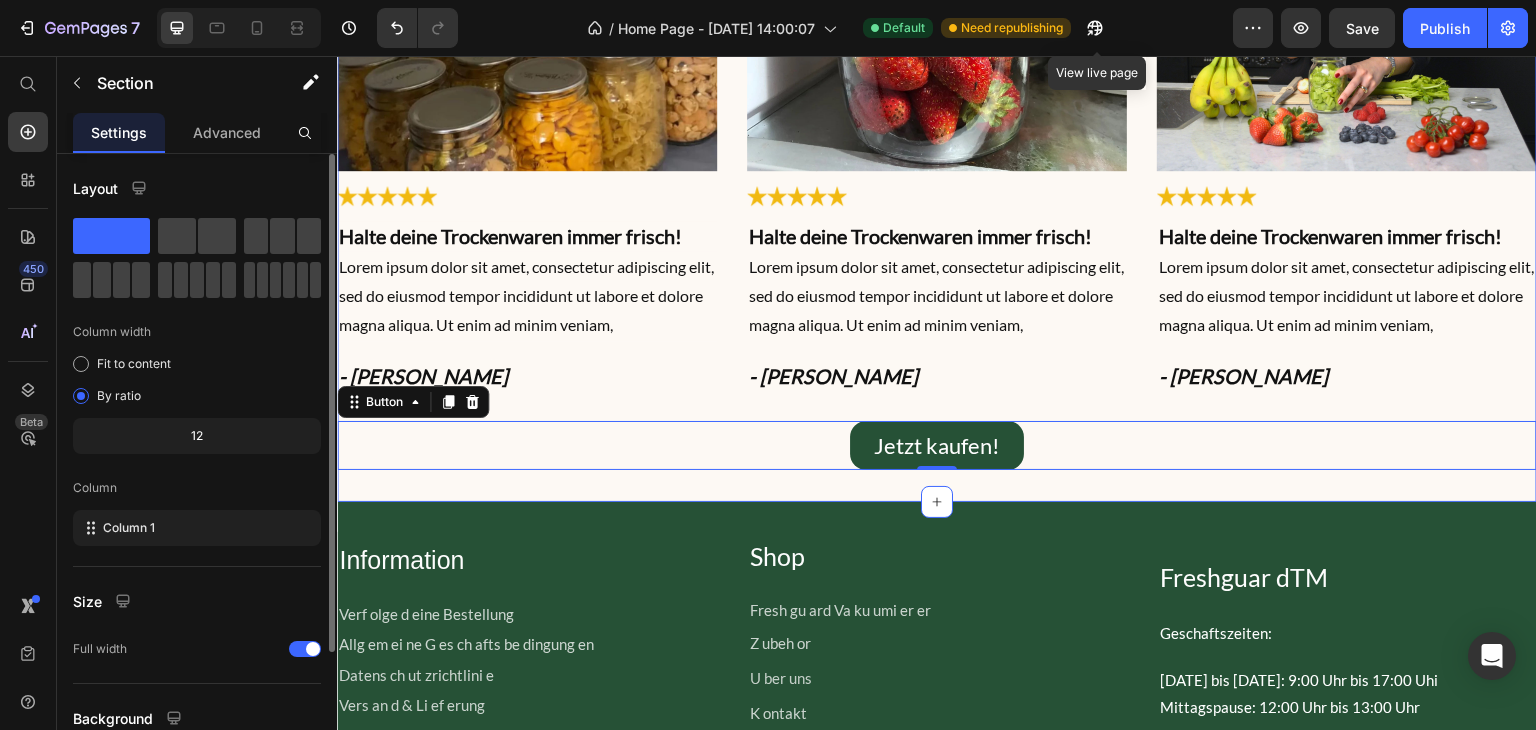 click on "So verwenden [PERSON_NAME] den  Vakuumierer von FreshGuard … und  lieben ihn Heading Mit einfachen, luftdichten Verschlüssen … sind die Möglichkeiten endlos! Text Block Row Image Image Halte deine Trockenwaren immer frisch! Heading Lorem ipsum dolor sit amet, consectetur adipiscing elit, sed do eiusmod tempor incididunt ut labore et dolore magna aliqua. Ut enim ad minim veniam,  Text Block - Margo F. Heading Row Image Image Halte deine Trockenwaren immer frisch! Heading Lorem ipsum dolor sit amet, consectetur adipiscing elit, sed do eiusmod tempor incididunt ut labore et dolore magna aliqua. Ut enim ad minim veniam,  Text Block - Margo F. Heading Image Image Halte deine Trockenwaren immer frisch! Heading Lorem ipsum dolor sit amet, consectetur adipiscing elit, sed do eiusmod tempor incididunt ut labore et dolore magna aliqua. Ut enim ad minim veniam,  Text Block - Margo F. Heading Row Jetzt kaufen! Button   0 Section 9" at bounding box center [937, 24] 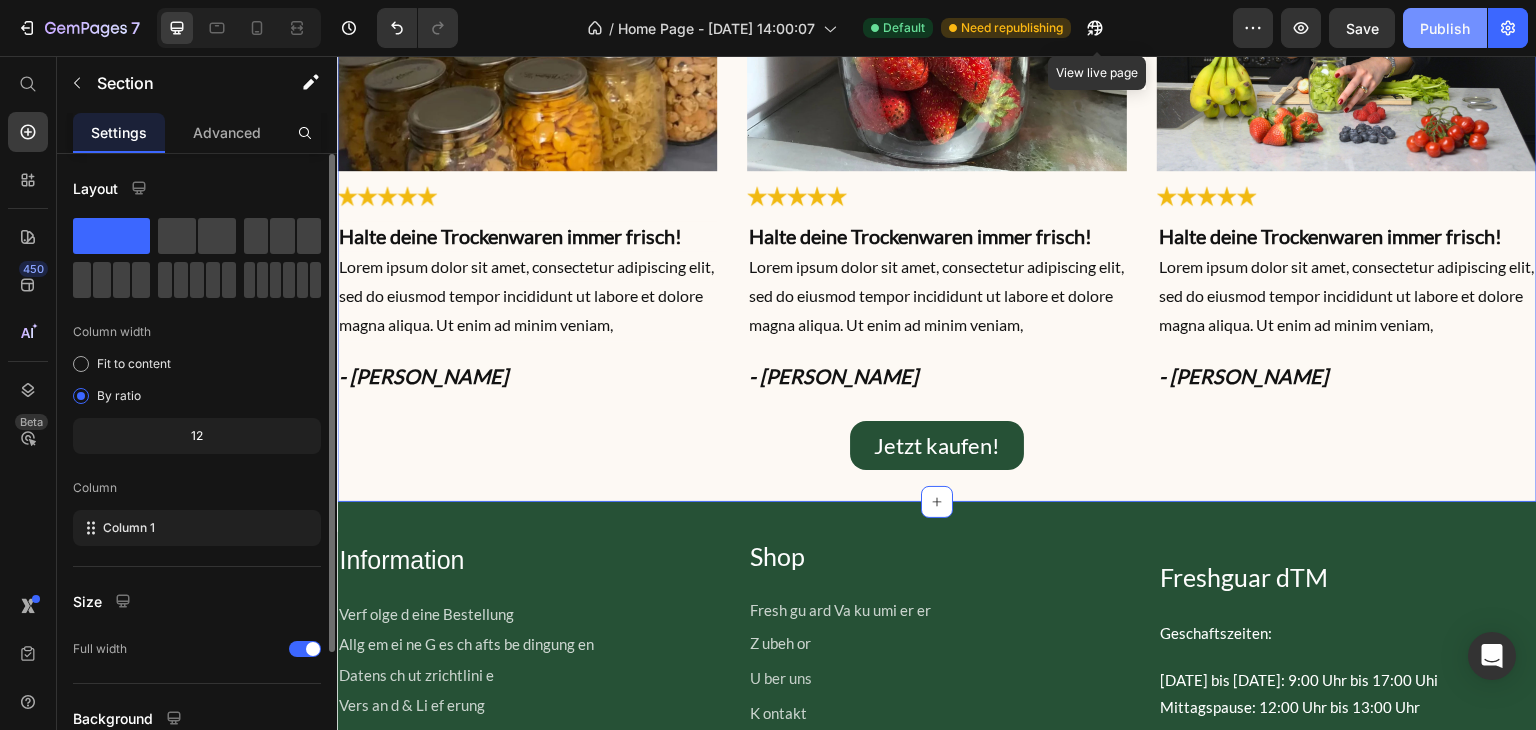 click on "Publish" at bounding box center (1445, 28) 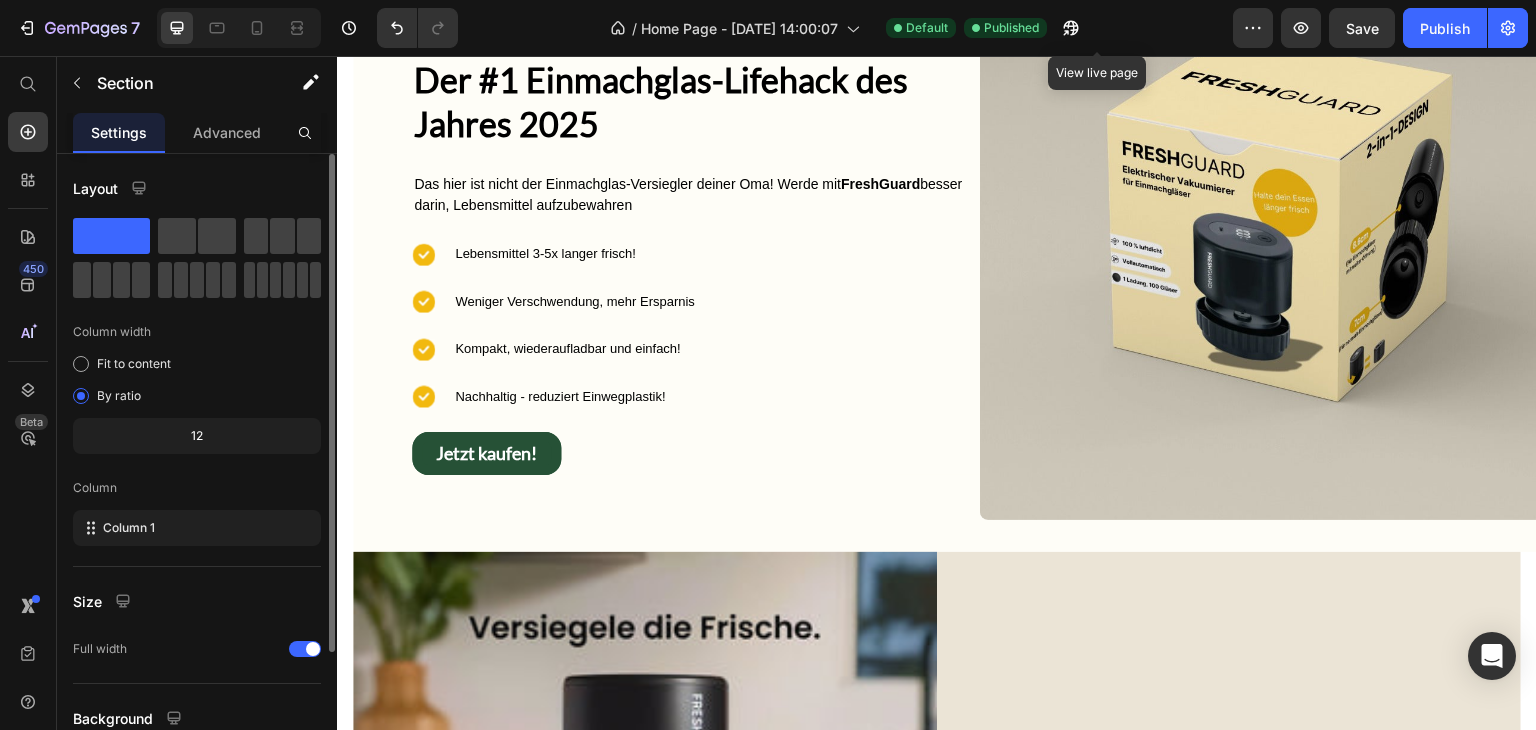 scroll, scrollTop: 987, scrollLeft: 0, axis: vertical 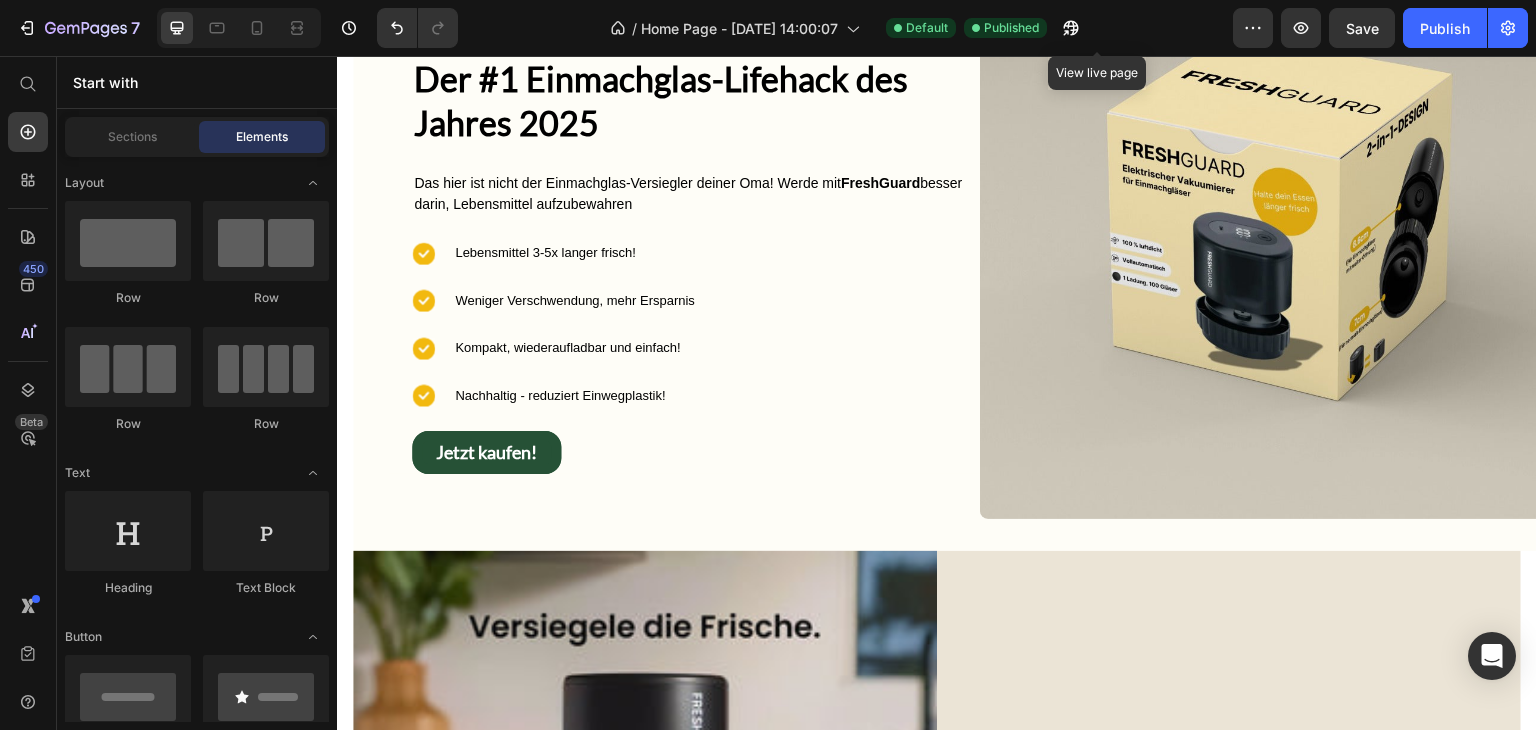 click on "Image 4.8/5 Sterne(7,o00+ zufriedene Kunden) Text Block Row Der #1 Einmachglas-Lifehack des  Jahres 2025 Heading Das hier ist nicht der Einmachglas-Versiegler deiner Oma! Werde mit  FreshGuard  besser  darin, Lebensmittel aufzubewahren Text Block     Icon Lebensmittel 3-5x langer frisch! Text Block     Icon Weniger Verschwendung, mehr Ersparnis Text Block     Icon Kompakt, wiederaufladbar und einfach! Text Block     Icon Nachhaltig - reduziert Einwegplastik! Text Block Advanced list Jetzt   kaufen! Button Row Image Row Section 3" at bounding box center [937, 233] 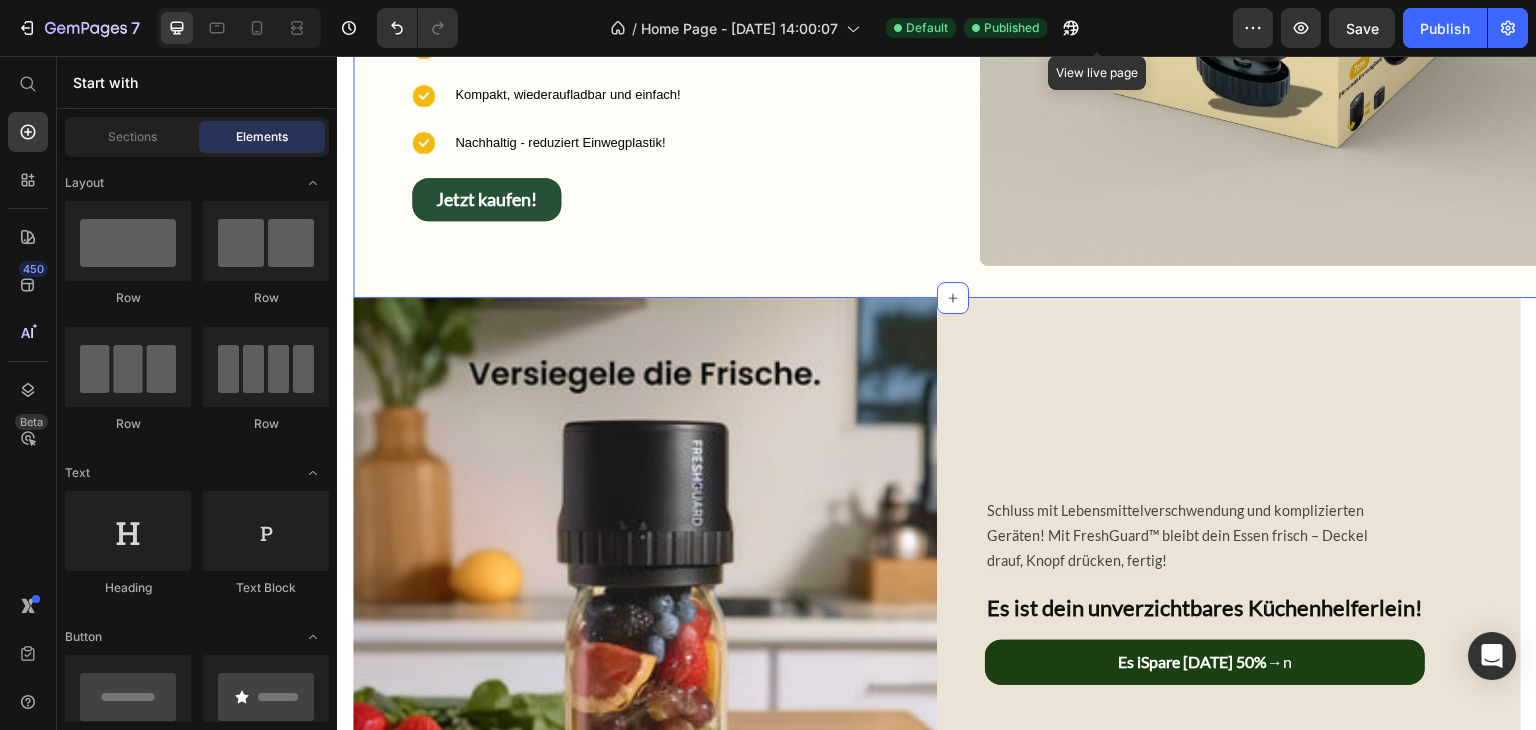 scroll, scrollTop: 1240, scrollLeft: 0, axis: vertical 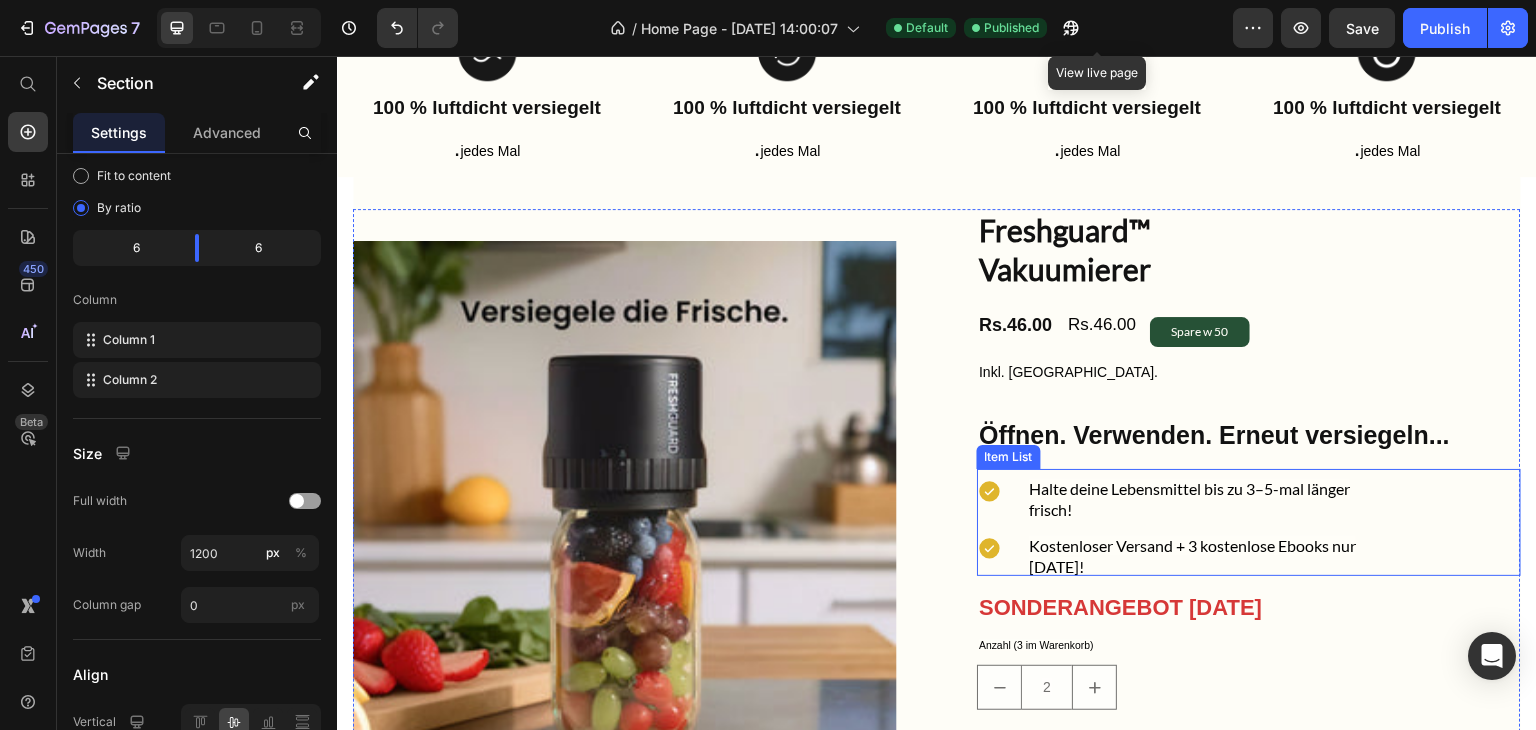 click on "Halte deine Lebensmittel bis zu 3–5-mal länger  frisch! Kostenloser Versand + 3 kostenlose Ebooks nur  [DATE]!" at bounding box center (1249, 528) 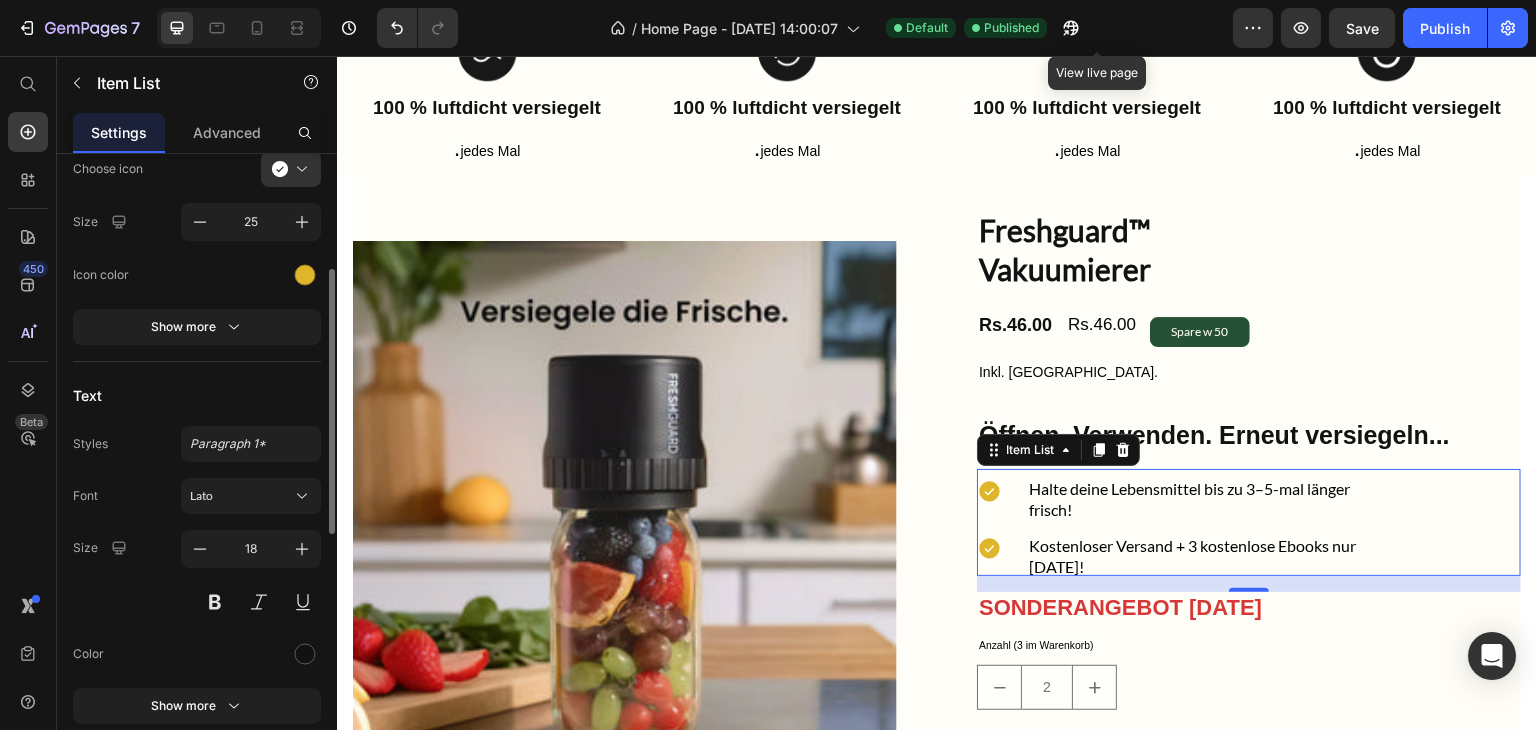 scroll, scrollTop: 348, scrollLeft: 0, axis: vertical 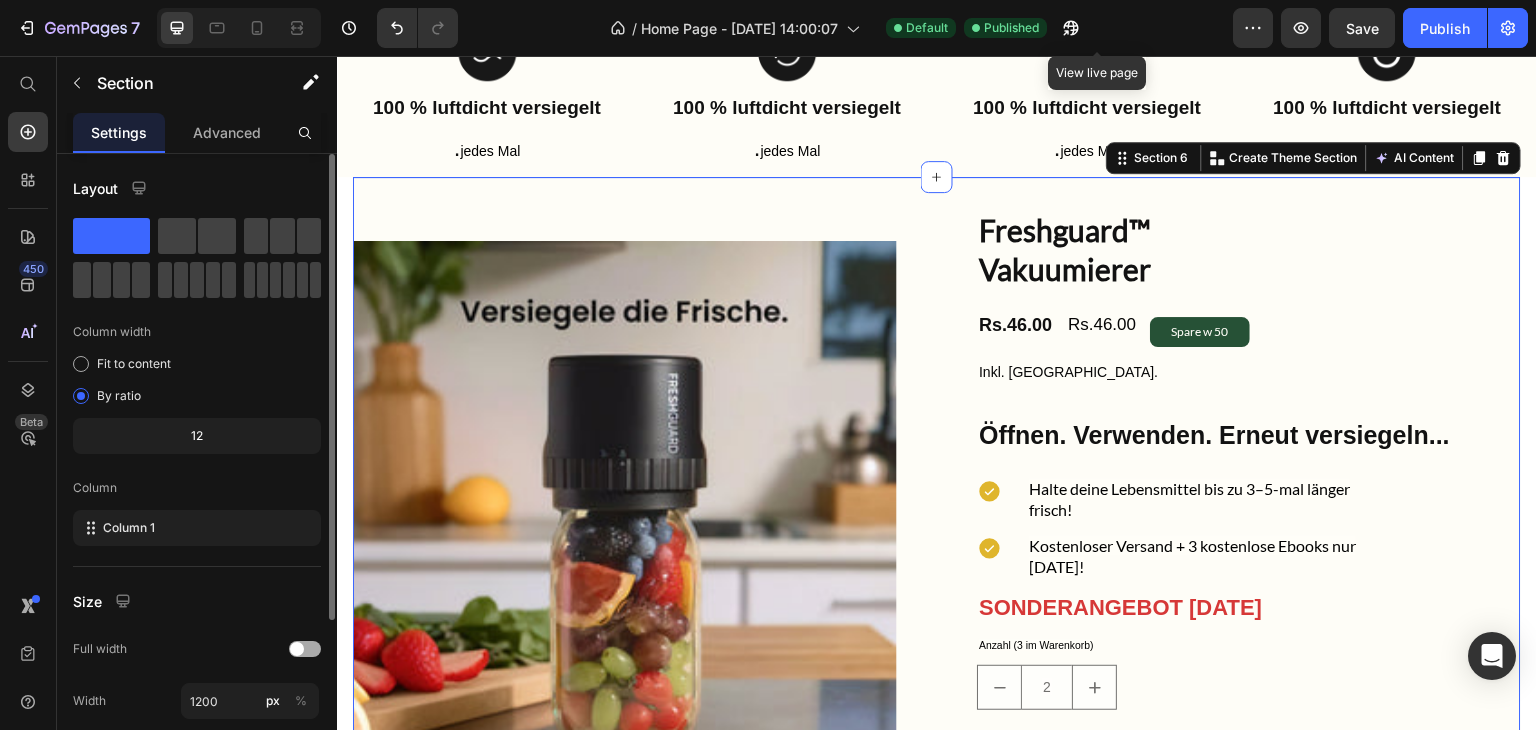 click at bounding box center [297, 649] 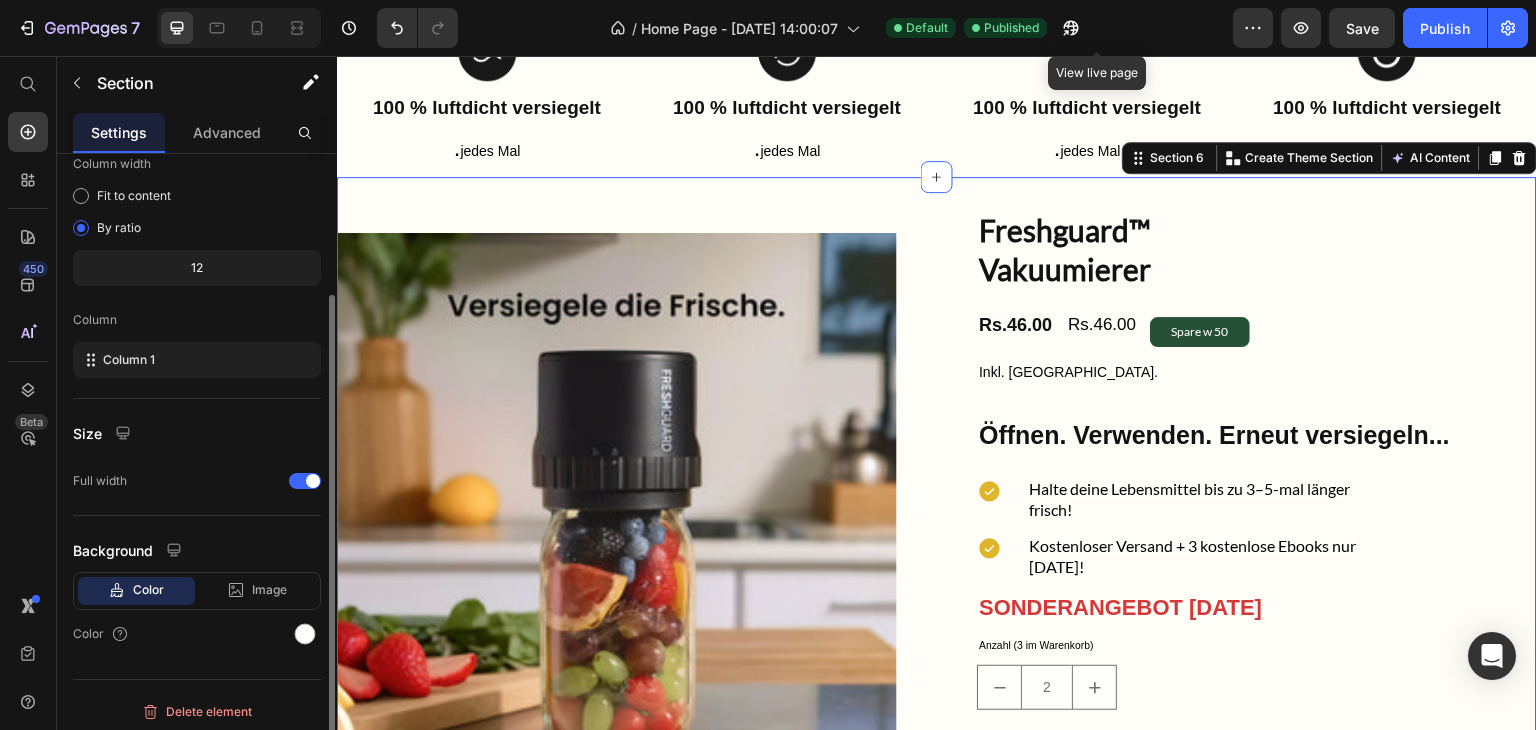 scroll, scrollTop: 173, scrollLeft: 0, axis: vertical 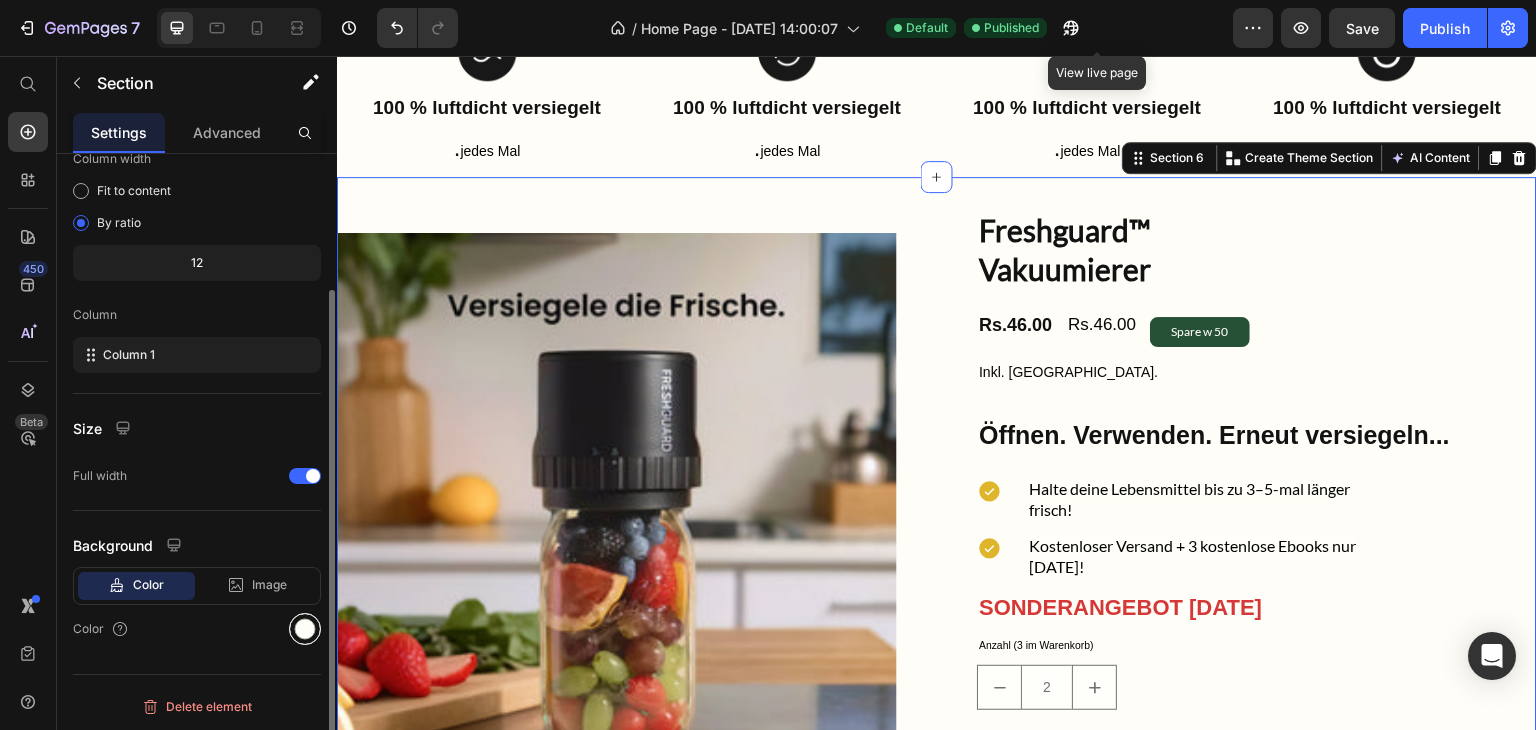 click at bounding box center [305, 629] 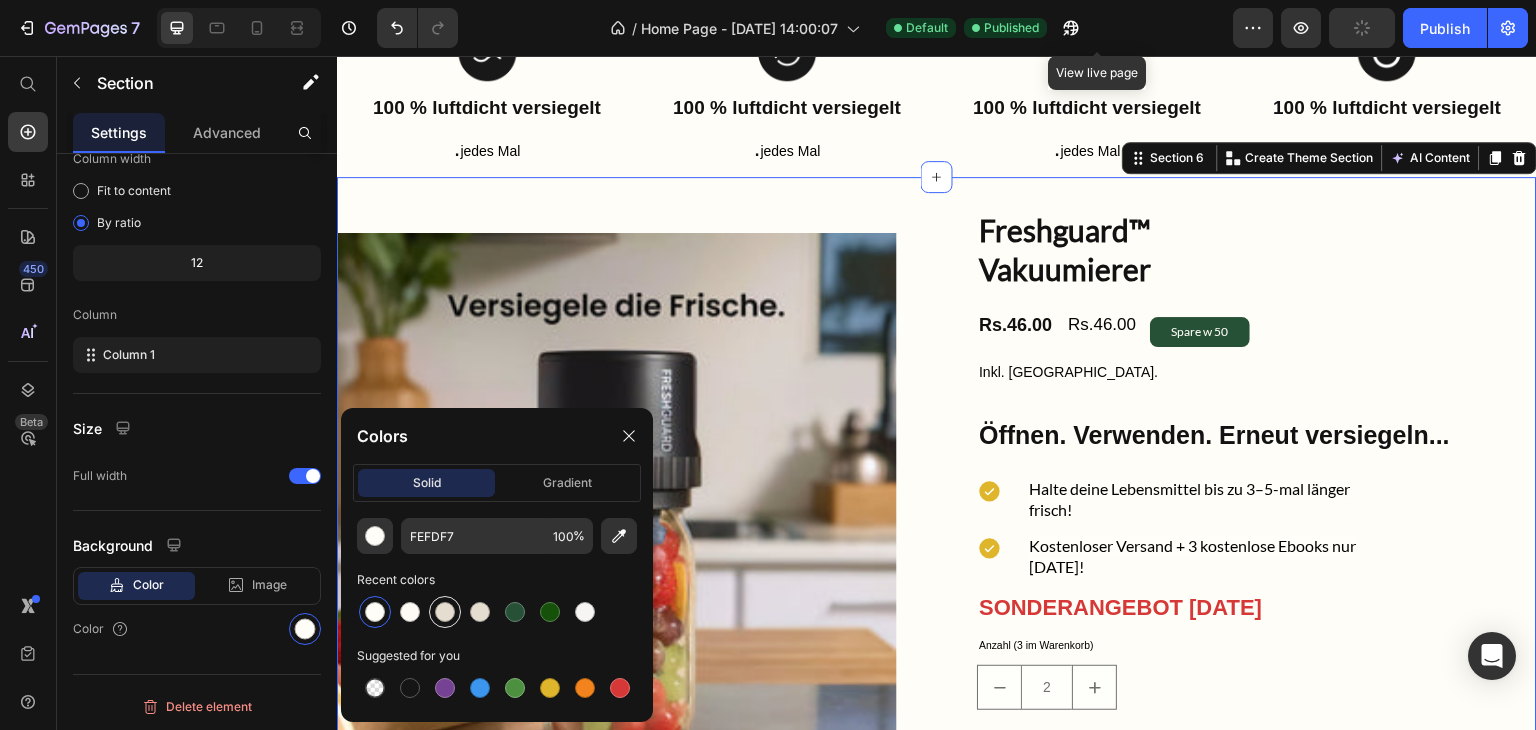 click at bounding box center (445, 612) 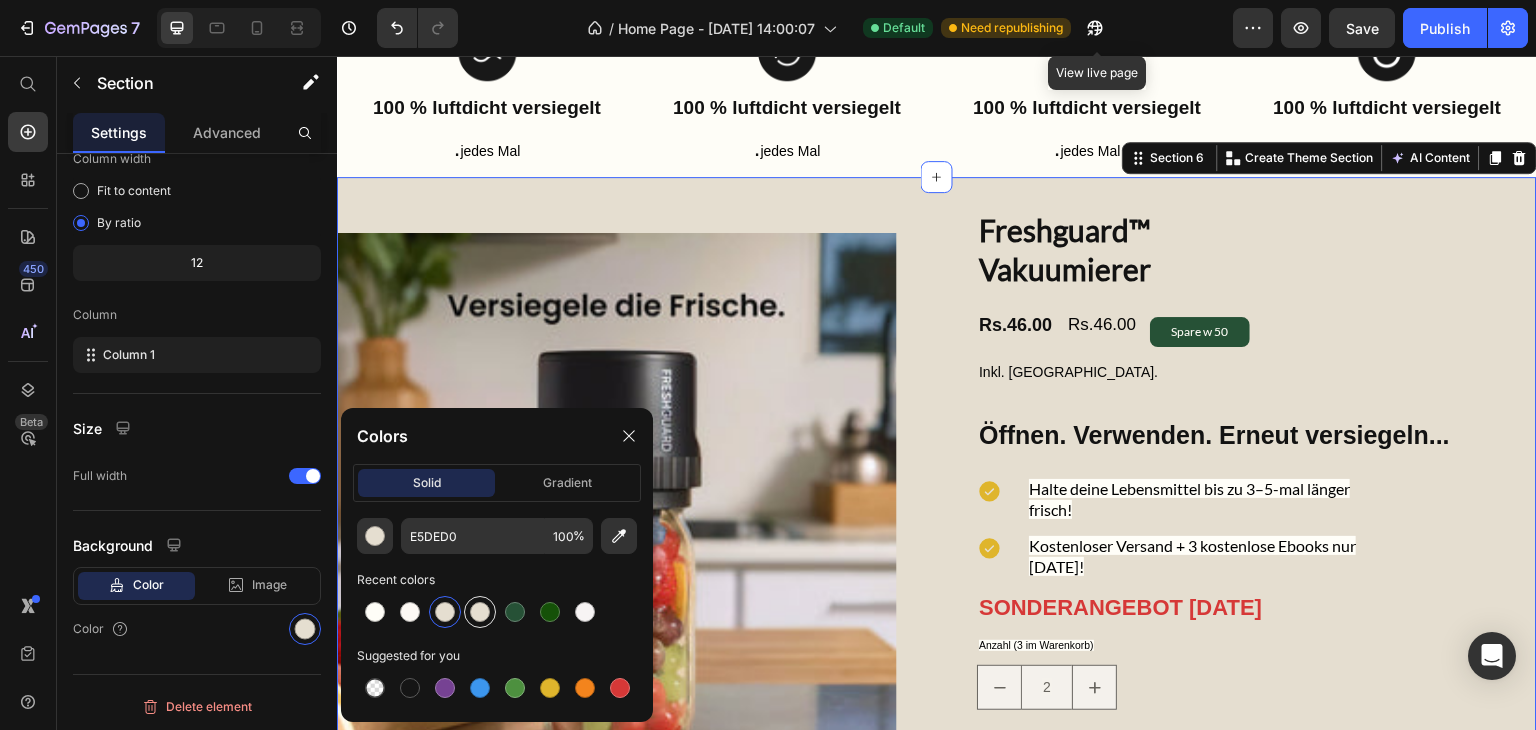 click at bounding box center [480, 612] 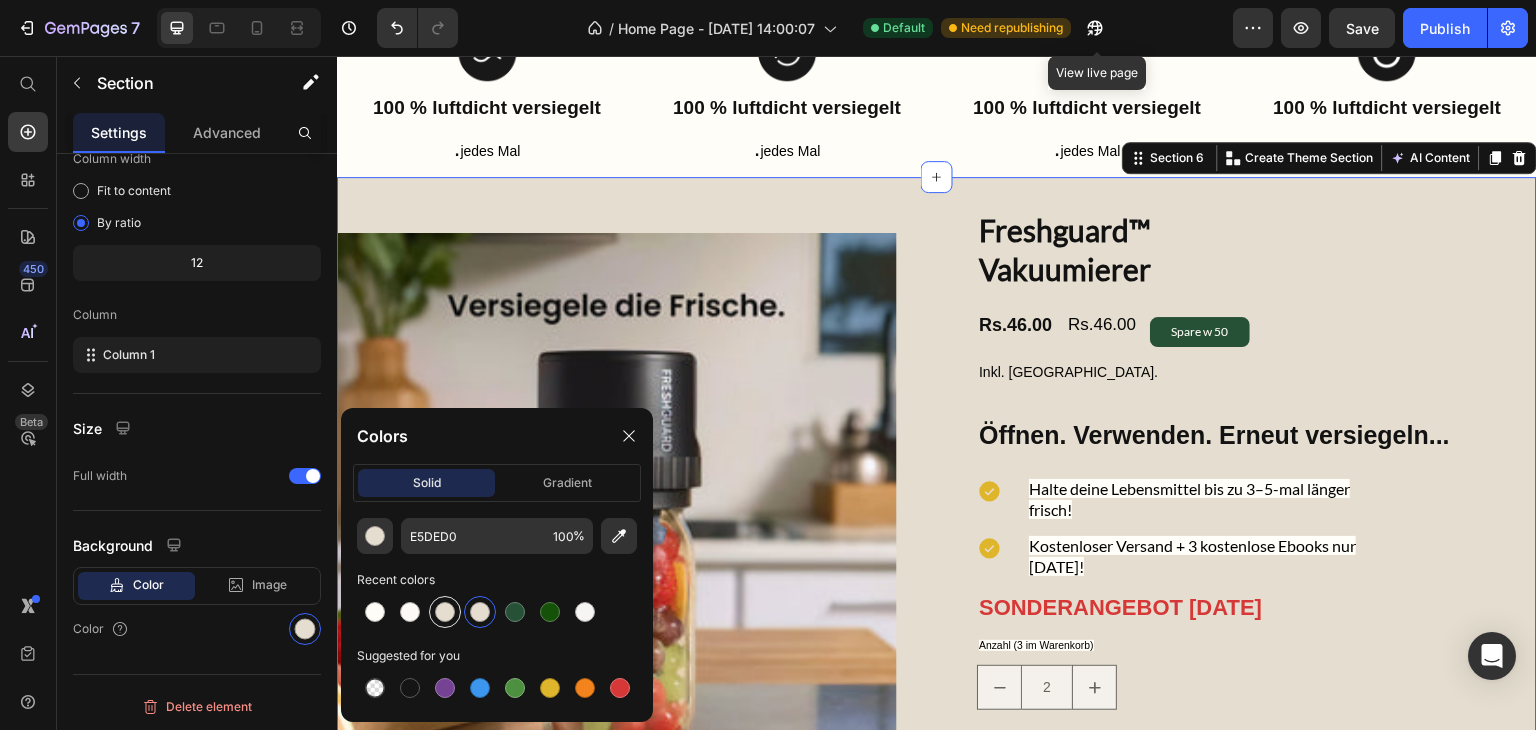 click at bounding box center (445, 612) 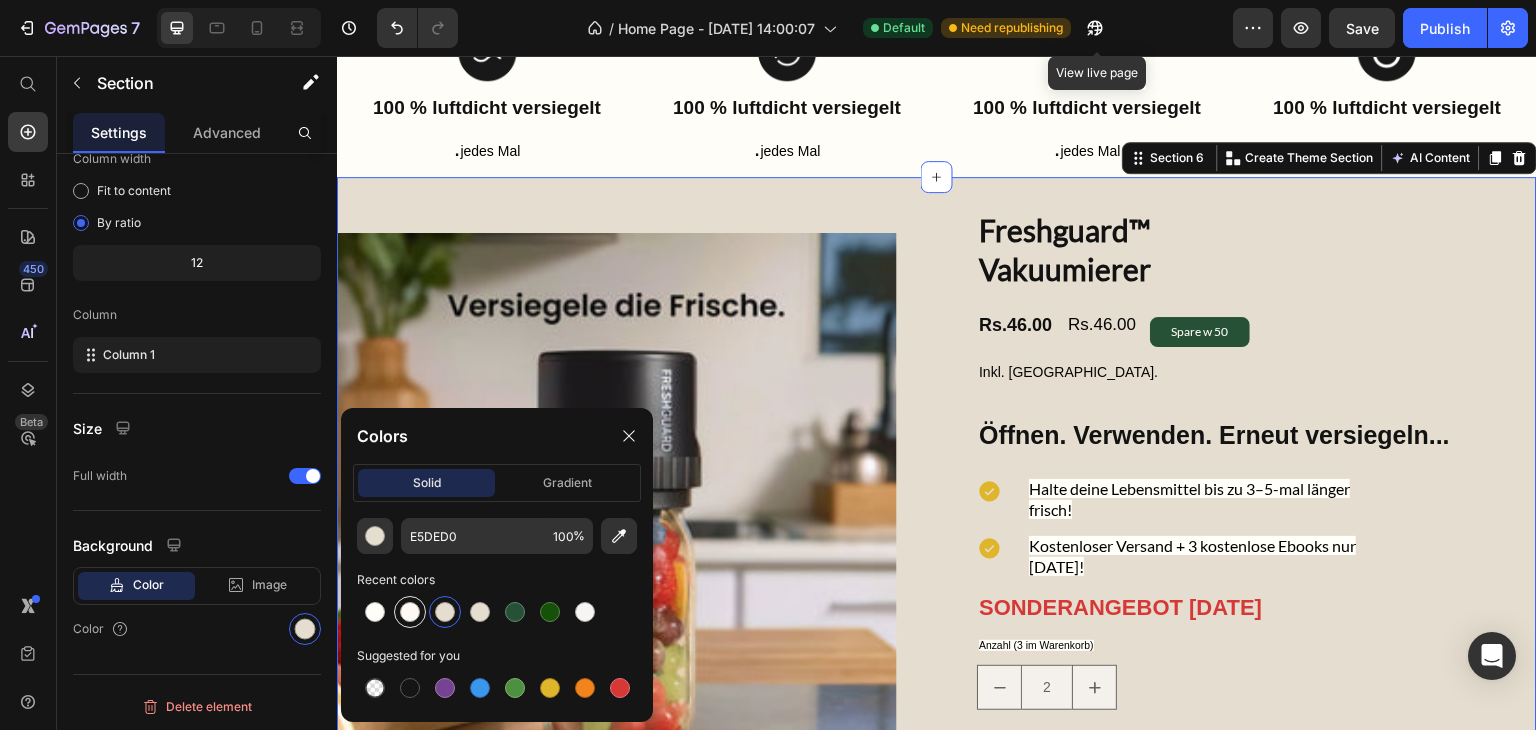click at bounding box center [410, 612] 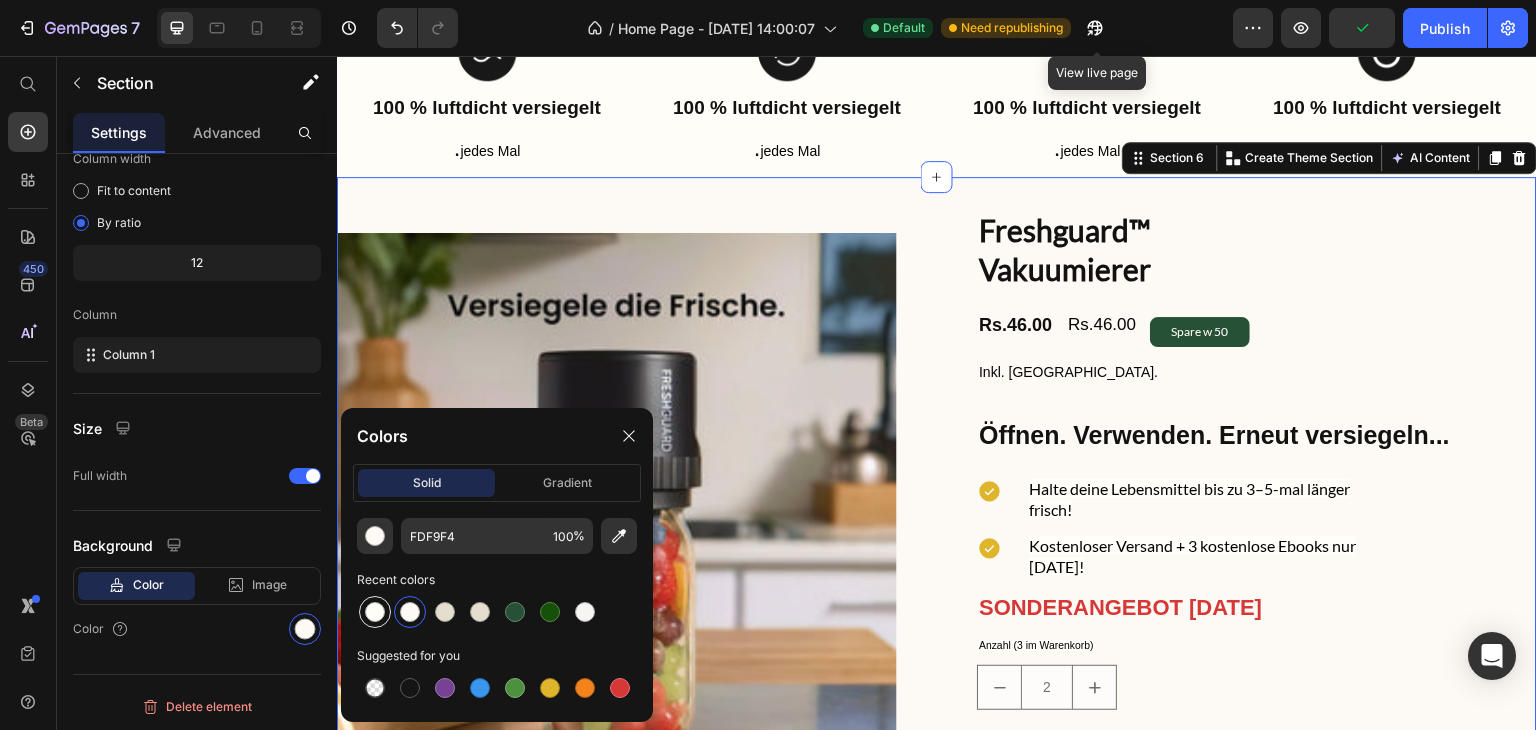 click at bounding box center (375, 612) 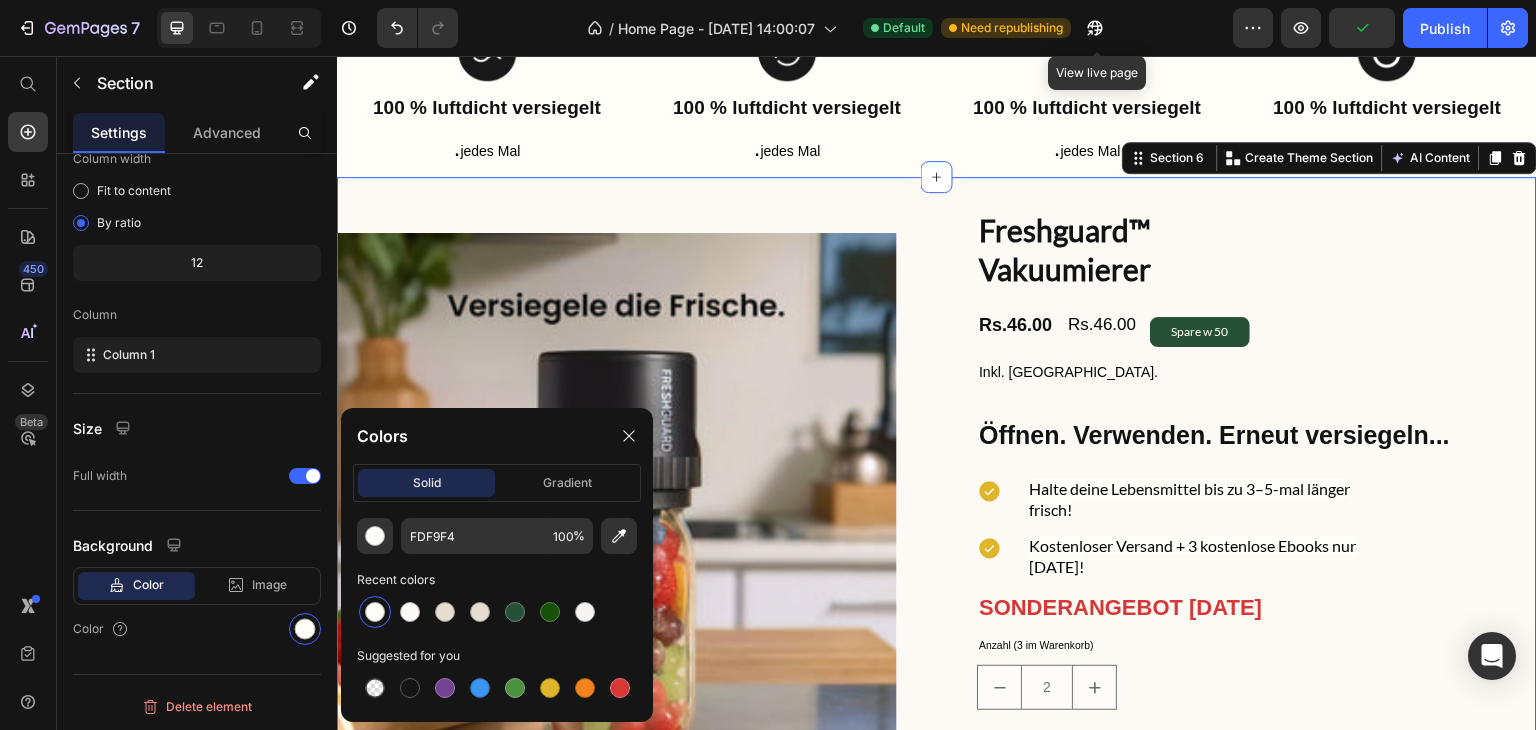 type on "FEFDF7" 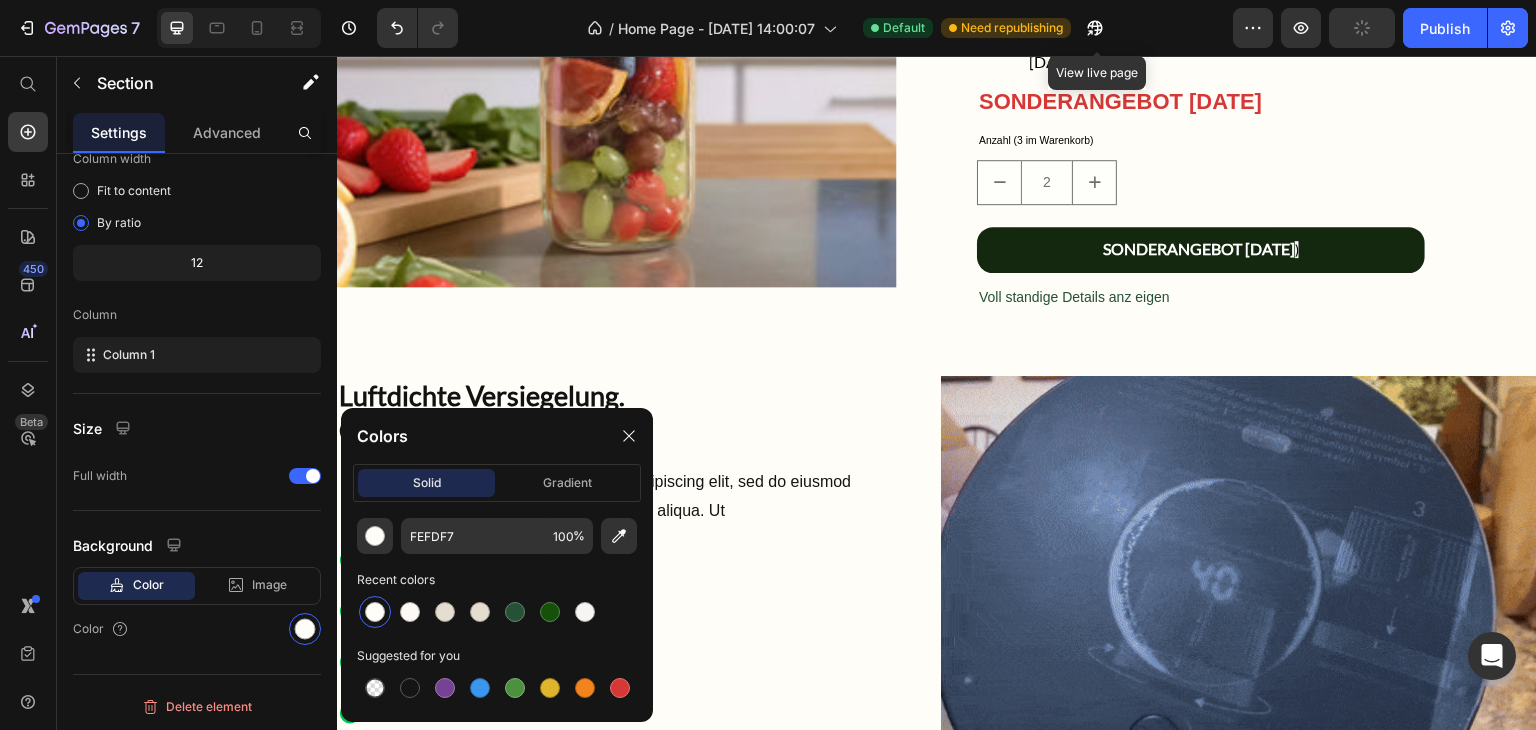 scroll, scrollTop: 2624, scrollLeft: 0, axis: vertical 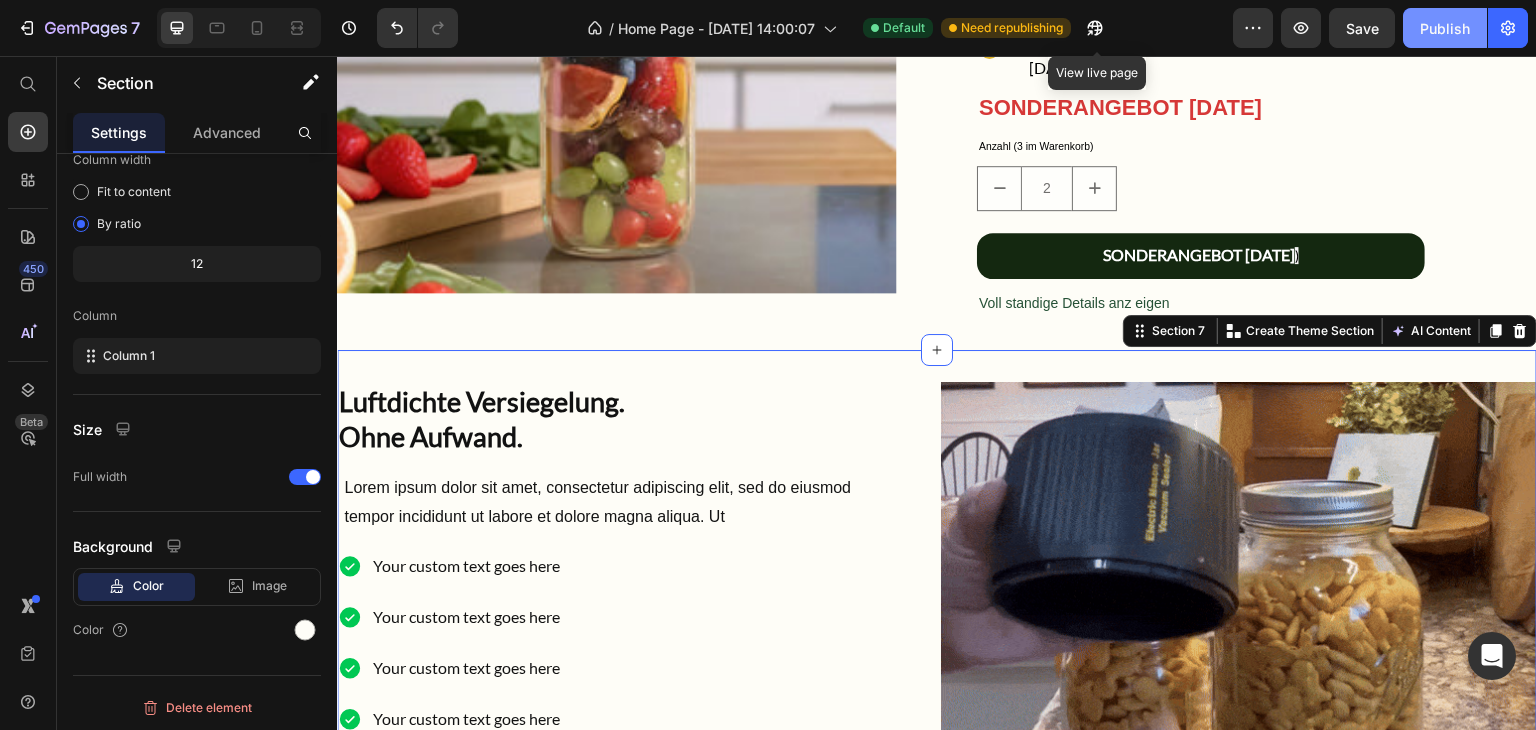 click on "Publish" at bounding box center (1445, 28) 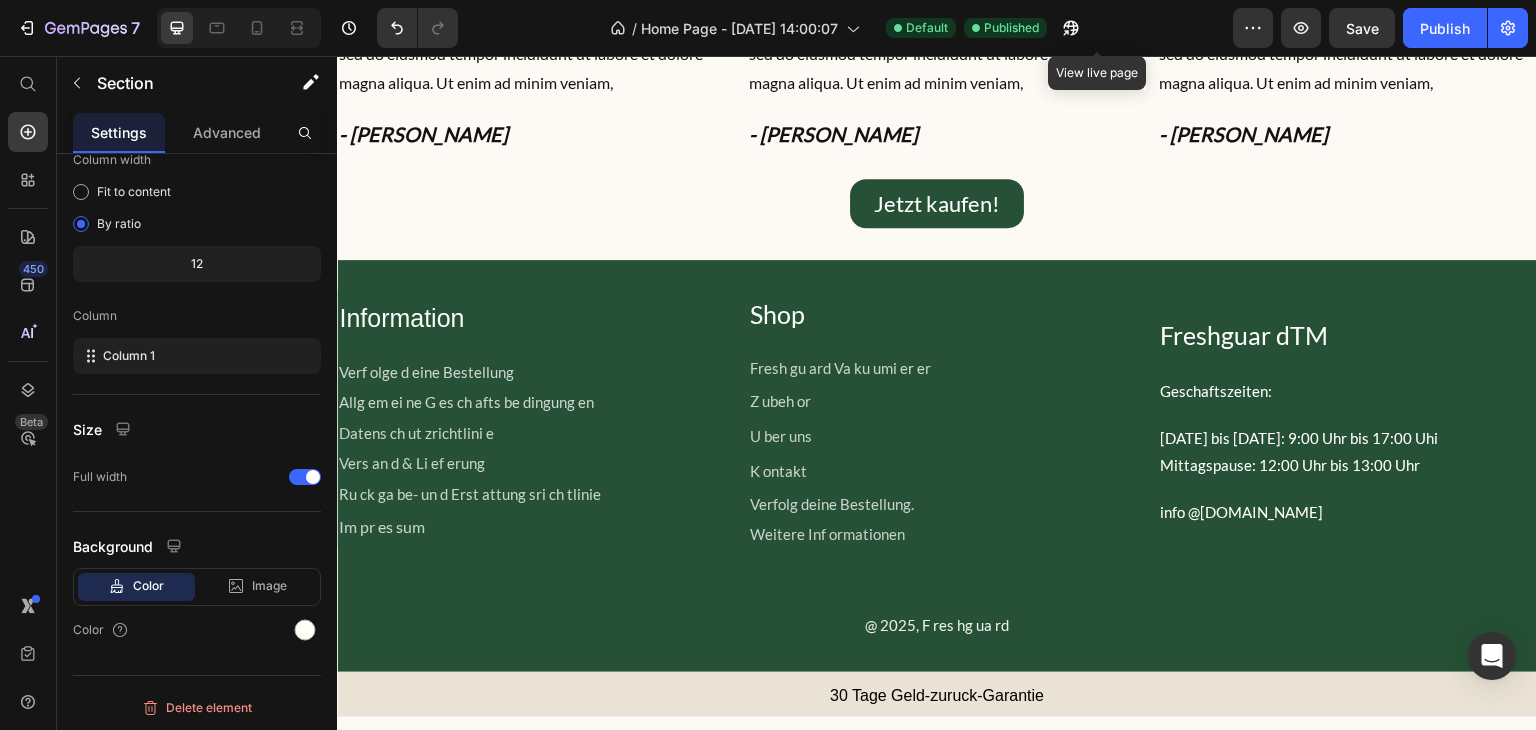 scroll, scrollTop: 4344, scrollLeft: 0, axis: vertical 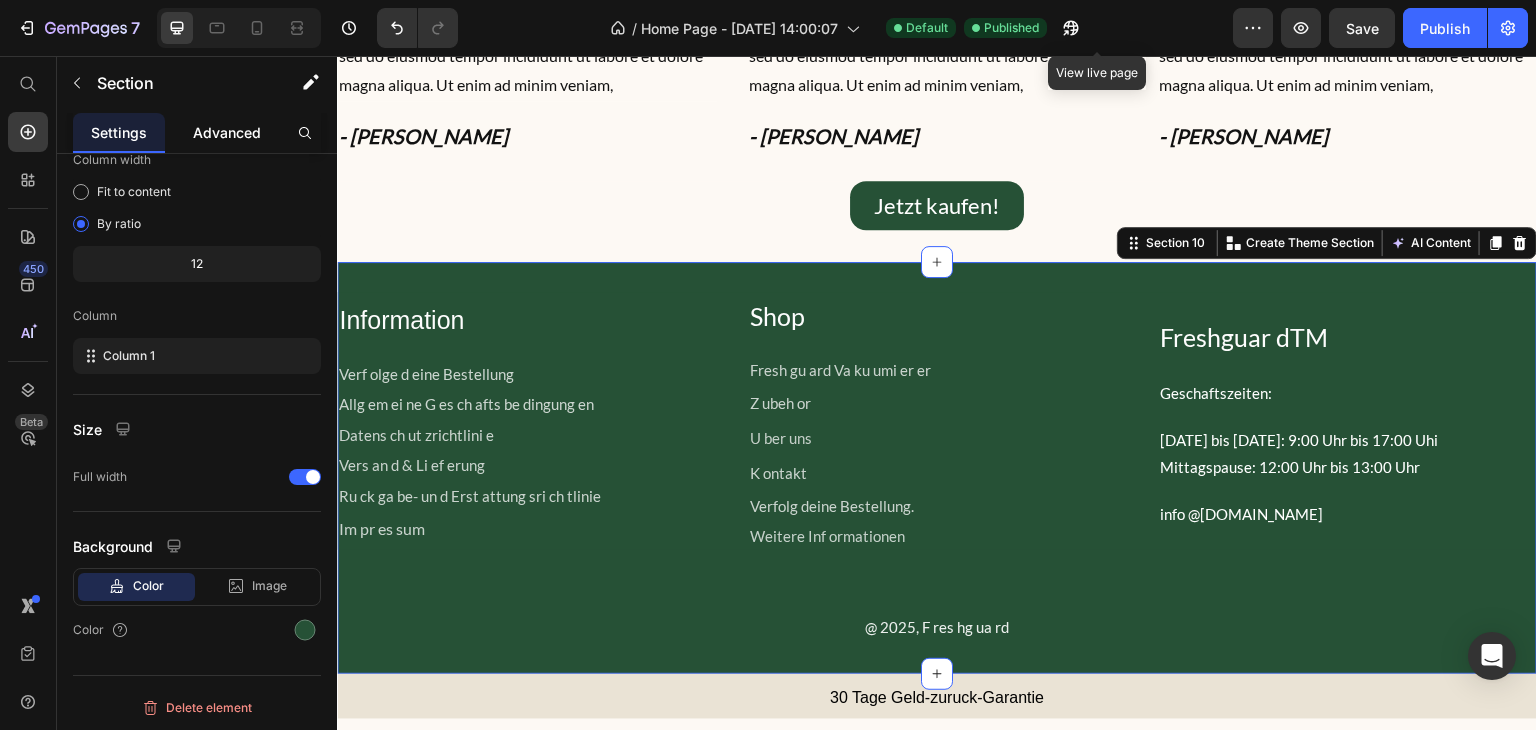 click on "Advanced" at bounding box center (227, 132) 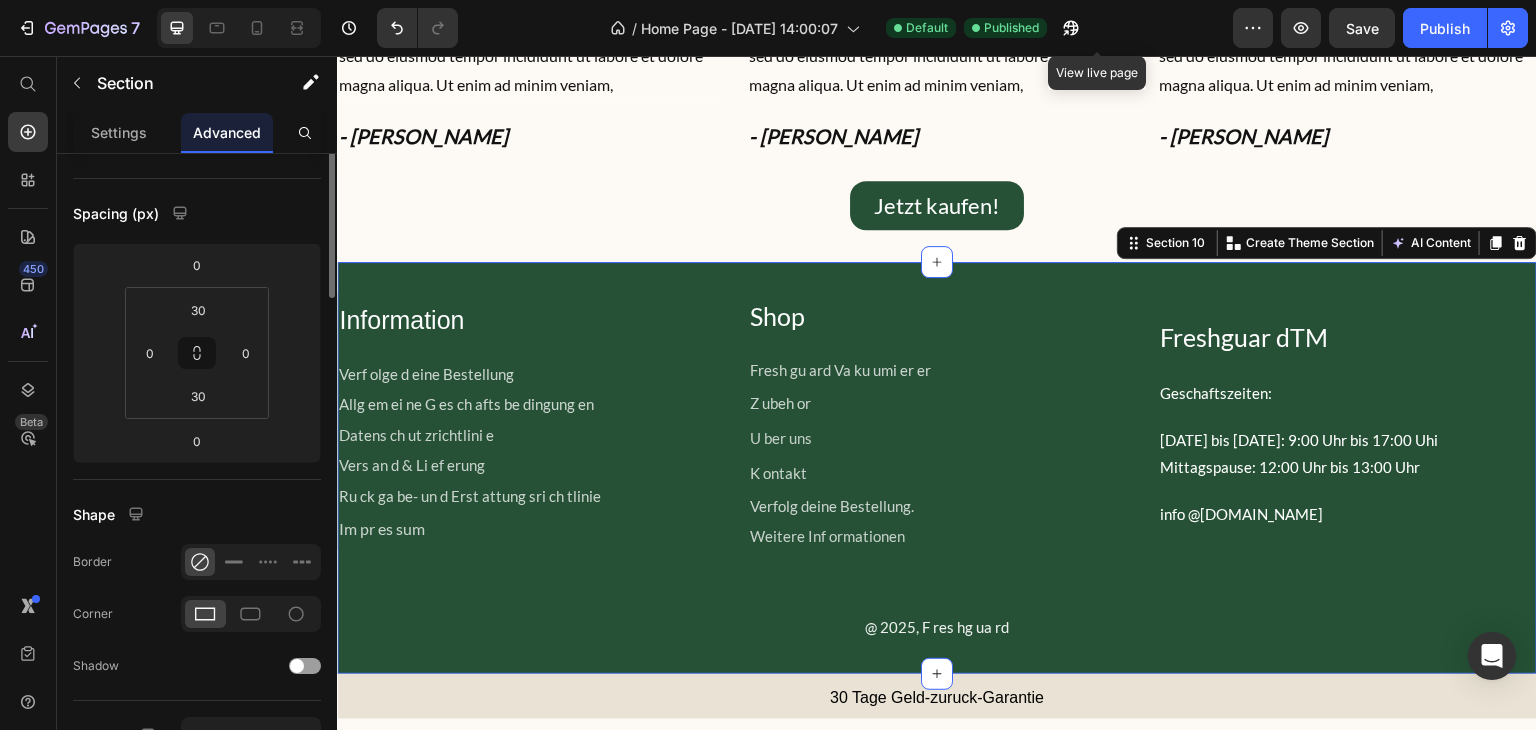 scroll, scrollTop: 0, scrollLeft: 0, axis: both 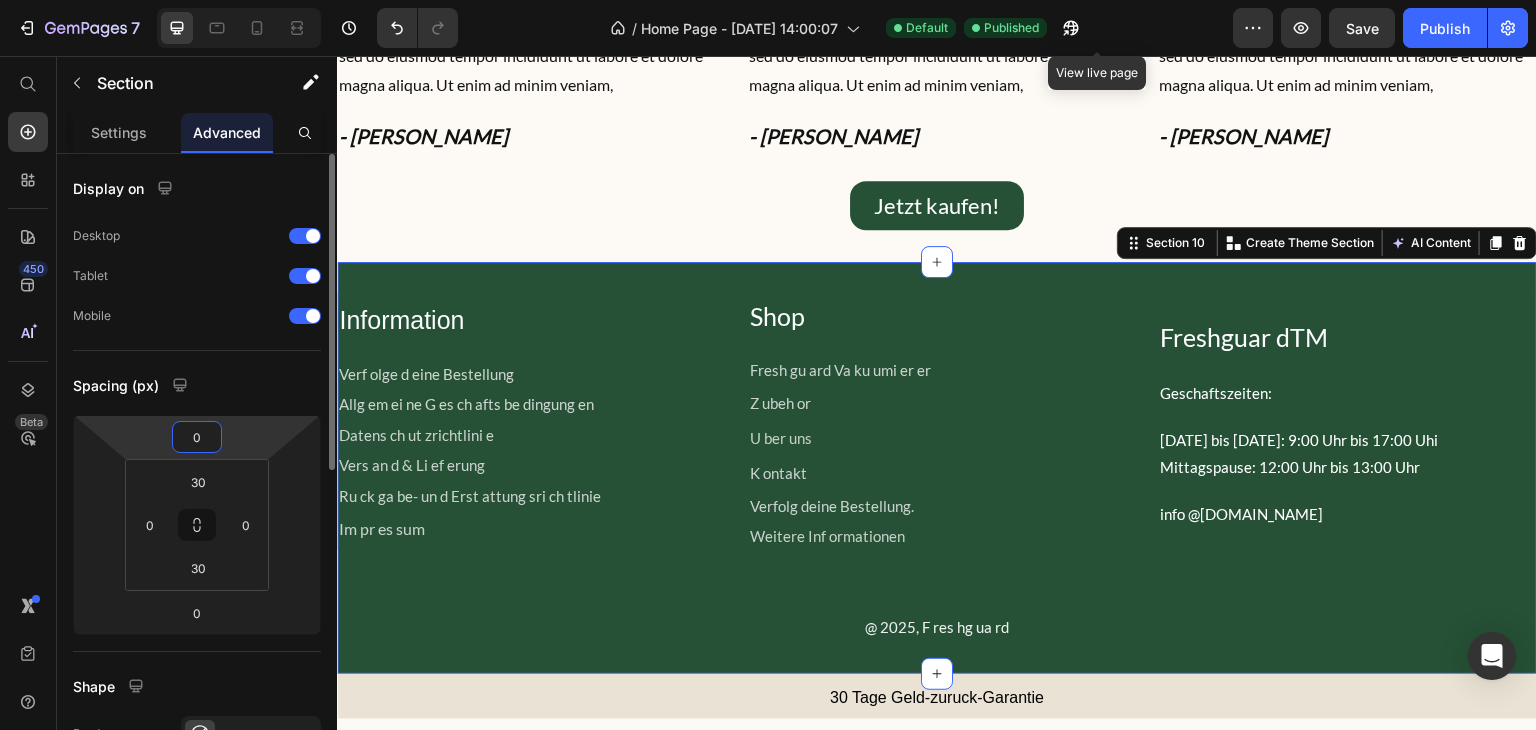 click on "0" at bounding box center (197, 437) 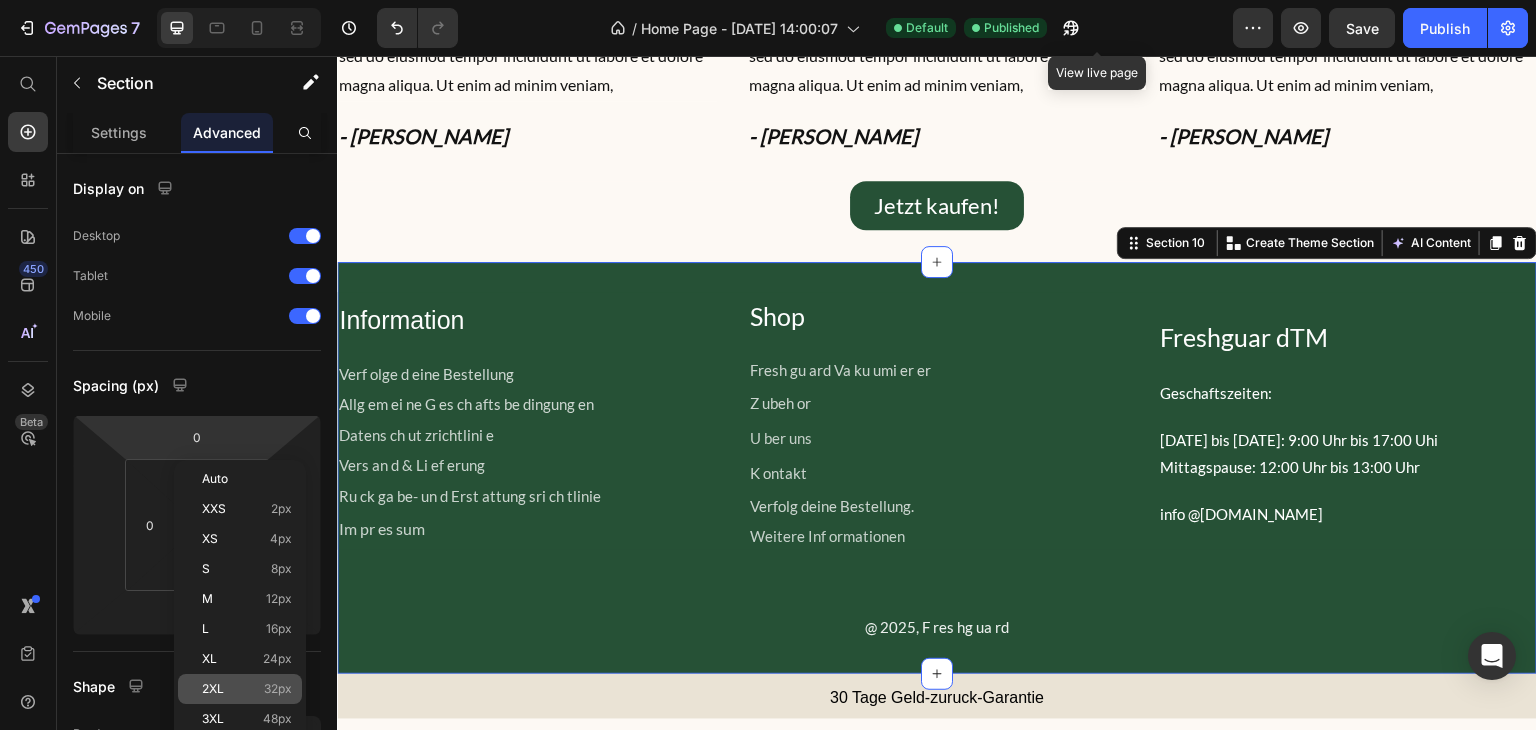 click on "32px" at bounding box center (278, 689) 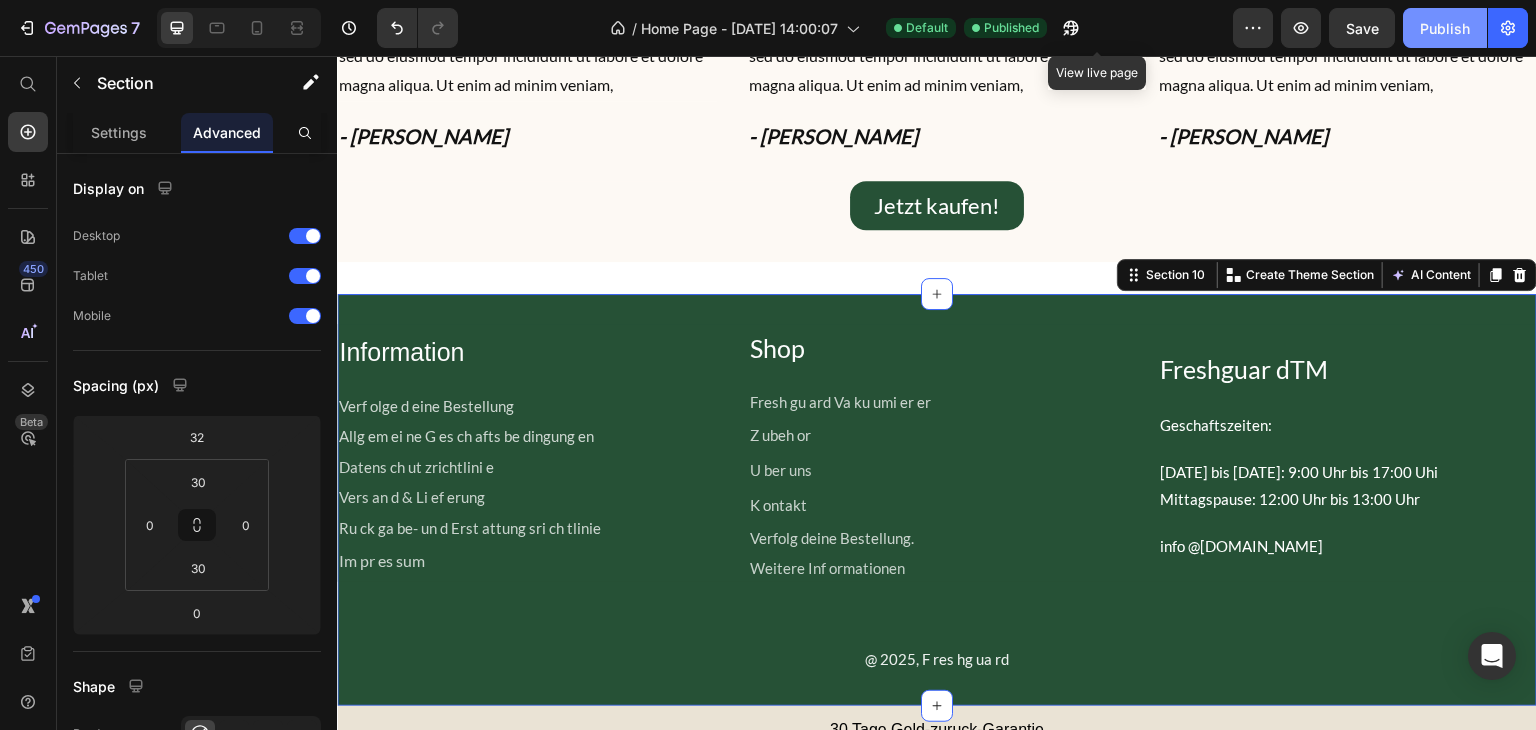click on "Publish" at bounding box center [1445, 28] 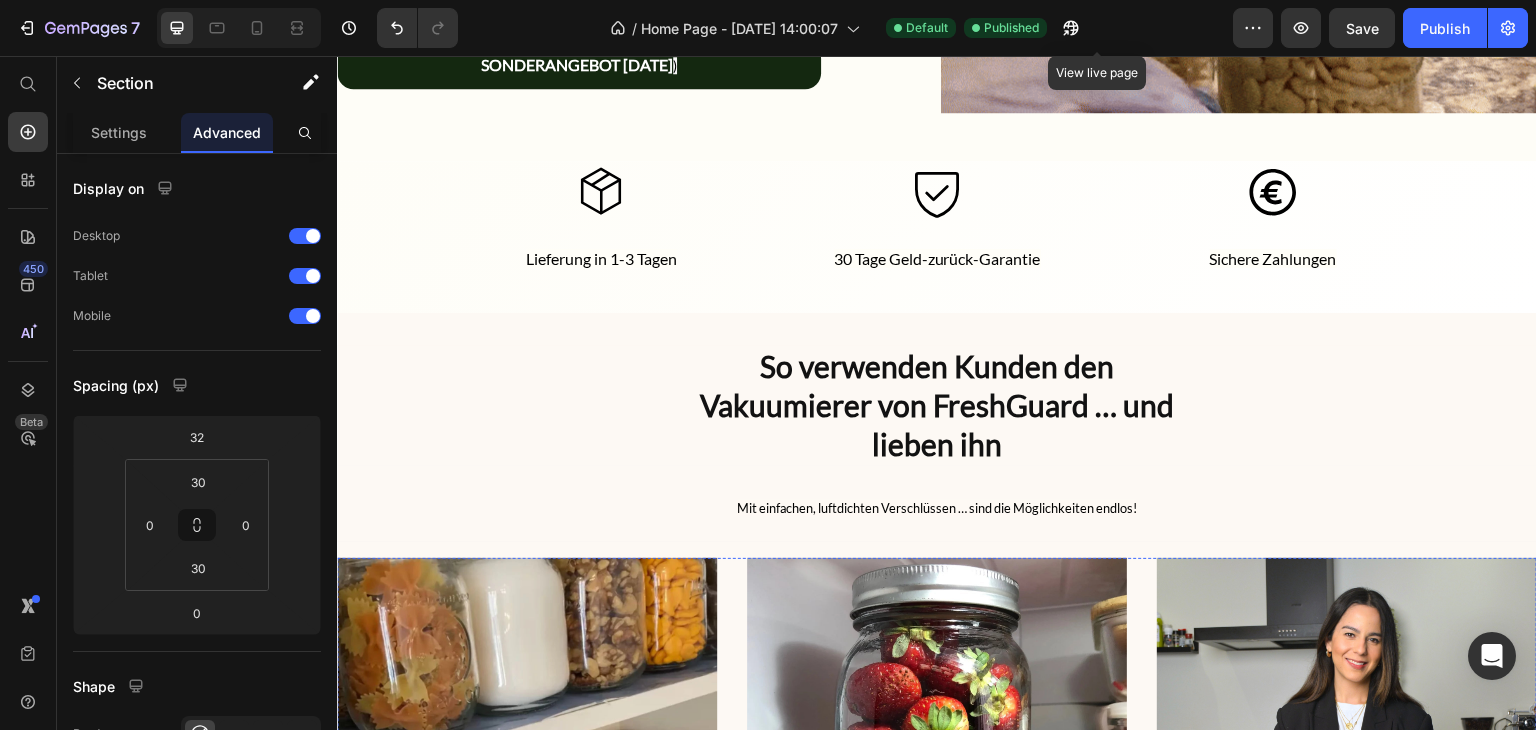 scroll, scrollTop: 3175, scrollLeft: 0, axis: vertical 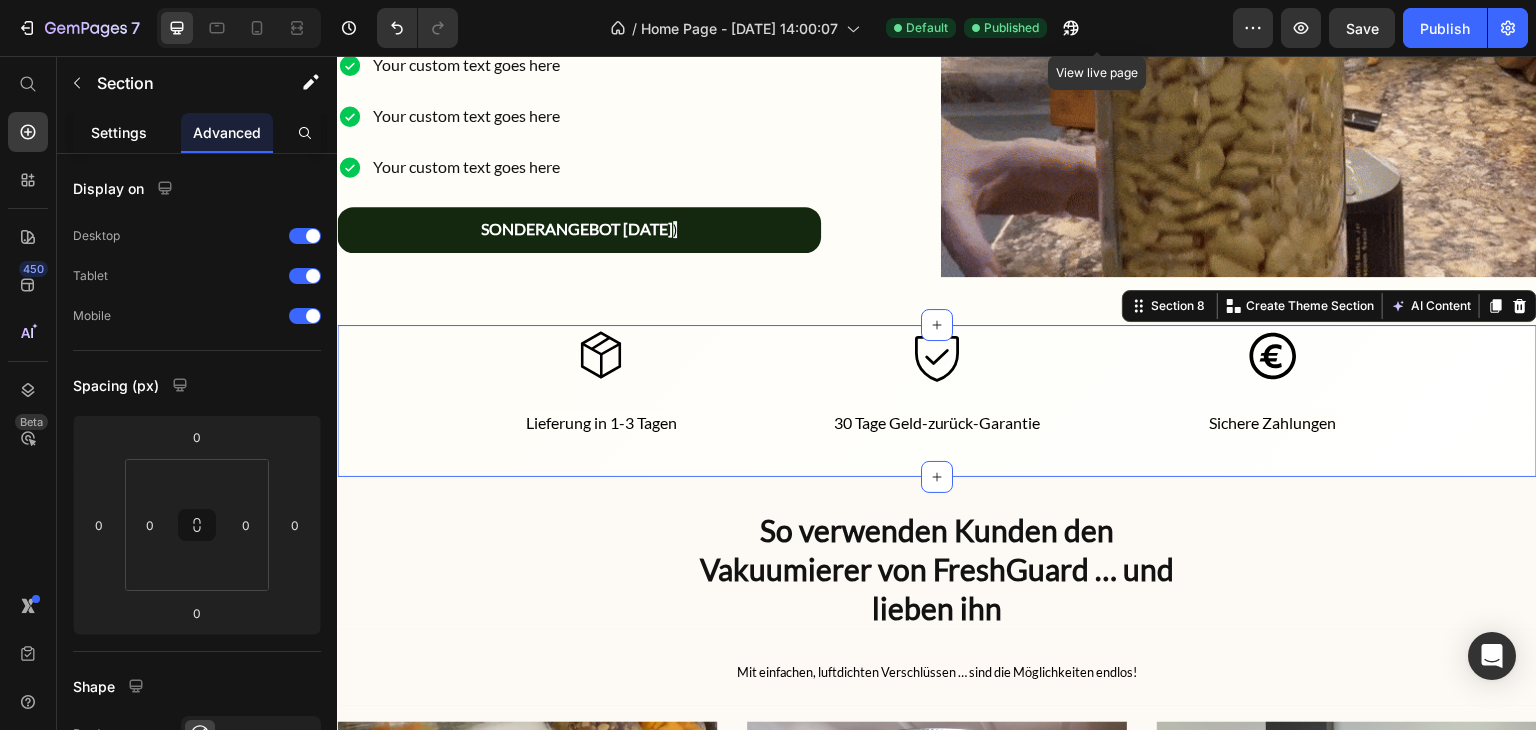 click on "Settings" 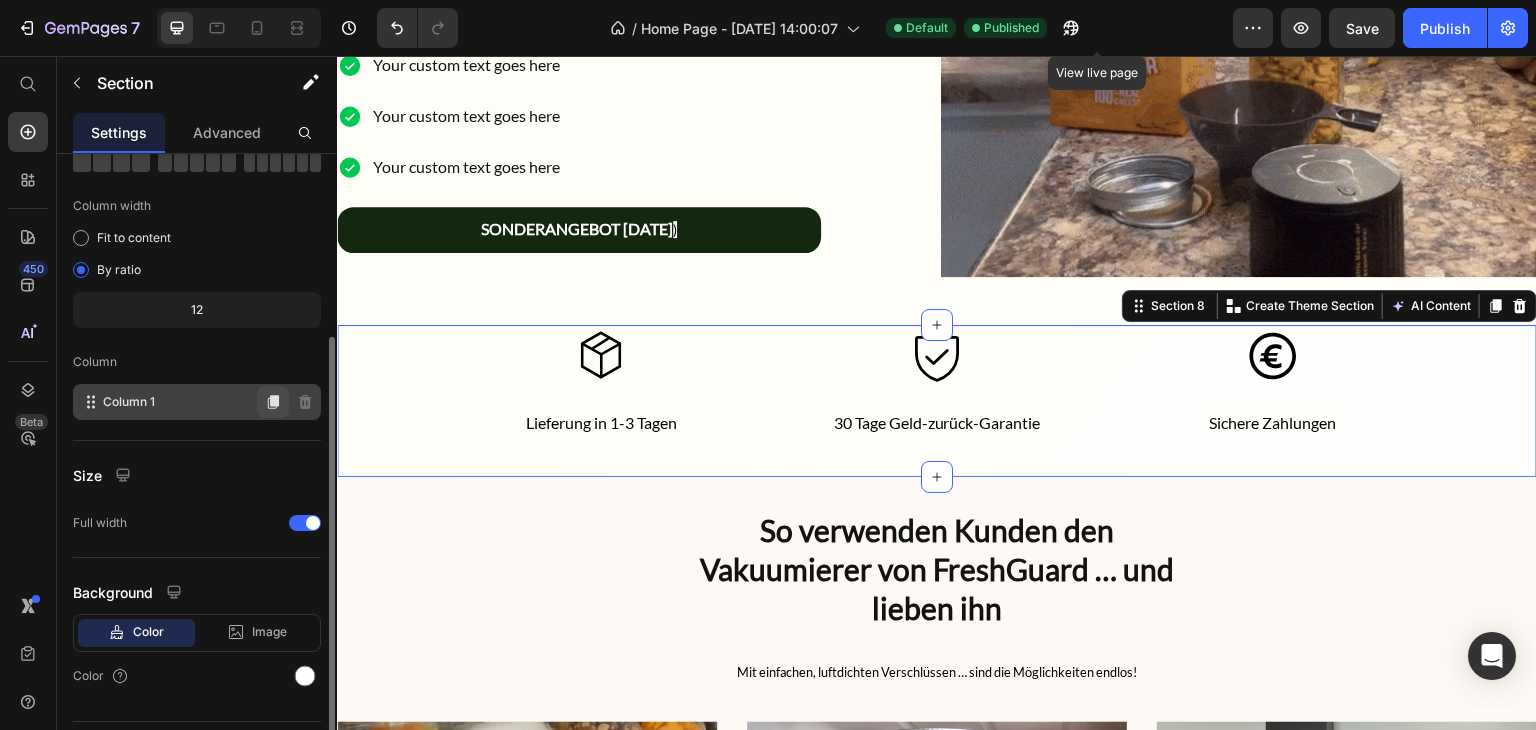 scroll, scrollTop: 173, scrollLeft: 0, axis: vertical 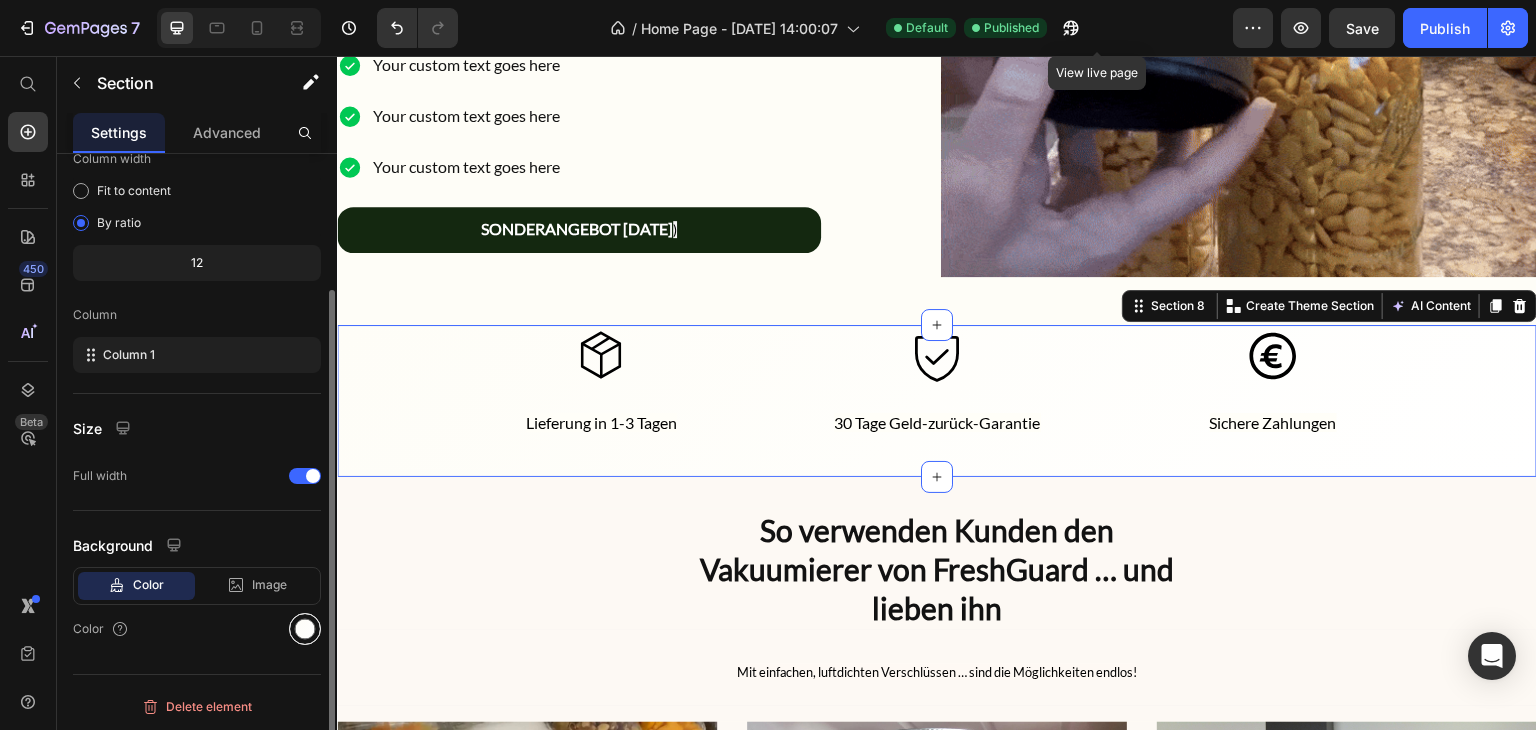 click at bounding box center [305, 629] 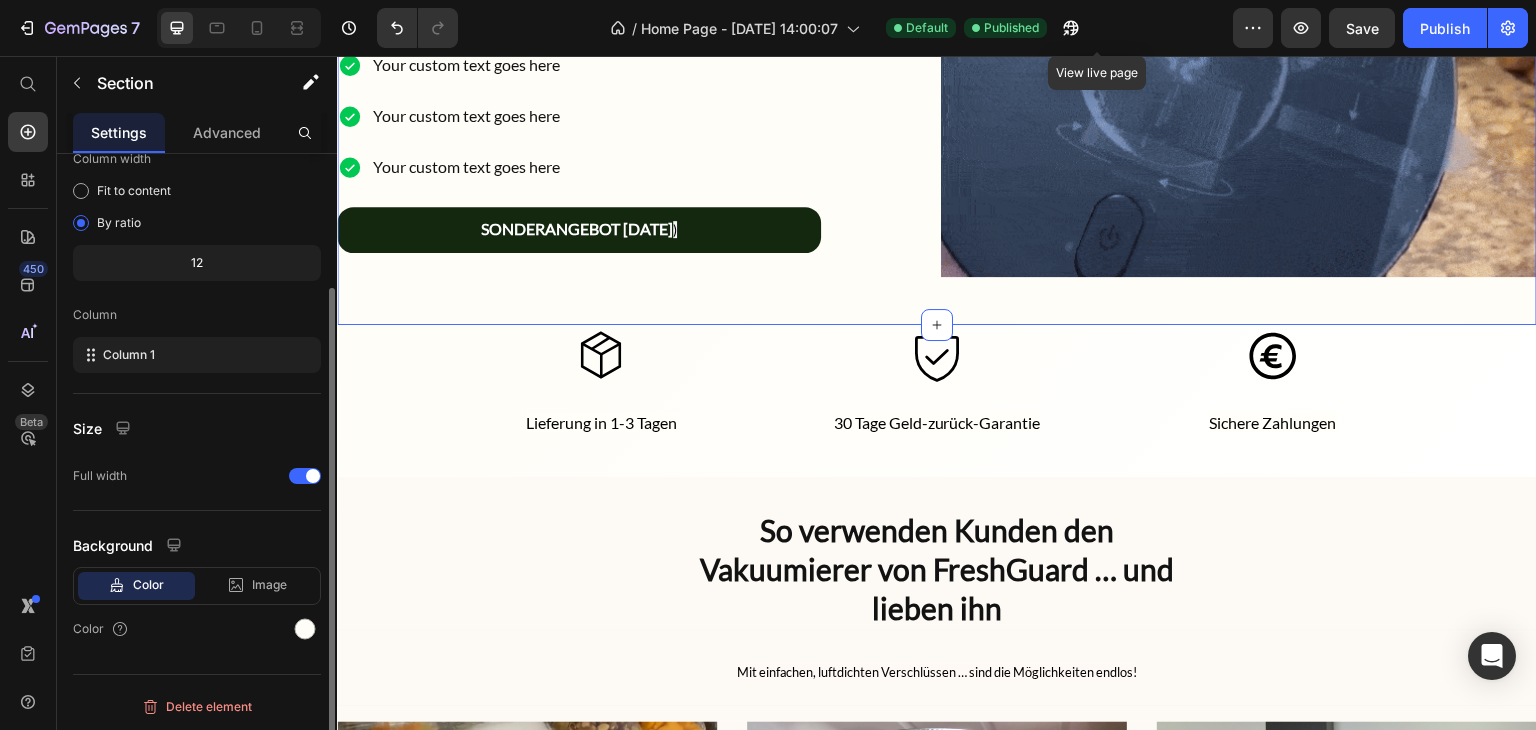 scroll, scrollTop: 172, scrollLeft: 0, axis: vertical 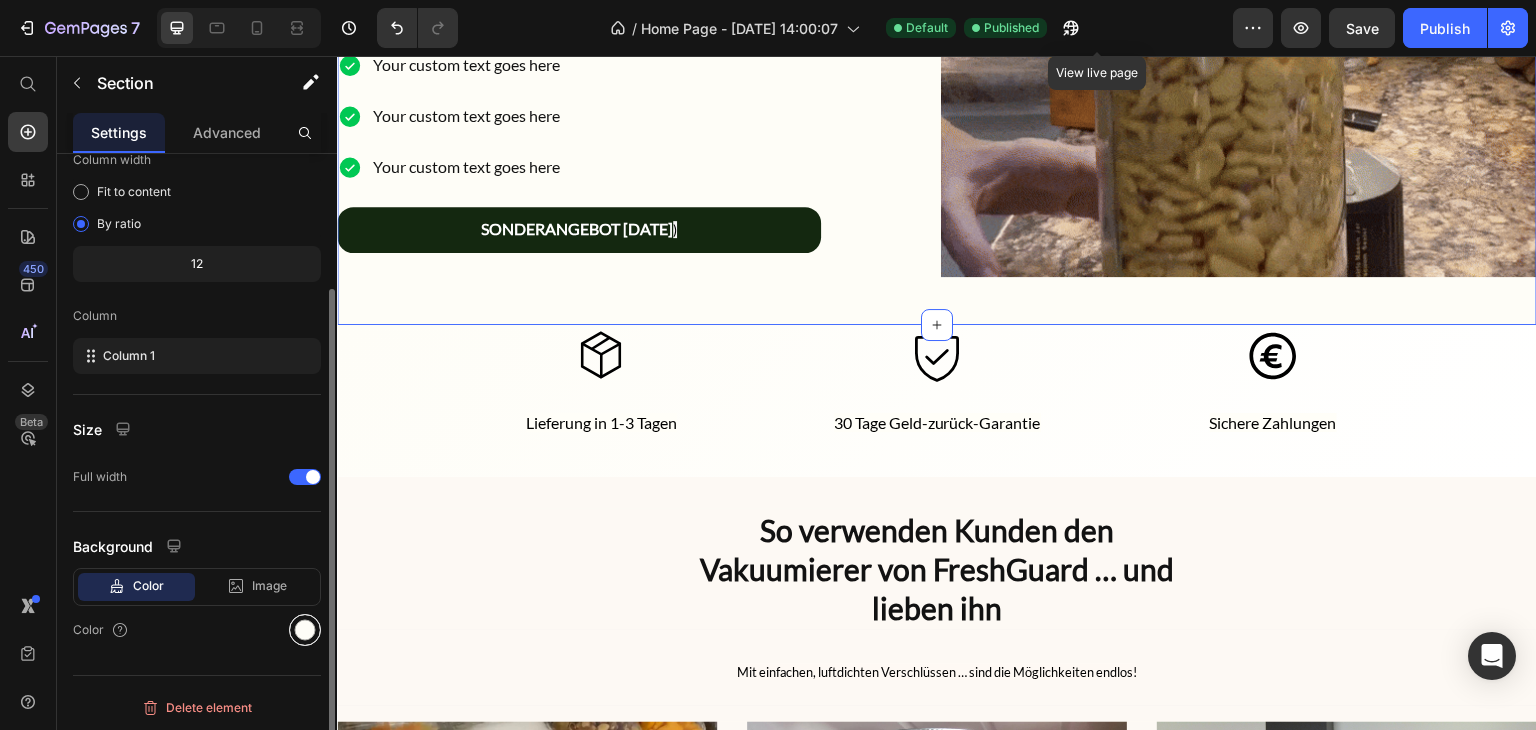 click at bounding box center (305, 630) 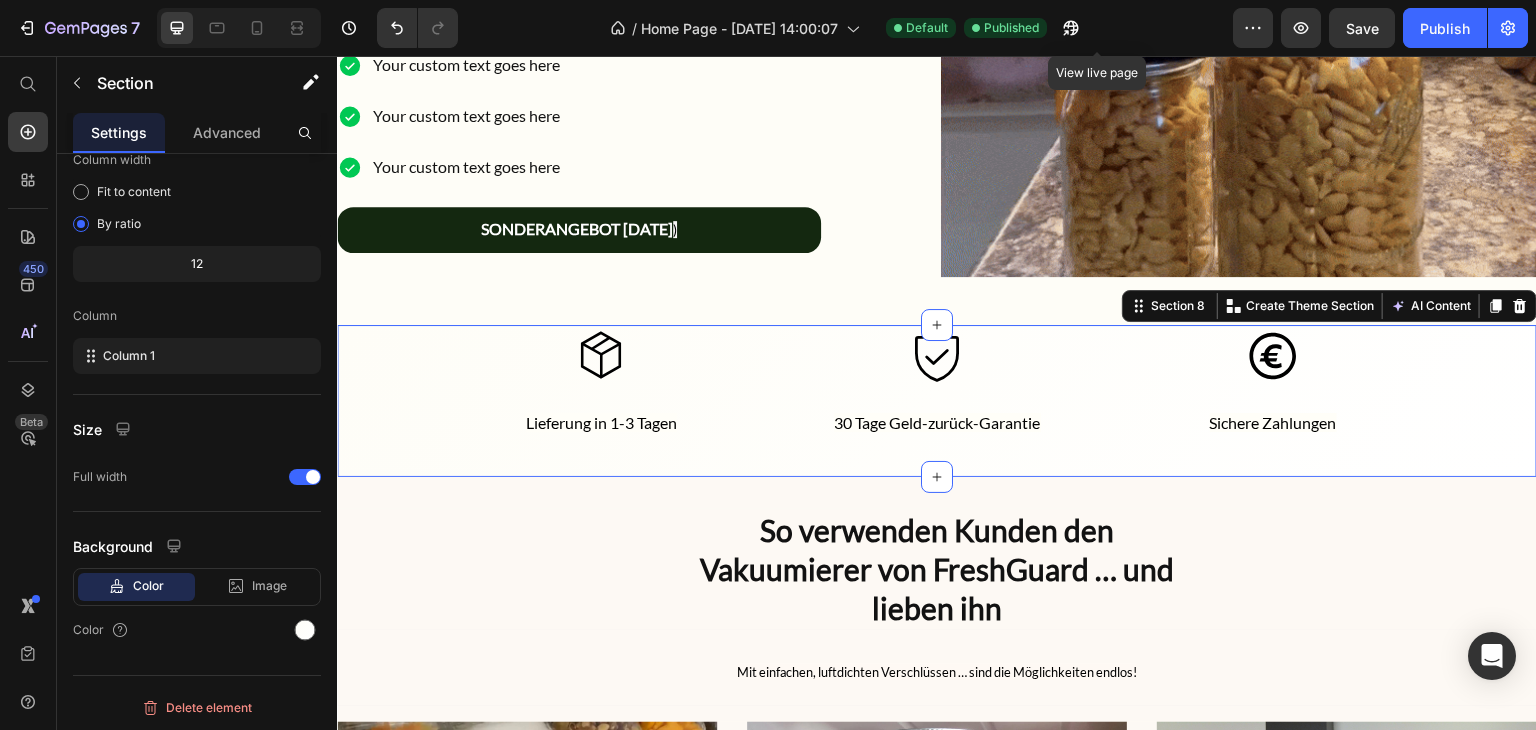 scroll, scrollTop: 172, scrollLeft: 0, axis: vertical 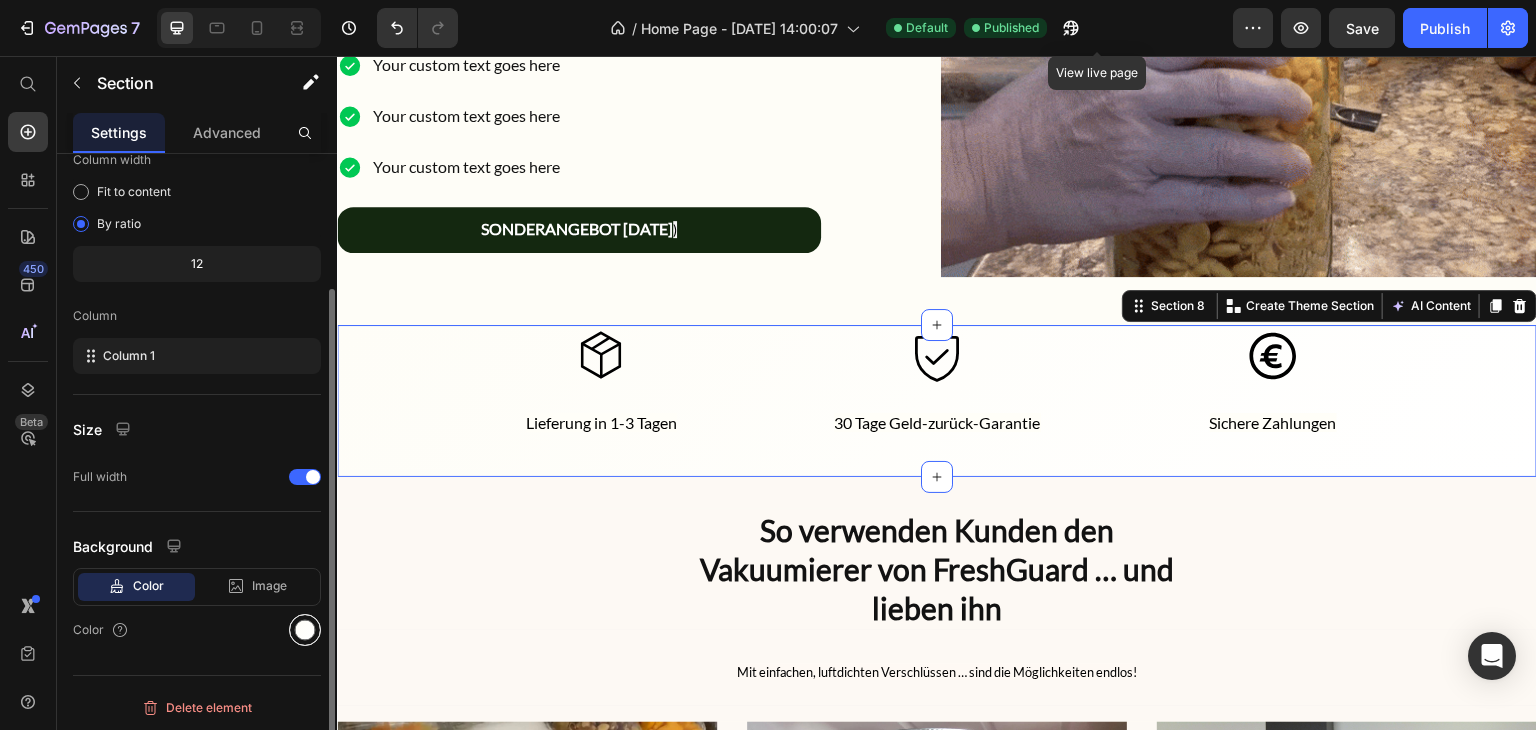 click at bounding box center (305, 630) 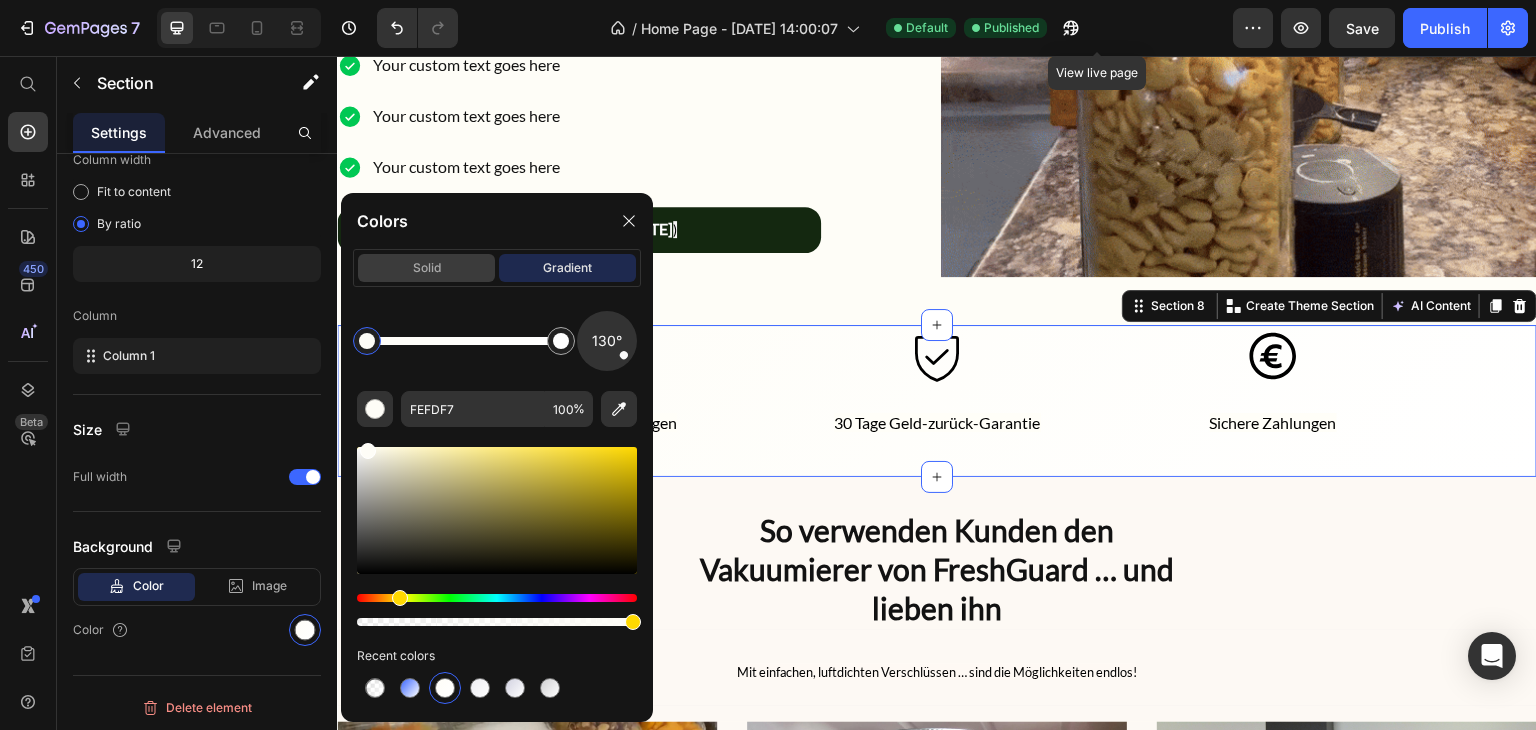 click on "solid" 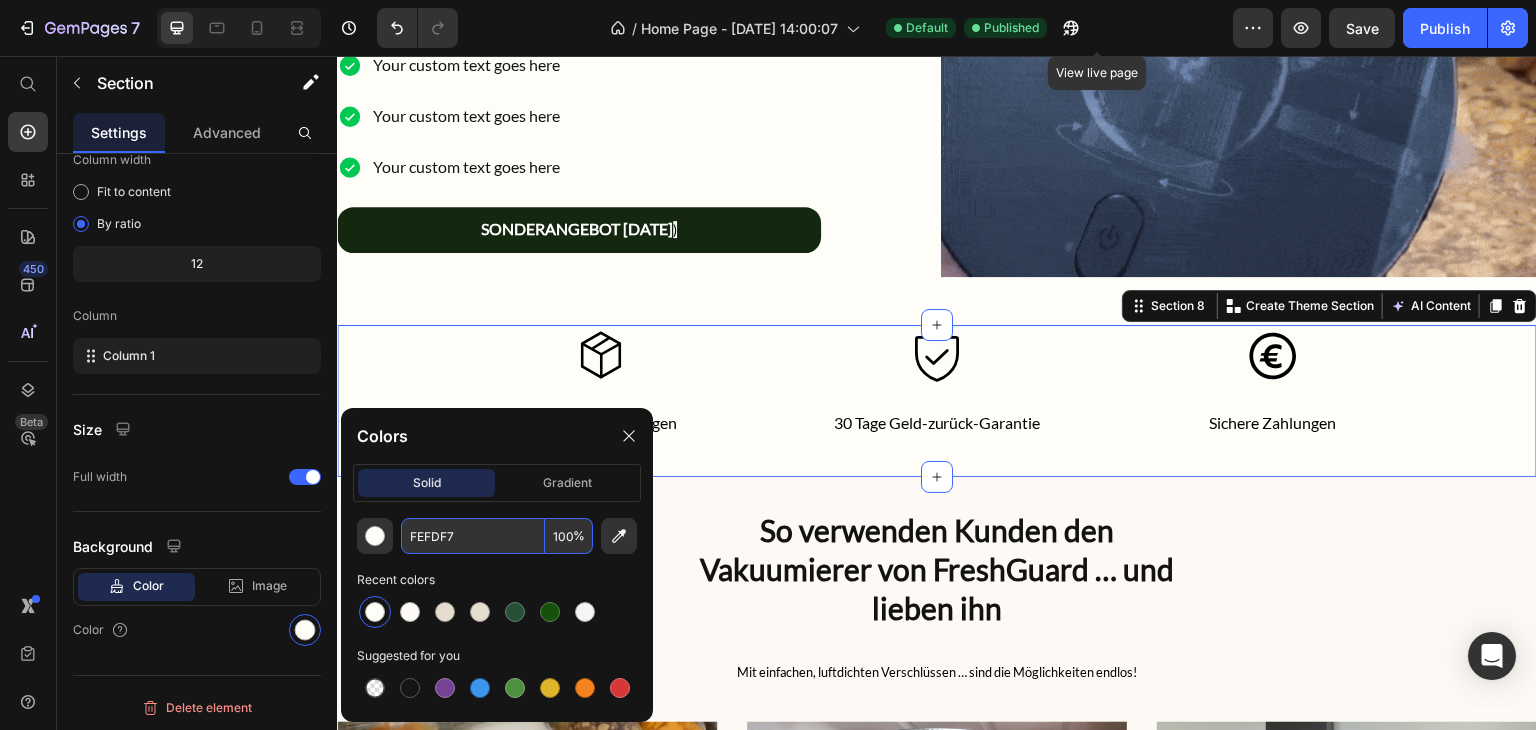 click on "FEFDF7" at bounding box center (473, 536) 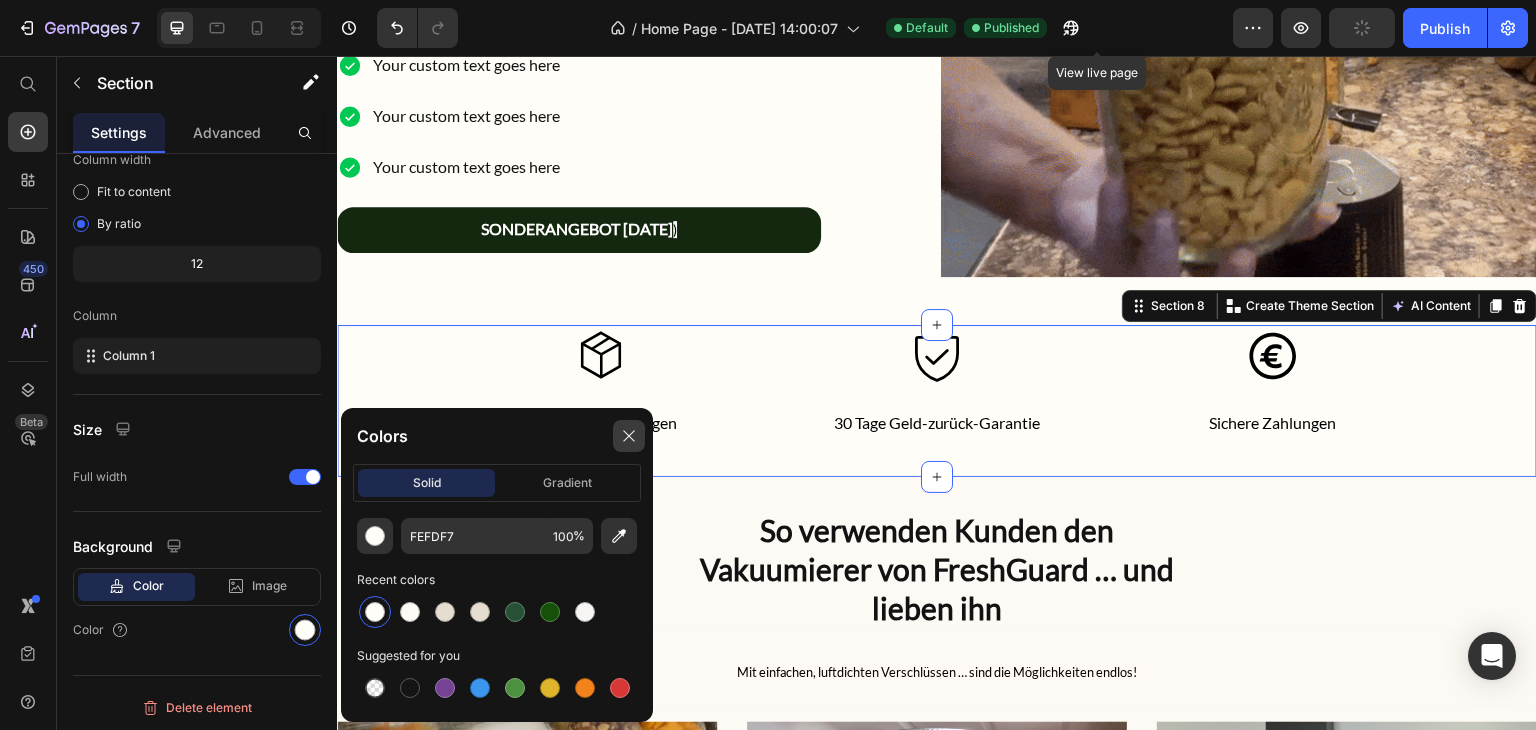 click 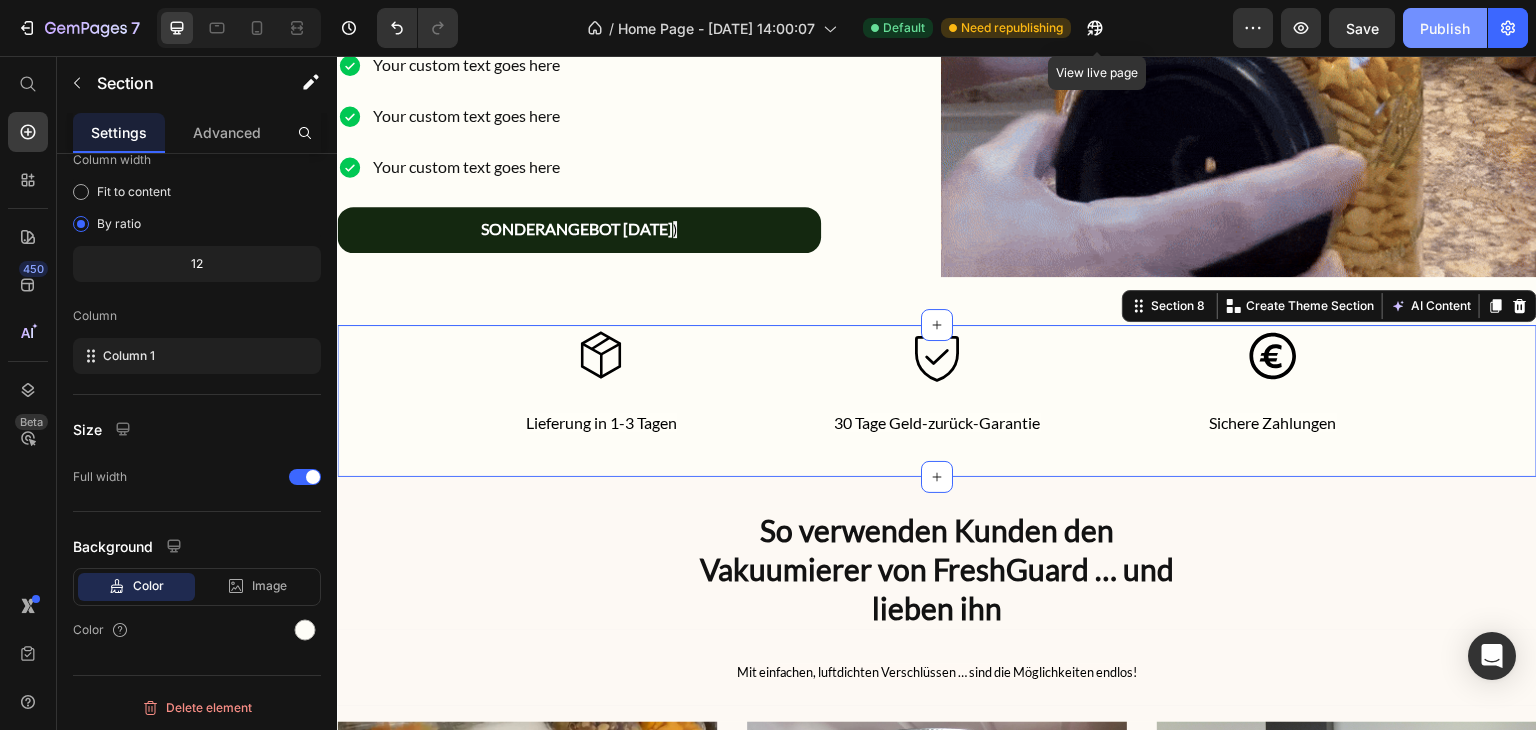 click on "Publish" at bounding box center (1445, 28) 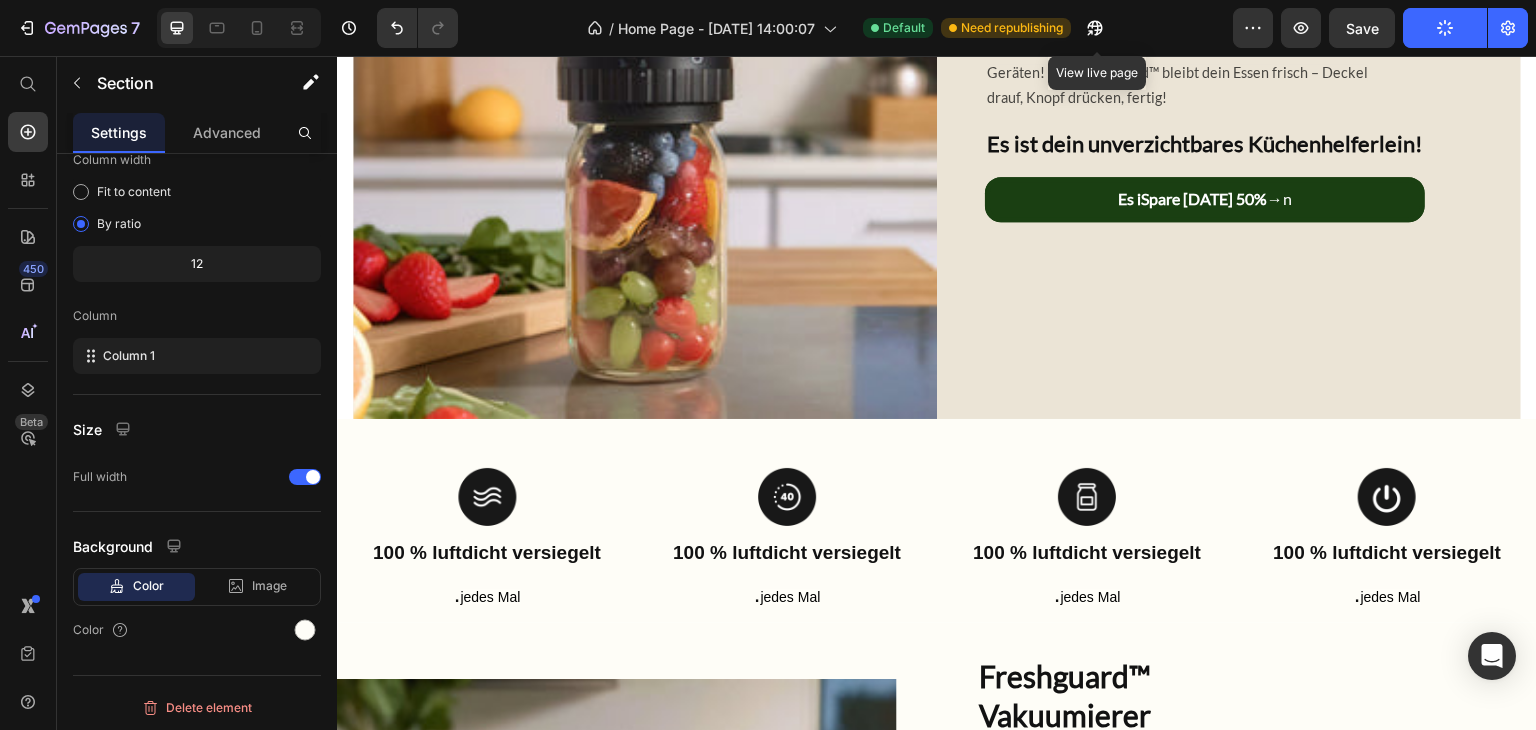 scroll, scrollTop: 1591, scrollLeft: 0, axis: vertical 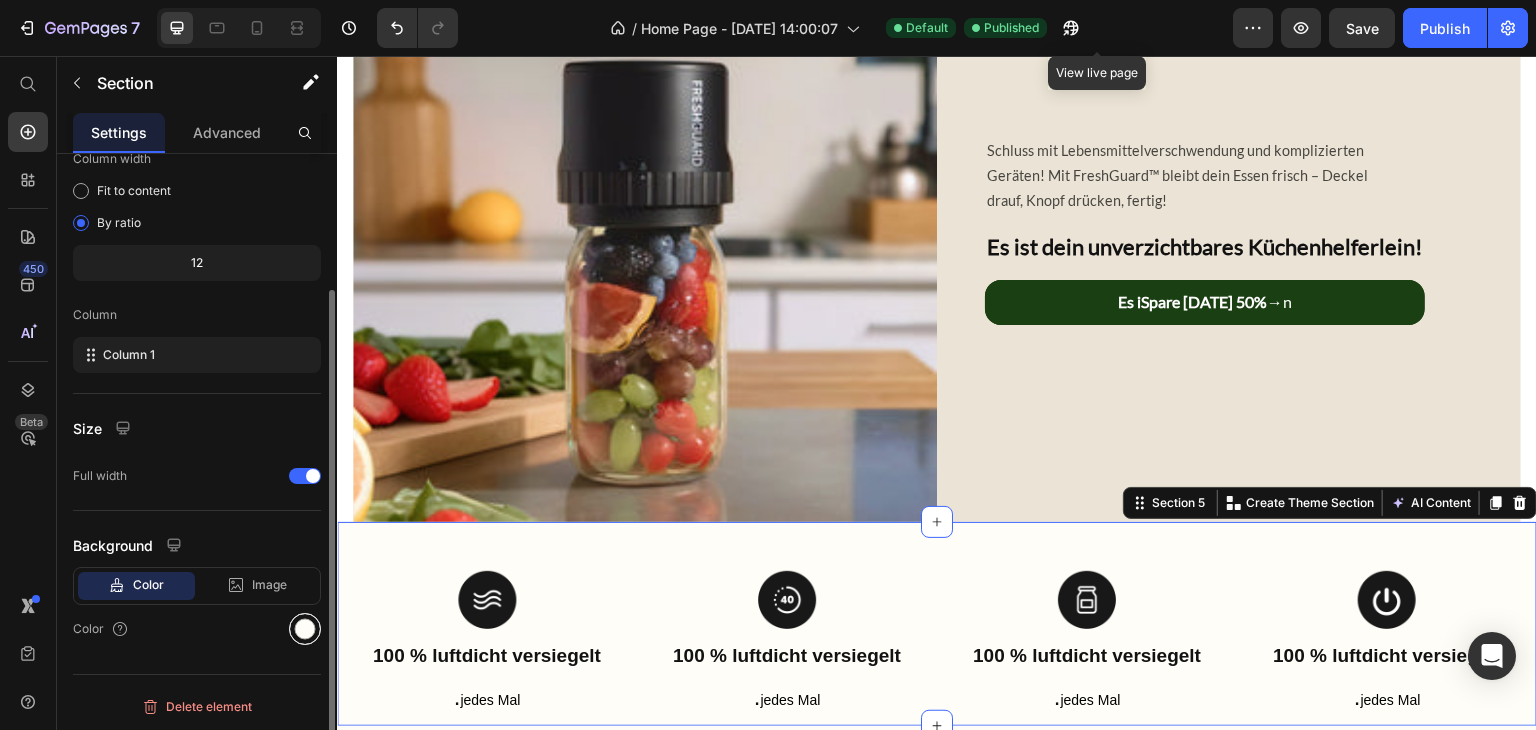 click at bounding box center [305, 629] 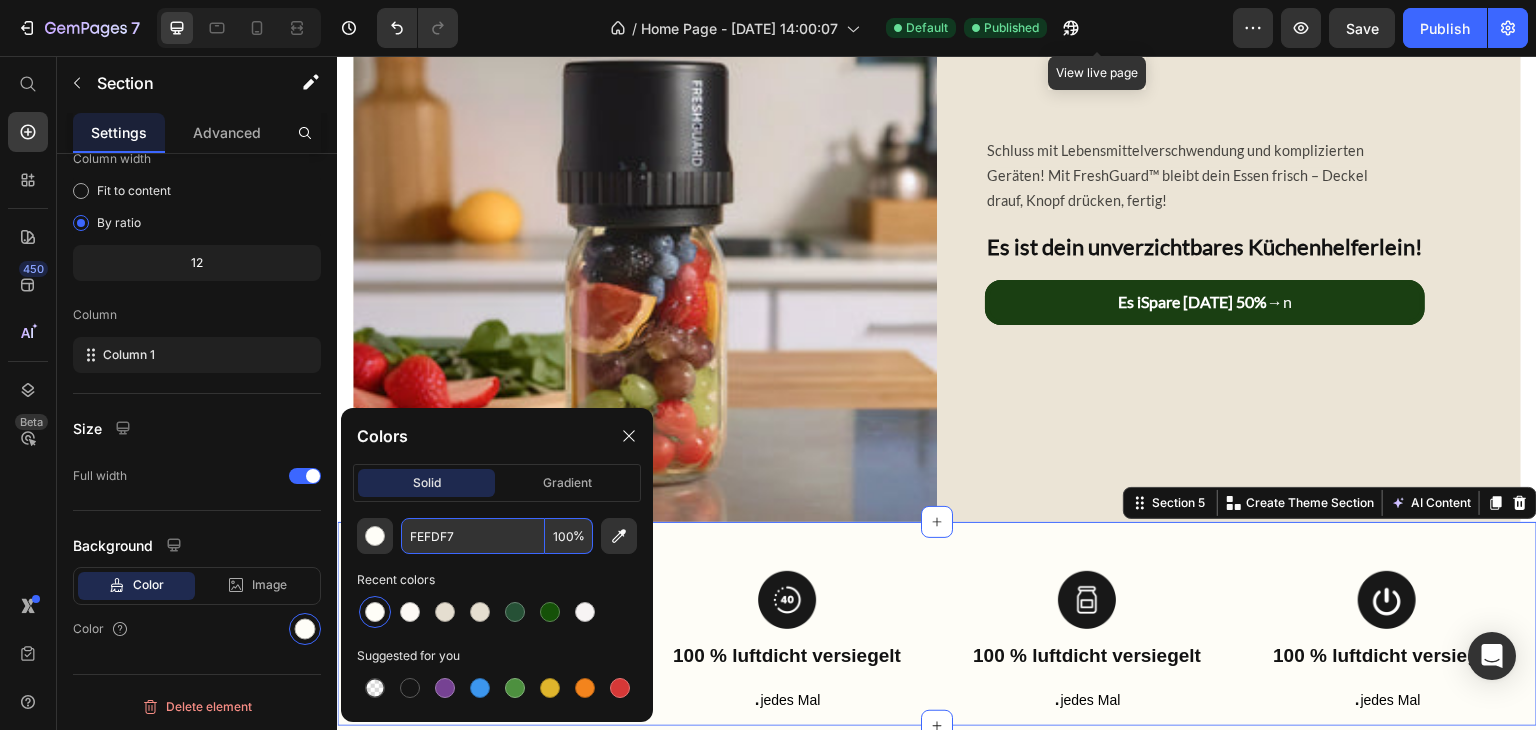 click on "FEFDF7" at bounding box center [473, 536] 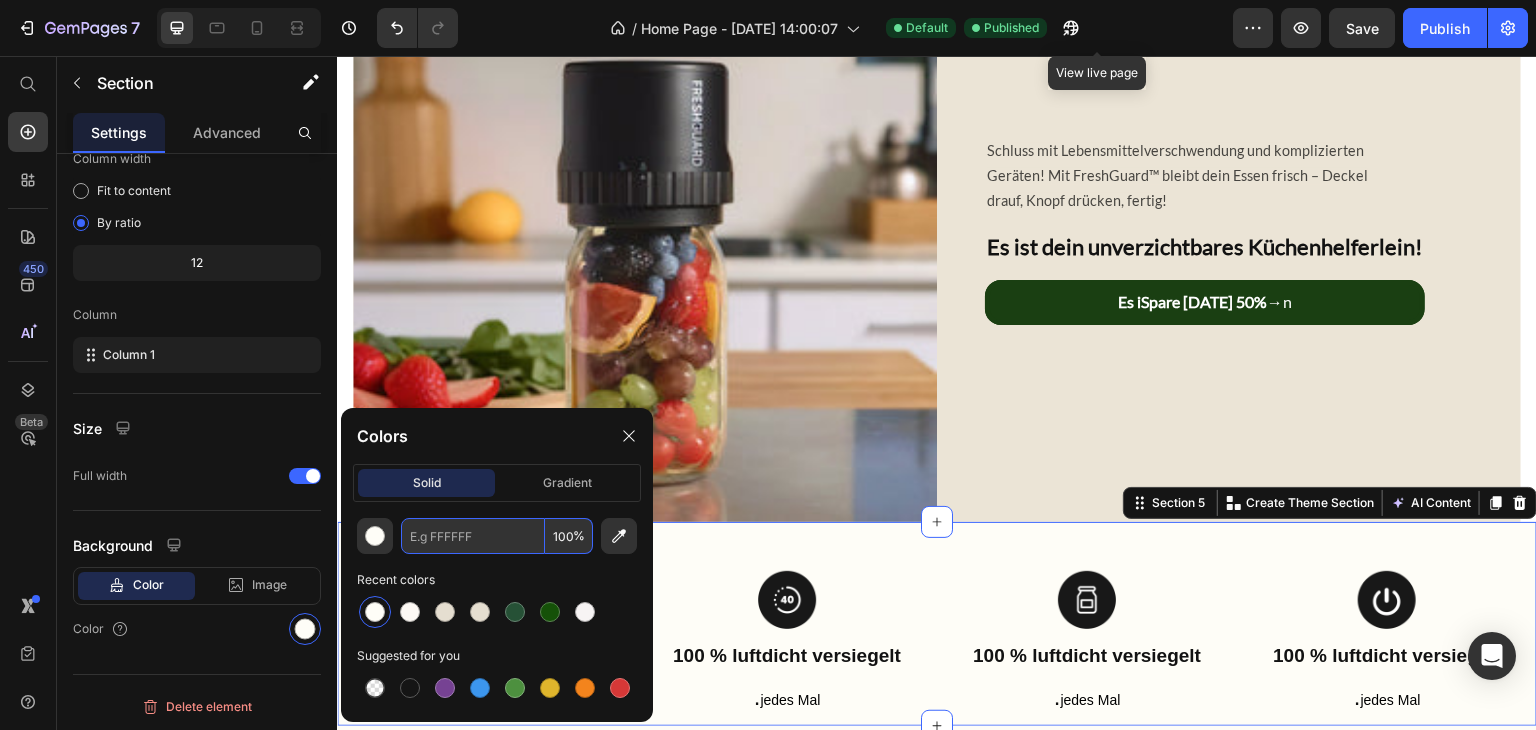 paste on "FEFDF7" 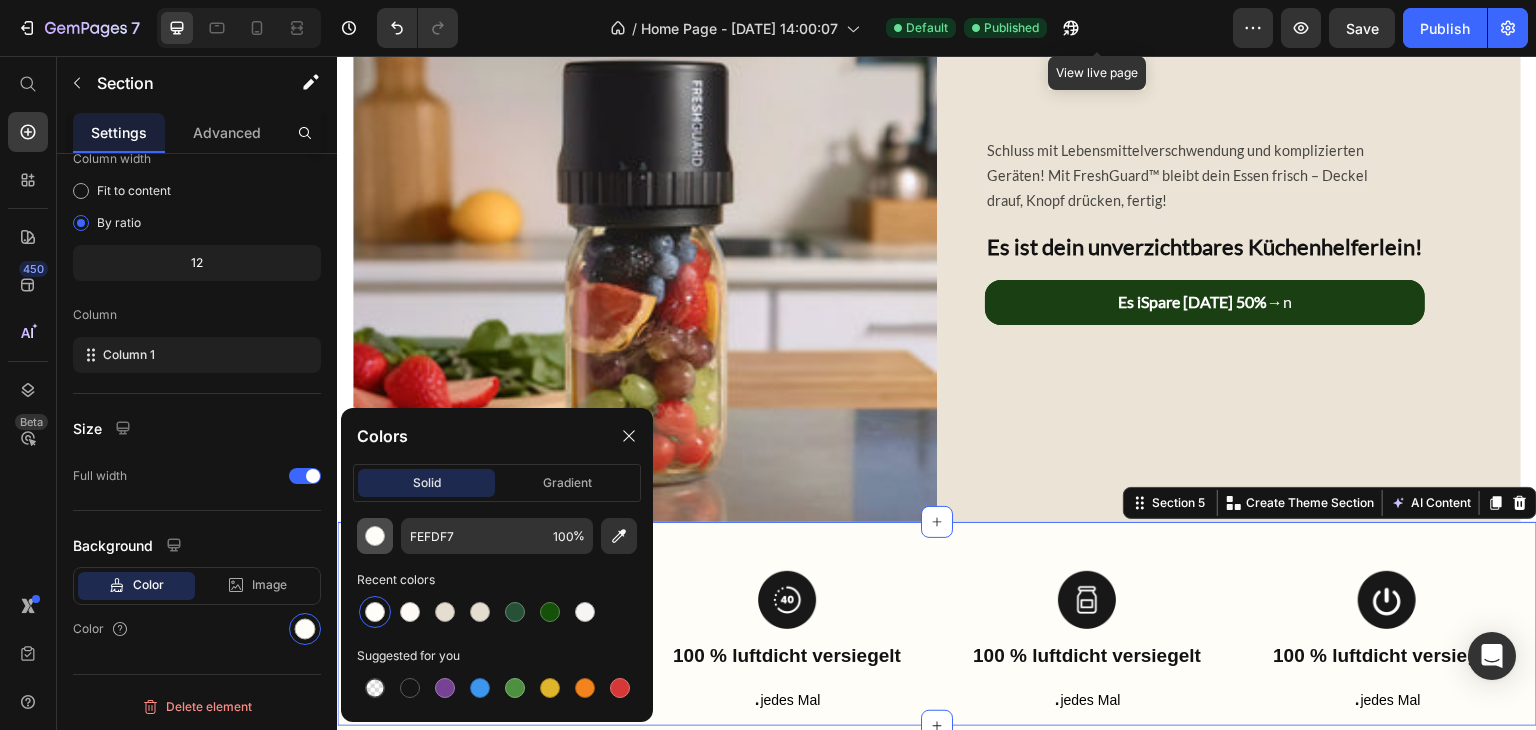 click at bounding box center (375, 536) 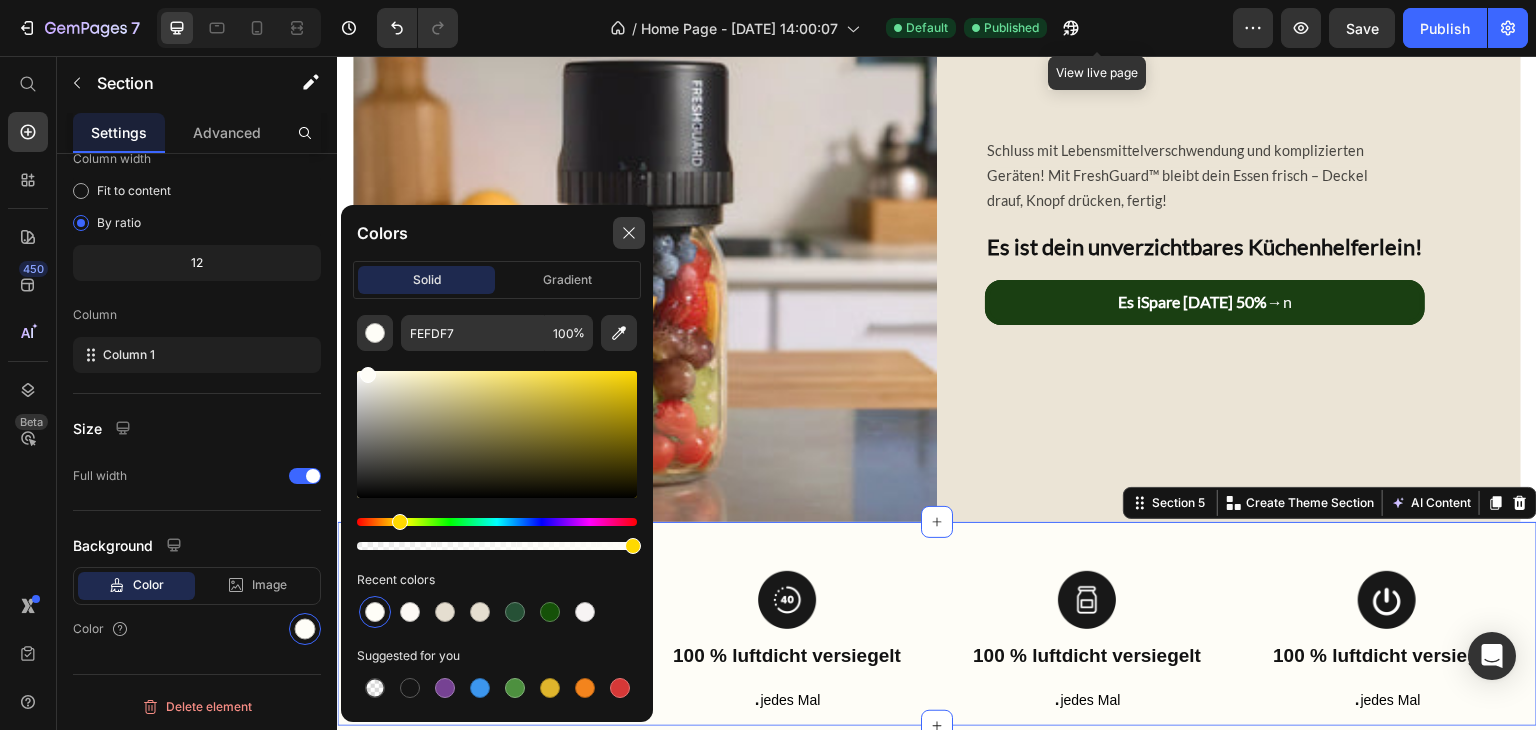 click 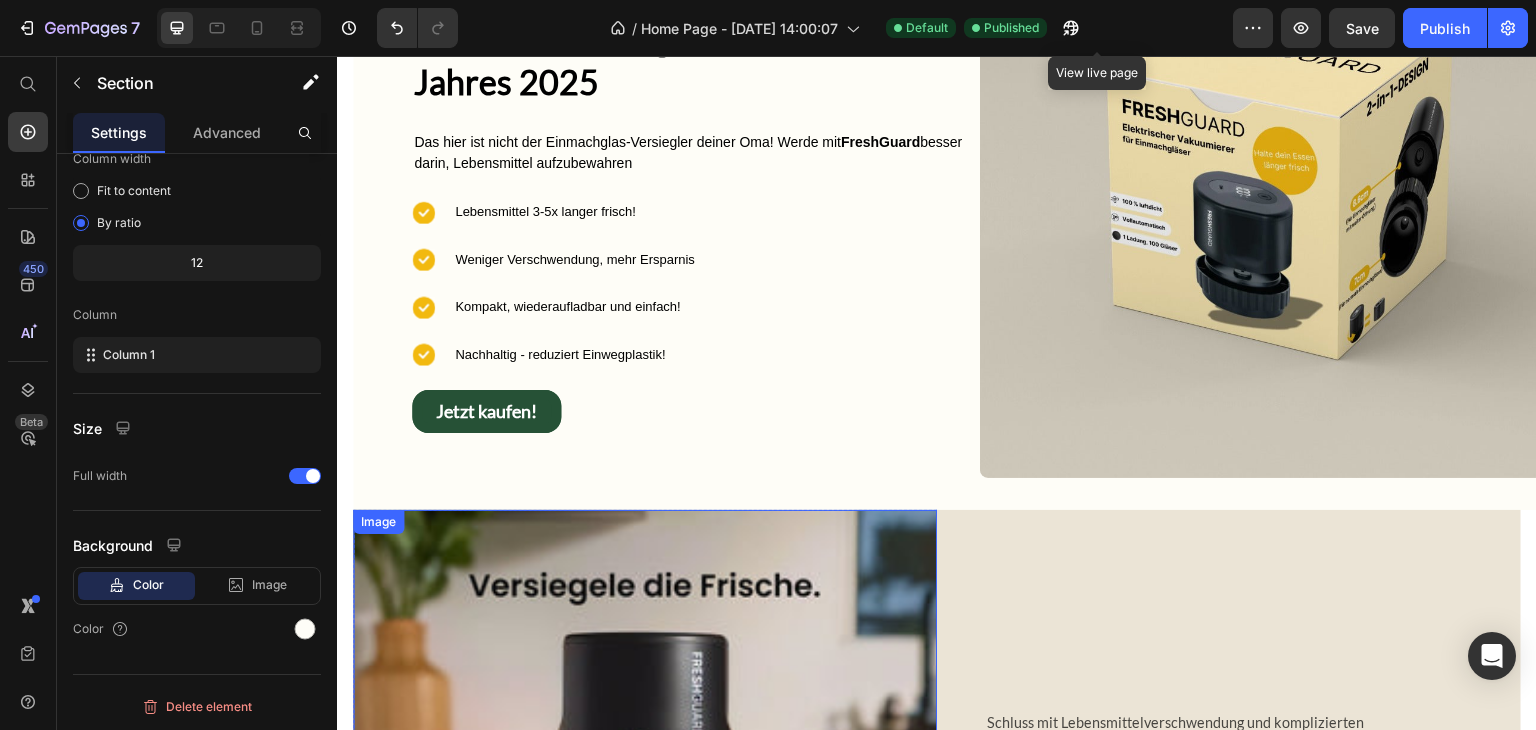 scroll, scrollTop: 960, scrollLeft: 0, axis: vertical 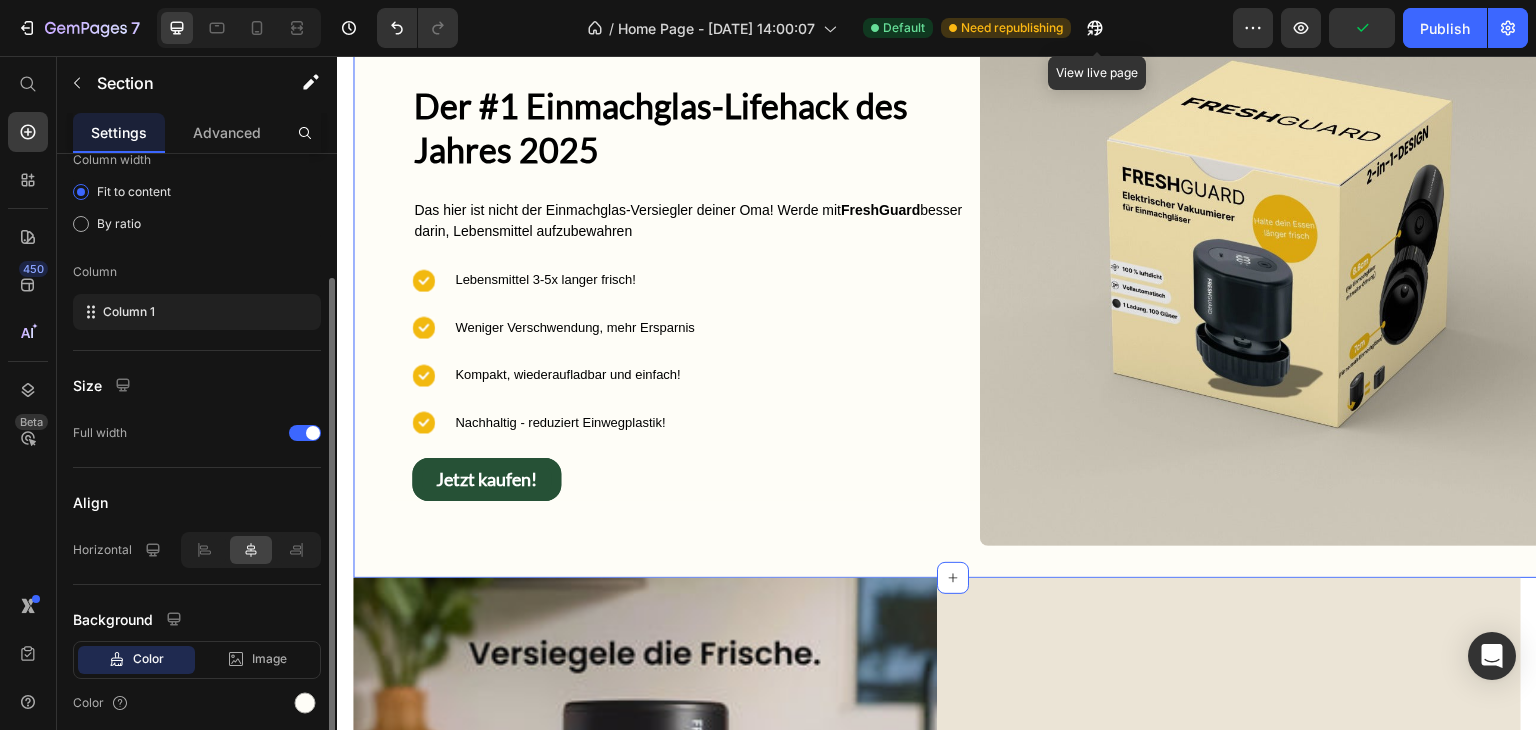 click on "Image 4.8/5 Sterne(7,o00+ zufriedene Kunden) Text Block Row Der #1 Einmachglas-Lifehack des  Jahres 2025 Heading Das hier ist nicht der Einmachglas-Versiegler deiner Oma! Werde mit  FreshGuard  besser  darin, Lebensmittel aufzubewahren Text Block     Icon Lebensmittel 3-5x langer frisch! Text Block     Icon Weniger Verschwendung, mehr Ersparnis Text Block     Icon Kompakt, wiederaufladbar und einfach! Text Block     Icon Nachhaltig - reduziert Einwegplastik! Text Block Advanced list Jetzt   kaufen! Button Row Image Row Section 3   You can create reusable sections Create Theme Section AI Content Write with GemAI What would you like to describe here? Tone and Voice Persuasive Product Freshguard™ Vakuumierer Show more Generate" at bounding box center [953, 260] 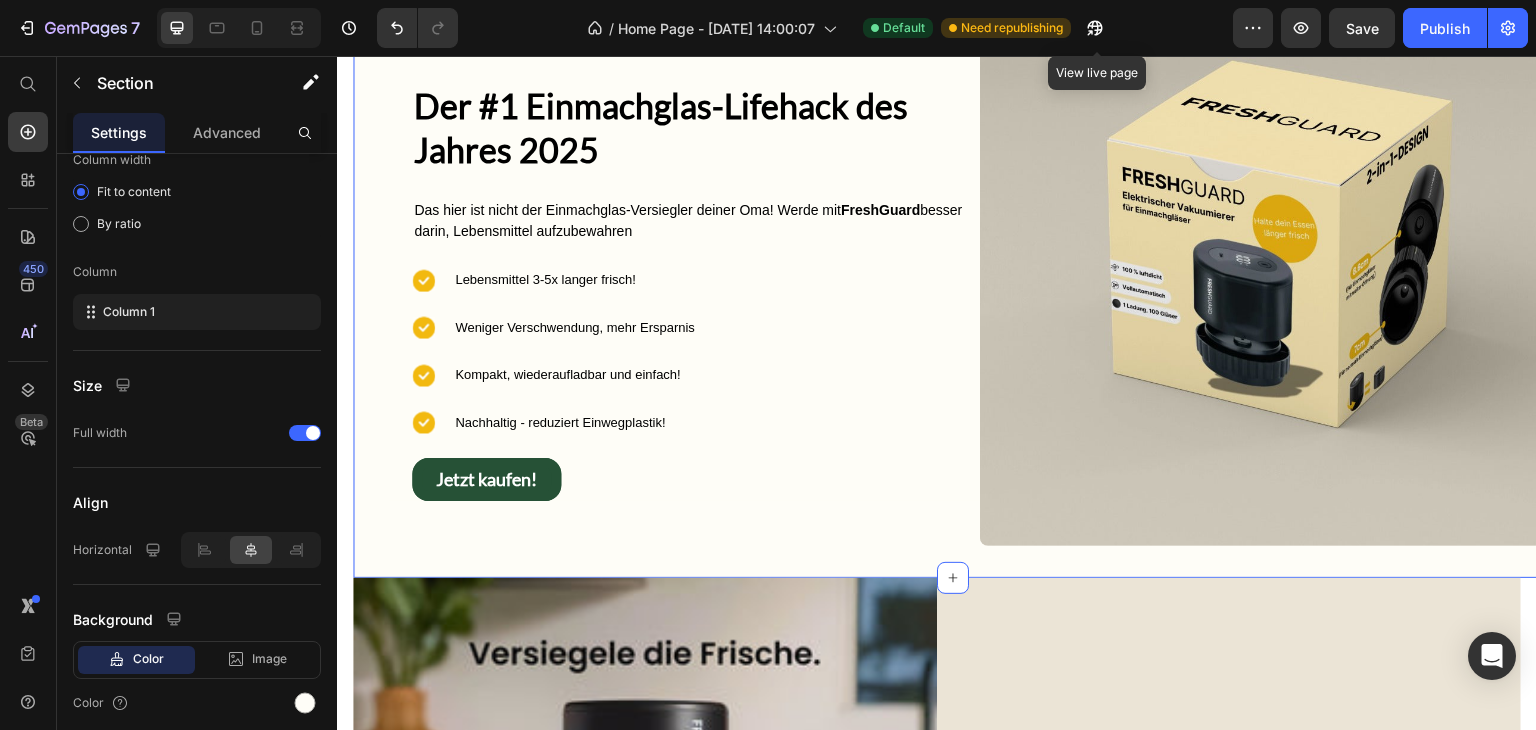 scroll, scrollTop: 1549, scrollLeft: 0, axis: vertical 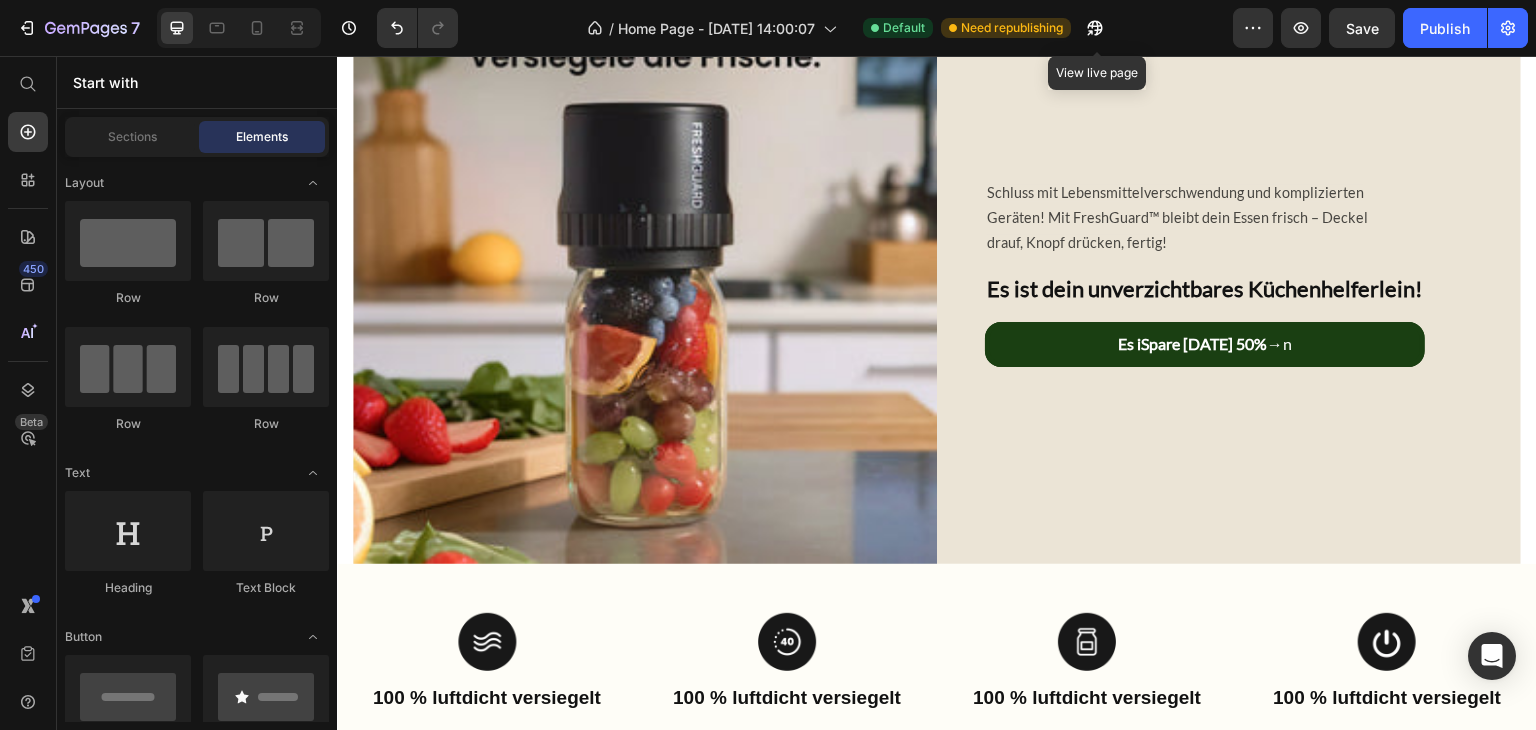 click on "Image Row Schluss mit Lebensmittelverschwendung und komplizierten  Geräten! Mit FreshGuard™ bleibt dein Essen frisch – Deckel  drauf, Knopf drücken, fertig! Text Block Es ist dein unverzichtbares Küchenhelferlein! Heading Es iSpare [DATE] 50%→ n Button Section 4" at bounding box center [937, 272] 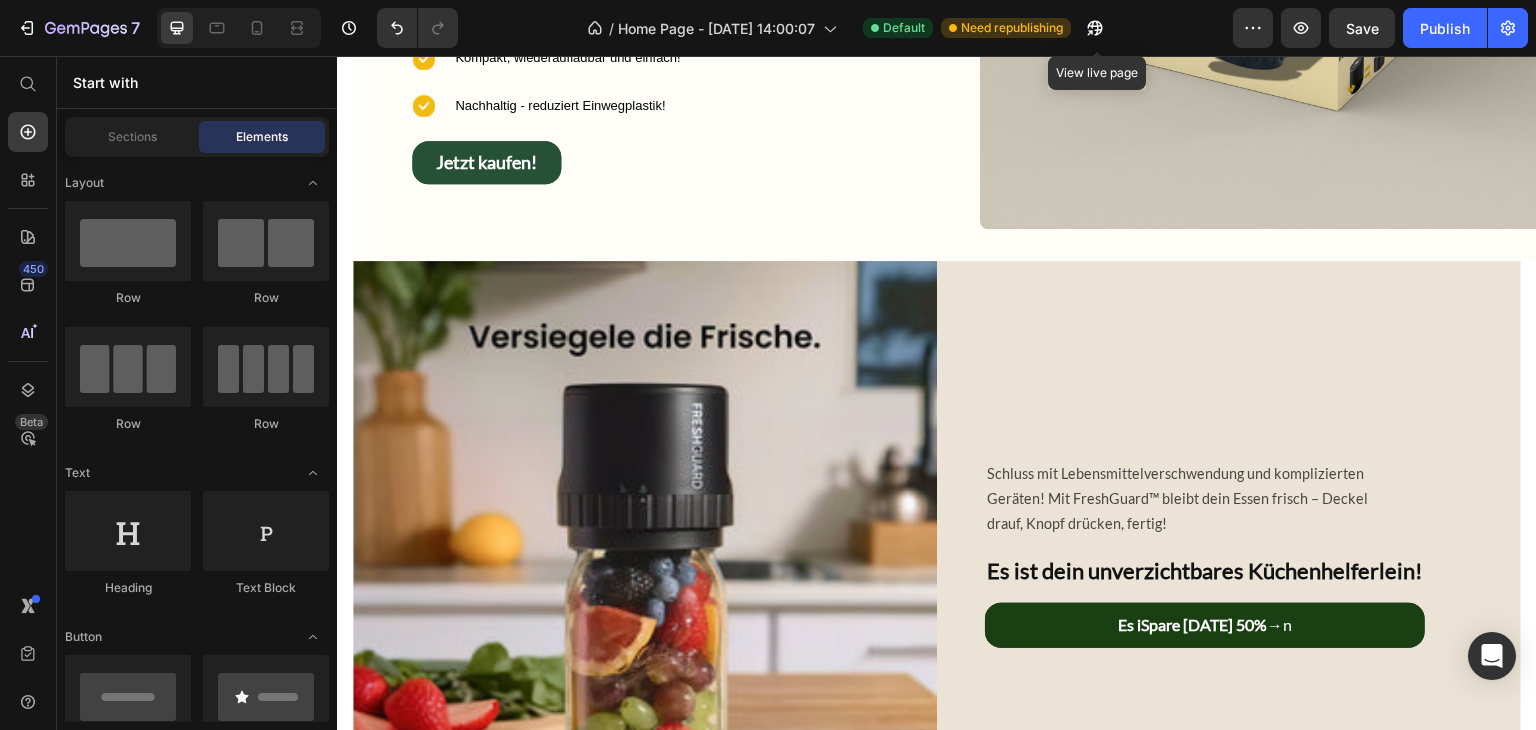 scroll, scrollTop: 1269, scrollLeft: 0, axis: vertical 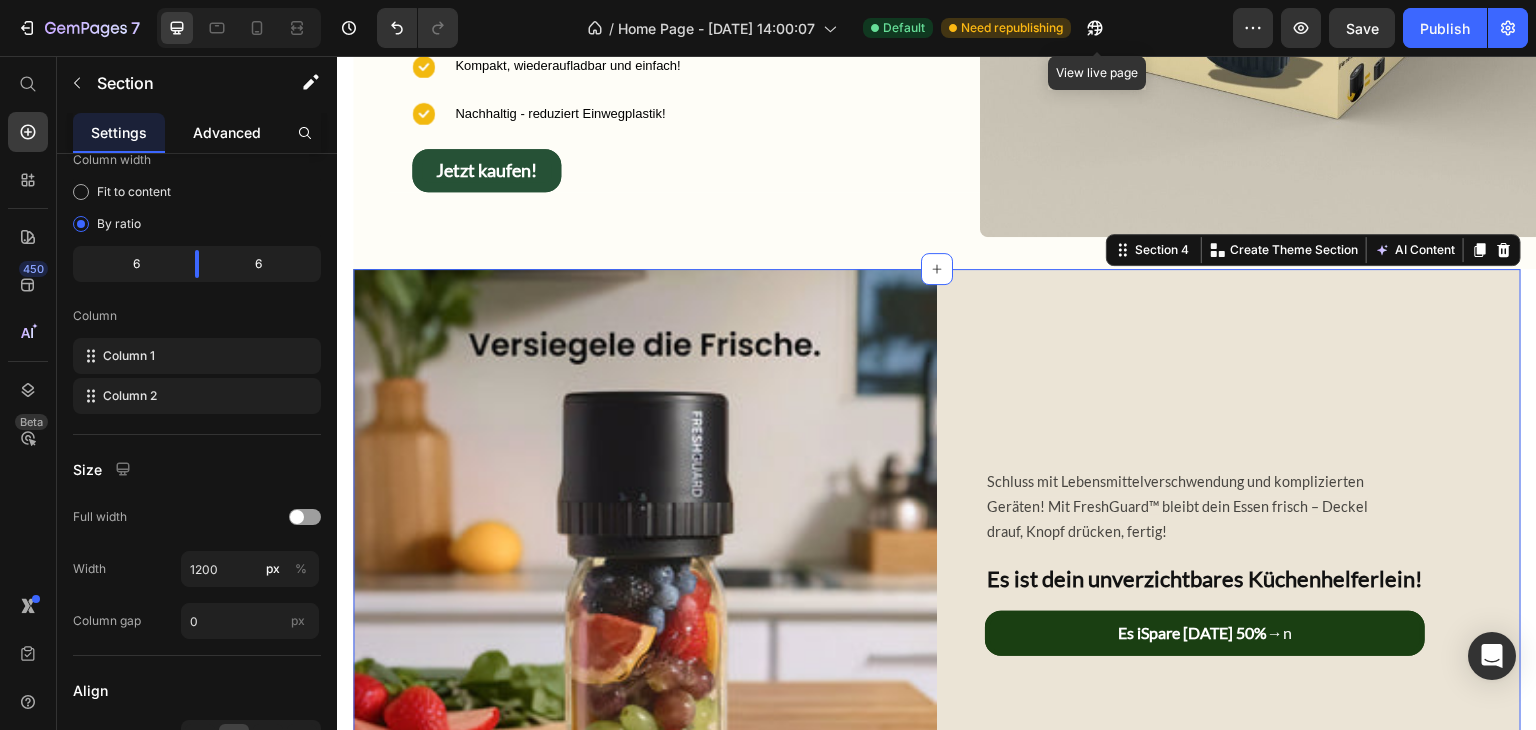 click on "Advanced" at bounding box center [227, 132] 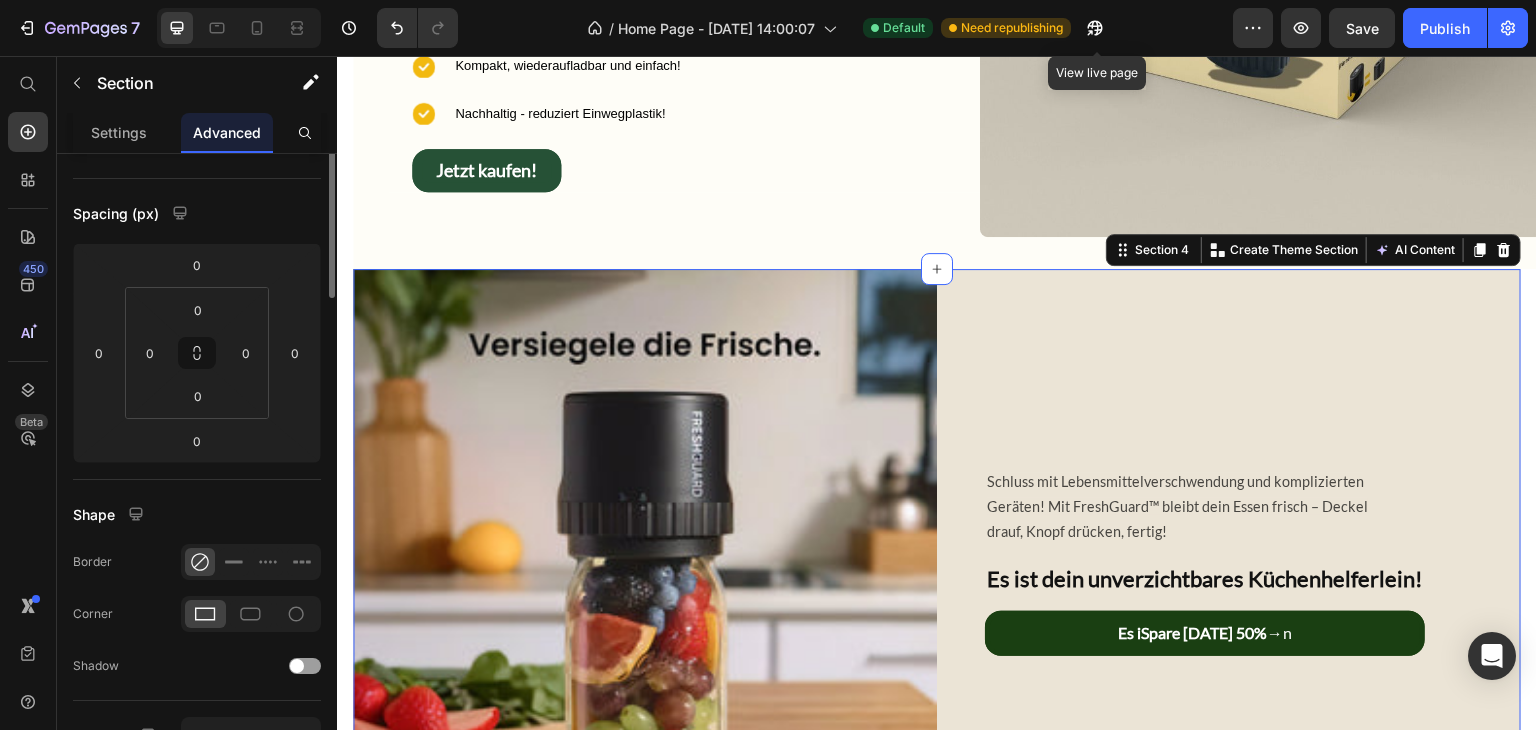 scroll, scrollTop: 0, scrollLeft: 0, axis: both 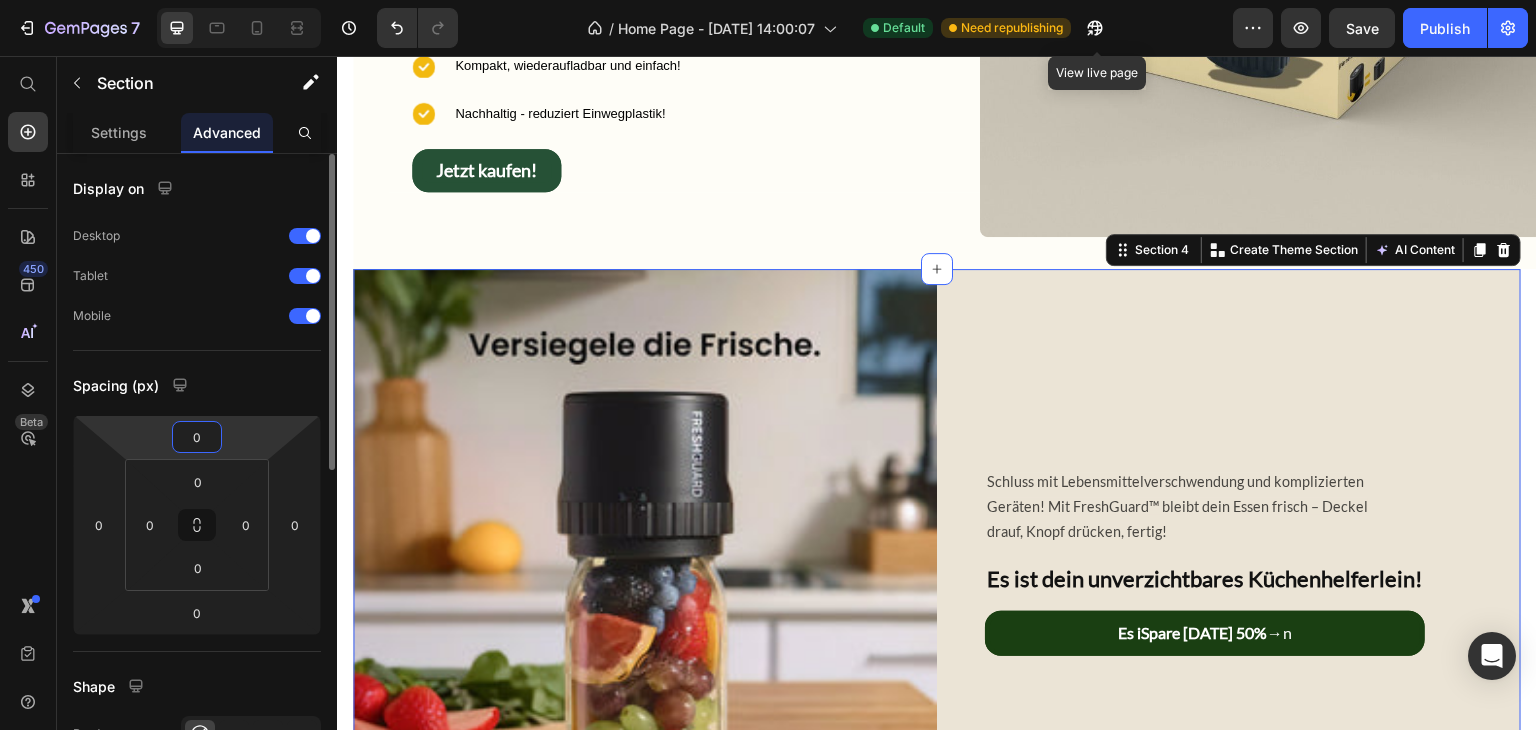 click on "0" at bounding box center (197, 437) 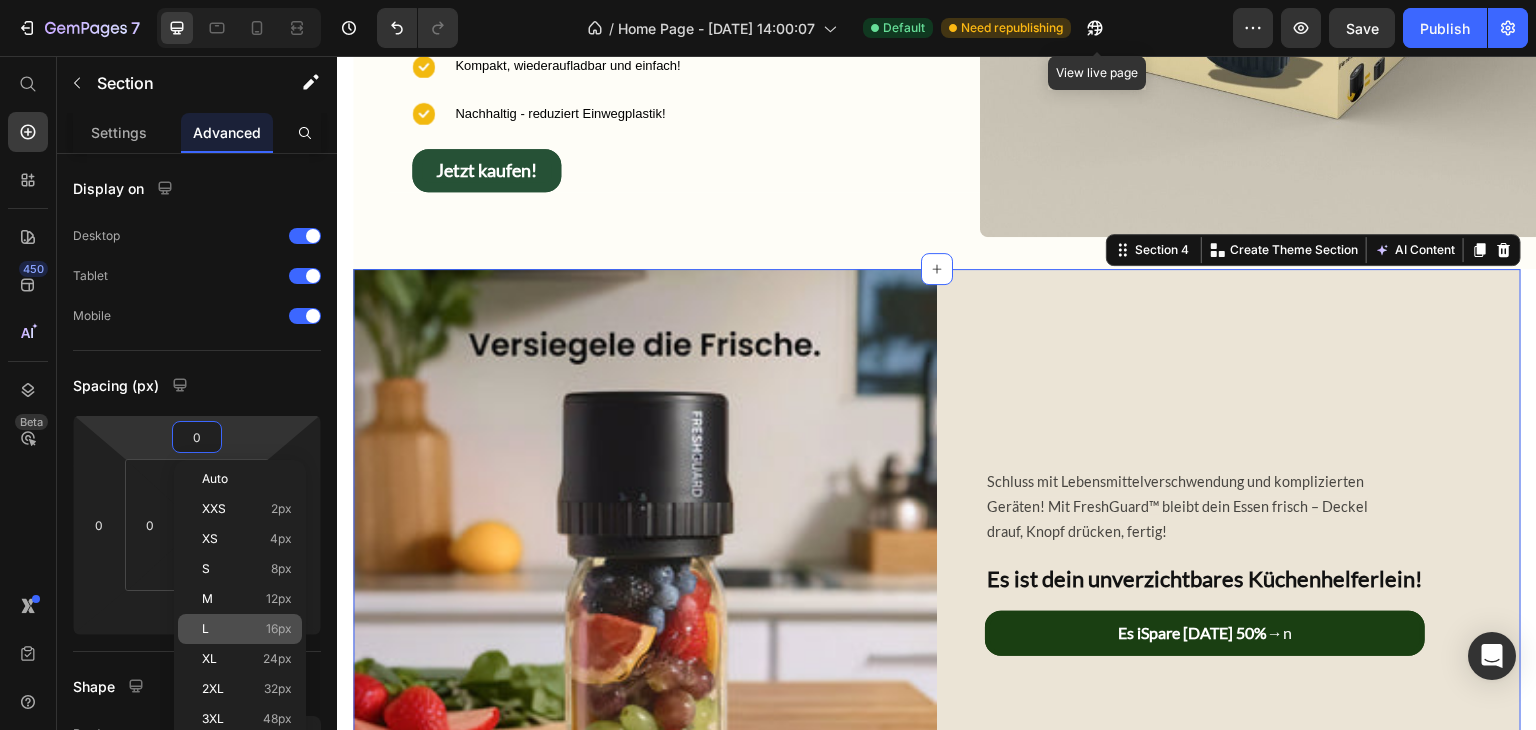 click on "16px" at bounding box center [279, 629] 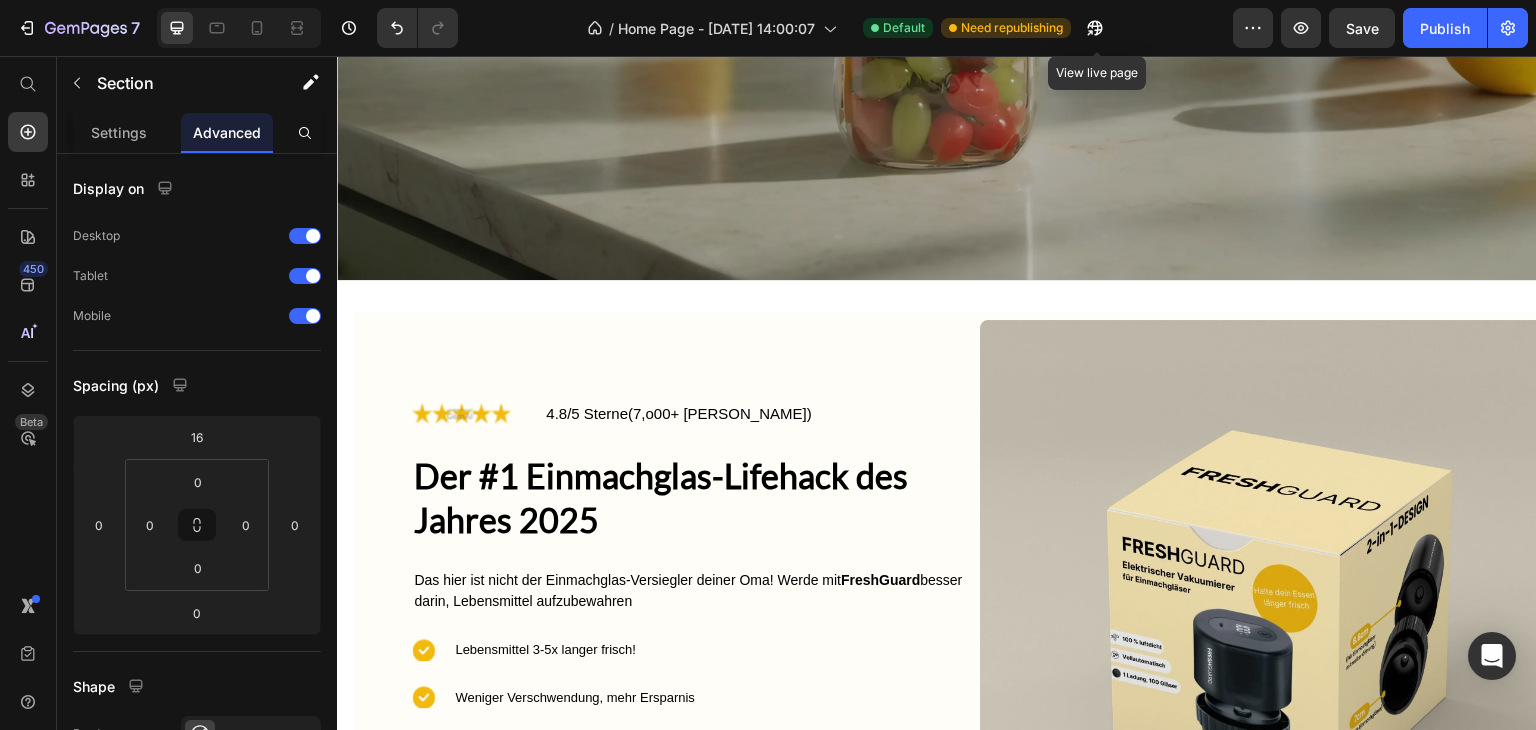 scroll, scrollTop: 588, scrollLeft: 0, axis: vertical 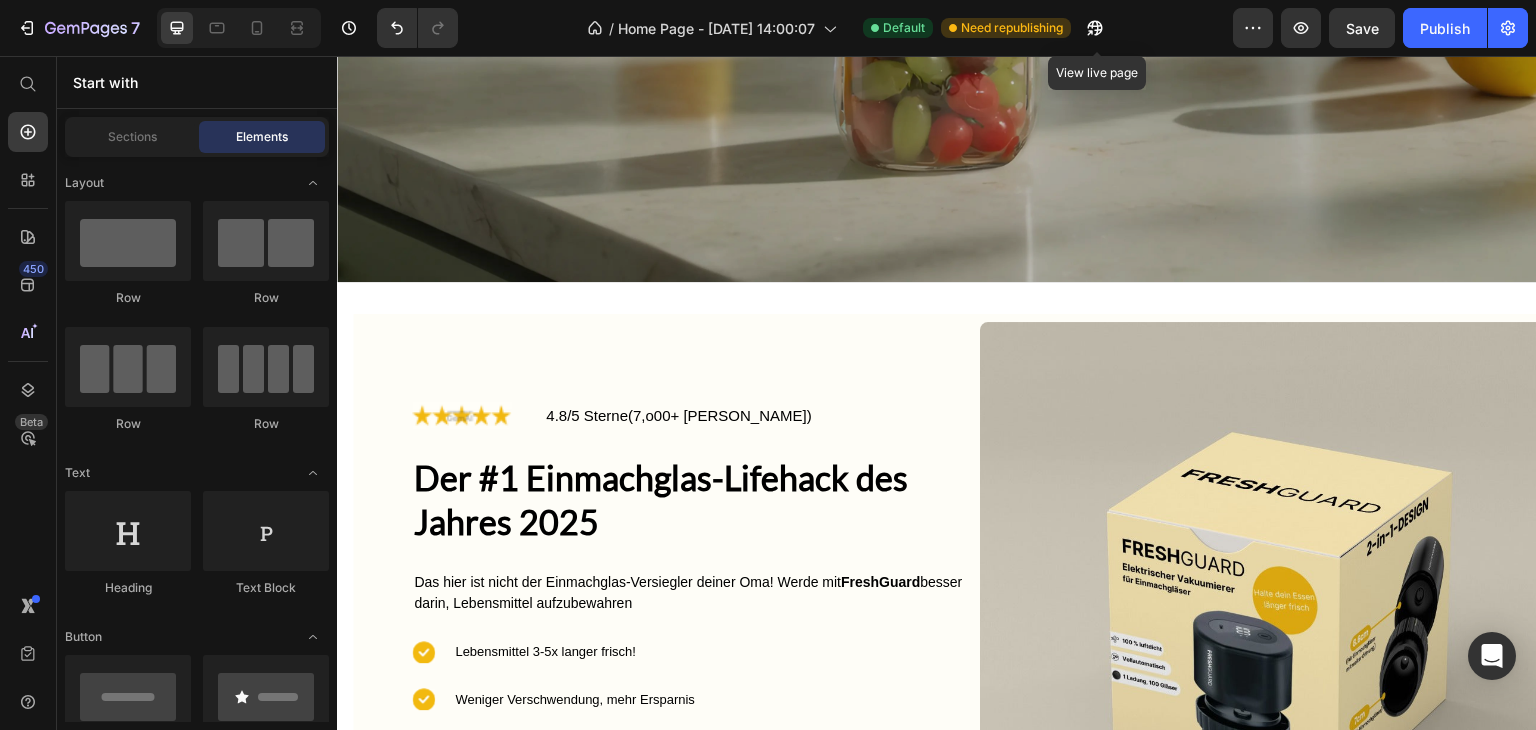 click on "Die geheime Vakuumtechnologie macht Lebensmittel 5x länger frisch Heading A beautiful vintage watch with sapphires, crystals, elegant details and exquisite movements backed by a decades-long warranty. Text block DISCOVER NOW Button Row Hero Banner Section 2 Image 4.8/5 Sterne(7,o00+ zufriedene Kunden) Text Block Row Der #1 Einmachglas-Lifehack des  Jahres 2025 Heading Das hier ist nicht der Einmachglas-Versiegler deiner Oma! Werde mit  FreshGuard  besser  darin, Lebensmittel aufzubewahren Text Block     Icon Lebensmittel 3-5x langer frisch! Text Block     Icon Weniger Verschwendung, mehr Ersparnis Text Block     Icon Kompakt, wiederaufladbar und einfach! Text Block     Icon Nachhaltig - reduziert Einwegplastik! Text Block Advanced list Jetzt   kaufen! Button Row Image Row Section 3 Image Row Schluss mit Lebensmittelverschwendung und komplizierten  Geräten! Mit FreshGuard™ bleibt dein Essen frisch – Deckel  drauf, Knopf drücken, fertig! Text Block Es ist dein unverzichtbares Küchenhelferlein! n" at bounding box center [937, 2795] 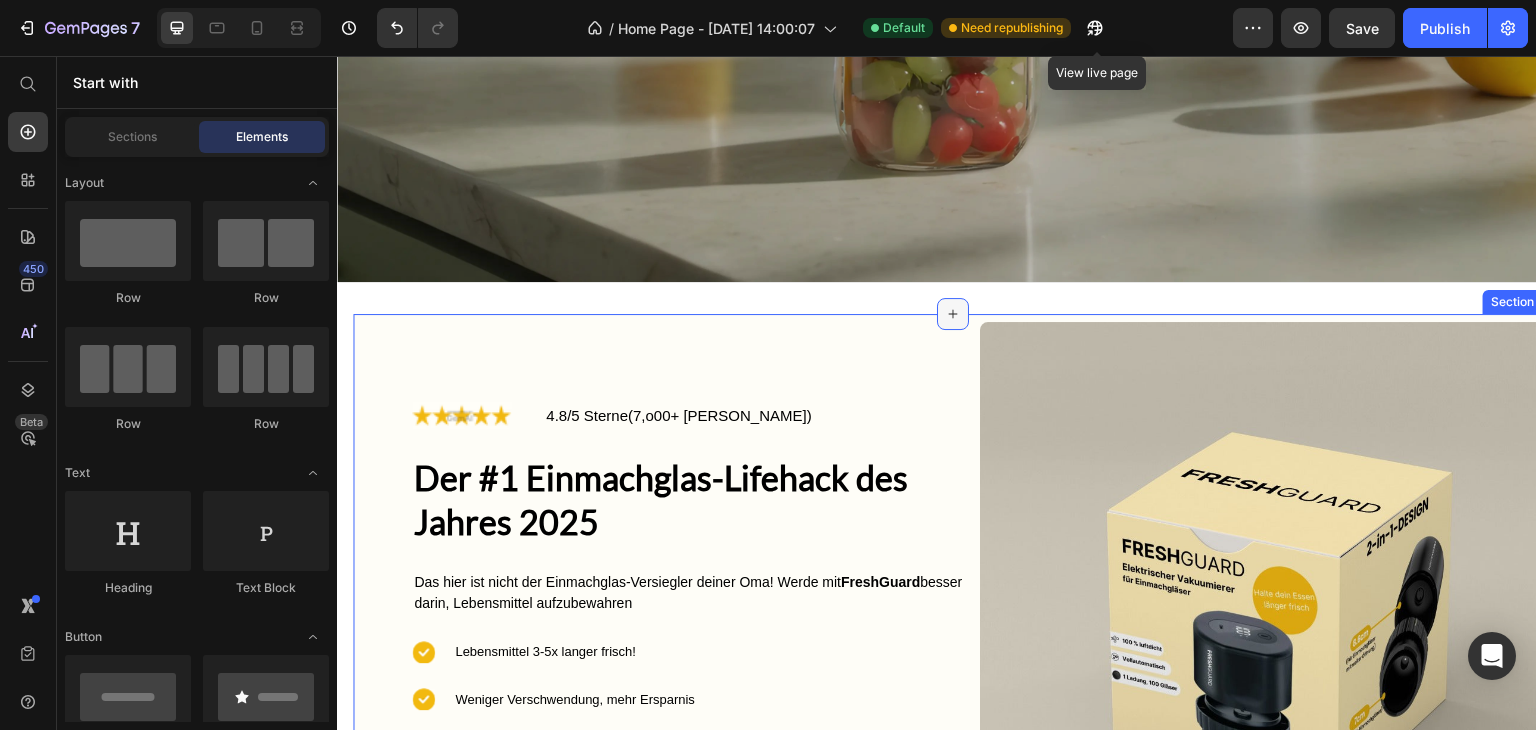click 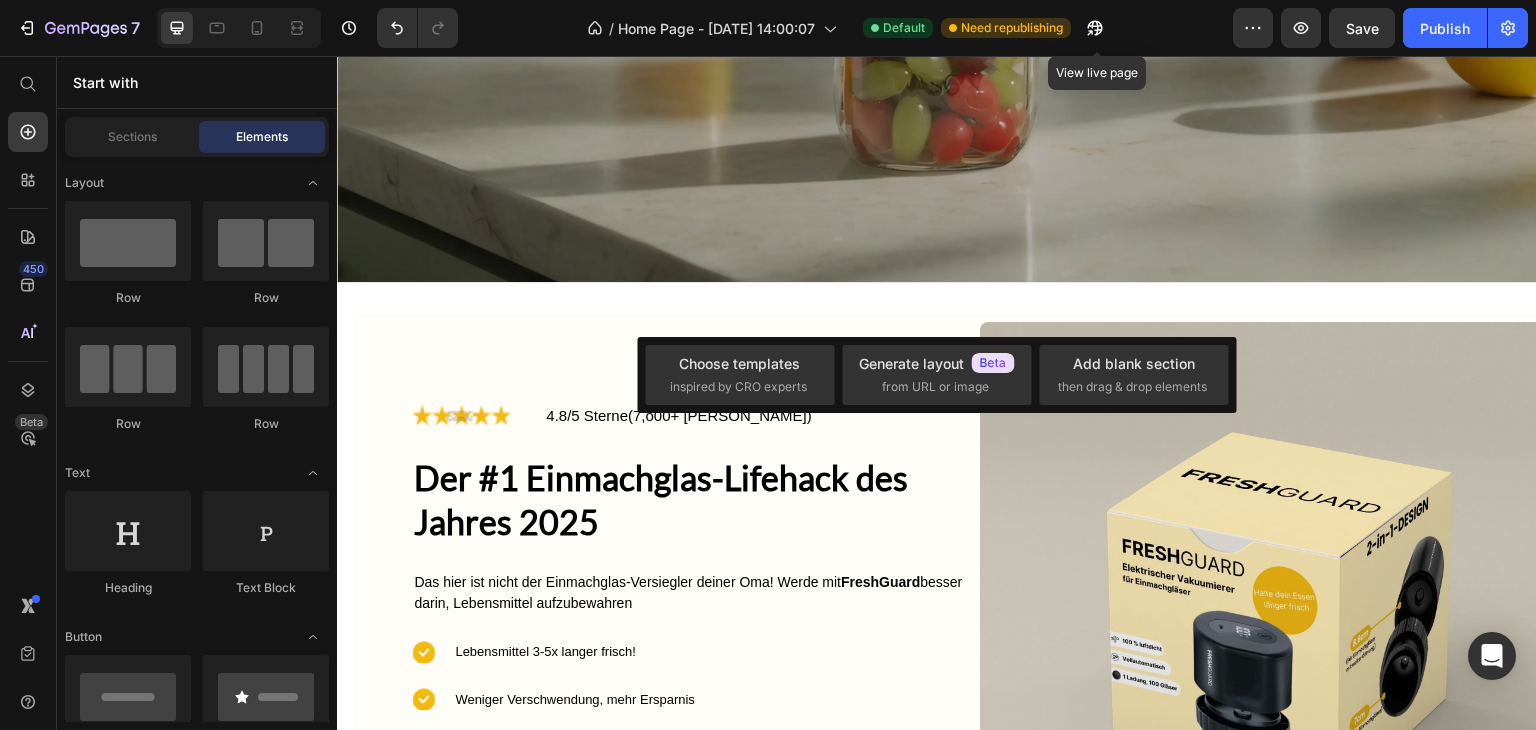 click on "Die geheime Vakuumtechnologie macht Lebensmittel 5x länger frisch Heading A beautiful vintage watch with sapphires, crystals, elegant details and exquisite movements backed by a decades-long warranty. Text block DISCOVER NOW Button Row Hero Banner Section 2 Image 4.8/5 Sterne(7,o00+ zufriedene Kunden) Text Block Row Der #1 Einmachglas-Lifehack des  Jahres 2025 Heading Das hier ist nicht der Einmachglas-Versiegler deiner Oma! Werde mit  FreshGuard  besser  darin, Lebensmittel aufzubewahren Text Block     Icon Lebensmittel 3-5x langer frisch! Text Block     Icon Weniger Verschwendung, mehr Ersparnis Text Block     Icon Kompakt, wiederaufladbar und einfach! Text Block     Icon Nachhaltig - reduziert Einwegplastik! Text Block Advanced list Jetzt   kaufen! Button Row Image Row Section 3 Image Row Schluss mit Lebensmittelverschwendung und komplizierten  Geräten! Mit FreshGuard™ bleibt dein Essen frisch – Deckel  drauf, Knopf drücken, fertig! Text Block Es ist dein unverzichtbares Küchenhelferlein! n" at bounding box center [937, 2795] 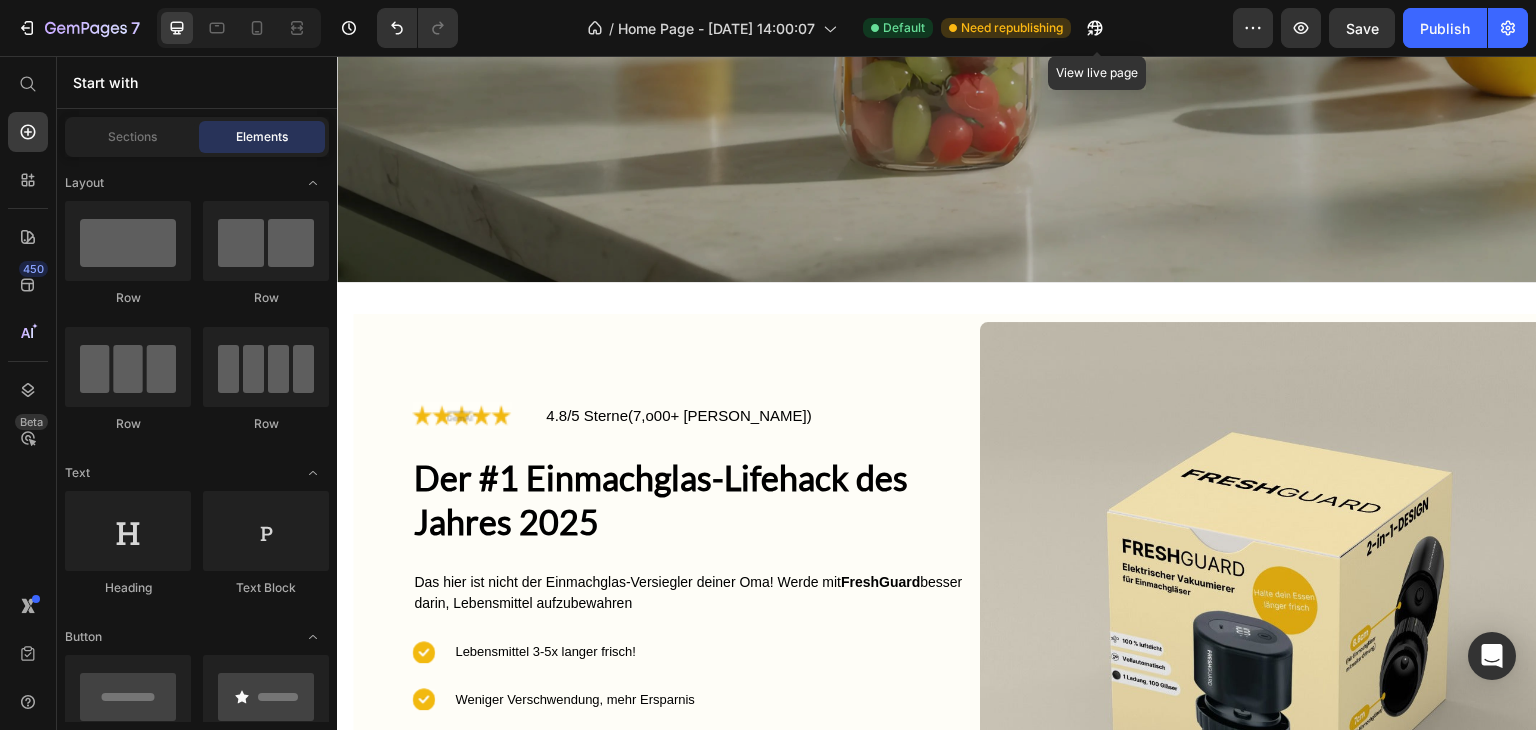 click on "Die geheime Vakuumtechnologie macht Lebensmittel 5x länger frisch Heading A beautiful vintage watch with sapphires, crystals, elegant details and exquisite movements backed by a decades-long warranty. Text block DISCOVER NOW Button Row Hero Banner Section 2 Image 4.8/5 Sterne(7,o00+ zufriedene Kunden) Text Block Row Der #1 Einmachglas-Lifehack des  Jahres 2025 Heading Das hier ist nicht der Einmachglas-Versiegler deiner Oma! Werde mit  FreshGuard  besser  darin, Lebensmittel aufzubewahren Text Block     Icon Lebensmittel 3-5x langer frisch! Text Block     Icon Weniger Verschwendung, mehr Ersparnis Text Block     Icon Kompakt, wiederaufladbar und einfach! Text Block     Icon Nachhaltig - reduziert Einwegplastik! Text Block Advanced list Jetzt   kaufen! Button Row Image Row Section 3 Image Row Schluss mit Lebensmittelverschwendung und komplizierten  Geräten! Mit FreshGuard™ bleibt dein Essen frisch – Deckel  drauf, Knopf drücken, fertig! Text Block Es ist dein unverzichtbares Küchenhelferlein! n" at bounding box center (937, 2795) 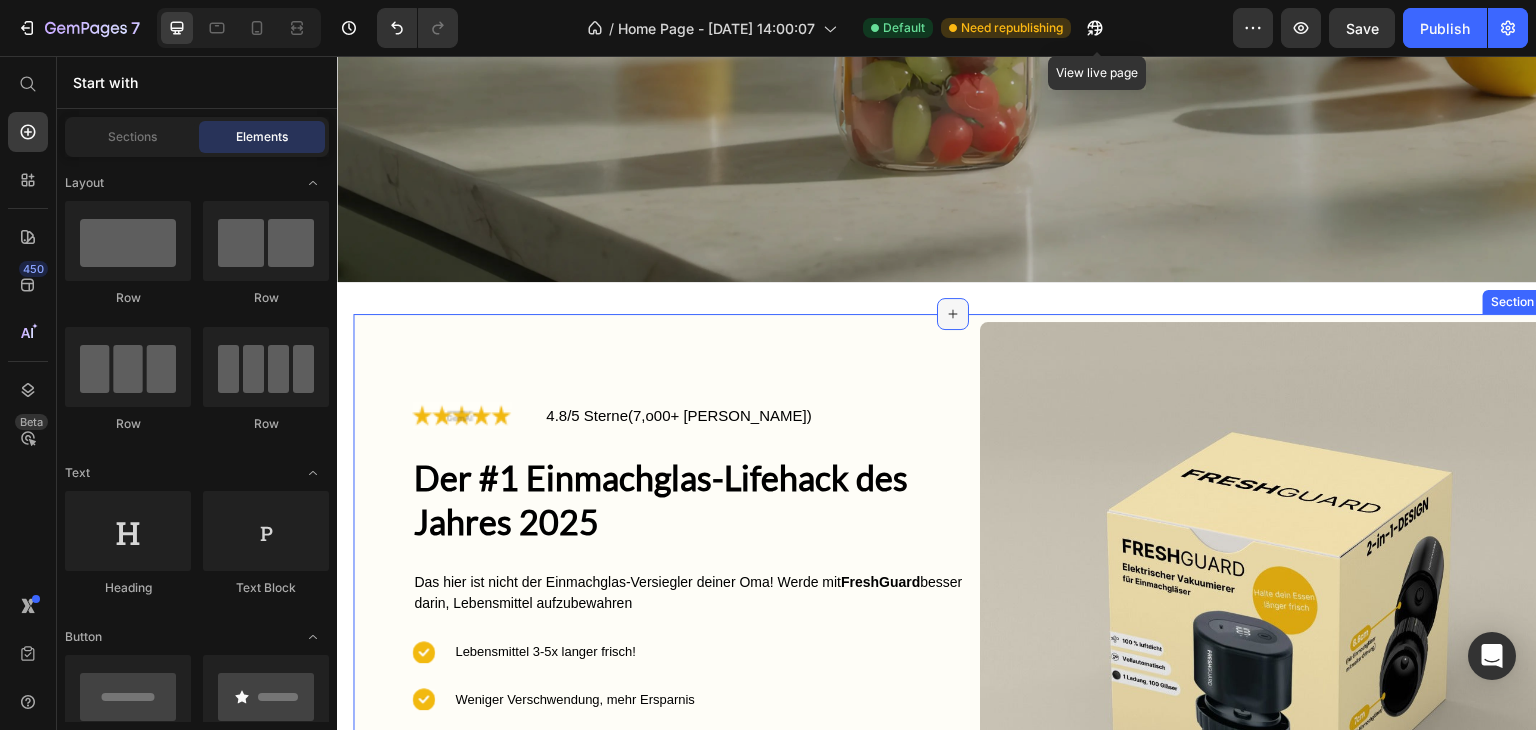 click at bounding box center [953, 314] 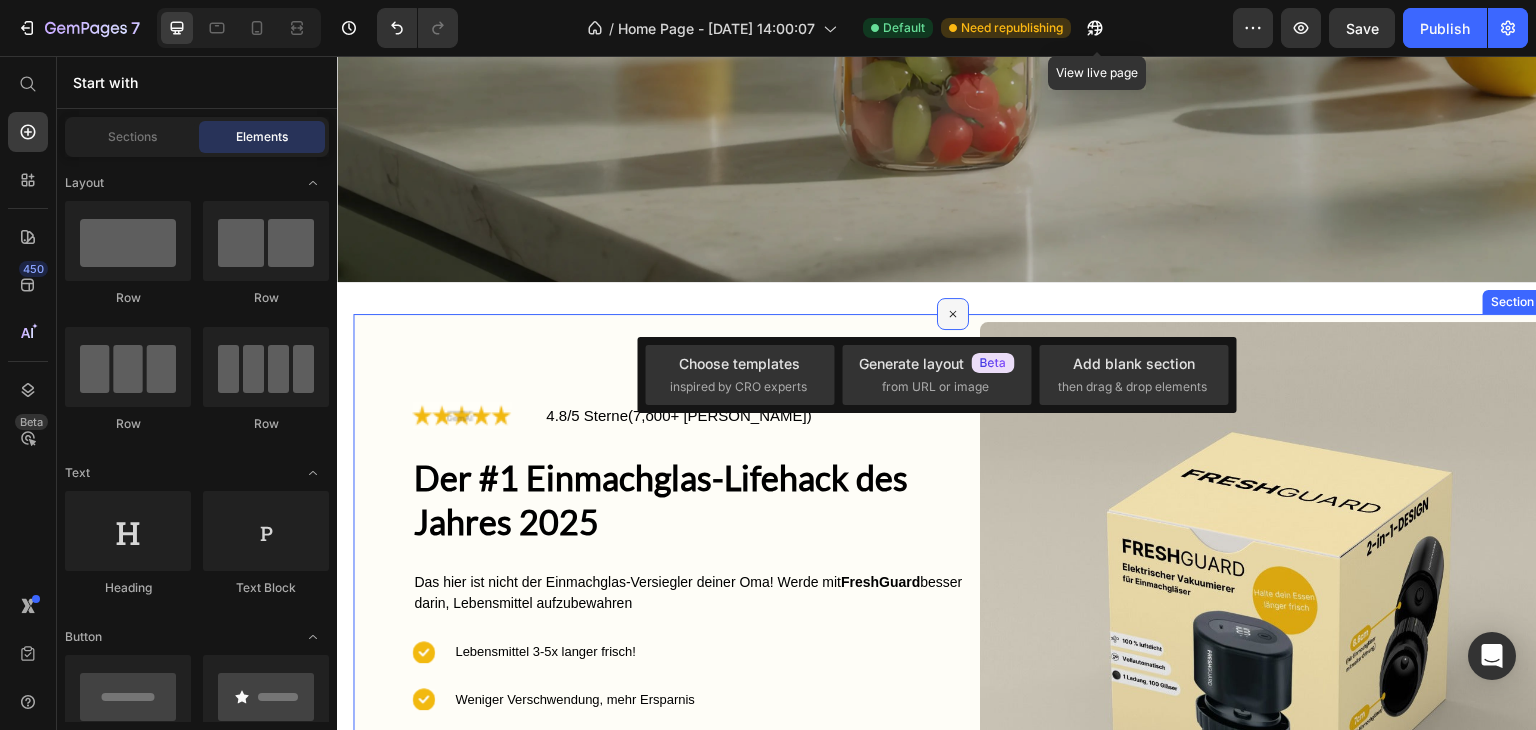 click at bounding box center [953, 314] 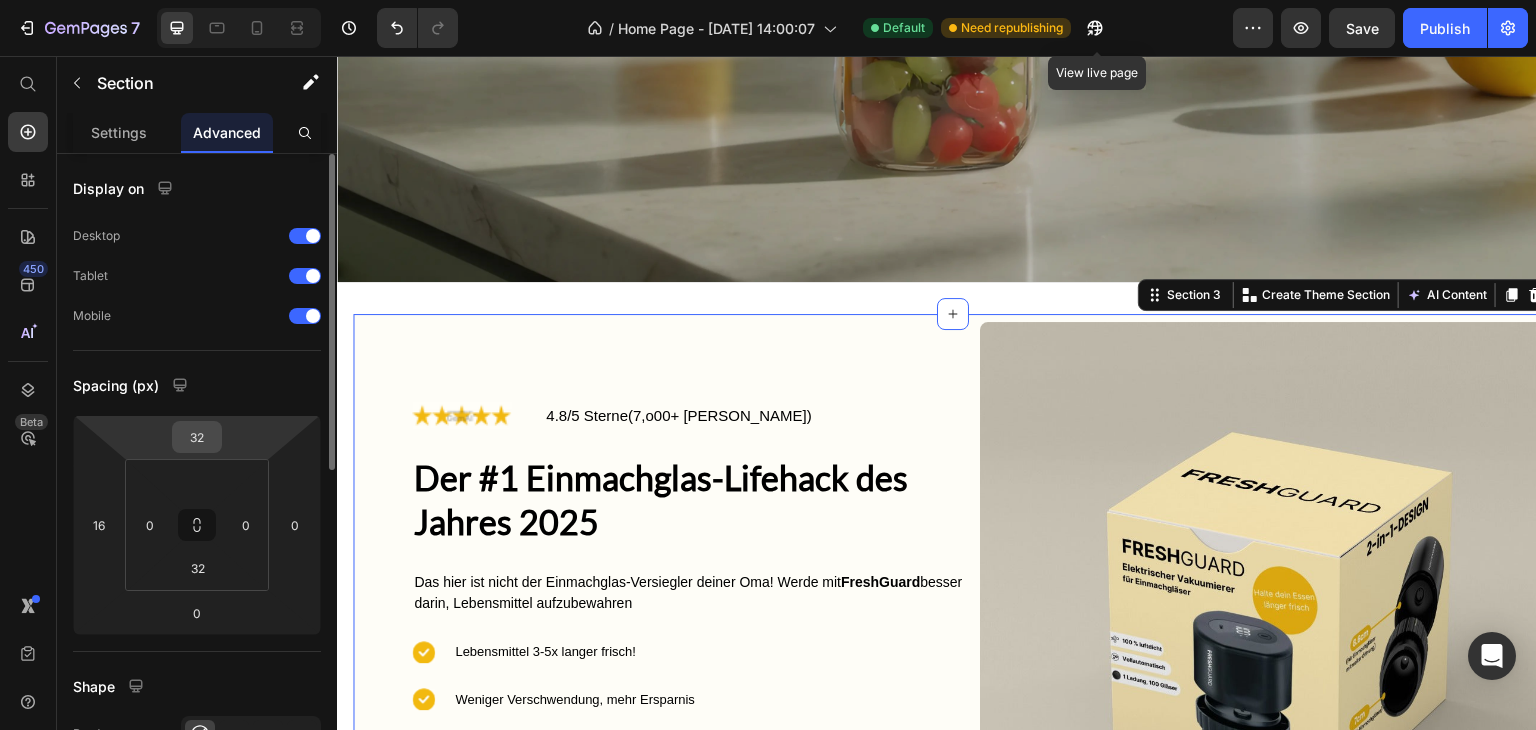 click on "32" at bounding box center (197, 437) 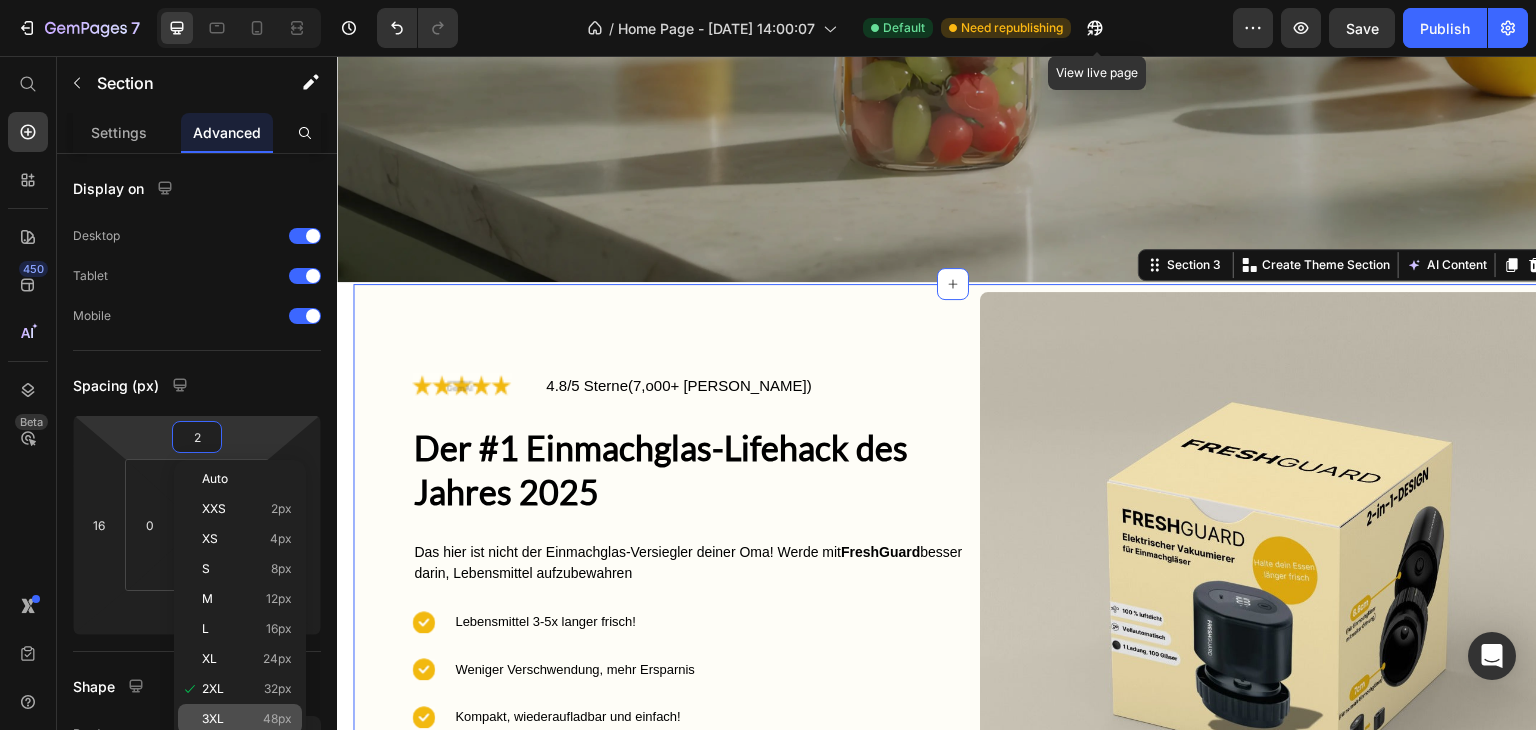 click on "48px" at bounding box center [277, 719] 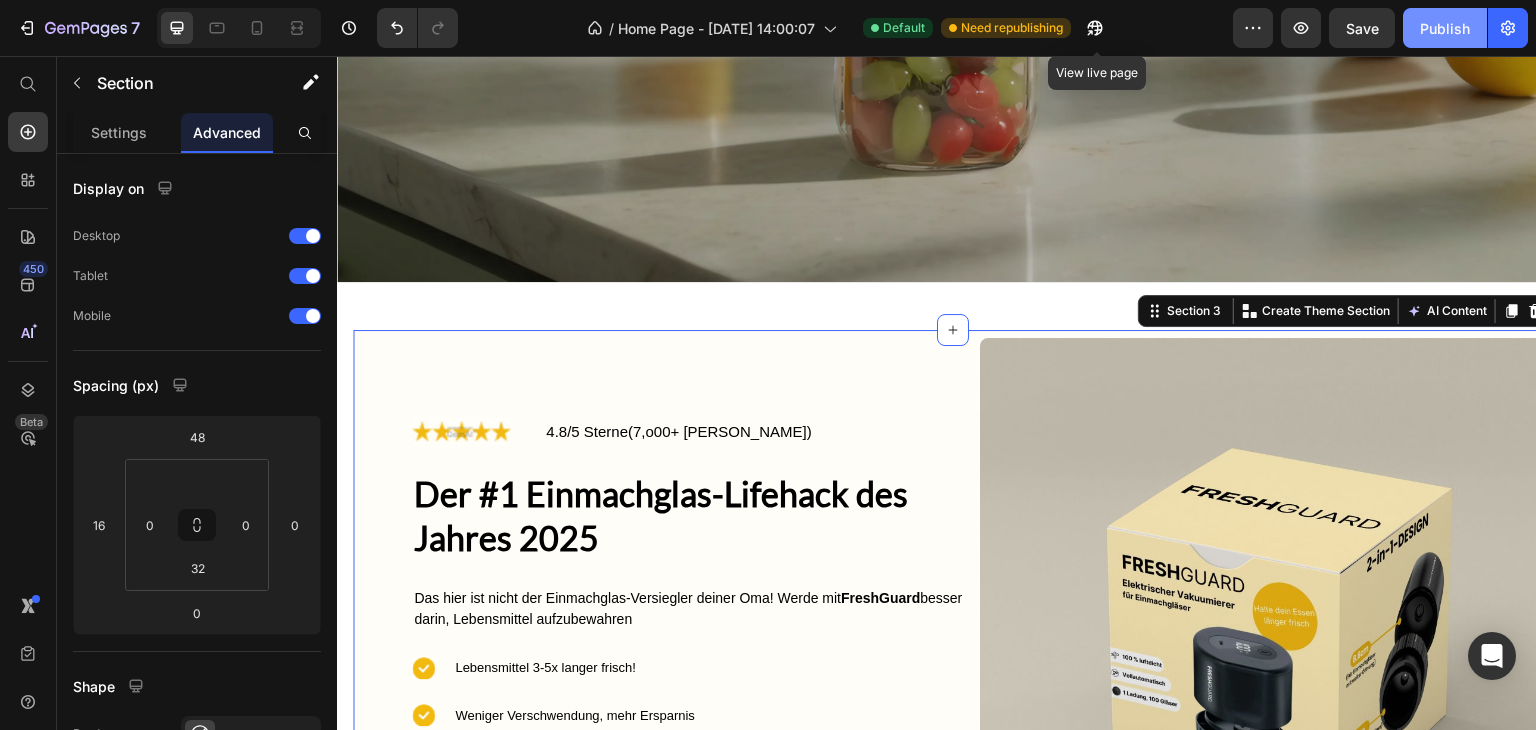 click on "Publish" at bounding box center (1445, 28) 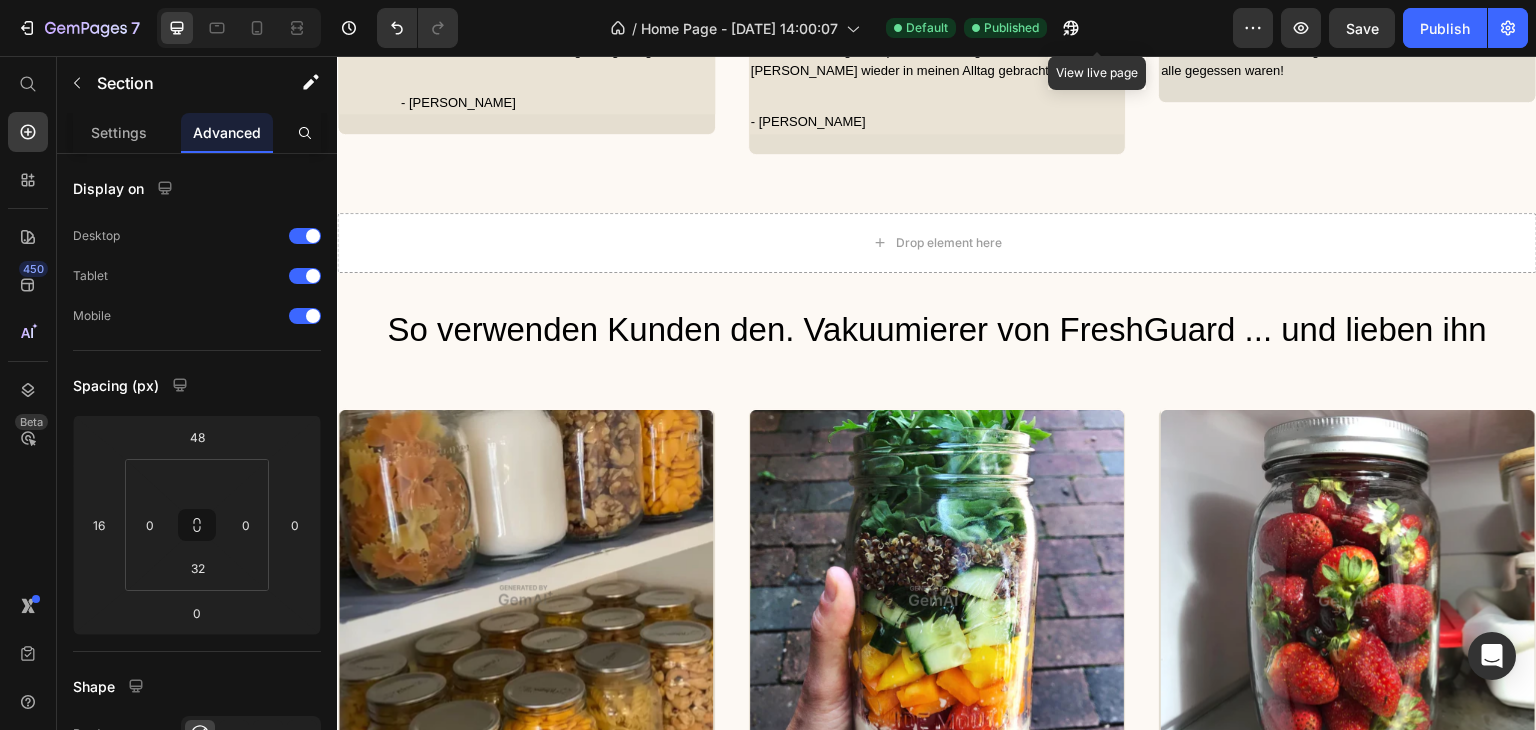 scroll, scrollTop: 5668, scrollLeft: 0, axis: vertical 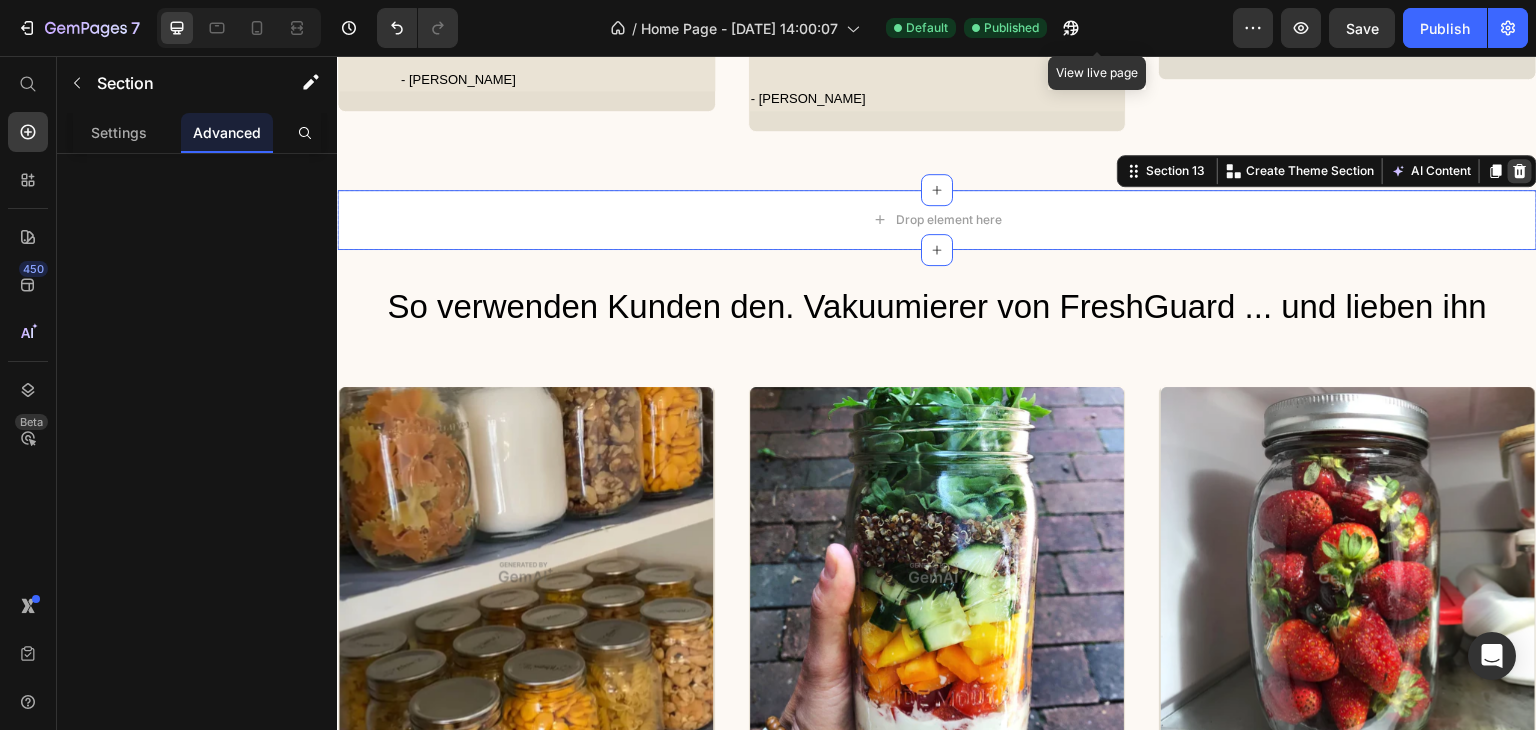 click 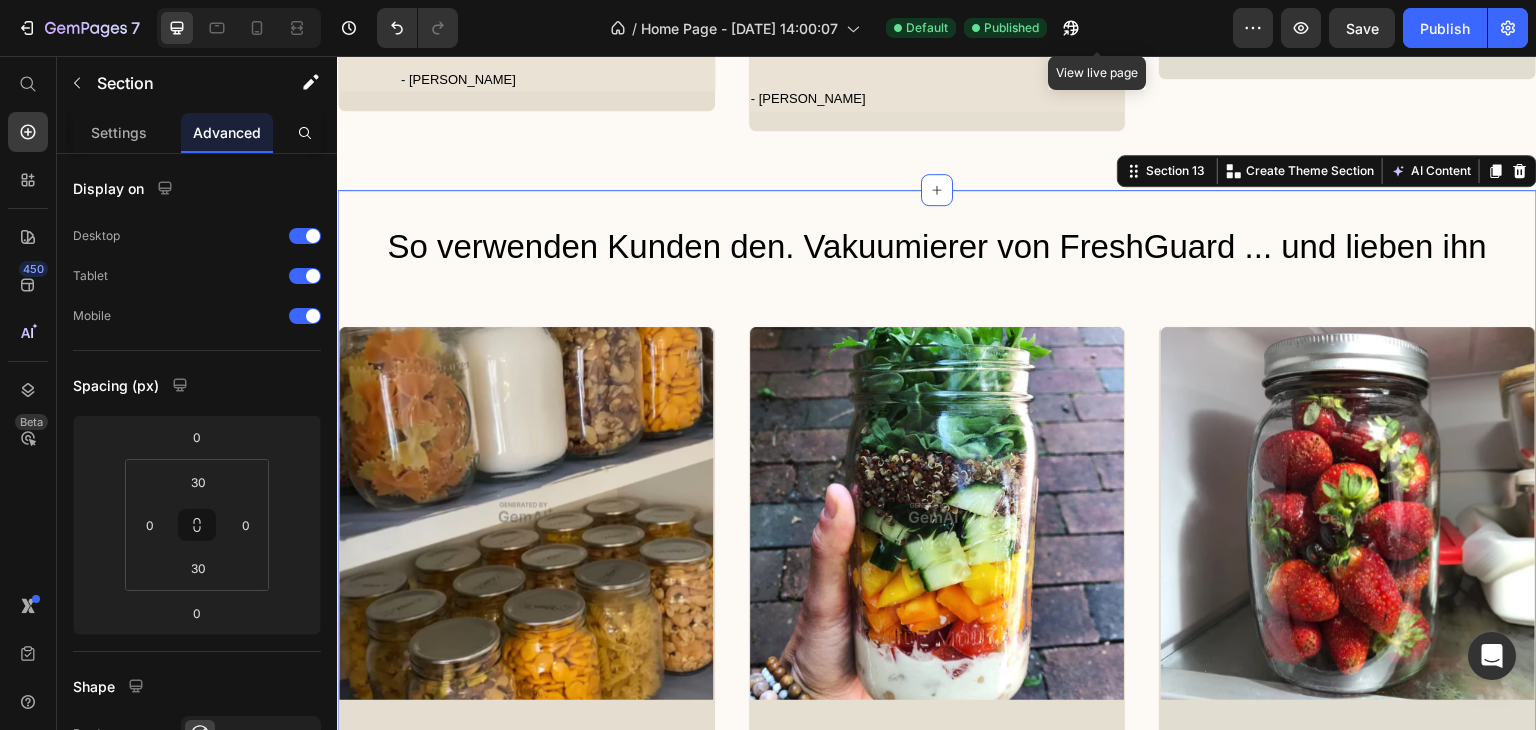 click on "So verwenden Kunden den. Vakuumierer von FreshGuard ... und lieben ihn Heading Image Zucker, Getreide und Krauter in groBen Mengen ein. Das Gerat war fur die Langzeitlagerung. Text Block - Margo F. Text Block Row Row Image Perfekt fur Salatglaser!. Ich liebe Salatglaser, aber mein altes. Siegelgerat war zu umstandlich. Dieses. meinen Alltag gebracht!. Text Block - Sofia A Text Block Row Row Image Halte deine Erdbeeren langer frisch!. bleiben sie frisch, bis sie alle gegessen waren! Text Block Row Row Row Row Section 13   You can create reusable sections Create Theme Section AI Content Write with GemAI What would you like to describe here? Tone and Voice Persuasive Product Show more Generate" at bounding box center (937, 564) 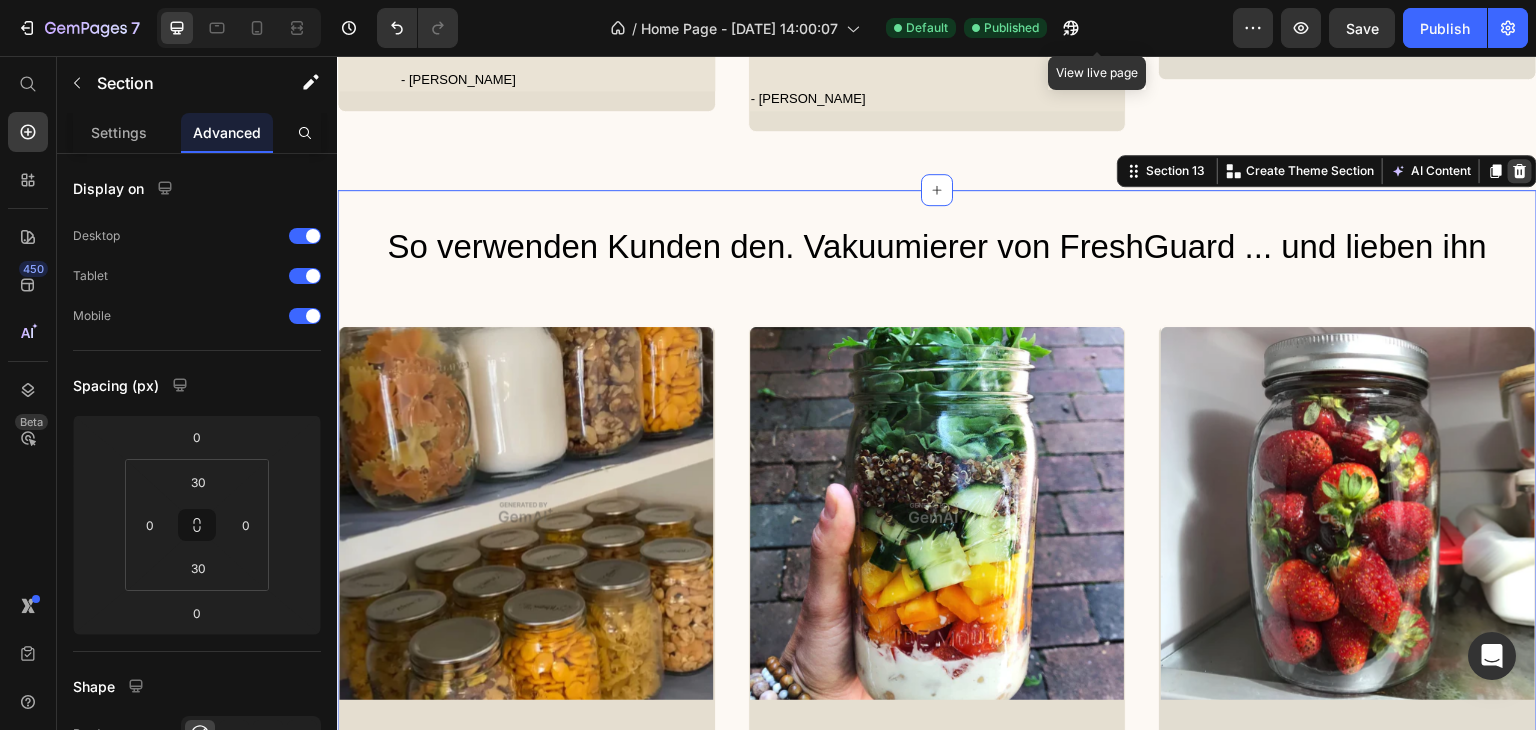 click 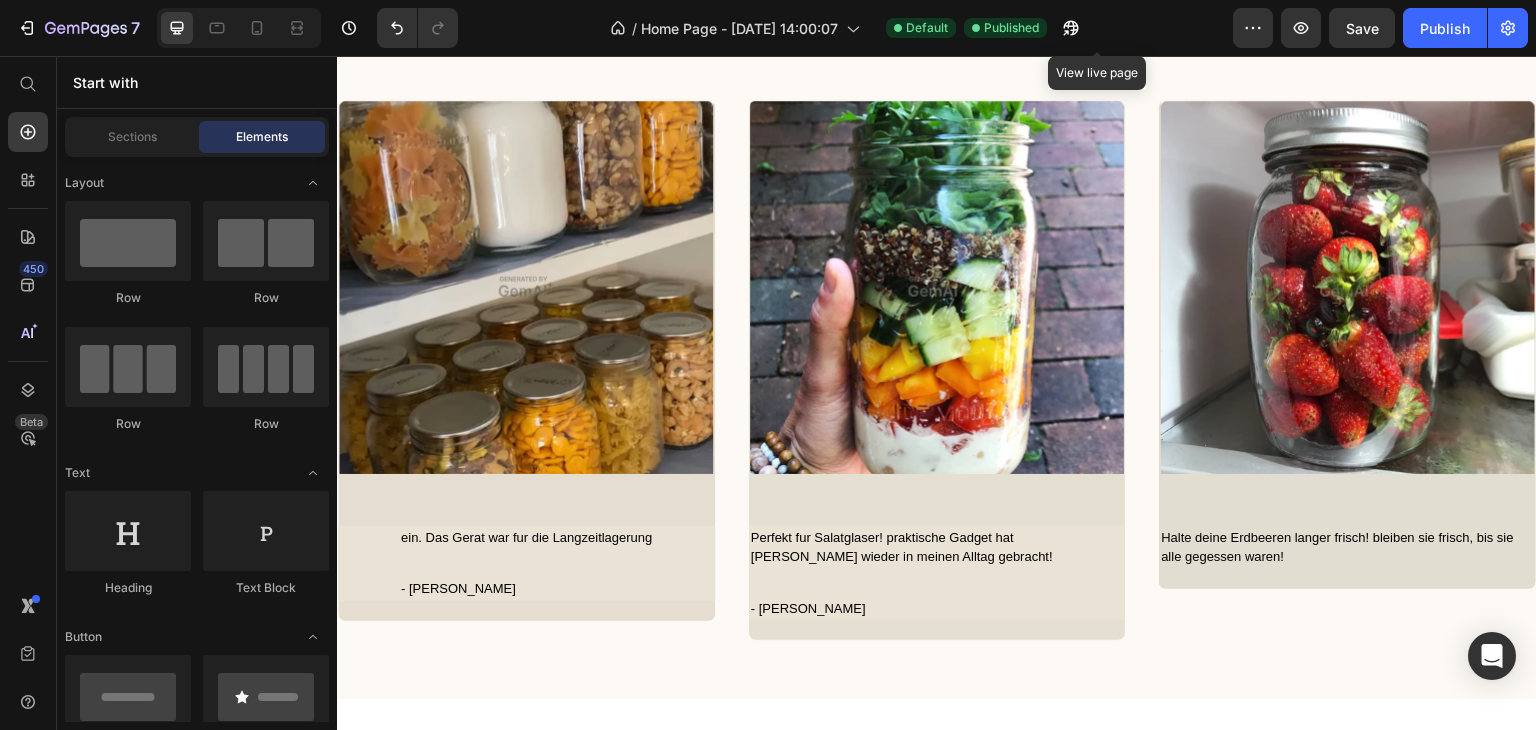 scroll, scrollTop: 4922, scrollLeft: 0, axis: vertical 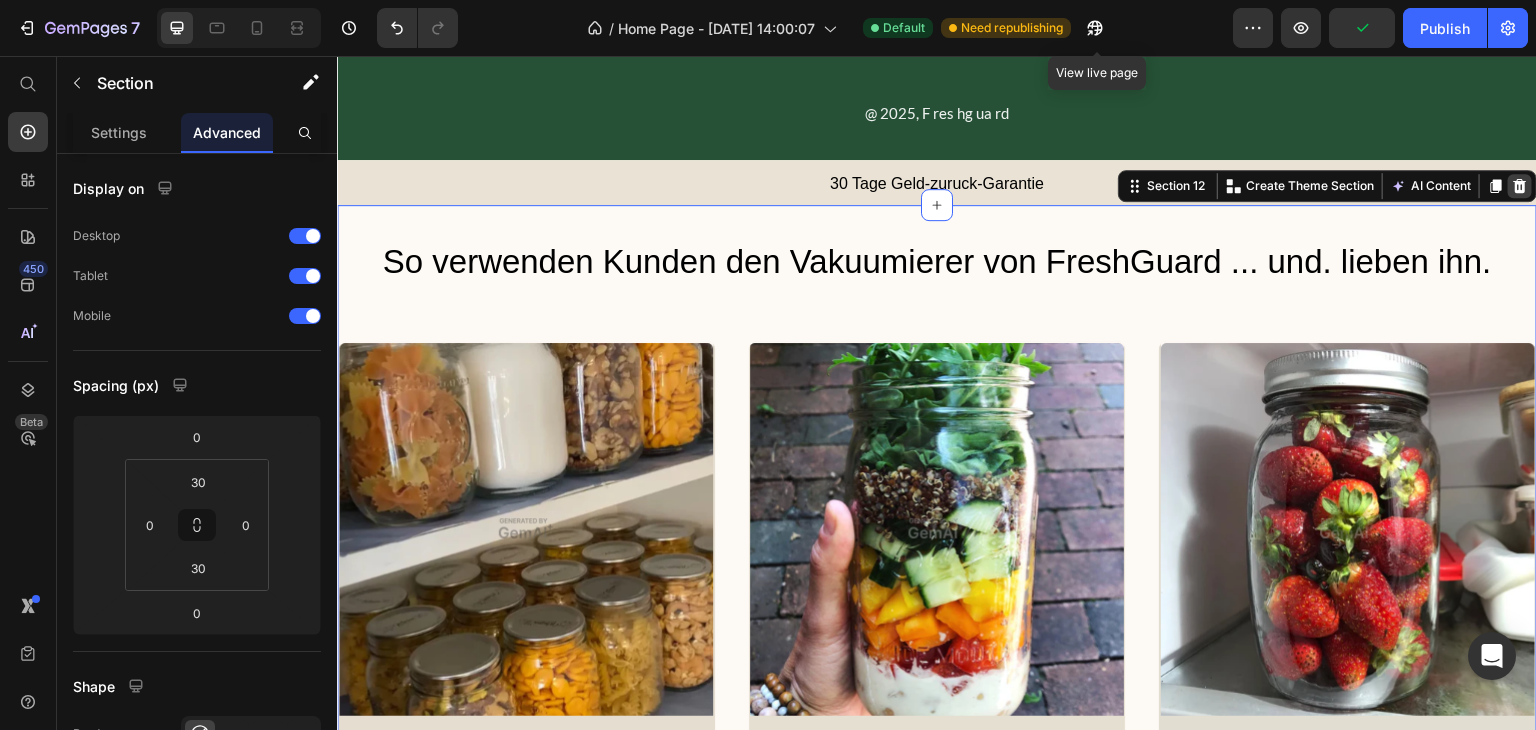 click 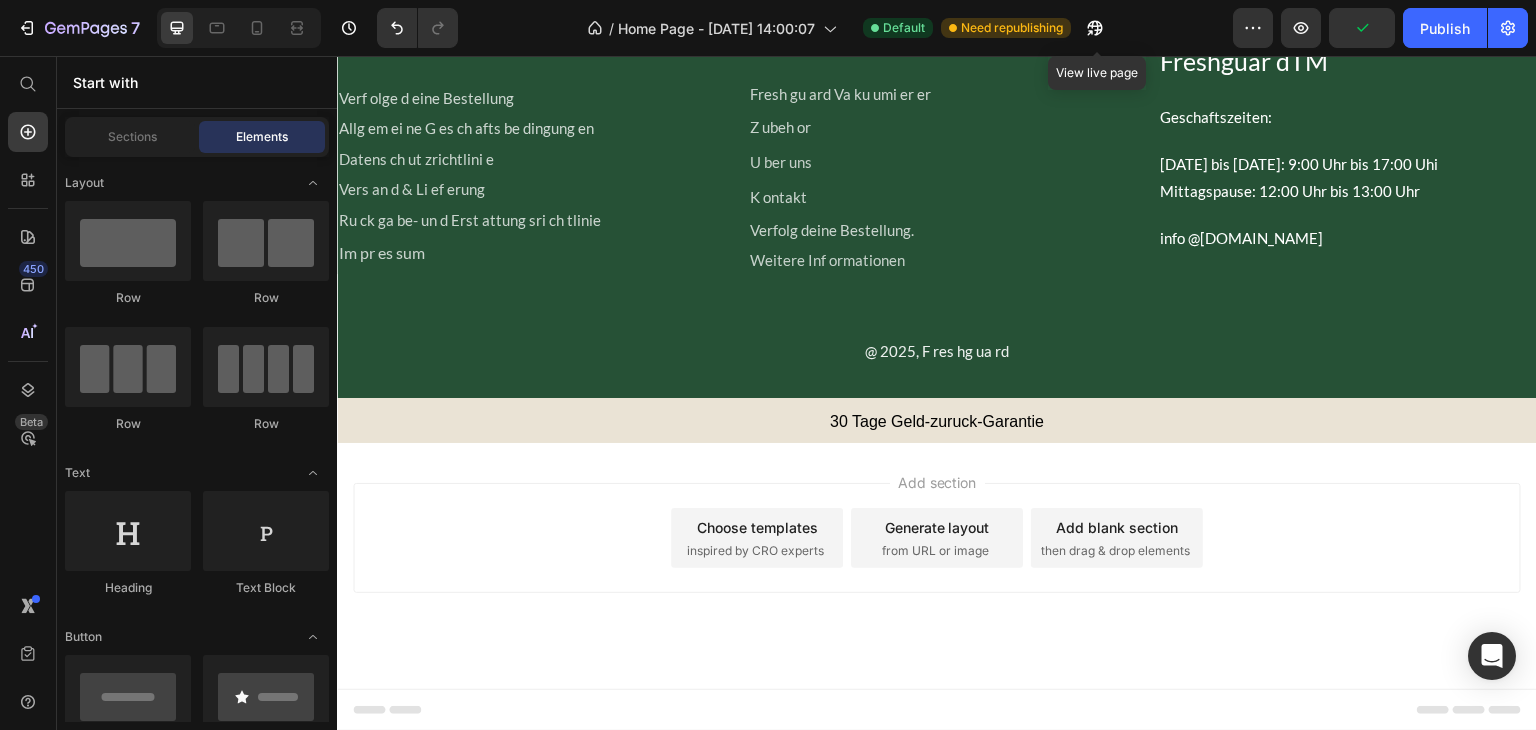 scroll, scrollTop: 4678, scrollLeft: 0, axis: vertical 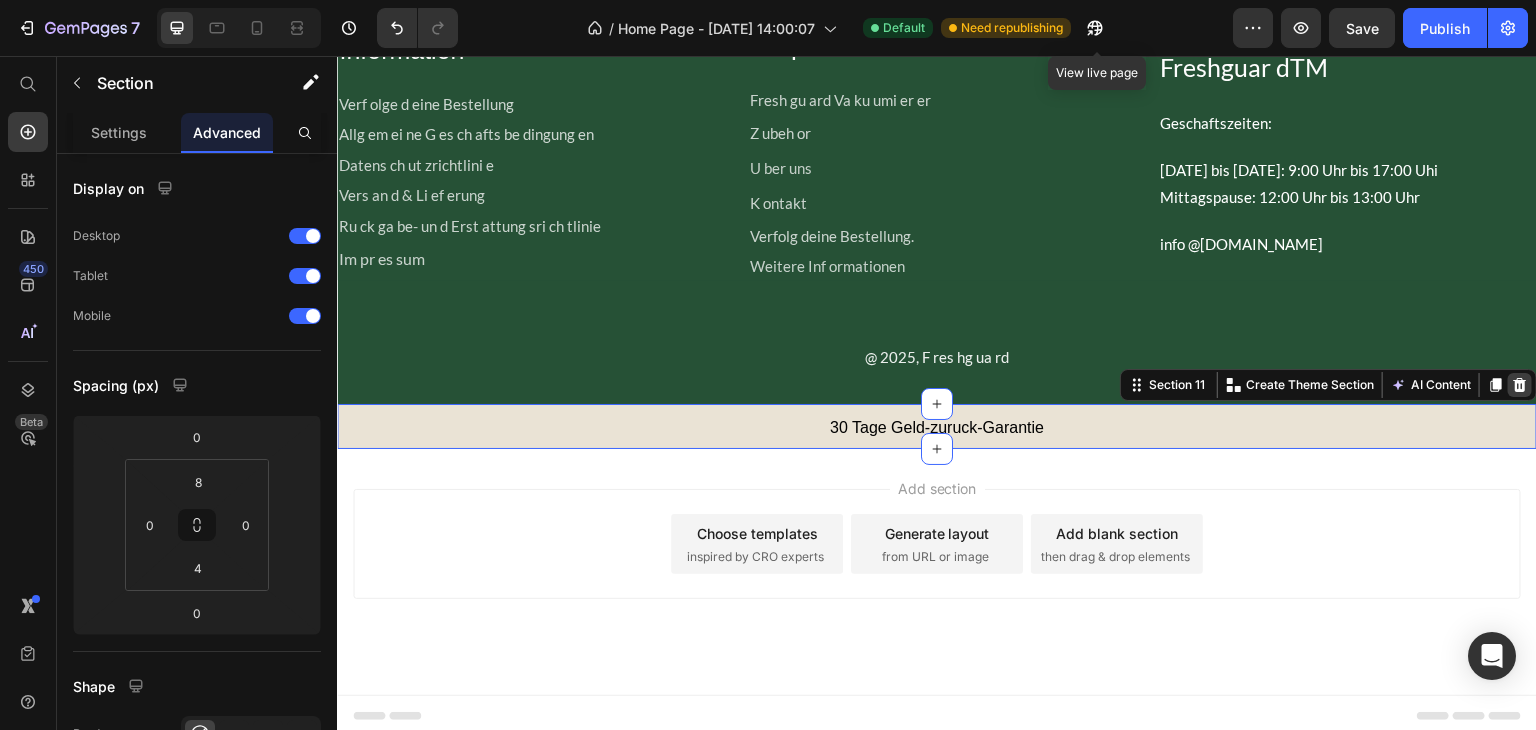 click 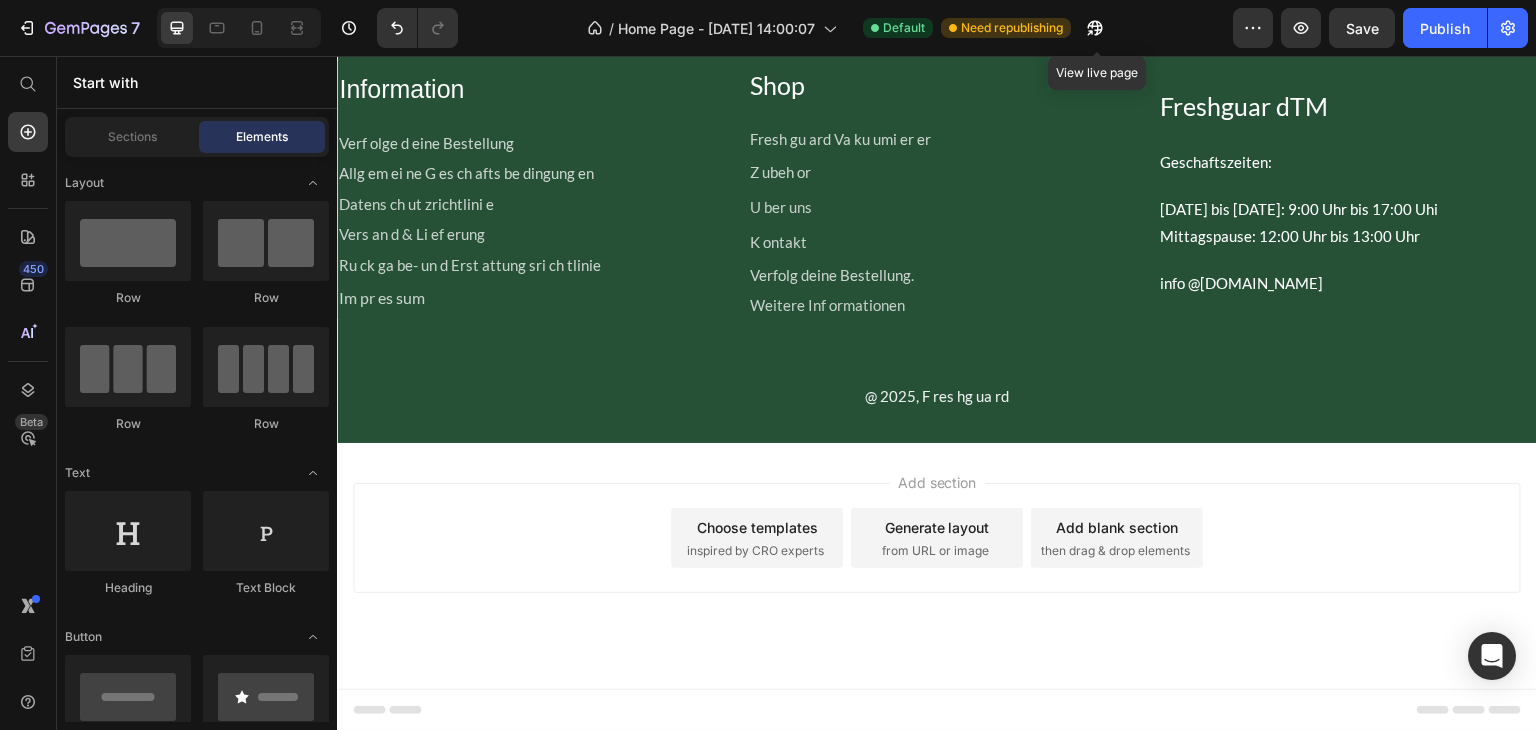 scroll, scrollTop: 4633, scrollLeft: 0, axis: vertical 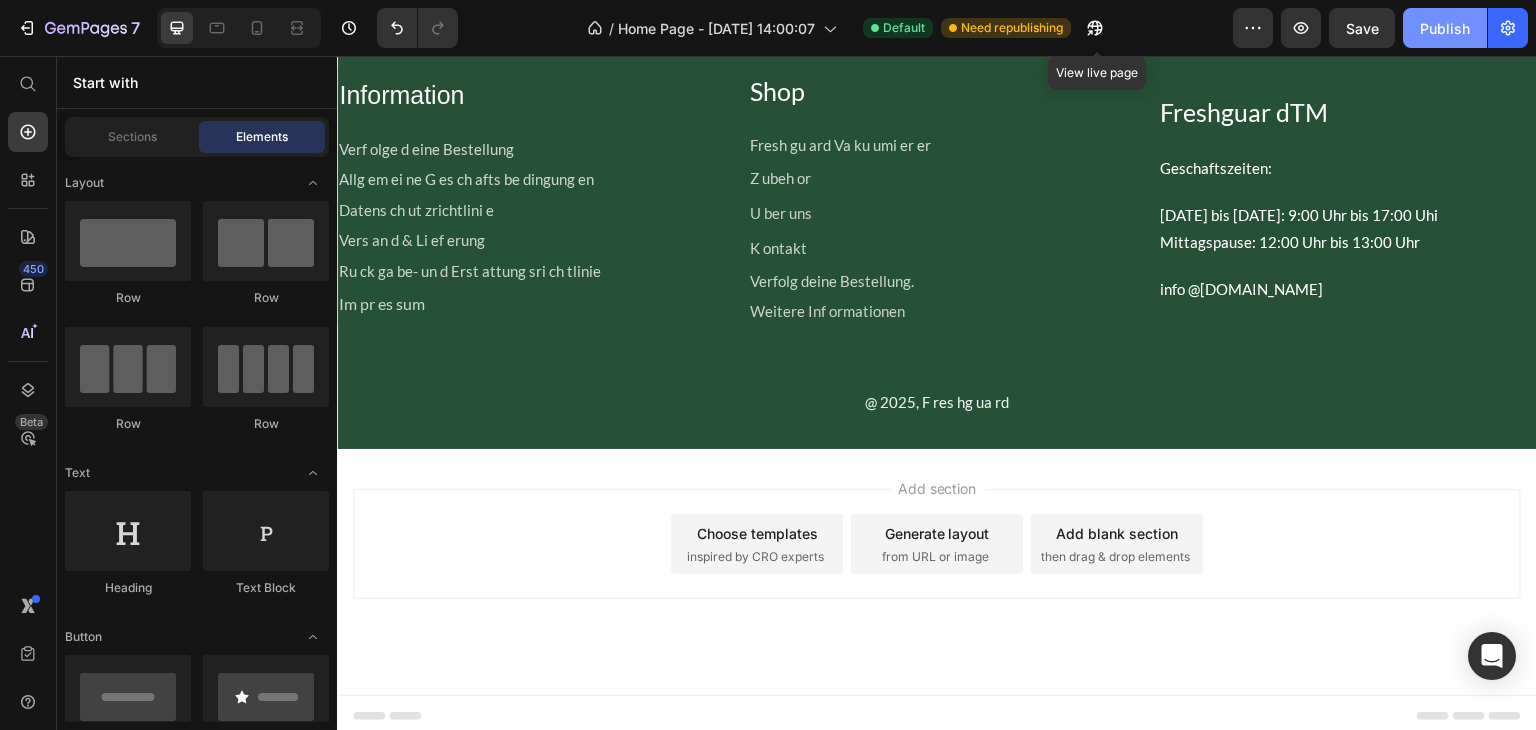 click on "Publish" at bounding box center (1445, 28) 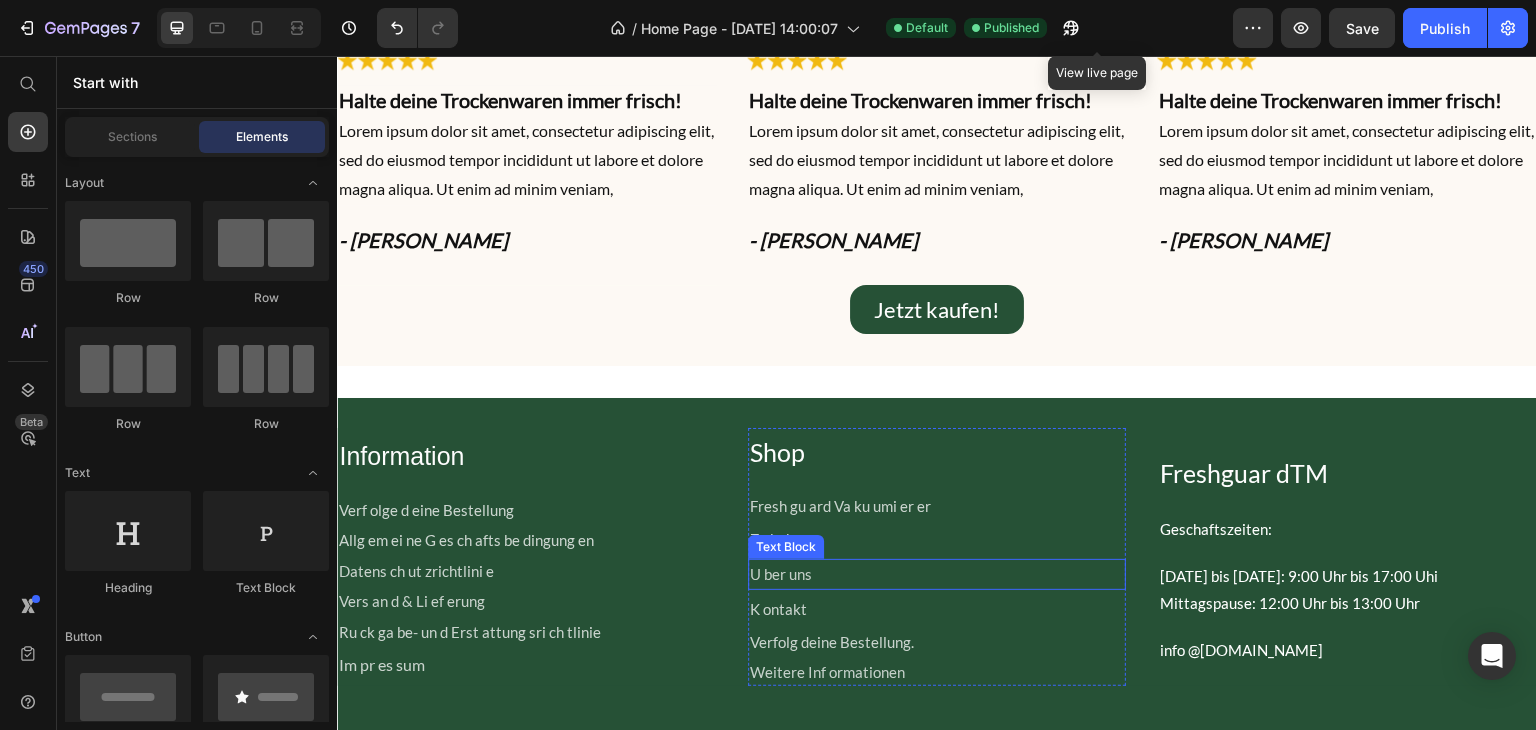 scroll, scrollTop: 4231, scrollLeft: 0, axis: vertical 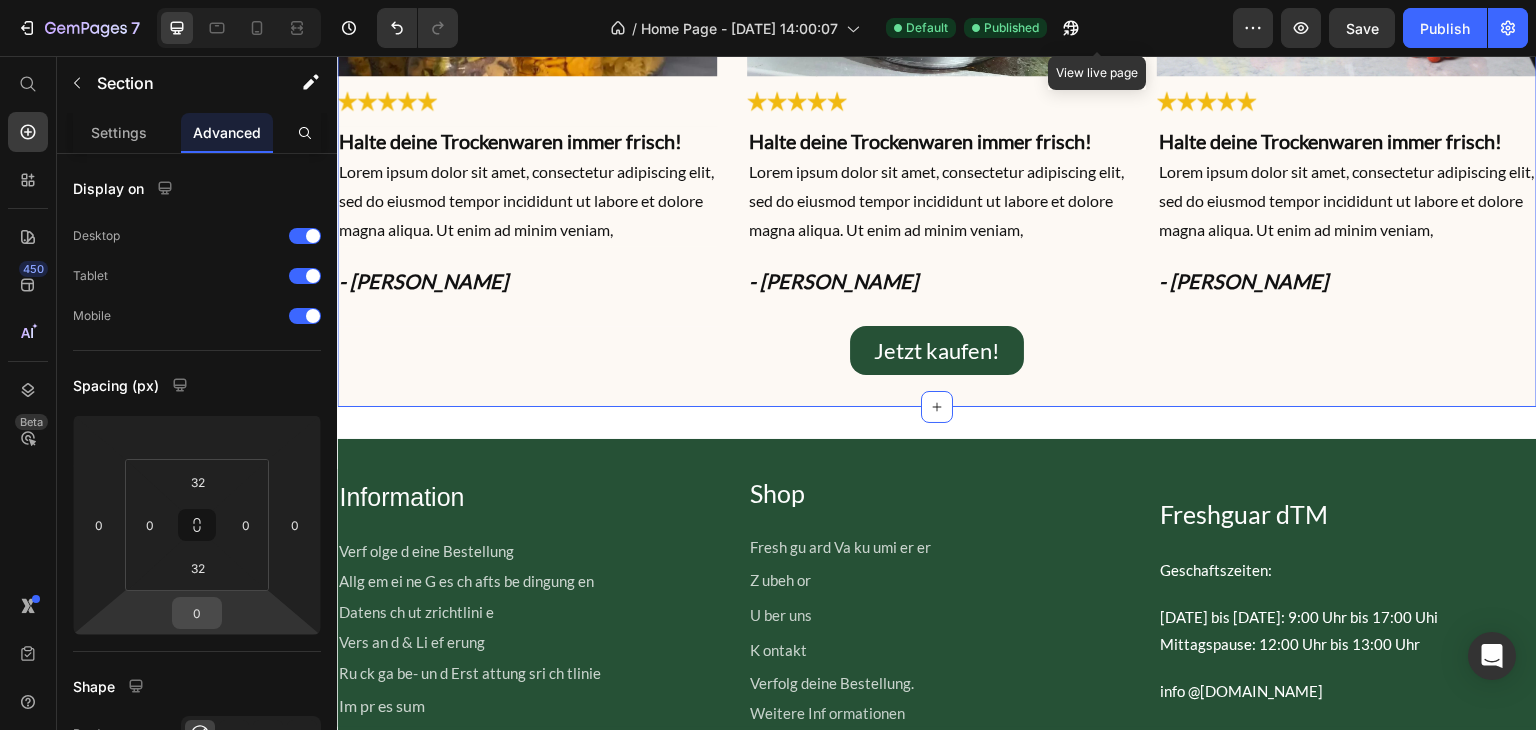 click on "0" at bounding box center [197, 613] 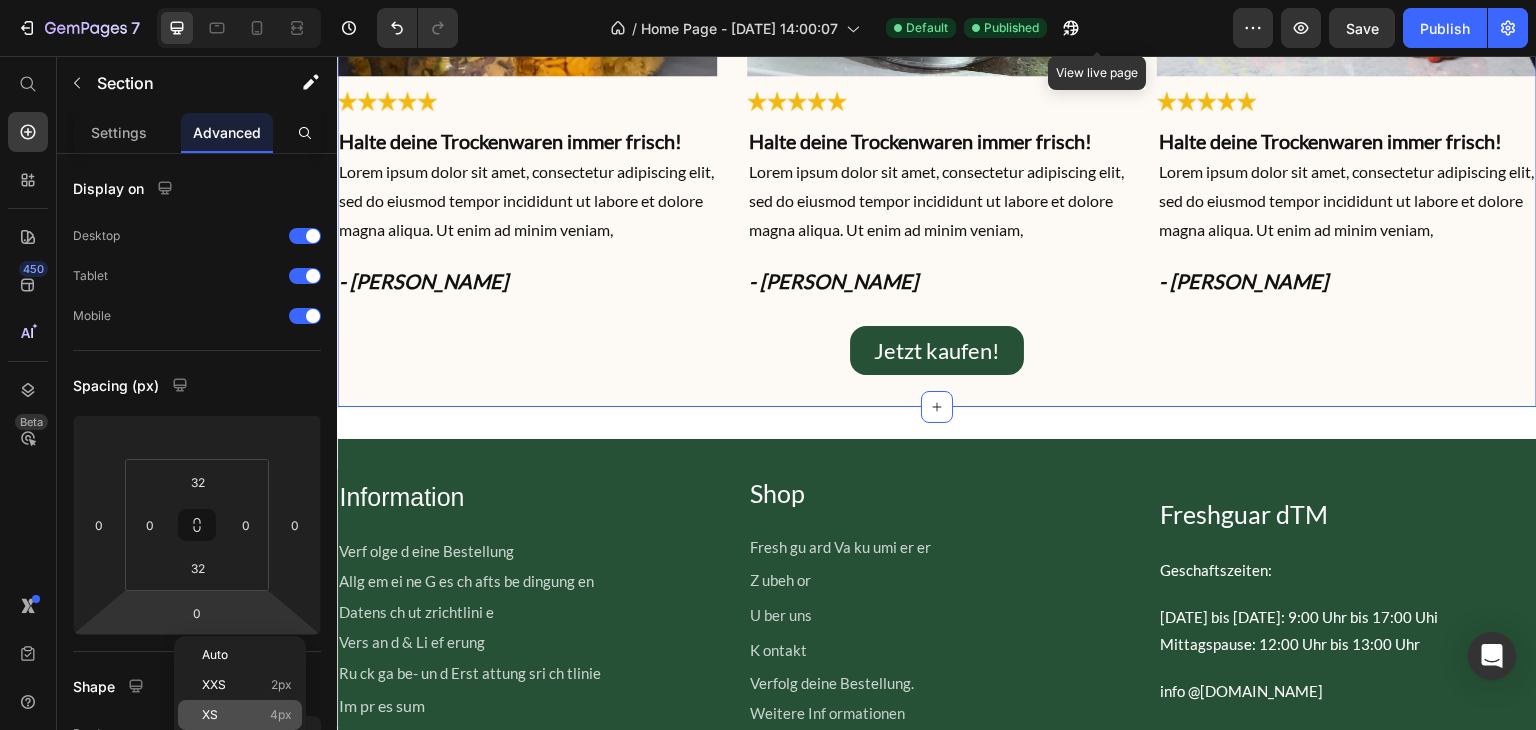 click on "4px" at bounding box center [281, 715] 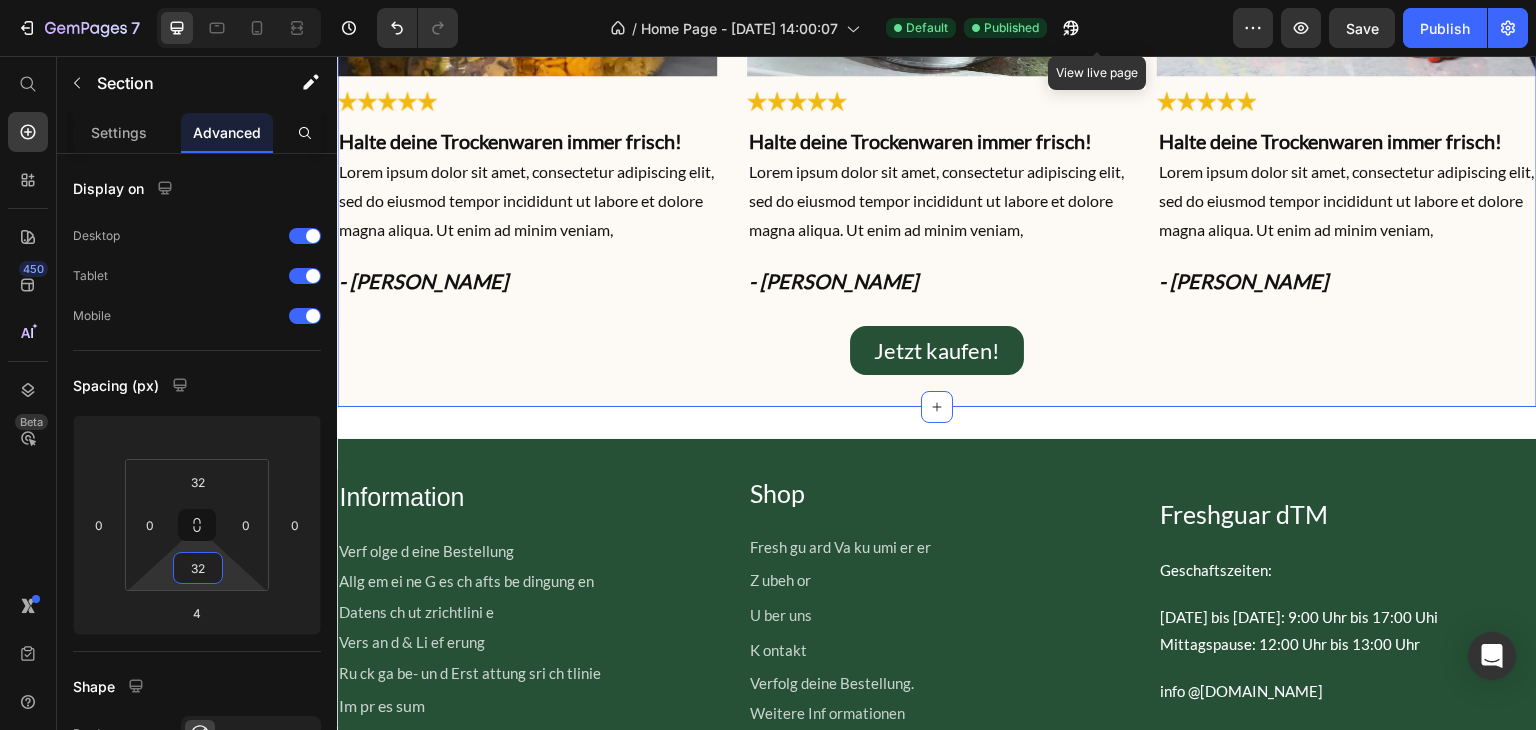 click on "32" at bounding box center [198, 568] 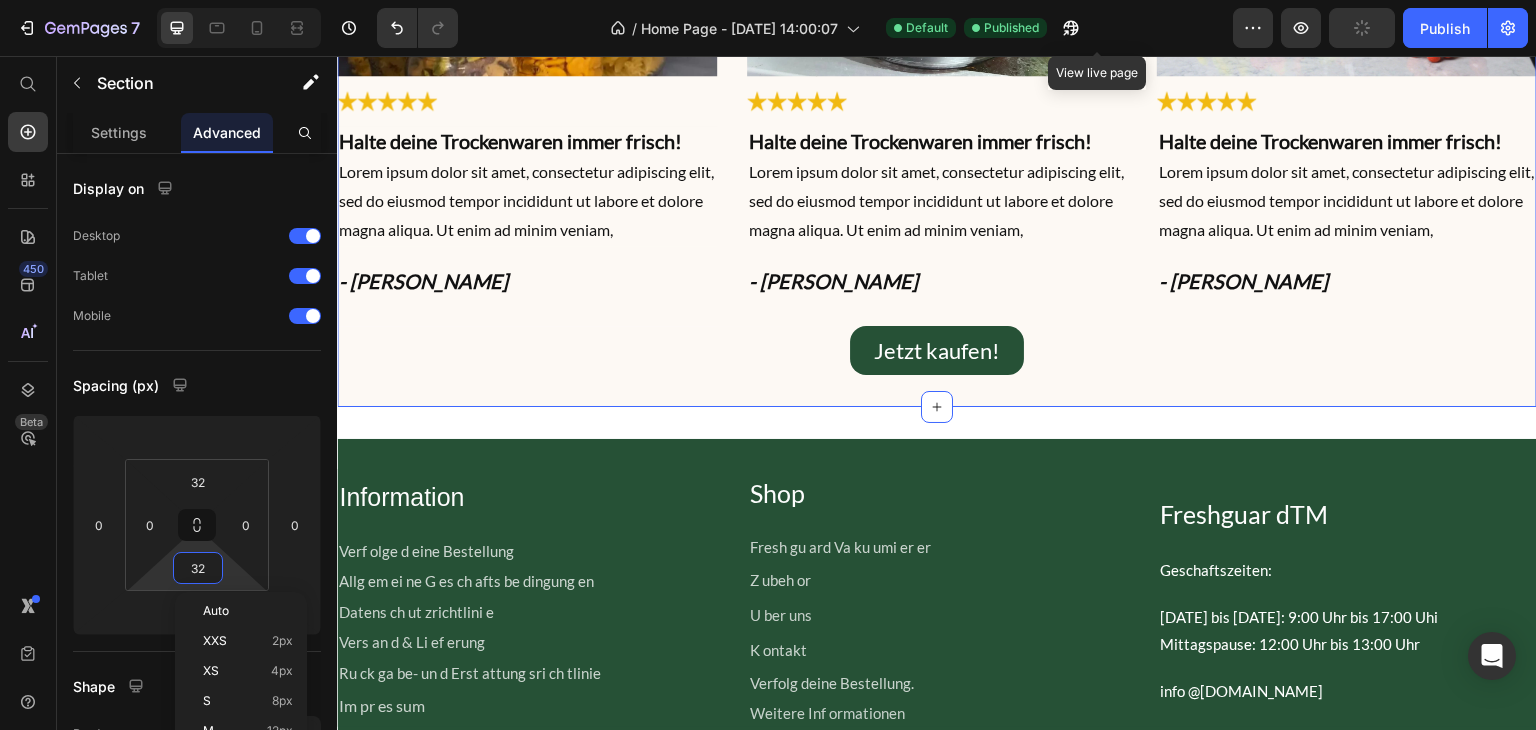 type 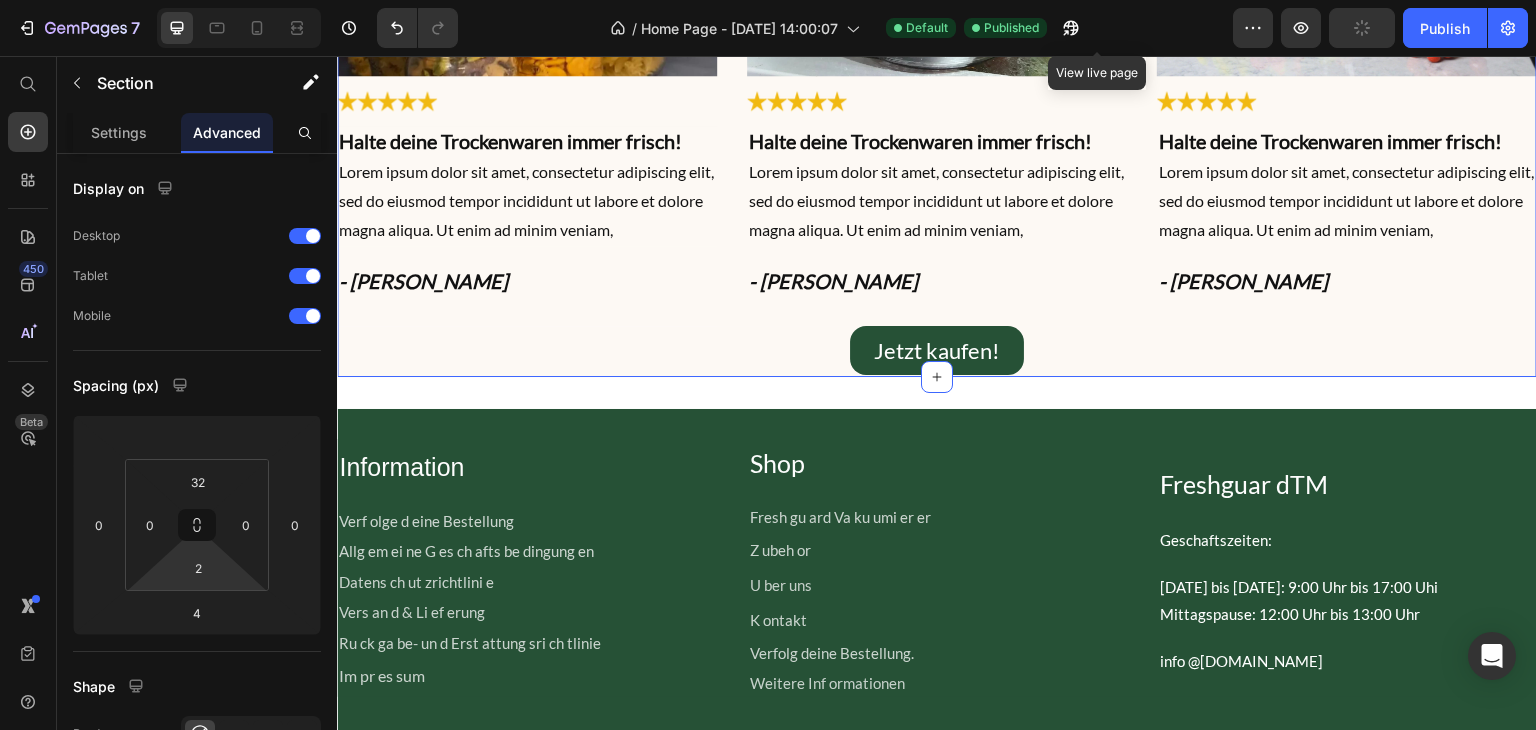 click on "So verwenden [PERSON_NAME] den  Vakuumierer von FreshGuard … und  lieben ihn Heading Mit einfachen, luftdichten Verschlüssen … sind die Möglichkeiten endlos! Text Block Row Image Image Halte deine Trockenwaren immer frisch! Heading Lorem ipsum dolor sit amet, consectetur adipiscing elit, sed do eiusmod tempor incididunt ut labore et dolore magna aliqua. Ut enim ad minim veniam,  Text Block - Margo F. Heading Row Image Image Halte deine Trockenwaren immer frisch! Heading Lorem ipsum dolor sit amet, consectetur adipiscing elit, sed do eiusmod tempor incididunt ut labore et dolore magna aliqua. Ut enim ad minim veniam,  Text Block - Margo F. Heading Image Image Halte deine Trockenwaren immer frisch! Heading Lorem ipsum dolor sit amet, consectetur adipiscing elit, sed do eiusmod tempor incididunt ut labore et dolore magna aliqua. Ut enim ad minim veniam,  Text Block - Margo F. Heading Row Jetzt kaufen! Button Section 9   You can create reusable sections Create Theme Section AI Content Write with GemAI Product" at bounding box center [937, -1657] 